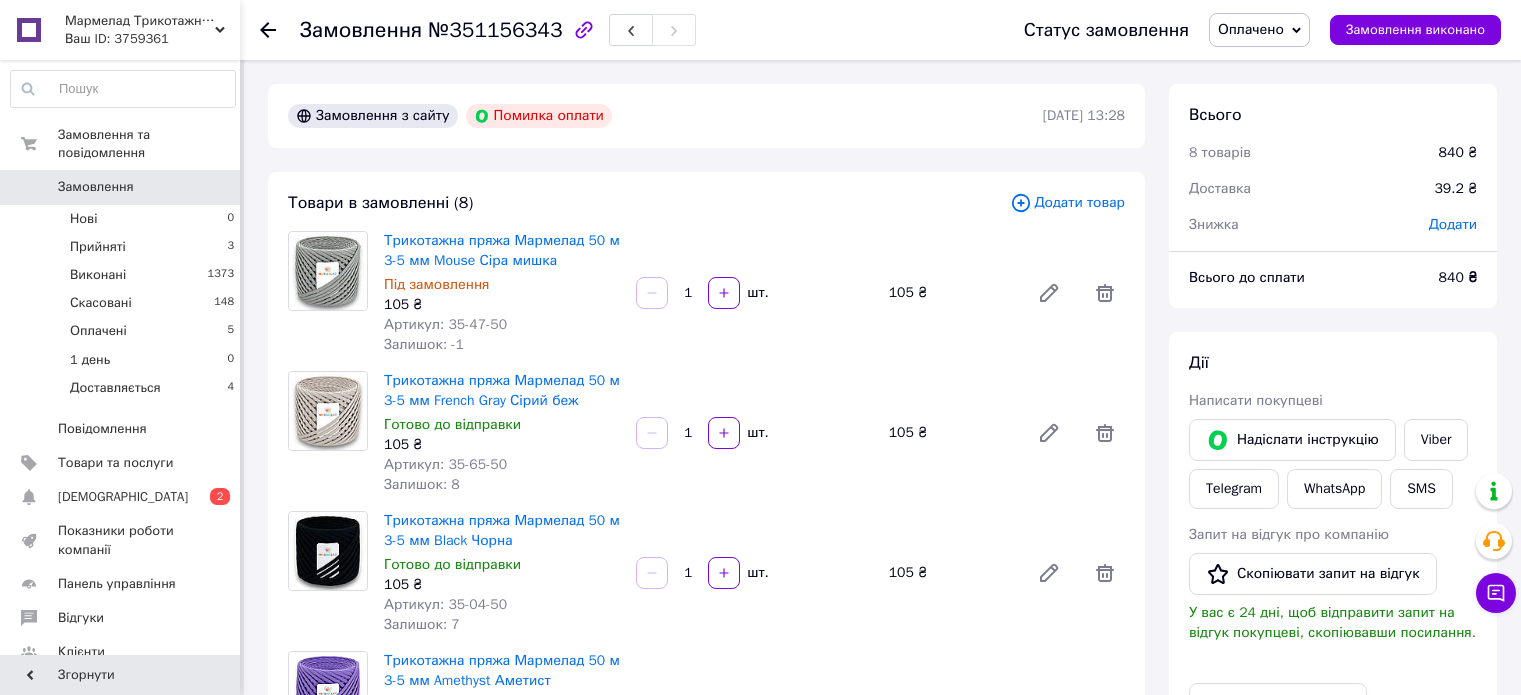 scroll, scrollTop: 0, scrollLeft: 0, axis: both 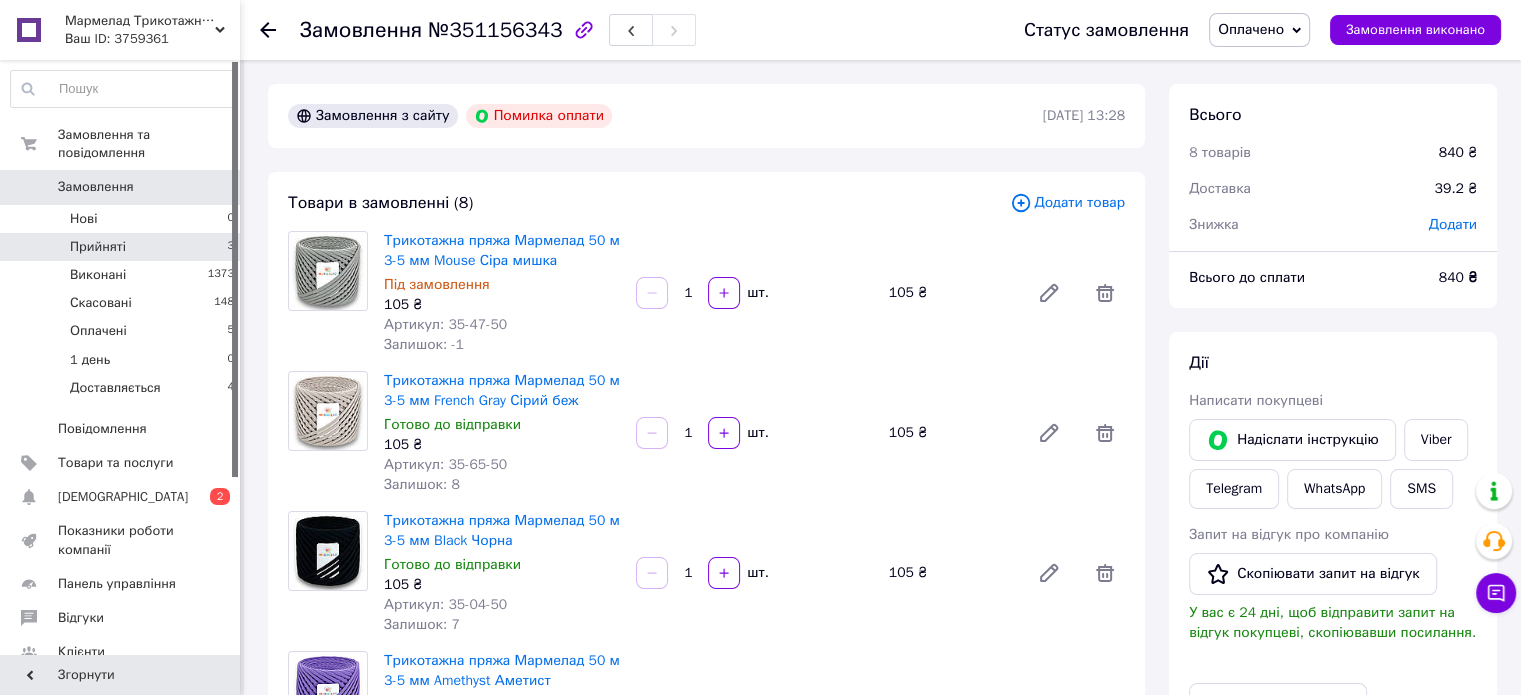 click on "Прийняті 3" at bounding box center (123, 247) 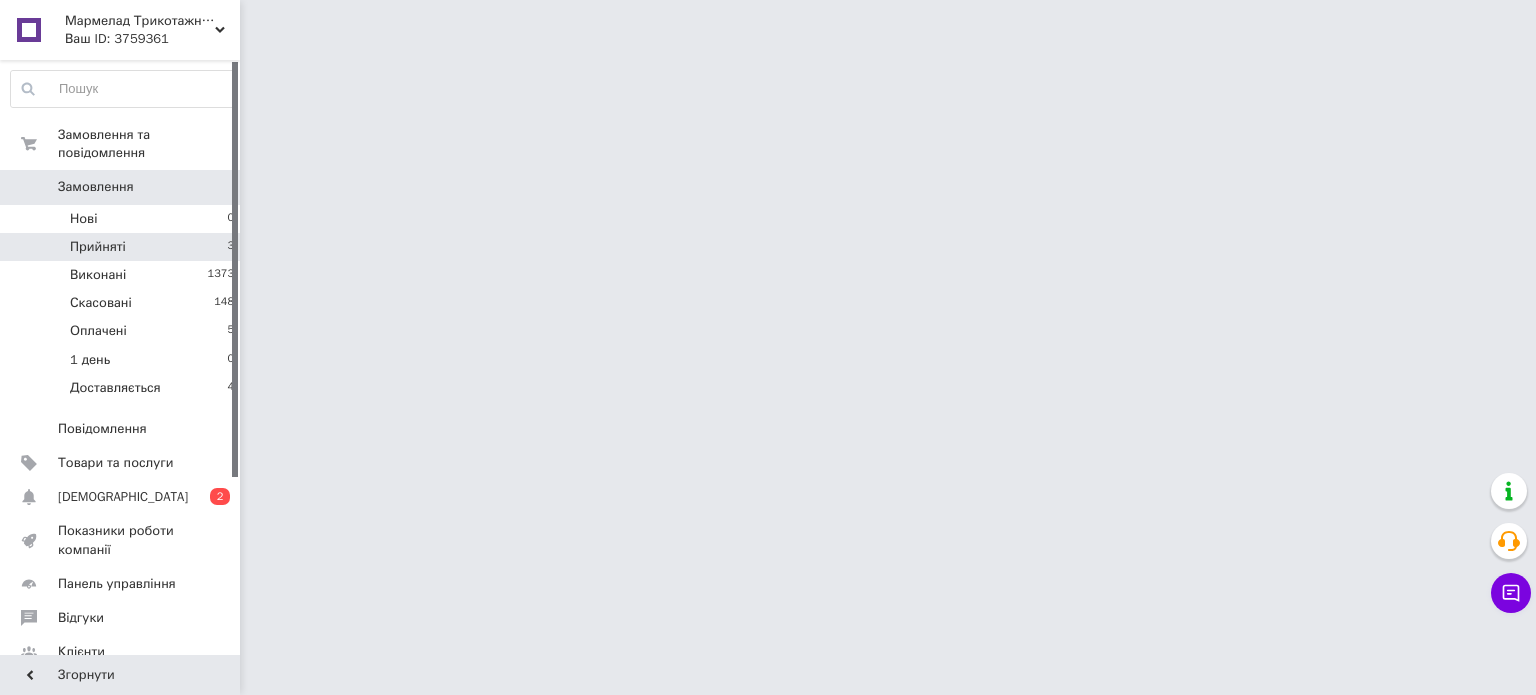 click on "Прийняті 3" at bounding box center [123, 247] 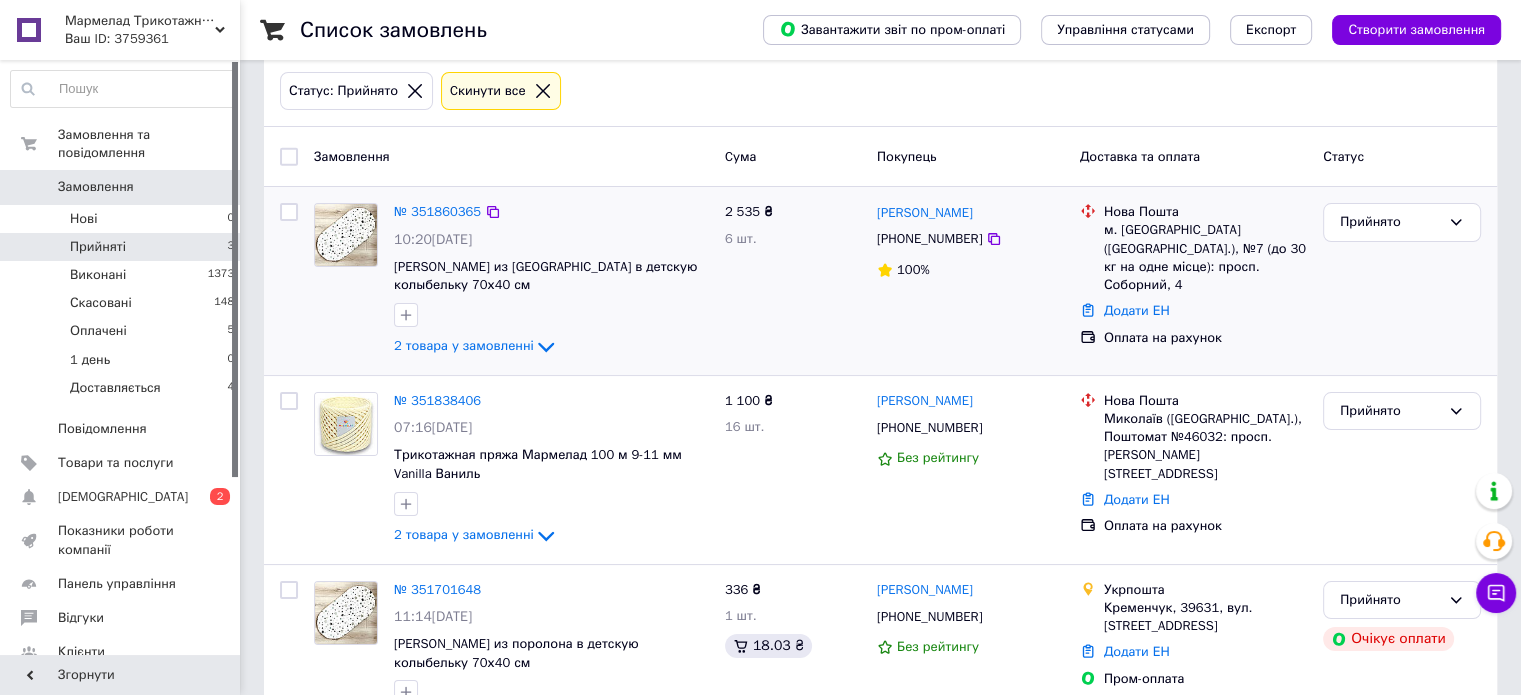 scroll, scrollTop: 147, scrollLeft: 0, axis: vertical 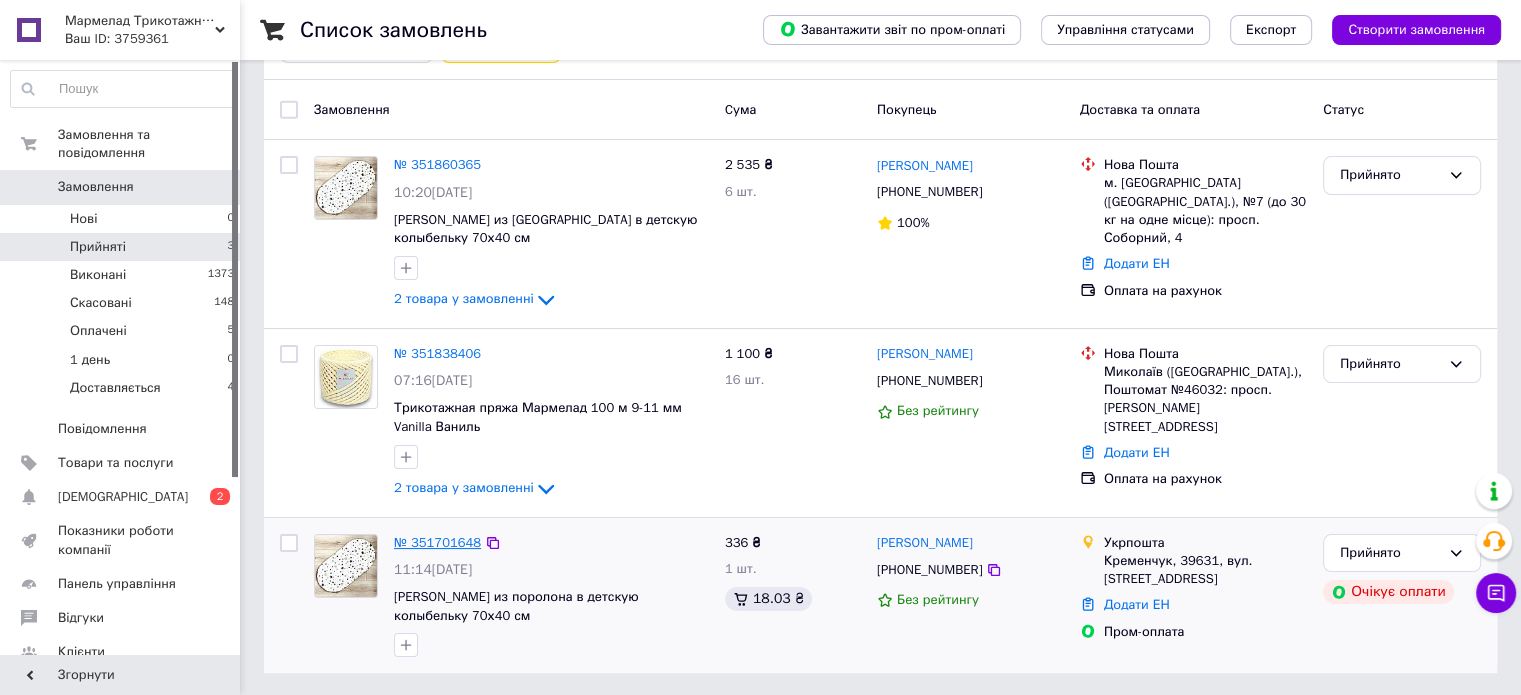 click on "№ 351701648" at bounding box center (437, 542) 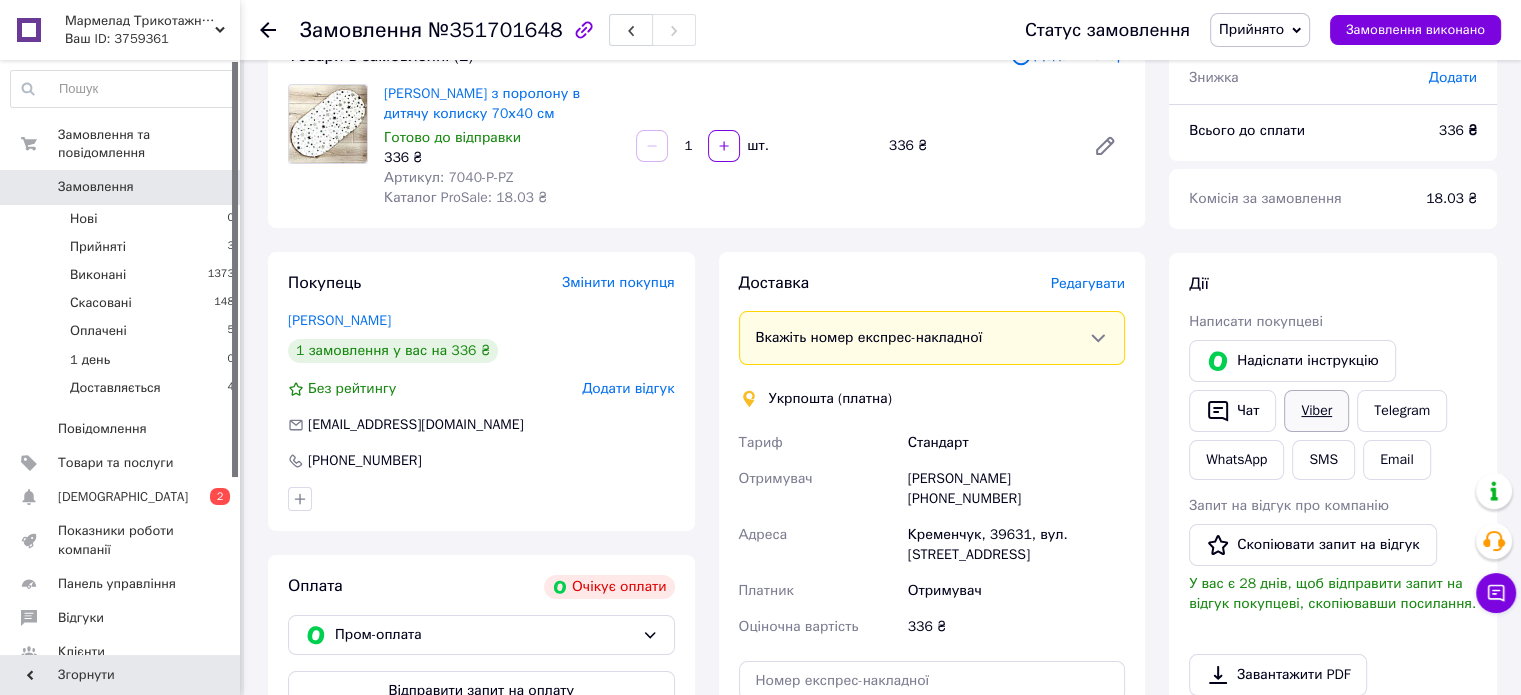 click on "Viber" at bounding box center (1316, 411) 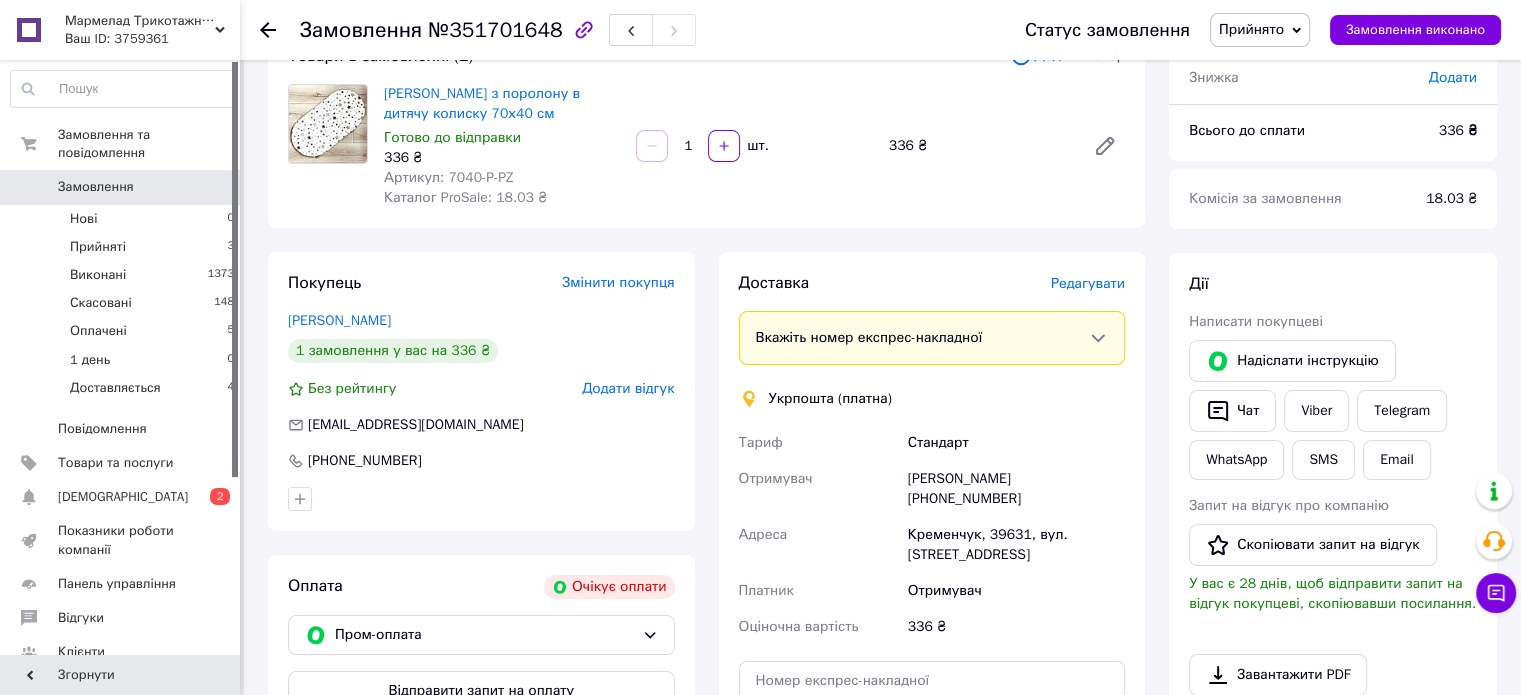 click on "Прийнято" at bounding box center (1251, 29) 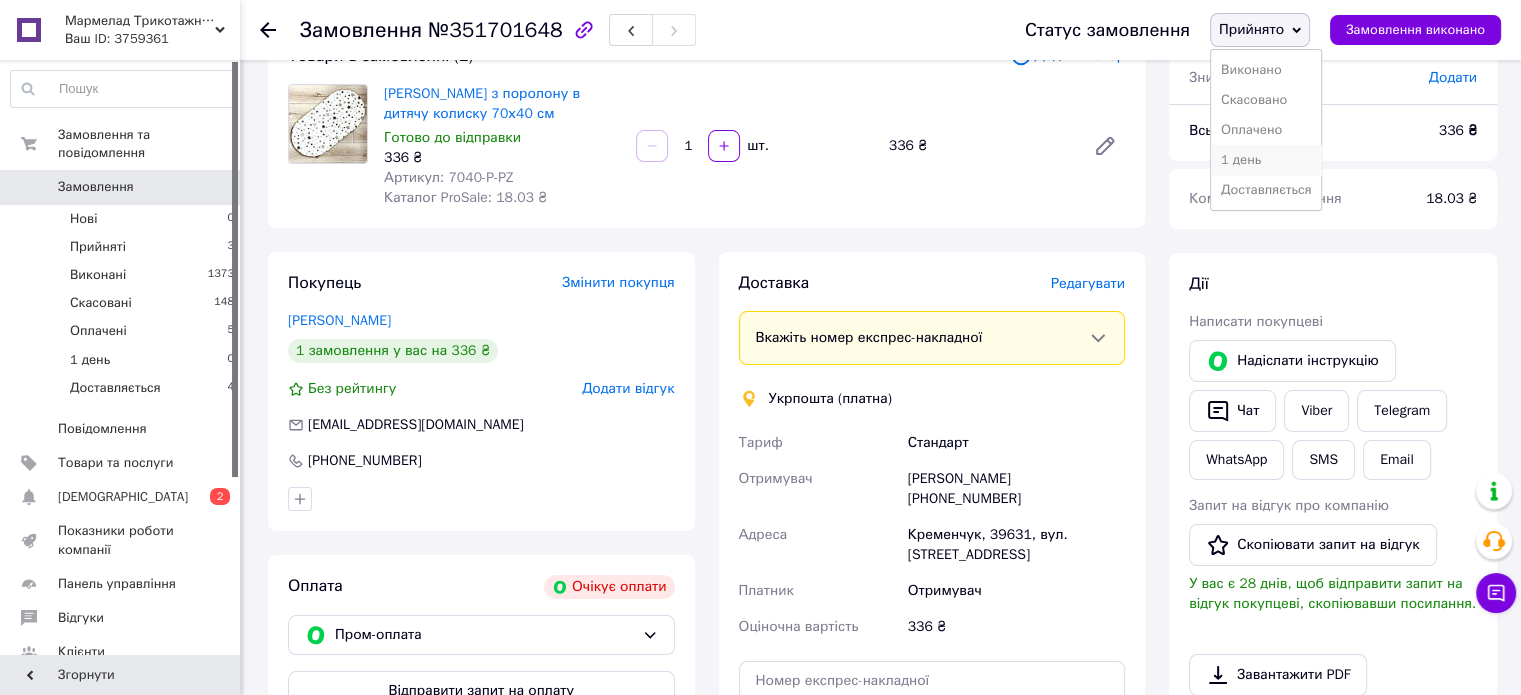 click on "1 день" at bounding box center (1266, 160) 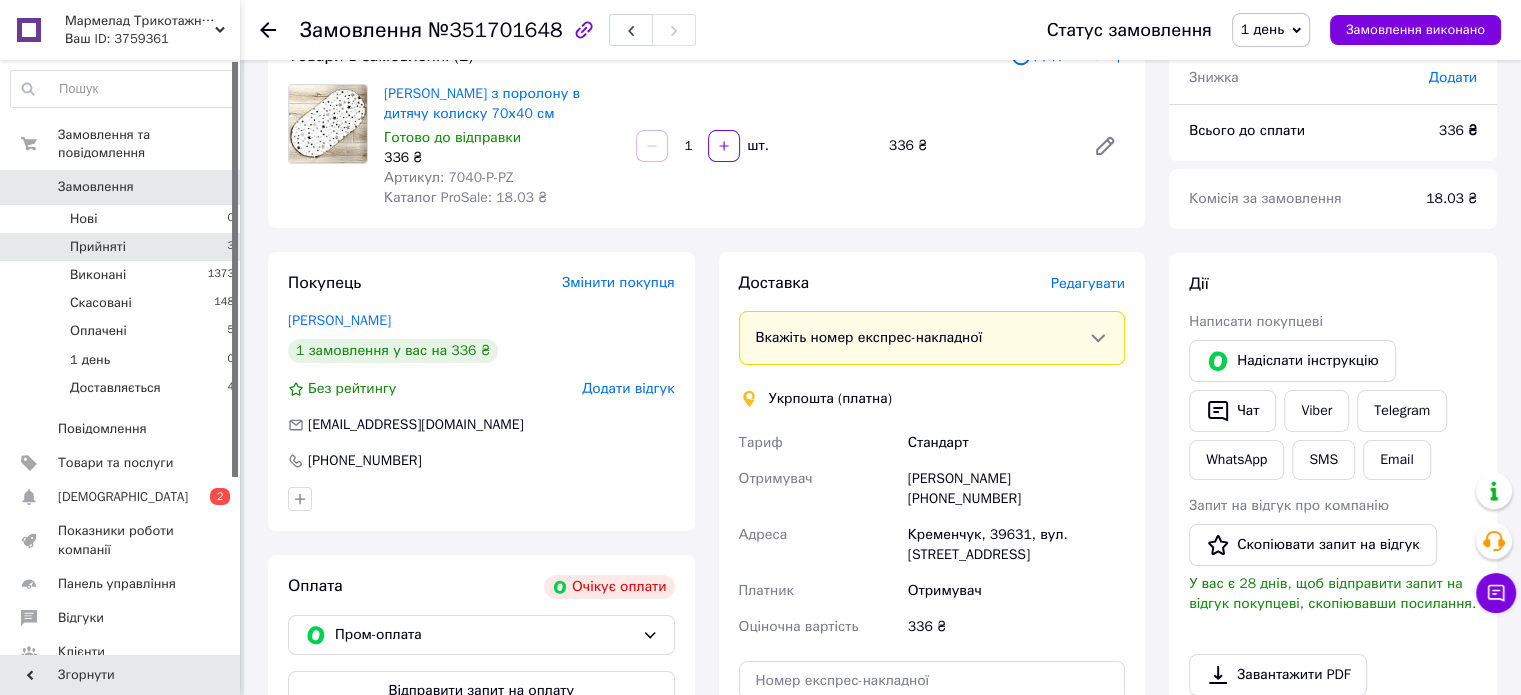 click on "Прийняті" at bounding box center (98, 247) 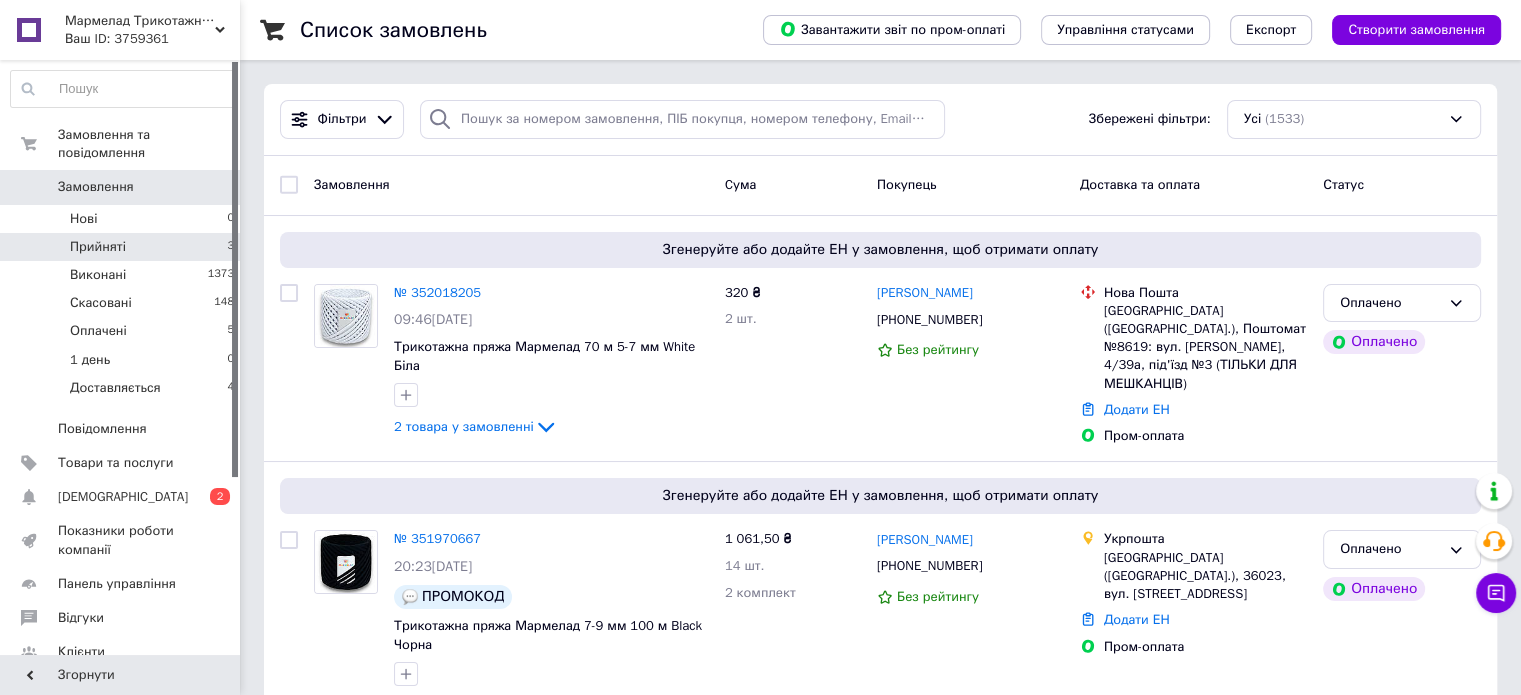 click on "Прийняті 3" at bounding box center [123, 247] 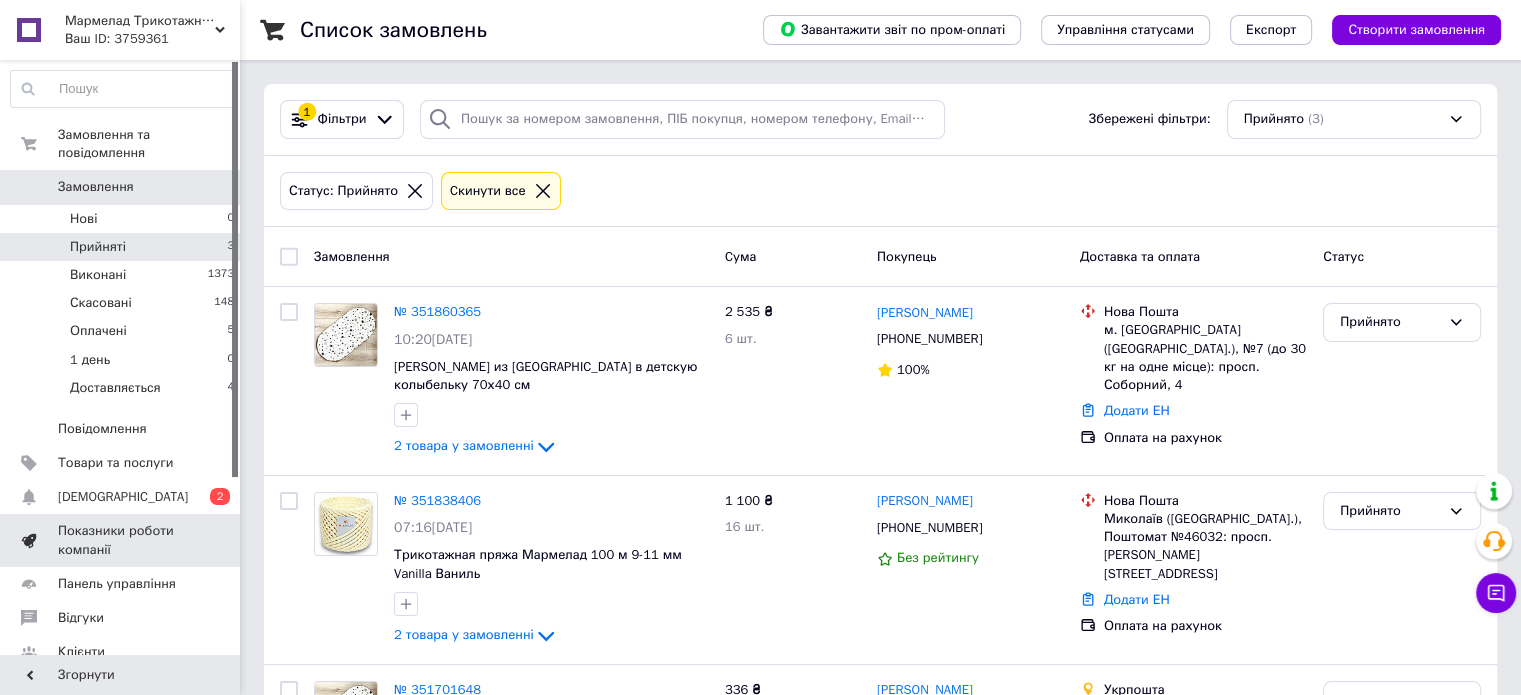 click on "Показники роботи компанії" at bounding box center (121, 540) 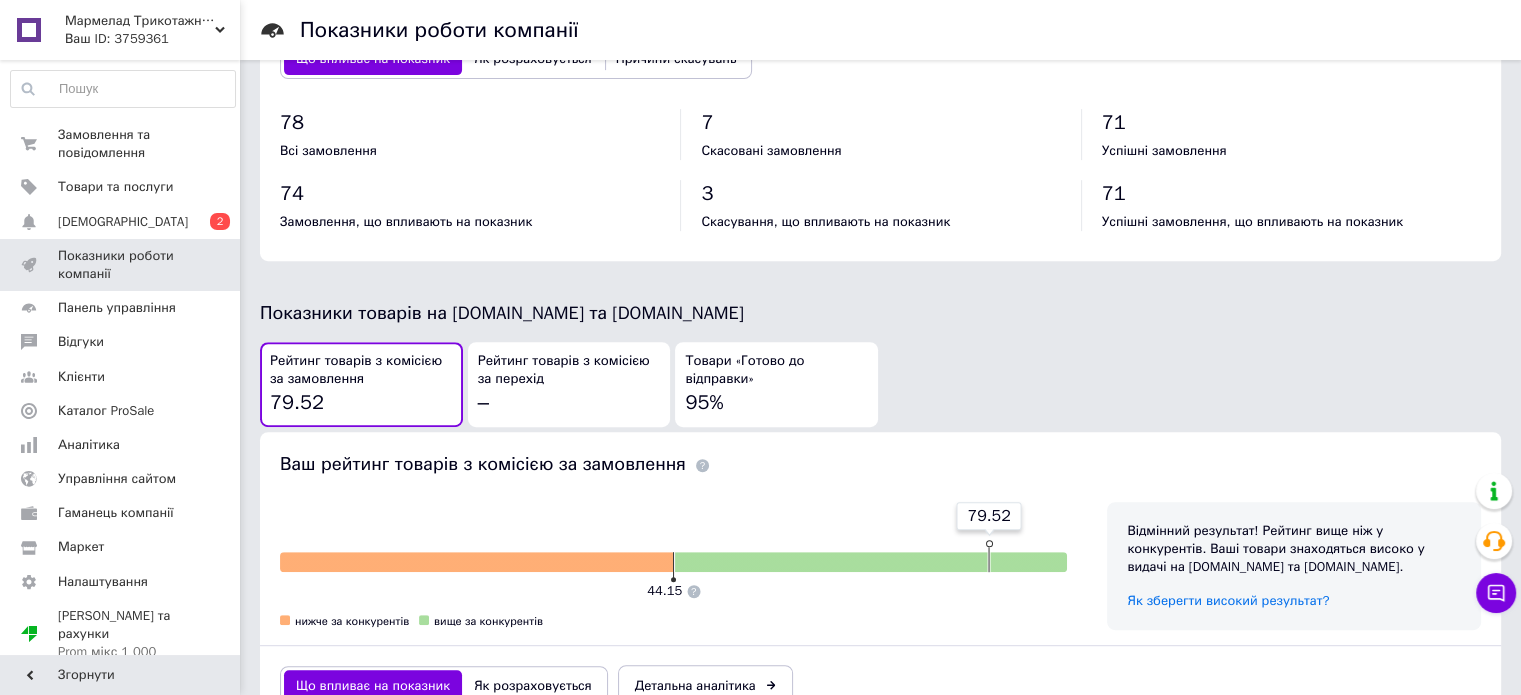 scroll, scrollTop: 1073, scrollLeft: 0, axis: vertical 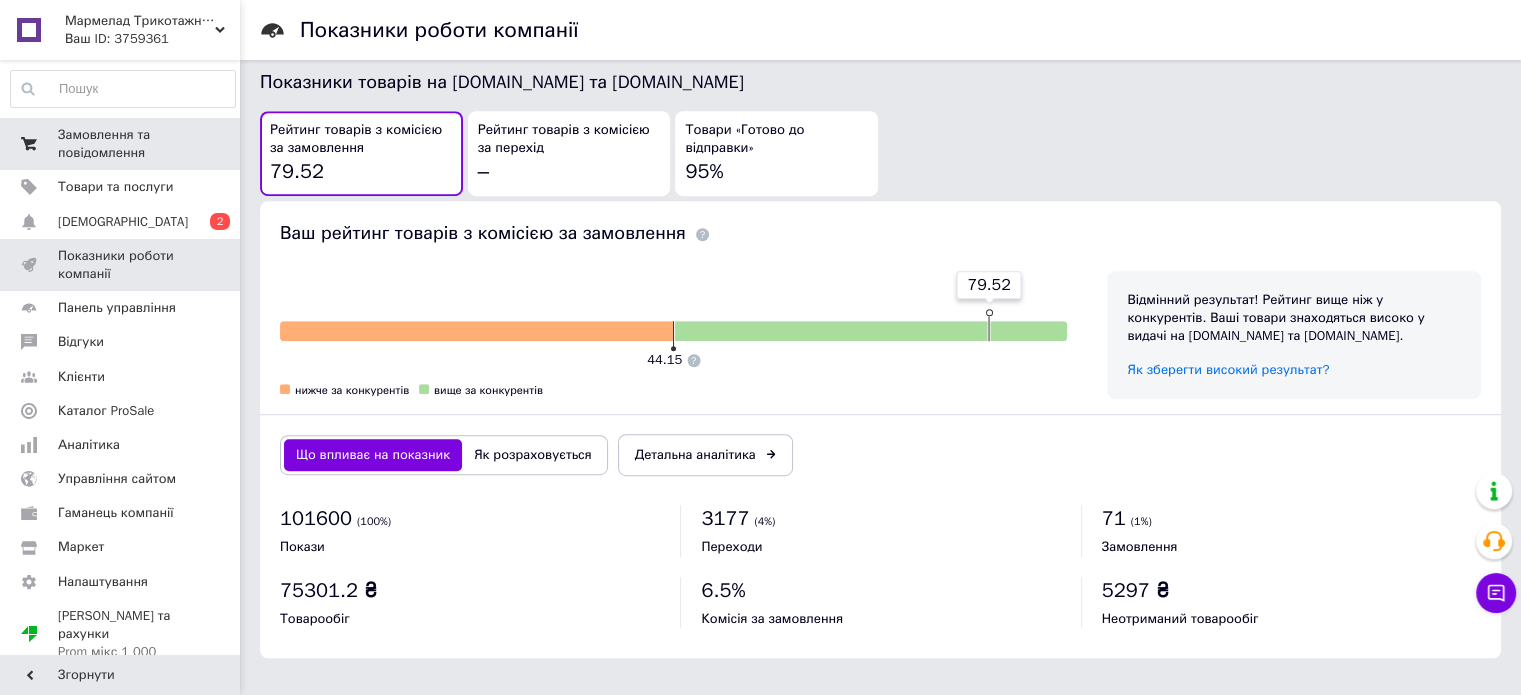 click on "Замовлення та повідомлення" at bounding box center (121, 144) 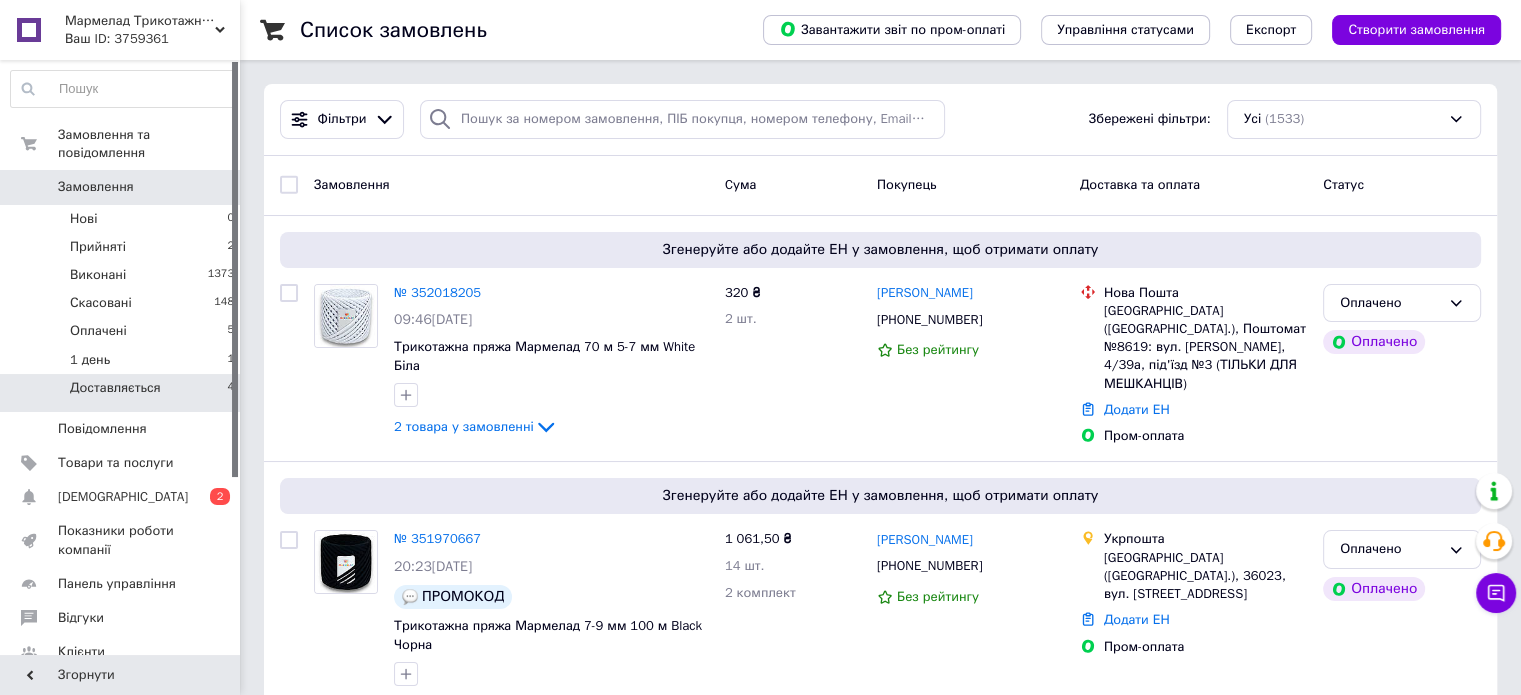 click on "Доставляється" at bounding box center [115, 388] 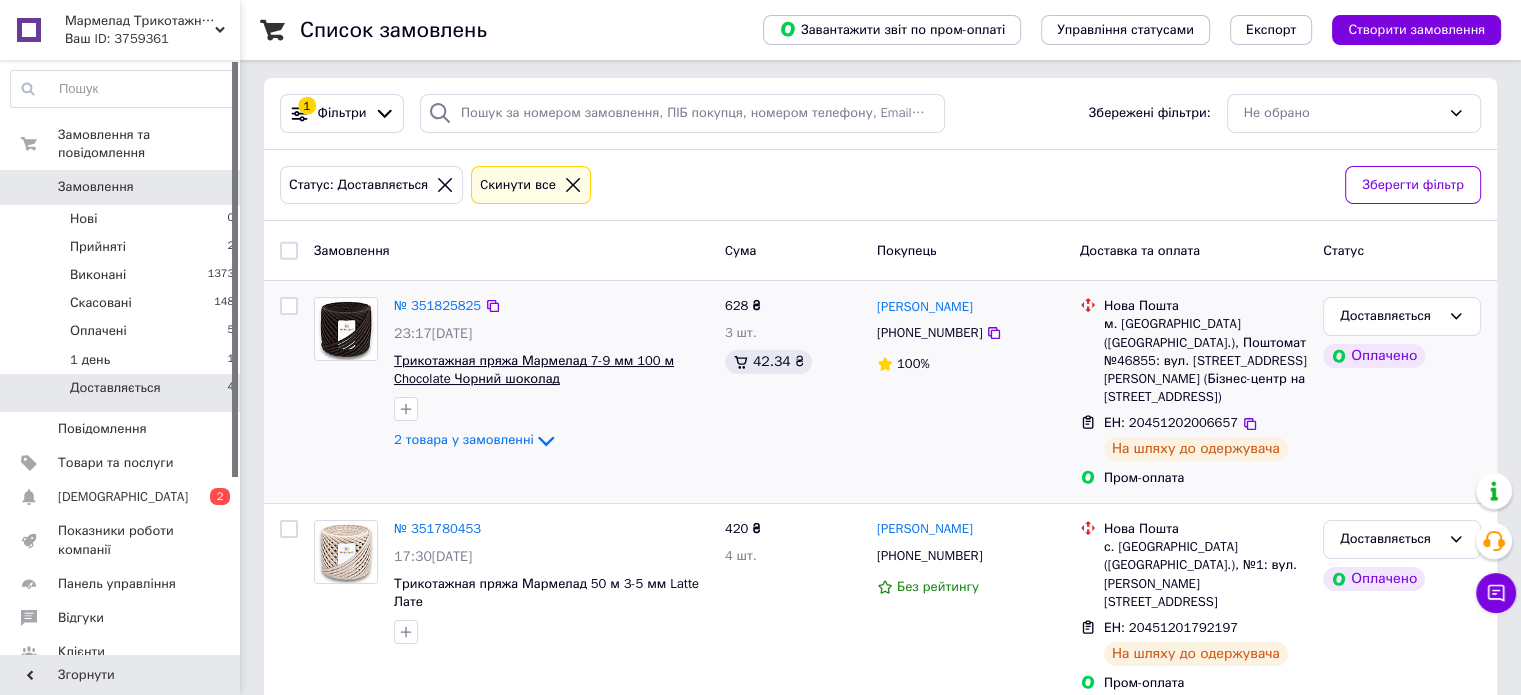 scroll, scrollTop: 0, scrollLeft: 0, axis: both 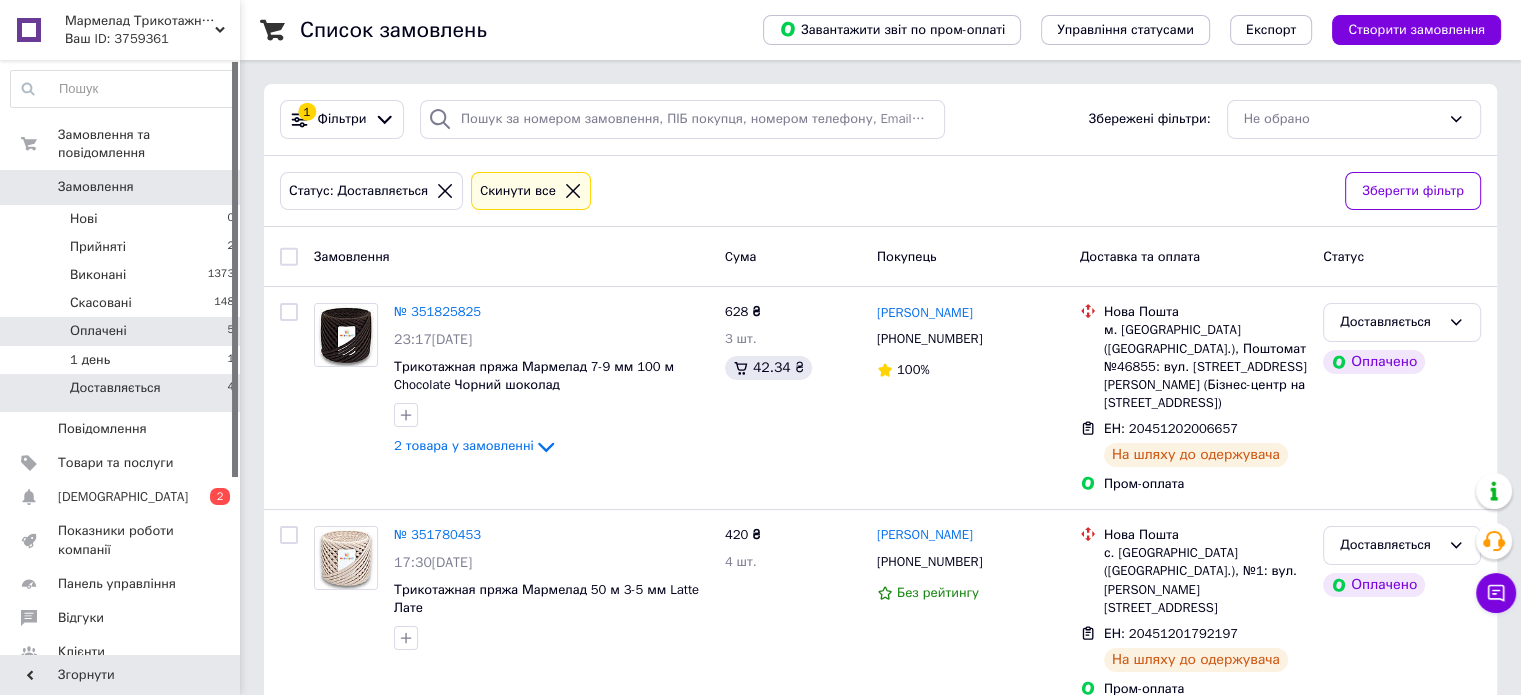 click on "Оплачені" at bounding box center (98, 331) 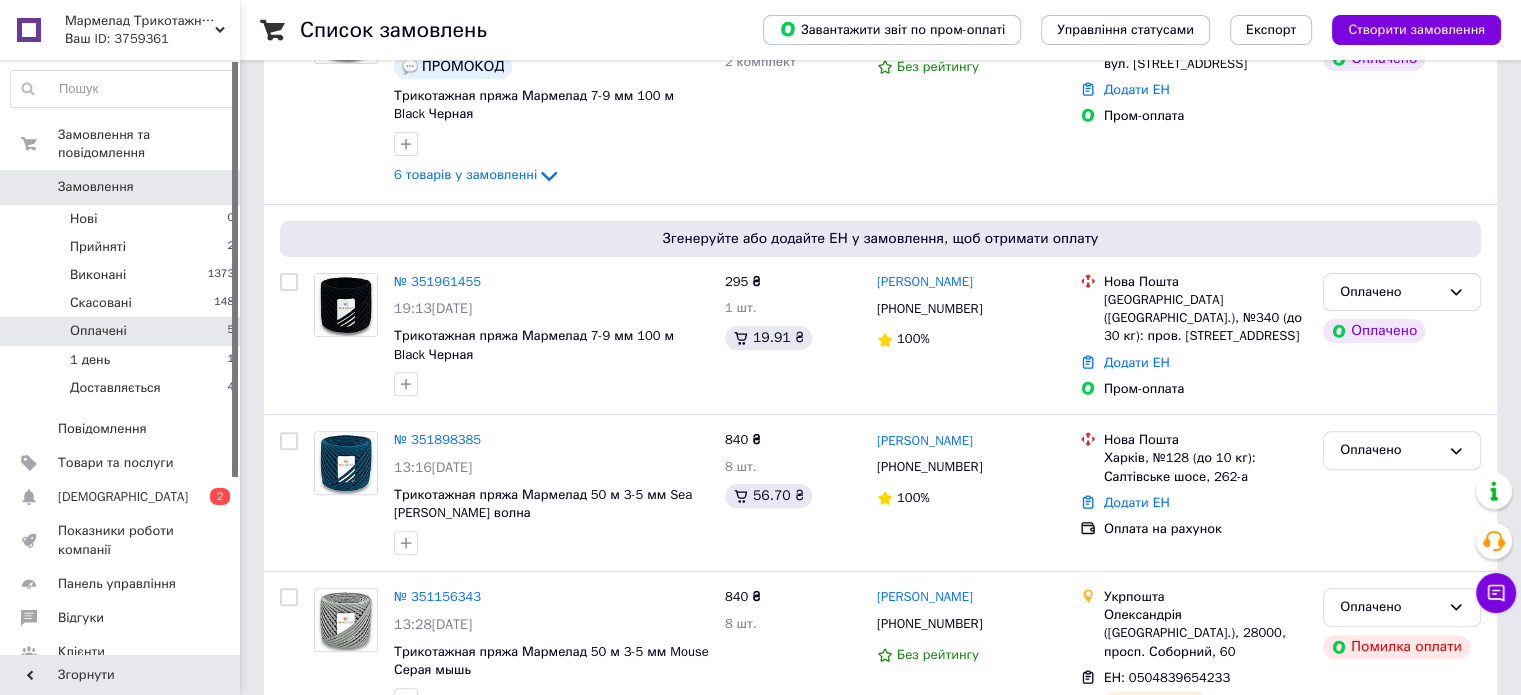 scroll, scrollTop: 680, scrollLeft: 0, axis: vertical 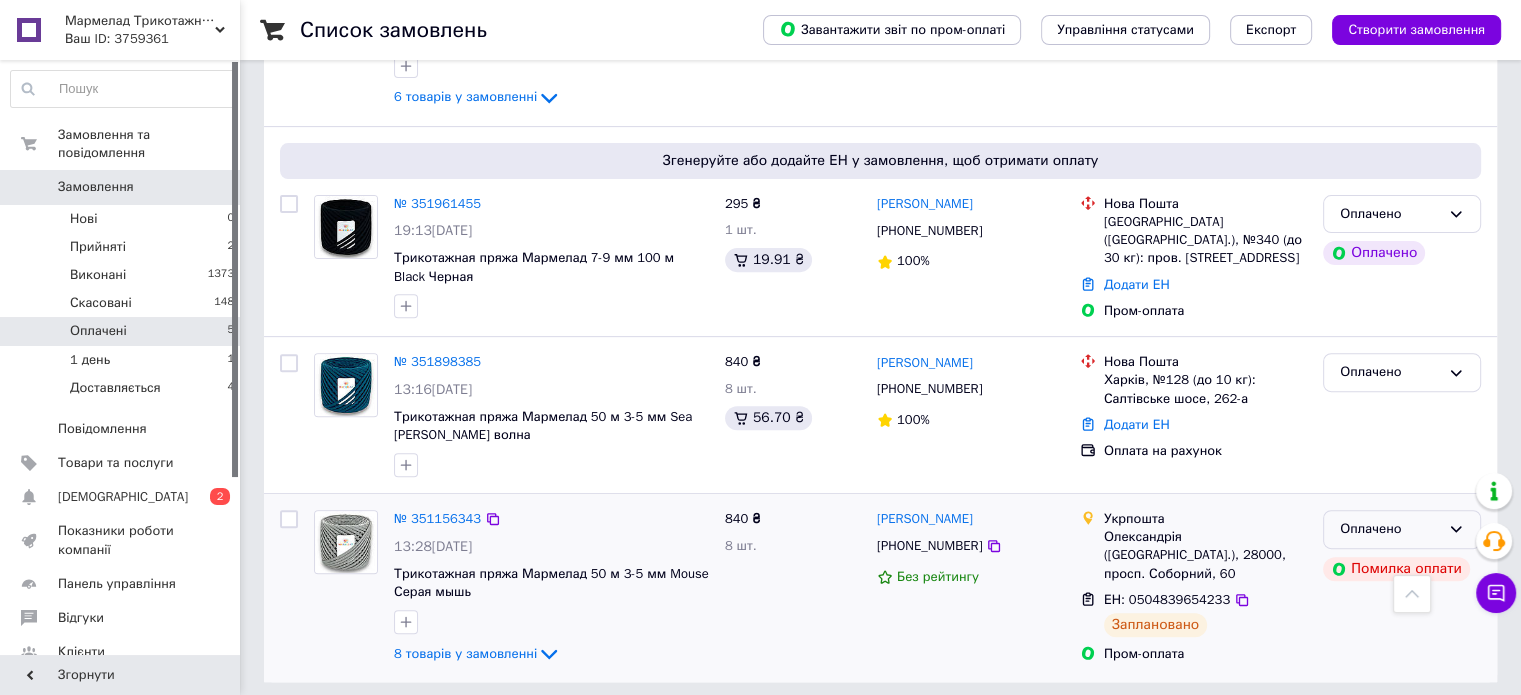 click on "Оплачено" at bounding box center [1390, 529] 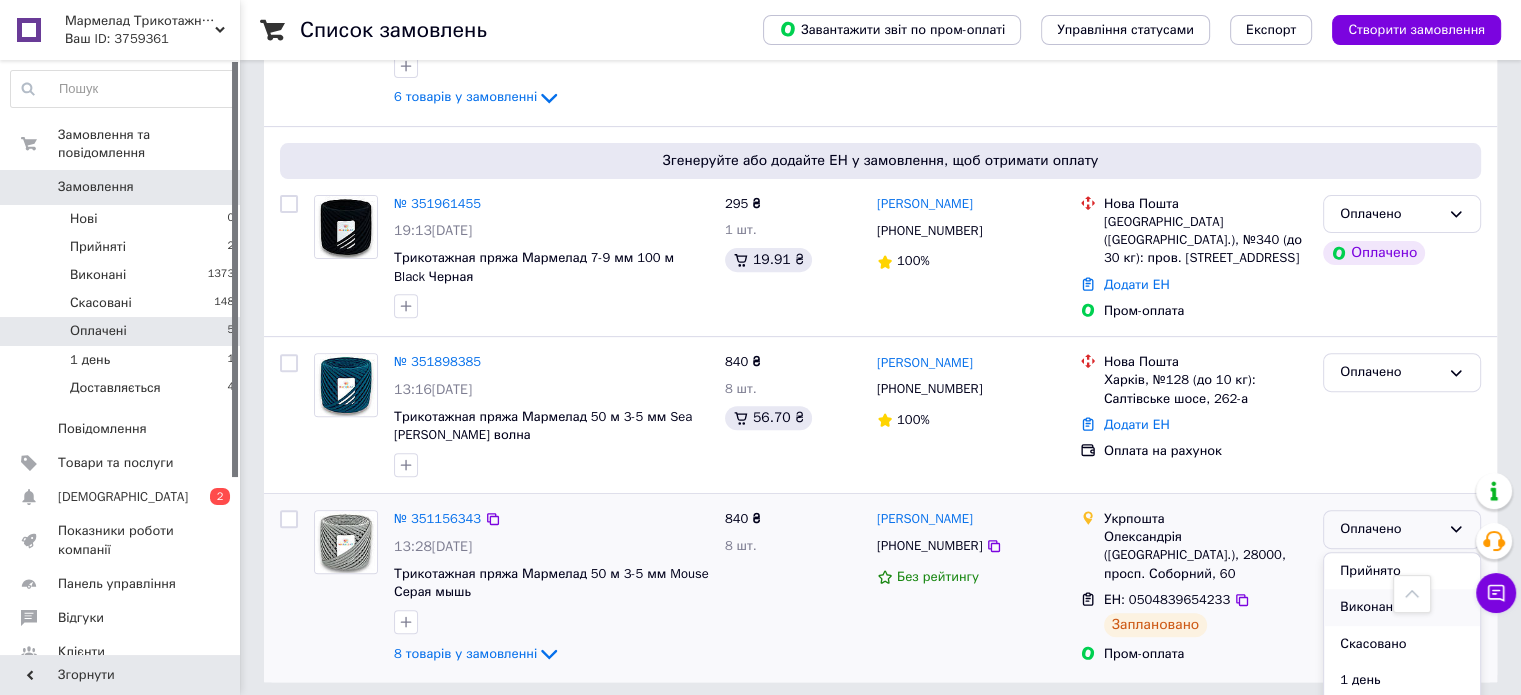 click on "Виконано" at bounding box center (1402, 607) 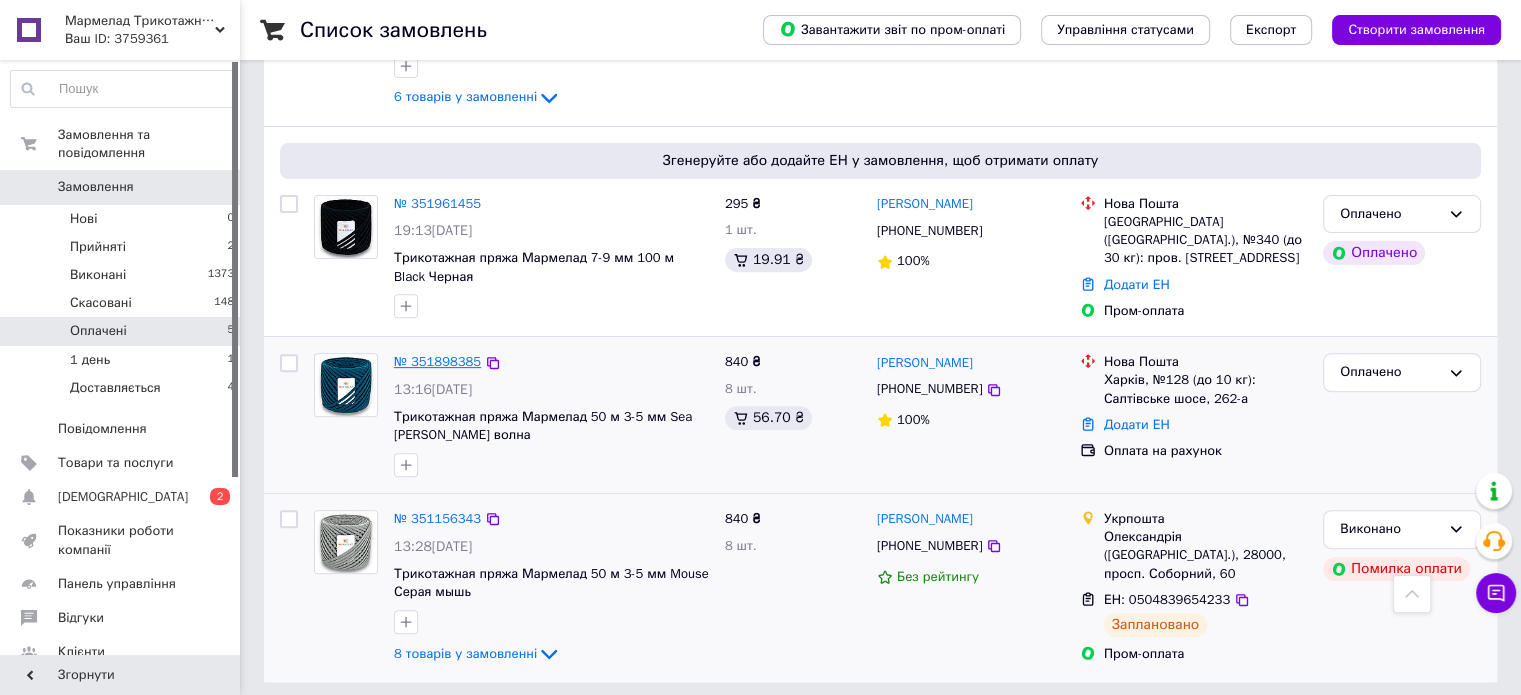 click on "№ 351898385" at bounding box center [437, 361] 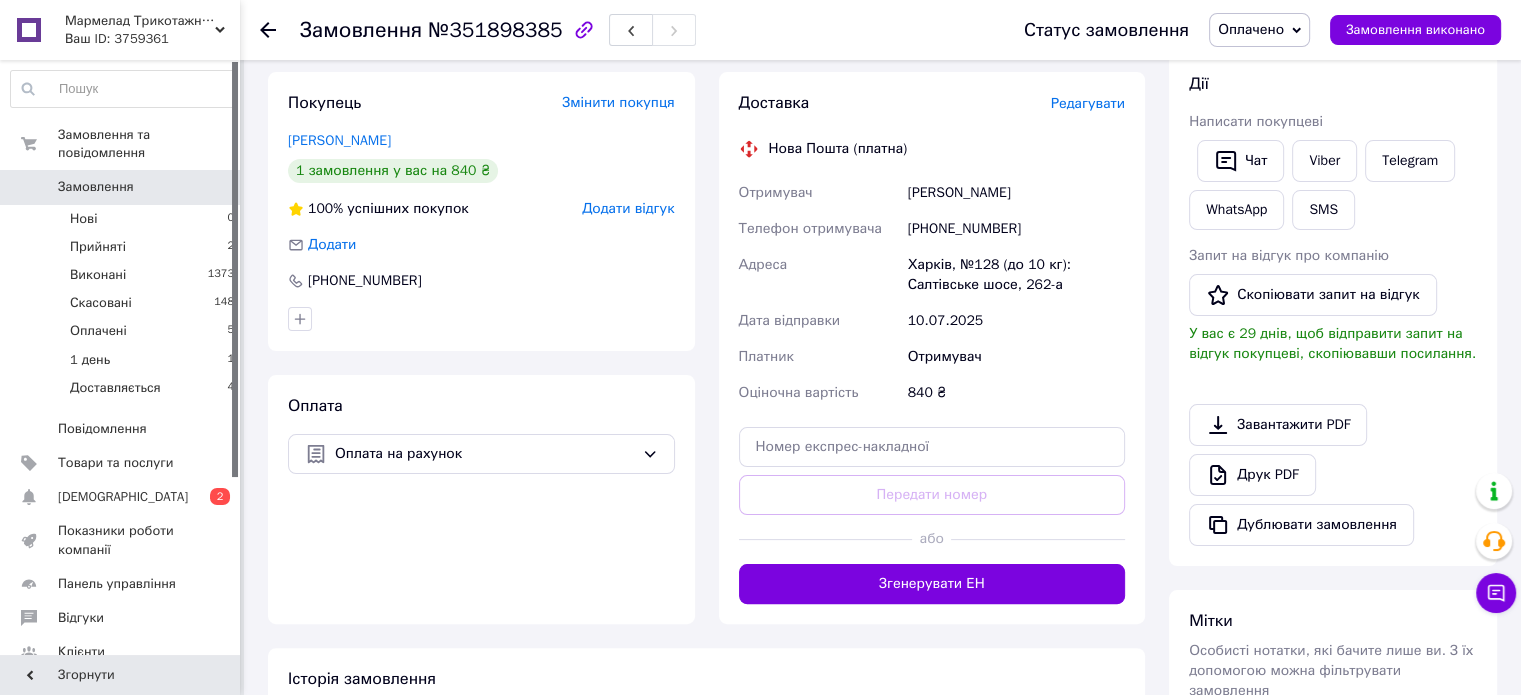 scroll, scrollTop: 400, scrollLeft: 0, axis: vertical 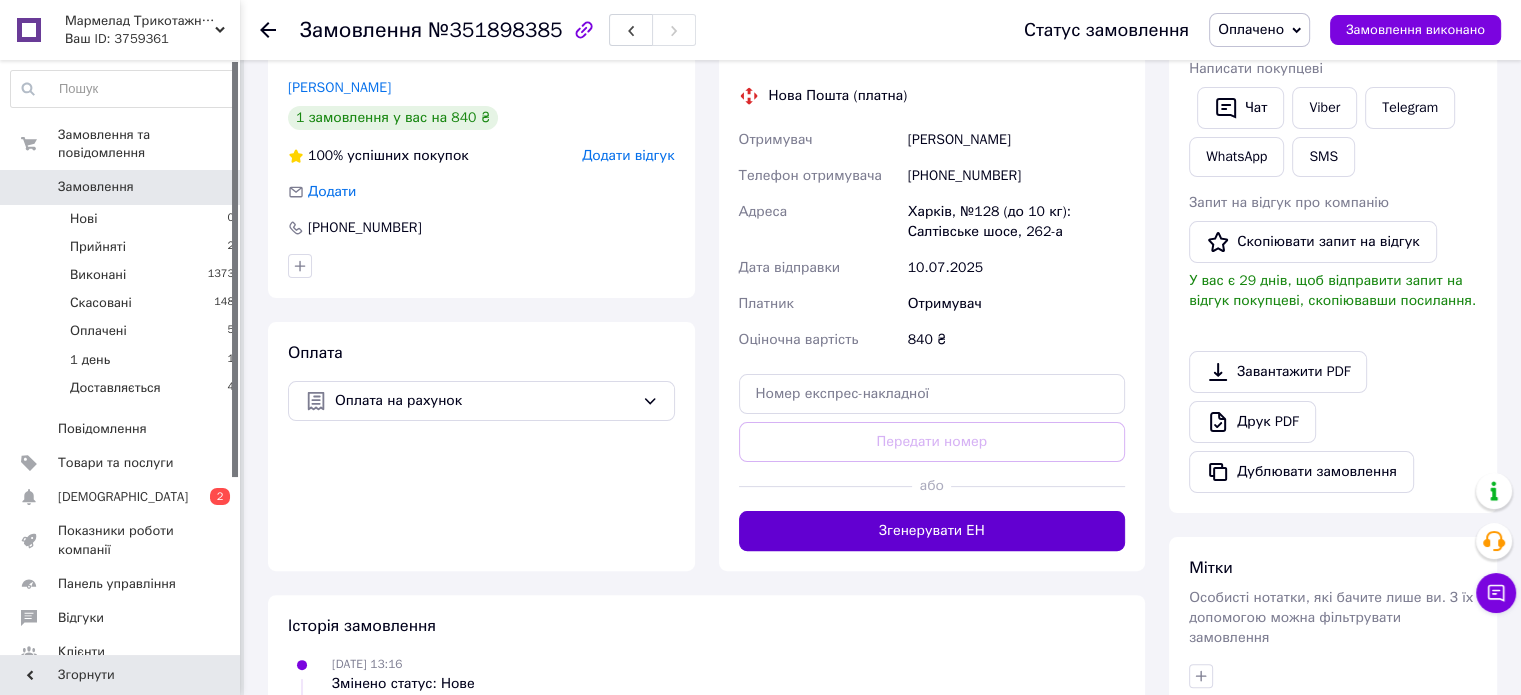 click on "Згенерувати ЕН" at bounding box center [932, 531] 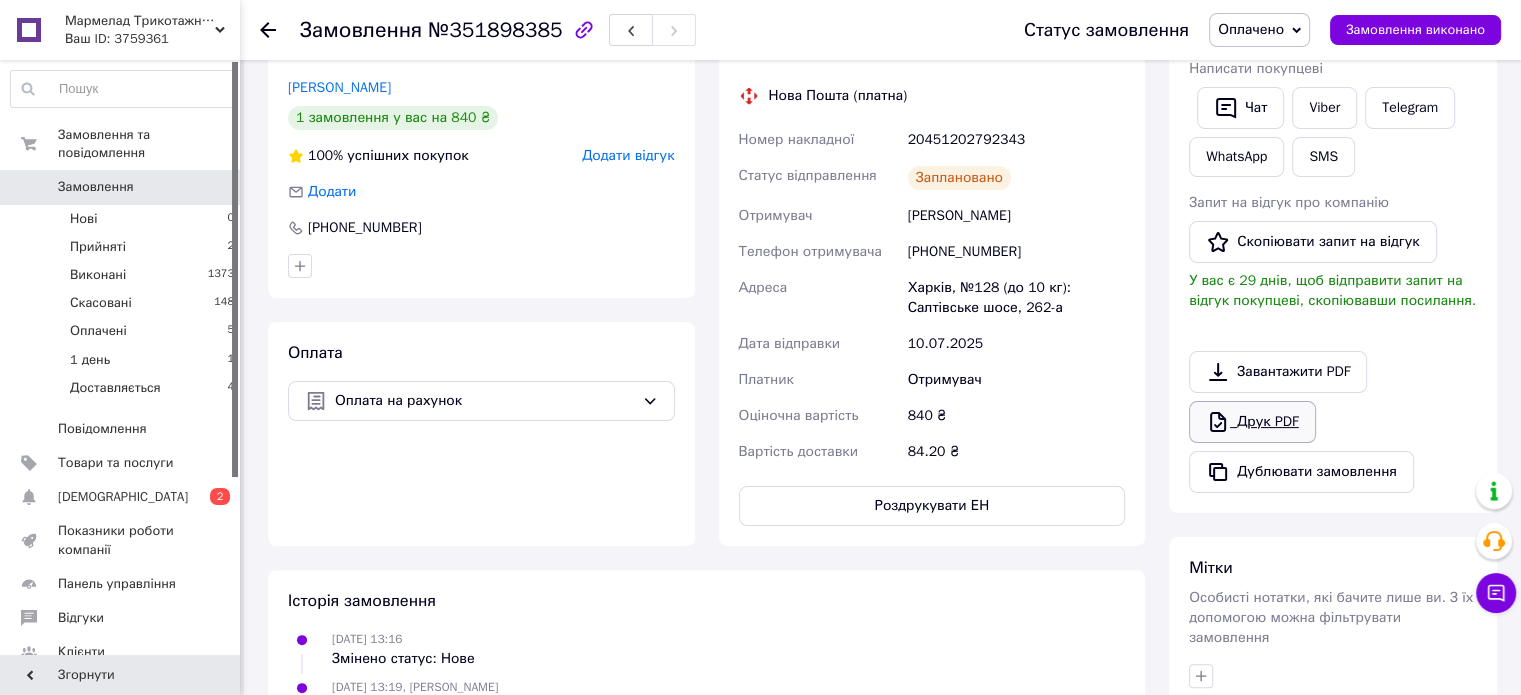 click on "Друк PDF" at bounding box center [1252, 422] 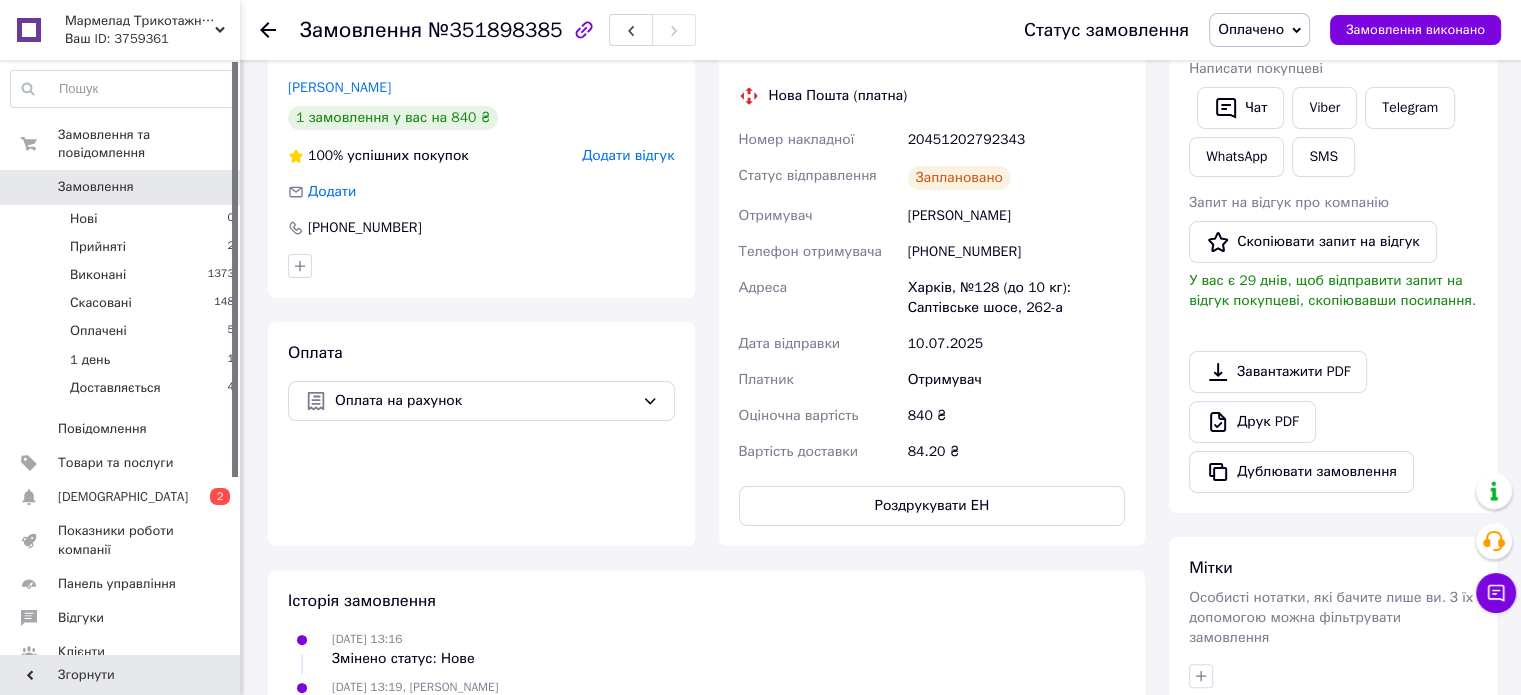 click on "Оплачено" at bounding box center (1259, 30) 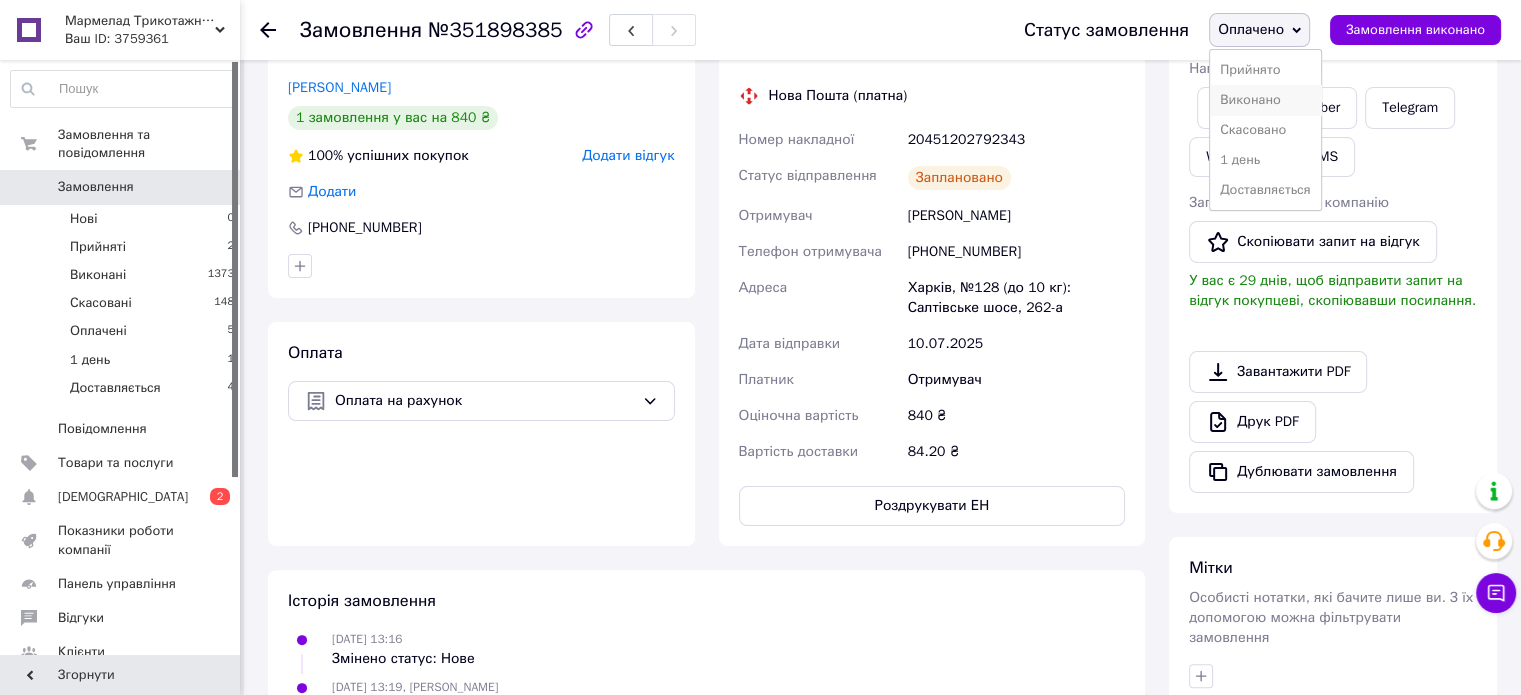 click on "Виконано" at bounding box center (1265, 100) 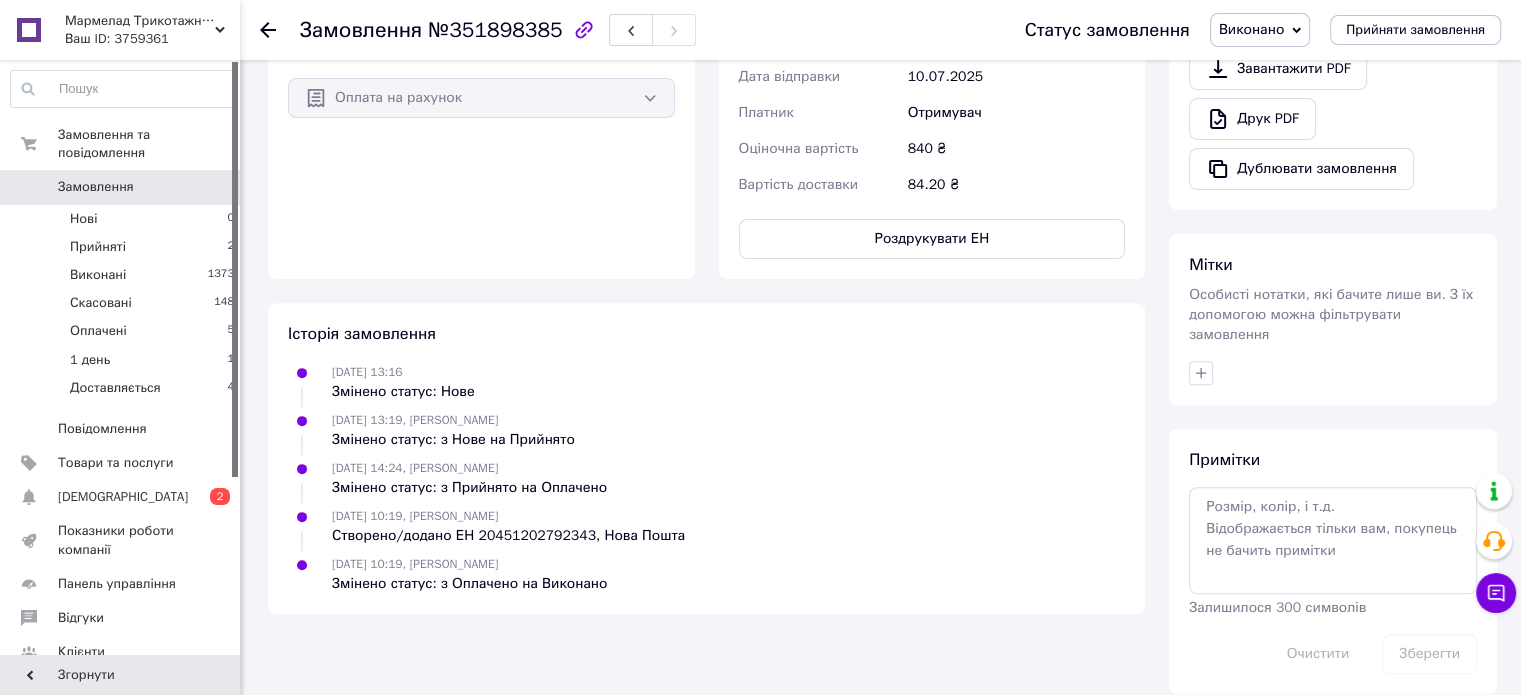 scroll, scrollTop: 167, scrollLeft: 0, axis: vertical 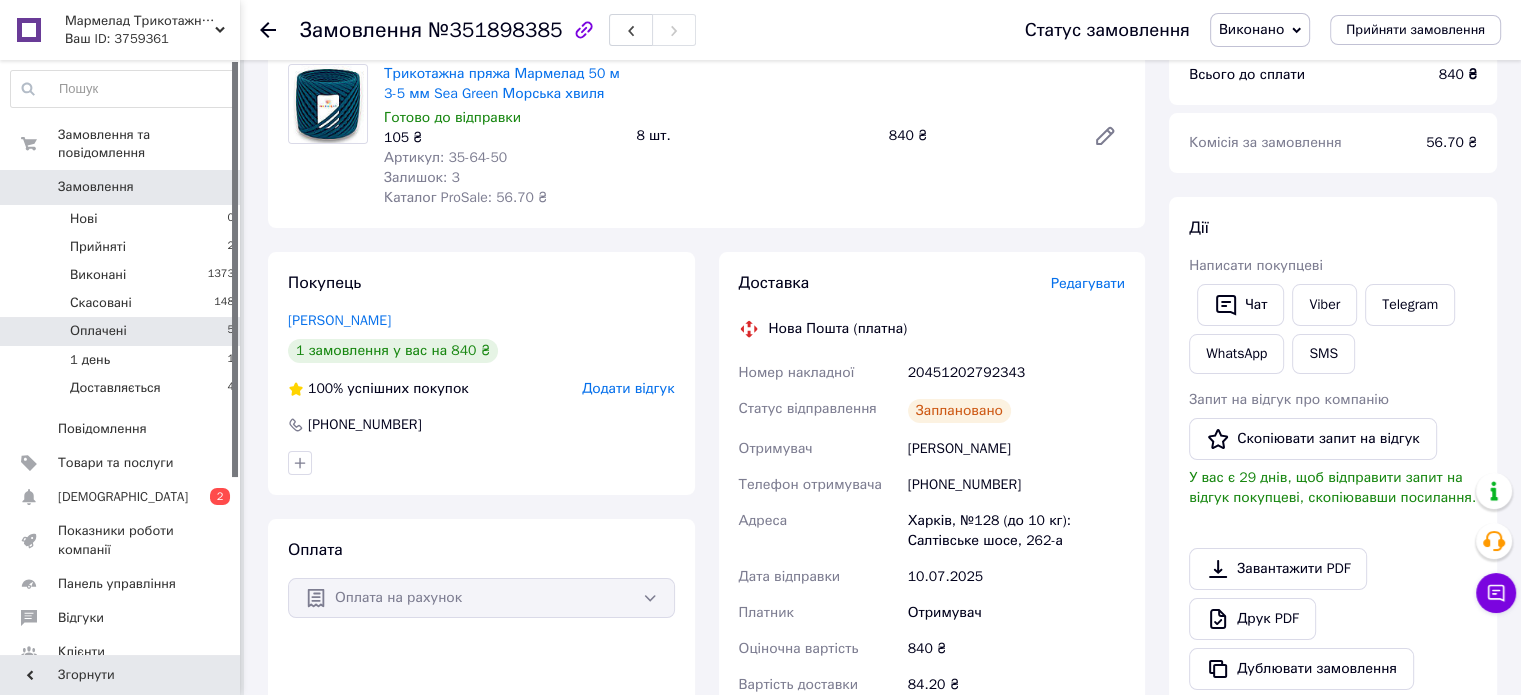 click on "Оплачені" at bounding box center [98, 331] 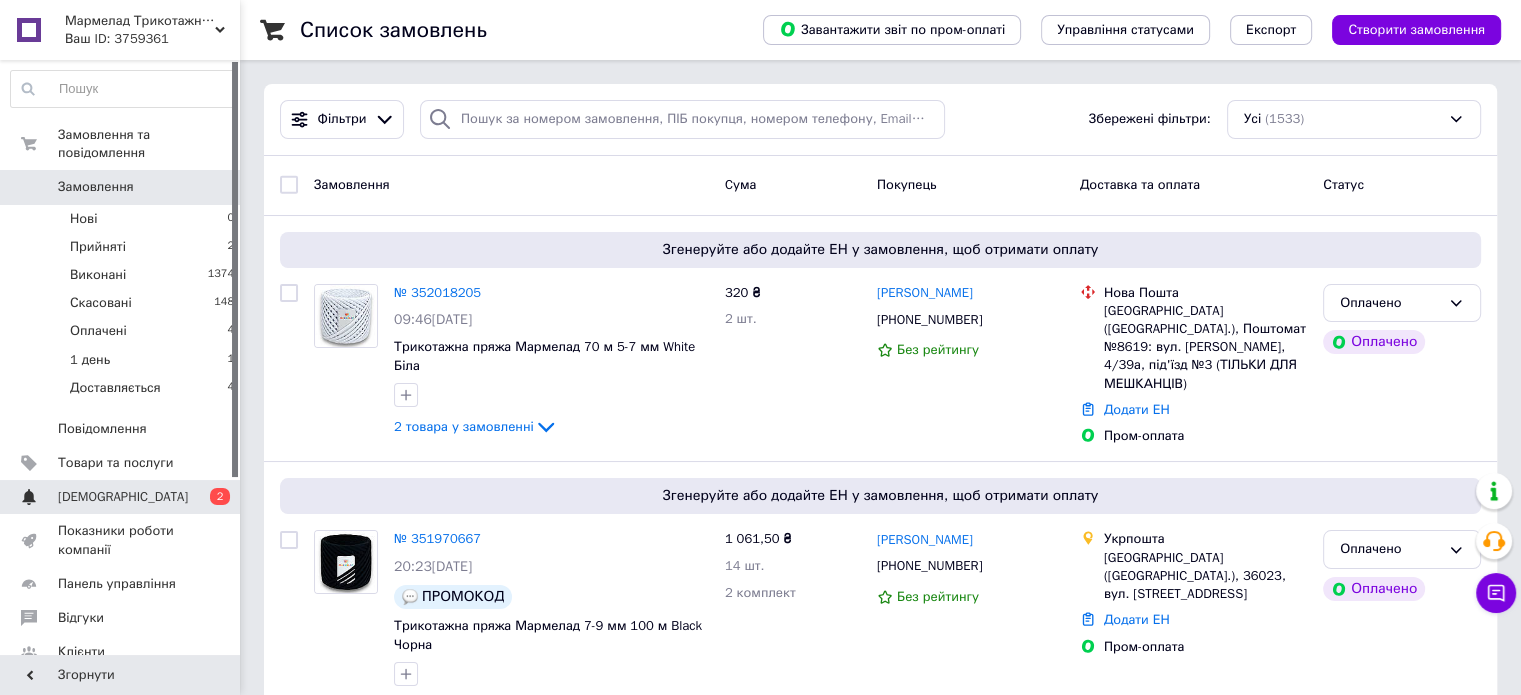 click on "[DEMOGRAPHIC_DATA]" at bounding box center (123, 497) 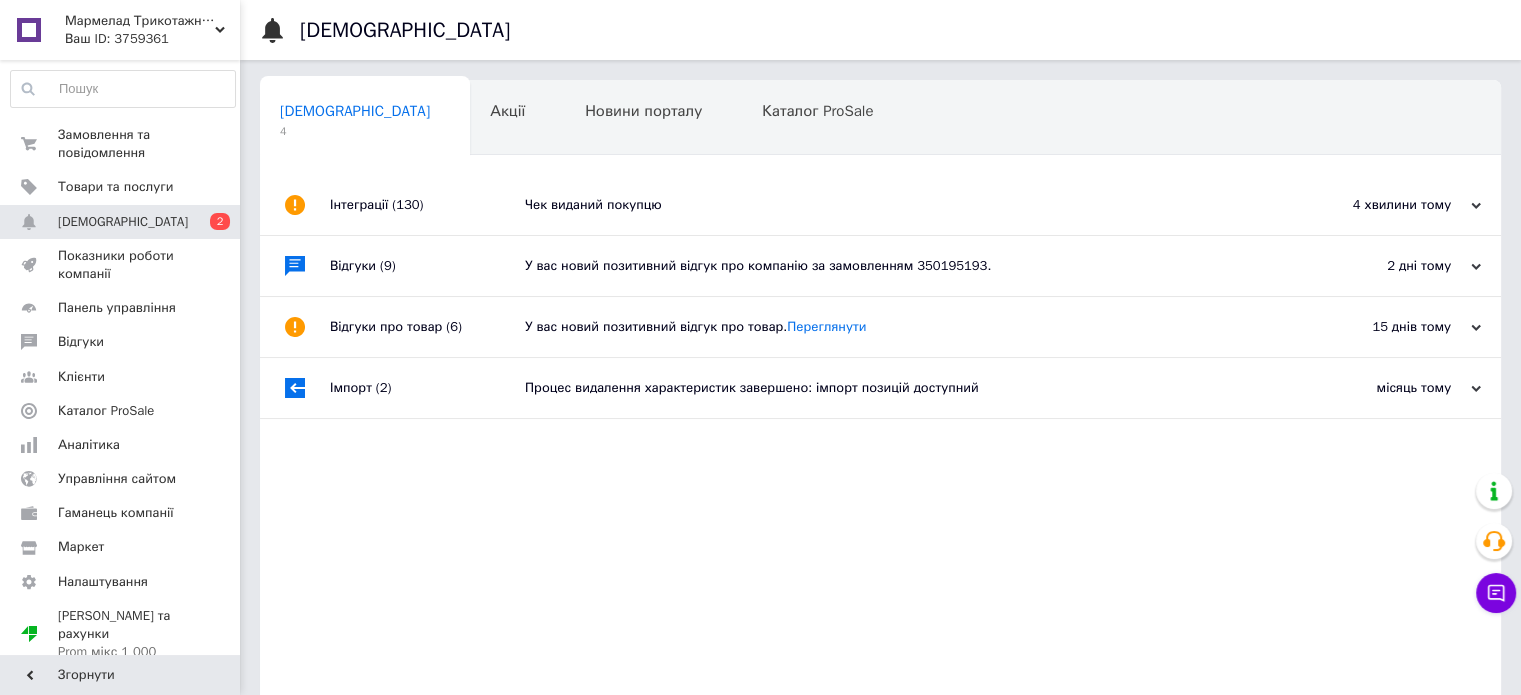 click on "Чек виданий покупцю" at bounding box center (903, 205) 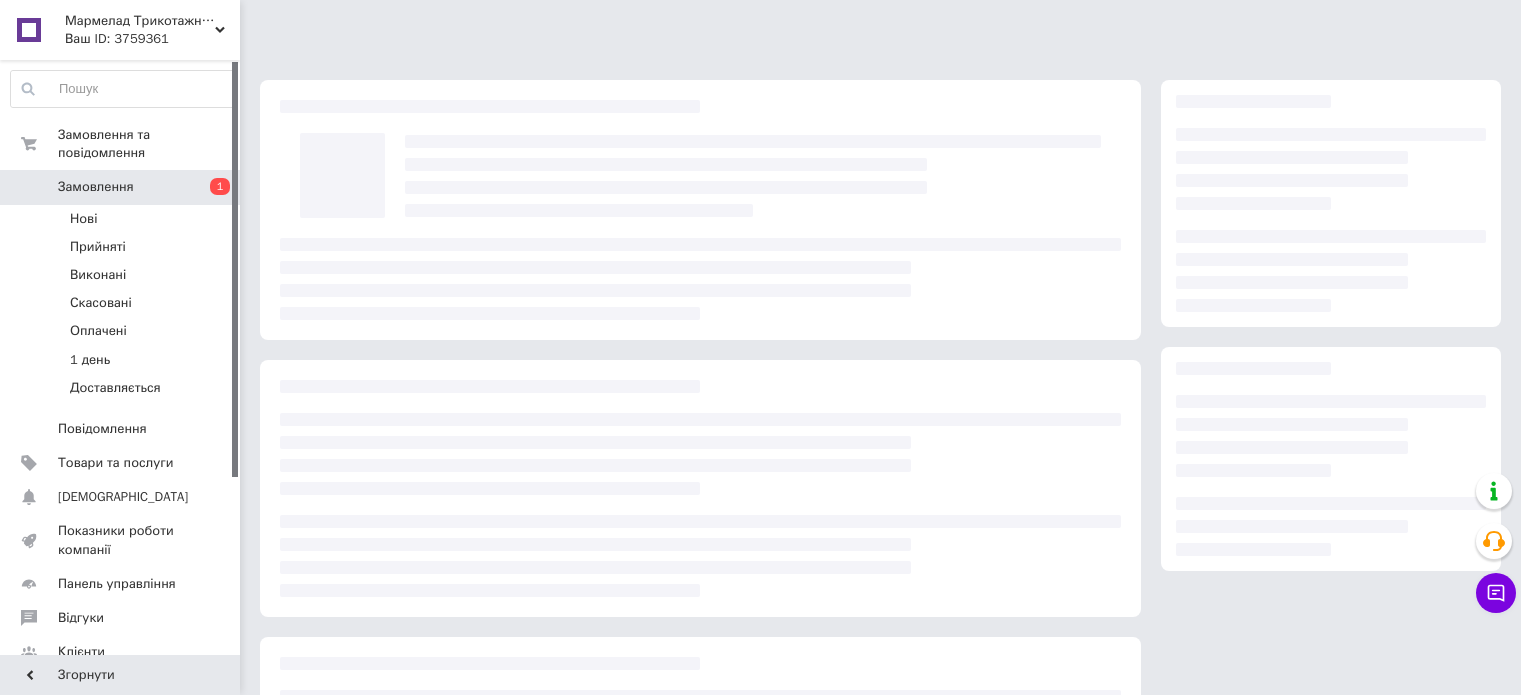 scroll, scrollTop: 52, scrollLeft: 0, axis: vertical 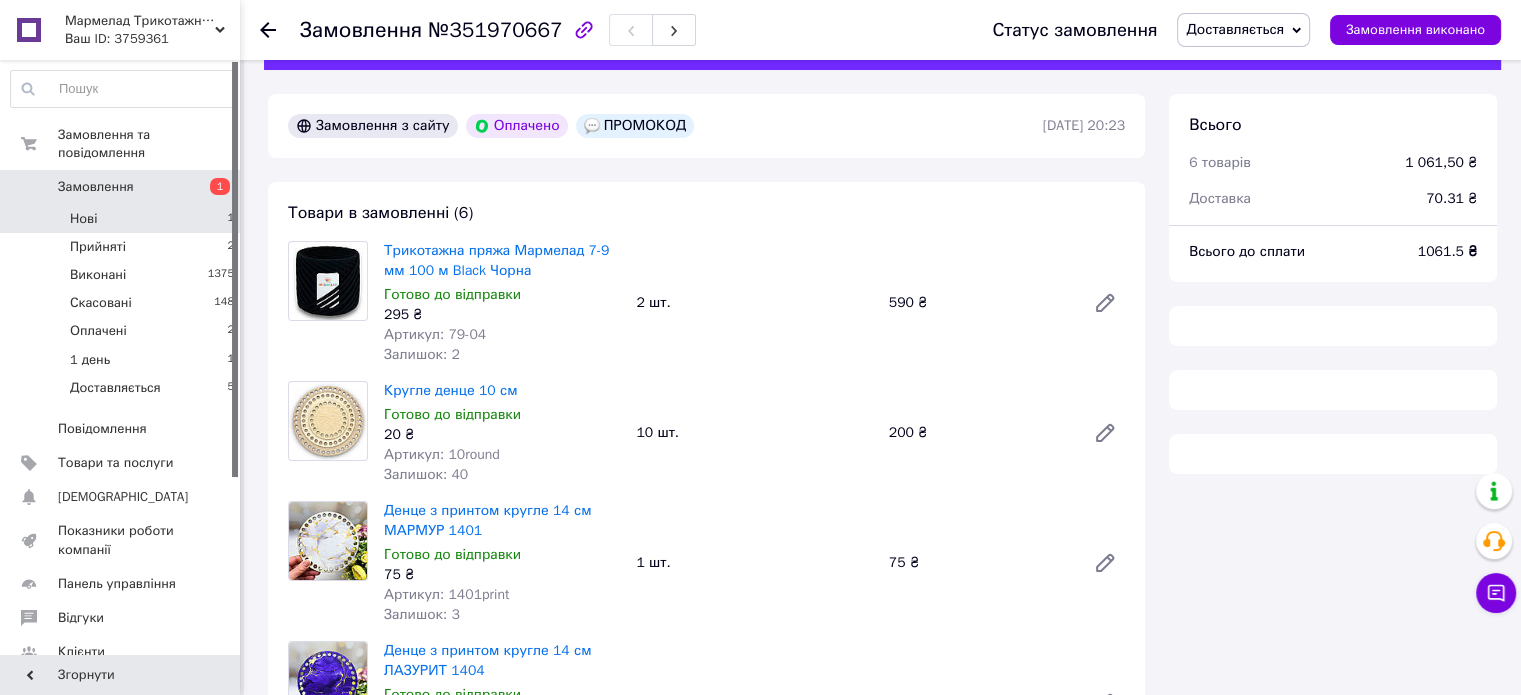 click on "Нові" at bounding box center [83, 219] 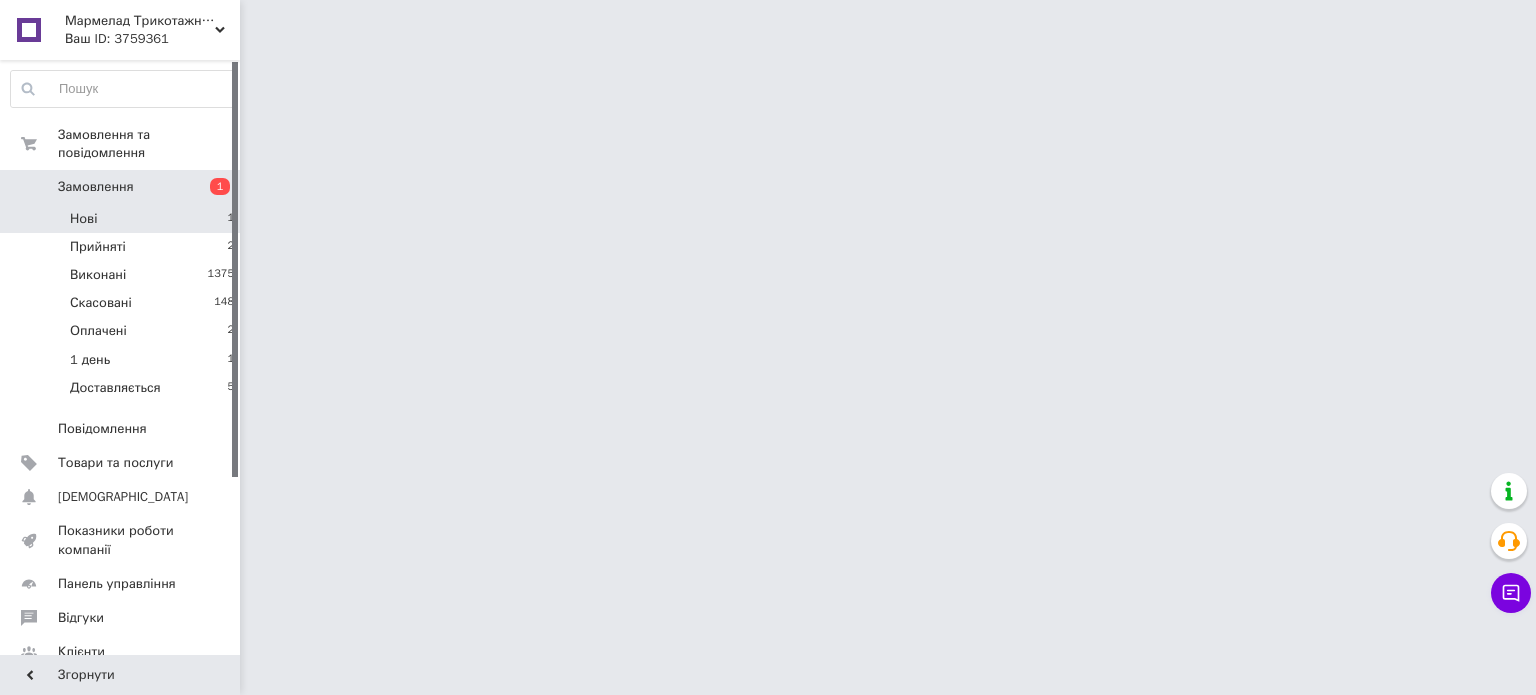 click on "Нові" at bounding box center (83, 219) 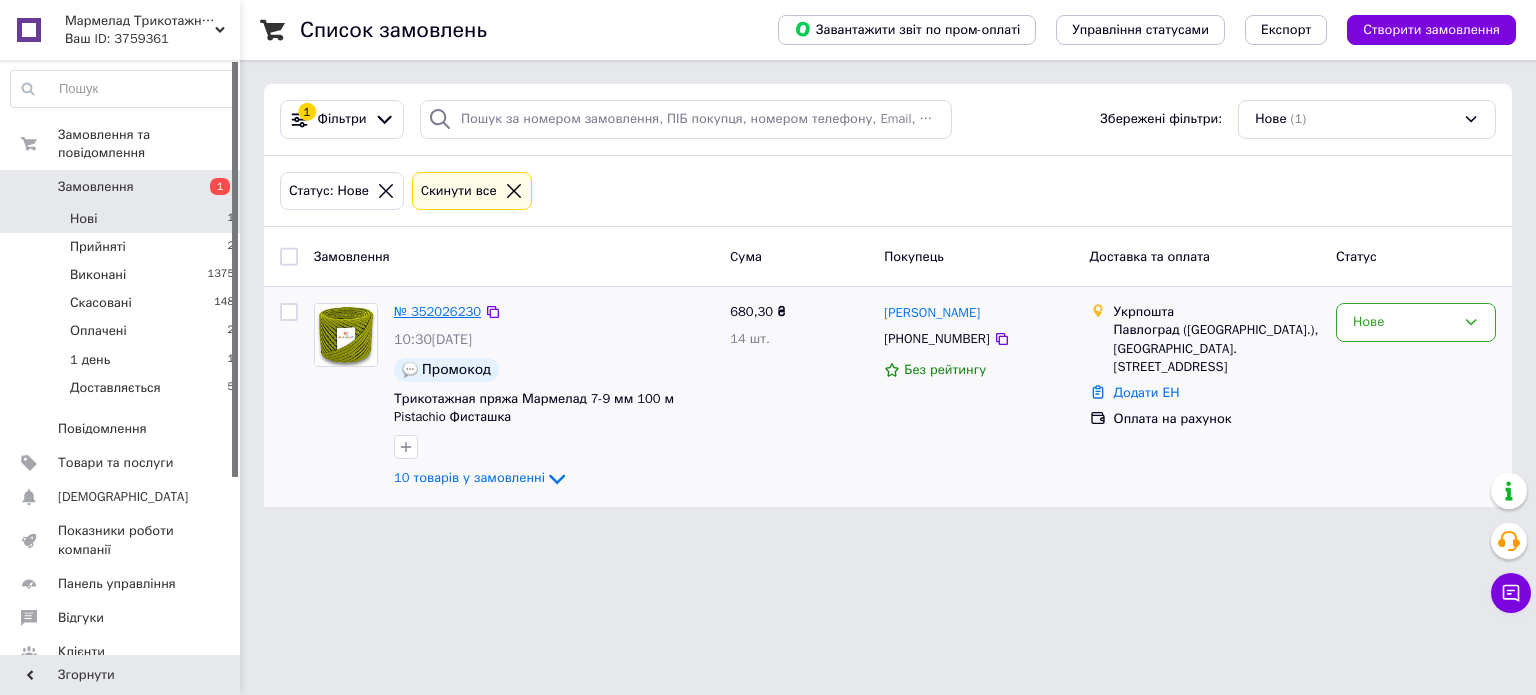 click on "№ 352026230" at bounding box center [437, 311] 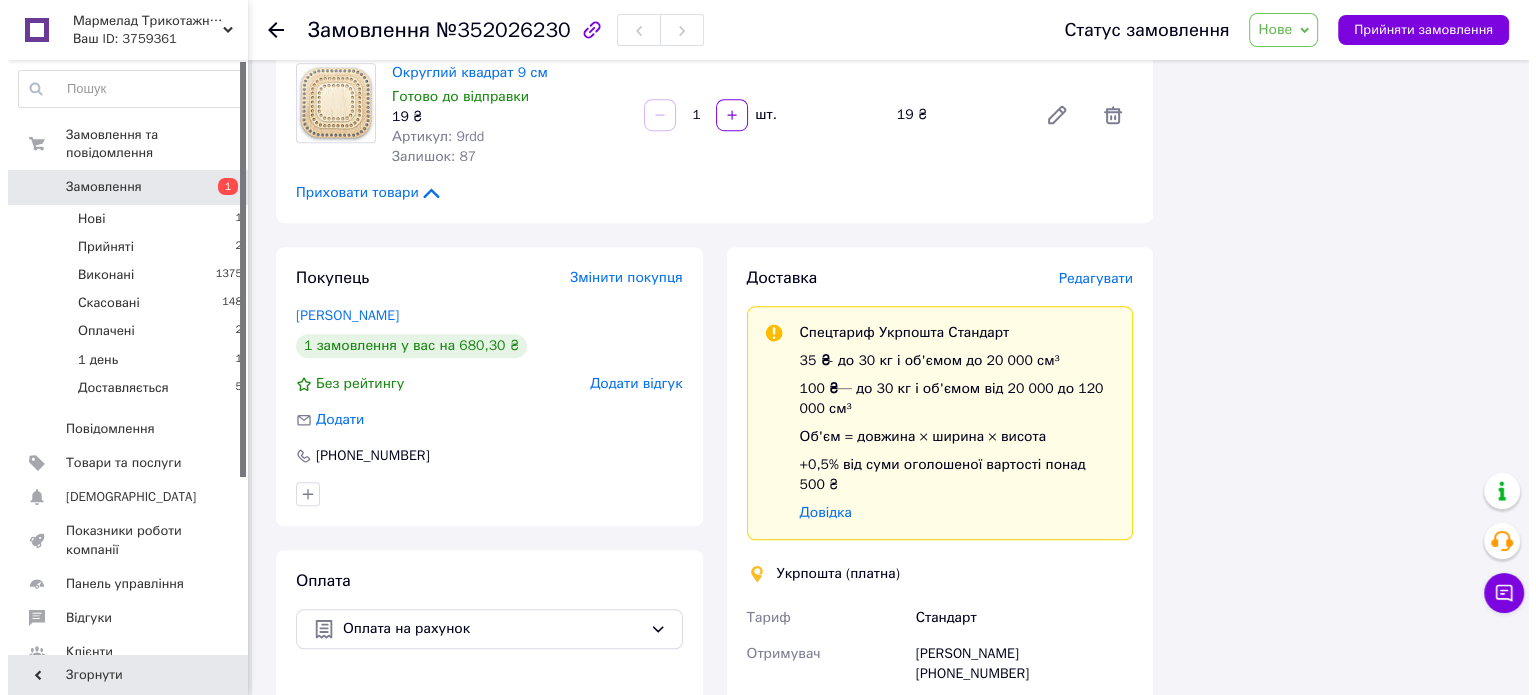 scroll, scrollTop: 1300, scrollLeft: 0, axis: vertical 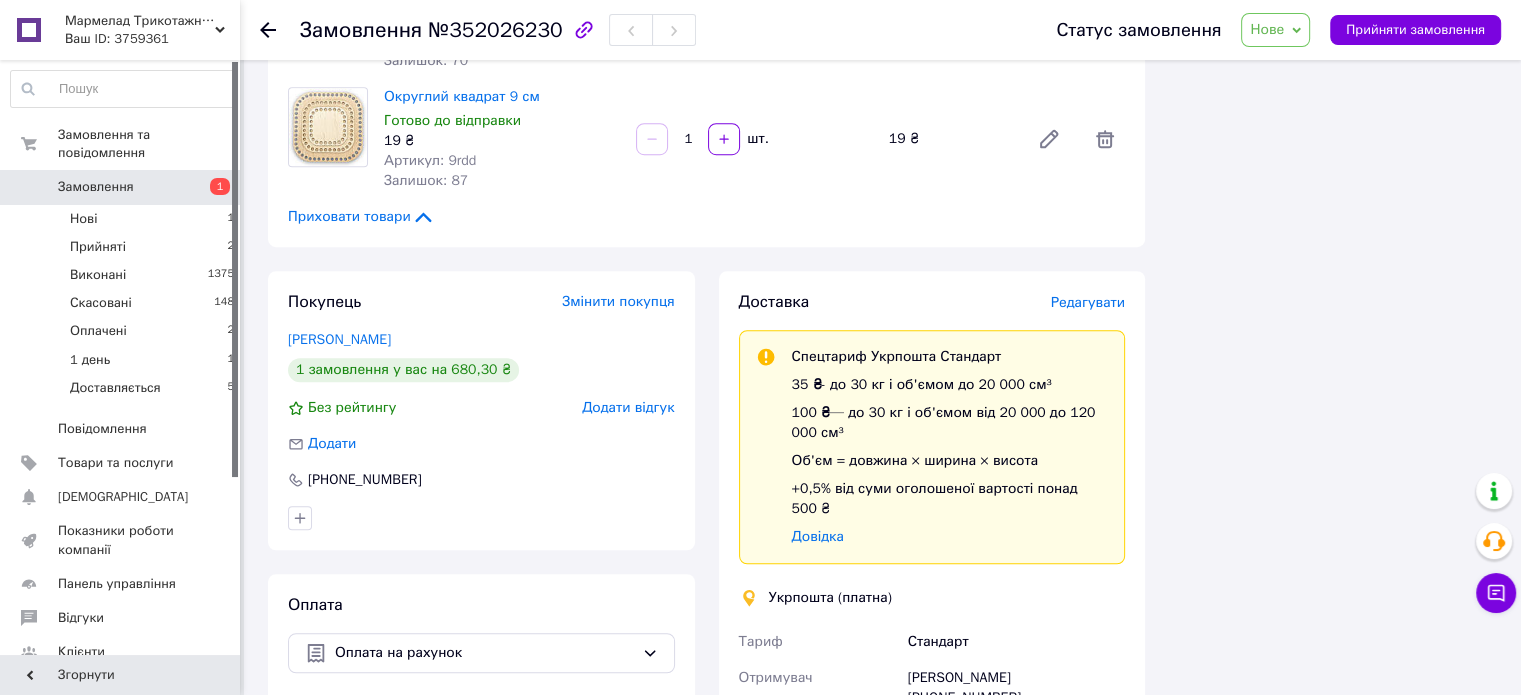 click on "Редагувати" at bounding box center [1088, 302] 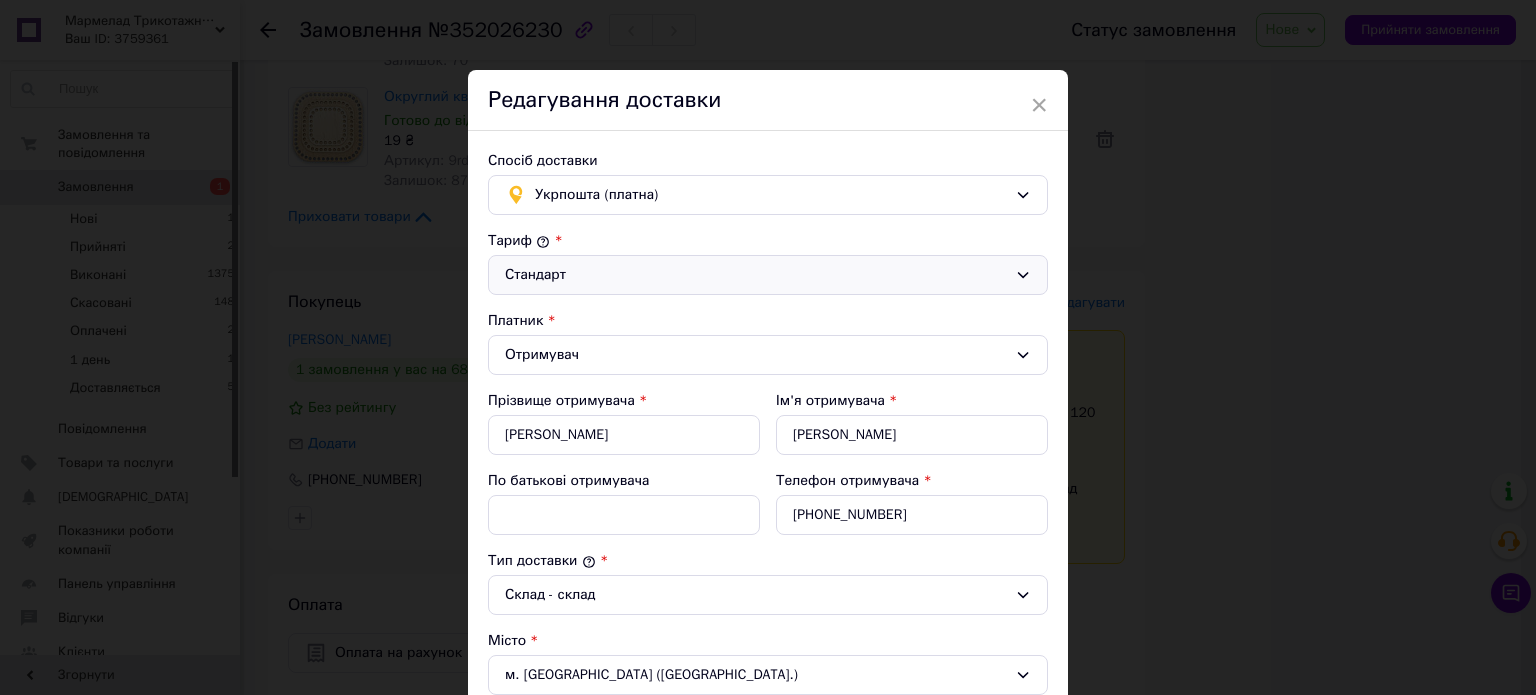 click on "Стандарт" at bounding box center (756, 275) 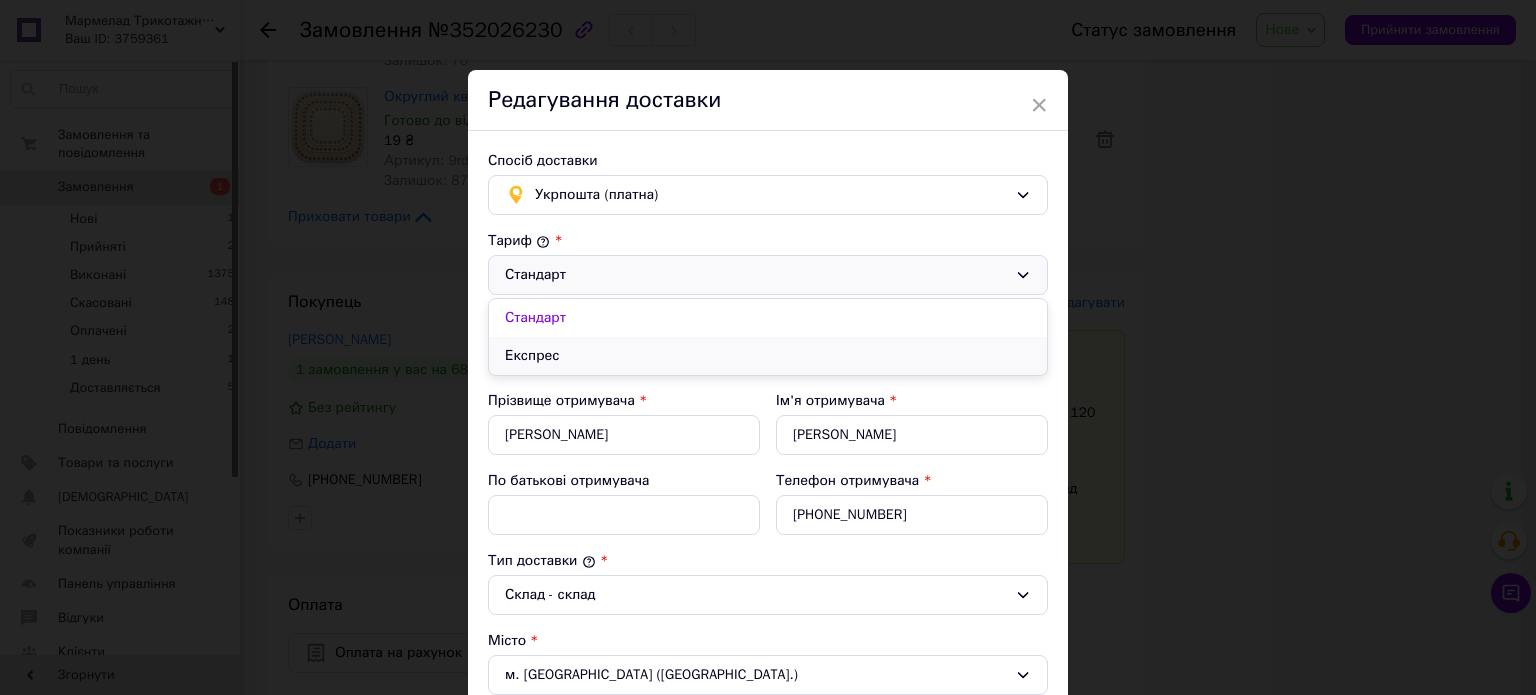 click on "Експрес" at bounding box center (768, 356) 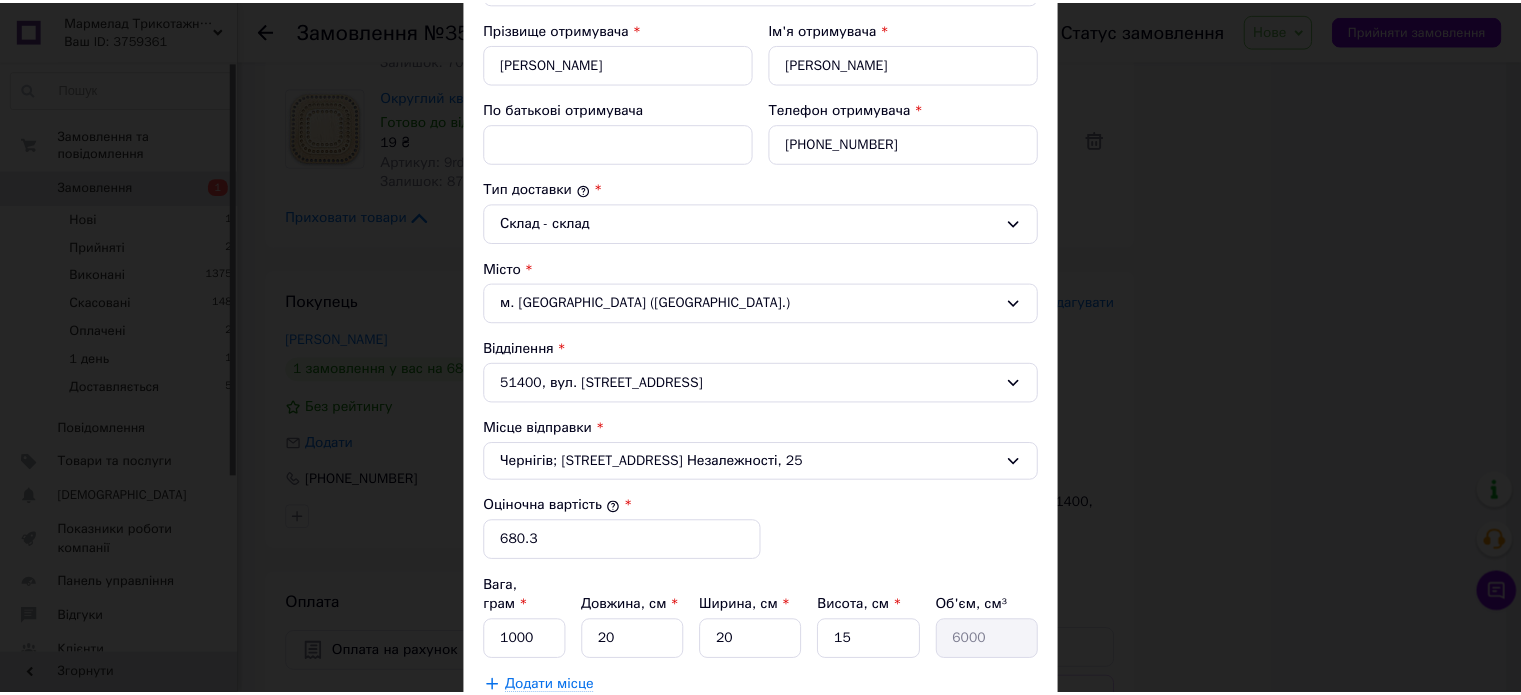 scroll, scrollTop: 600, scrollLeft: 0, axis: vertical 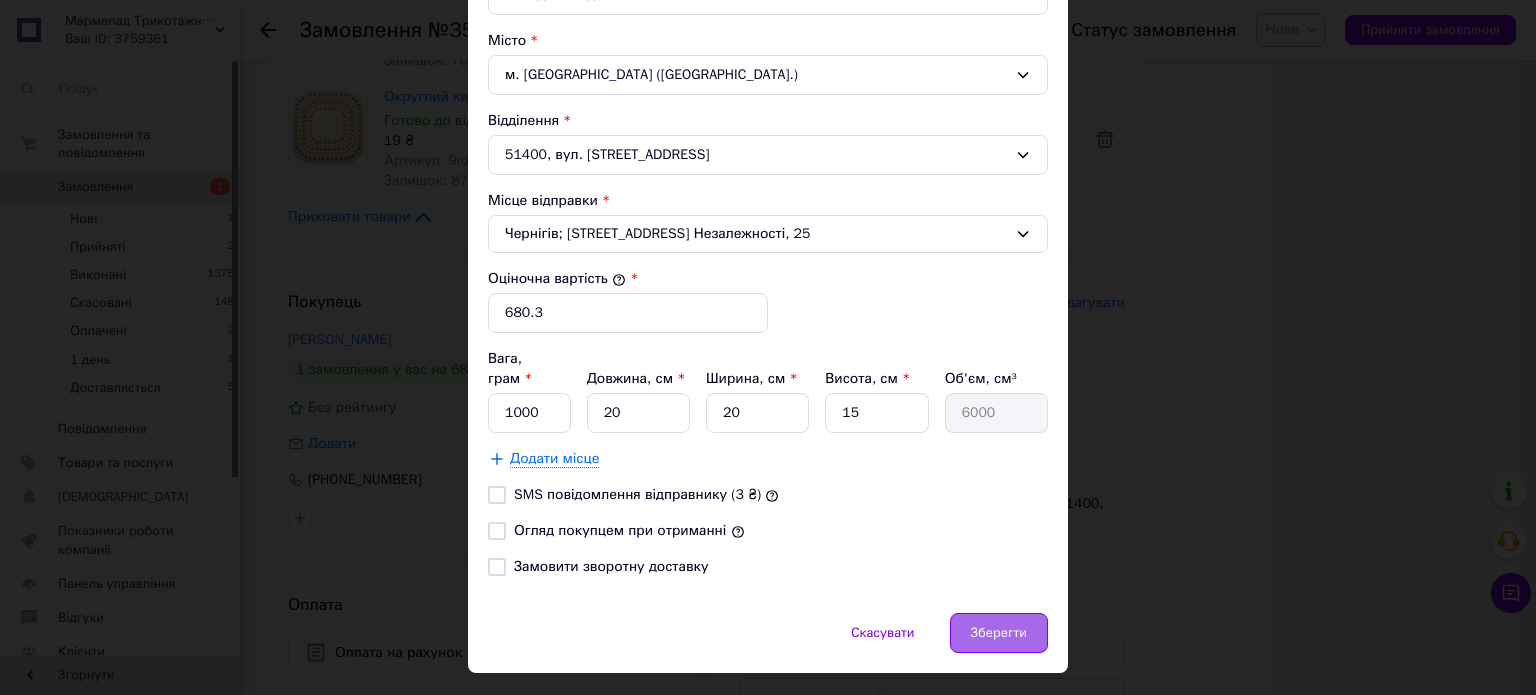 click on "Зберегти" at bounding box center [999, 633] 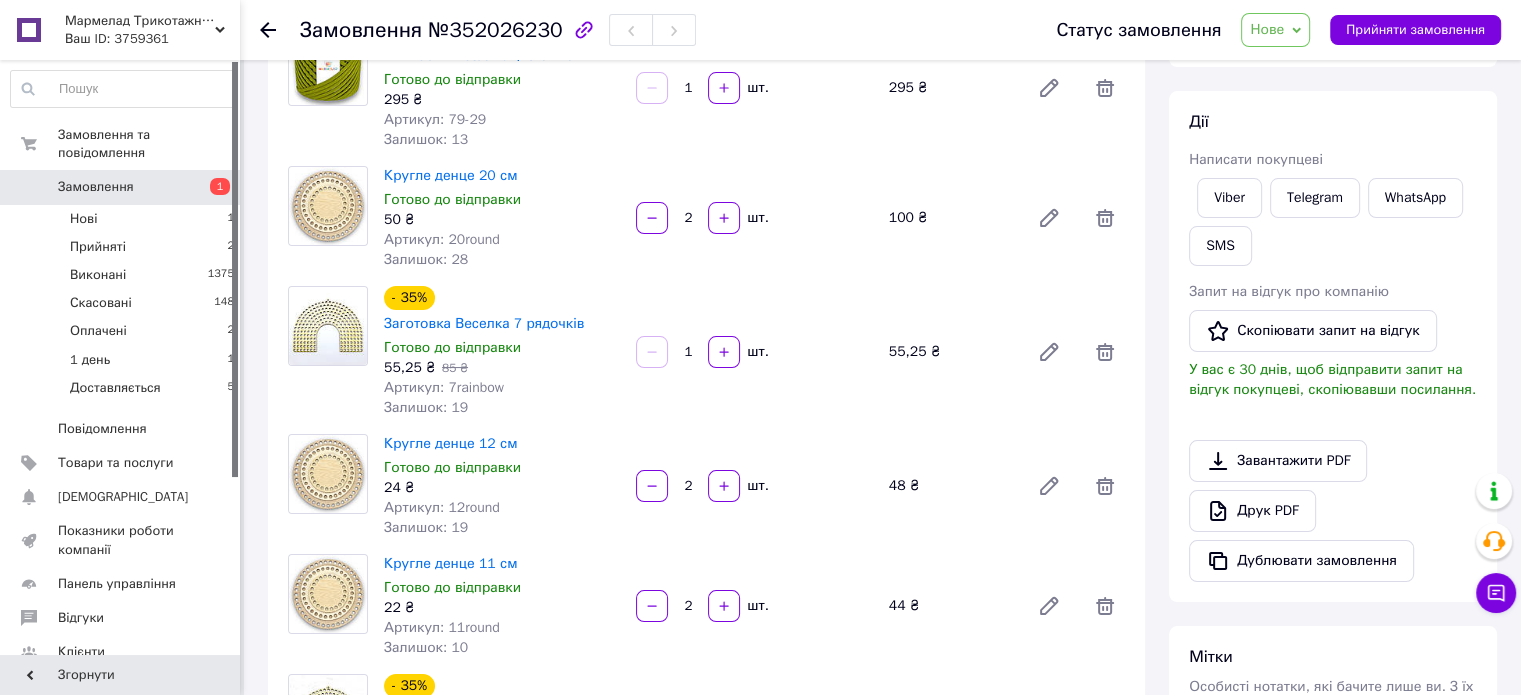 scroll, scrollTop: 100, scrollLeft: 0, axis: vertical 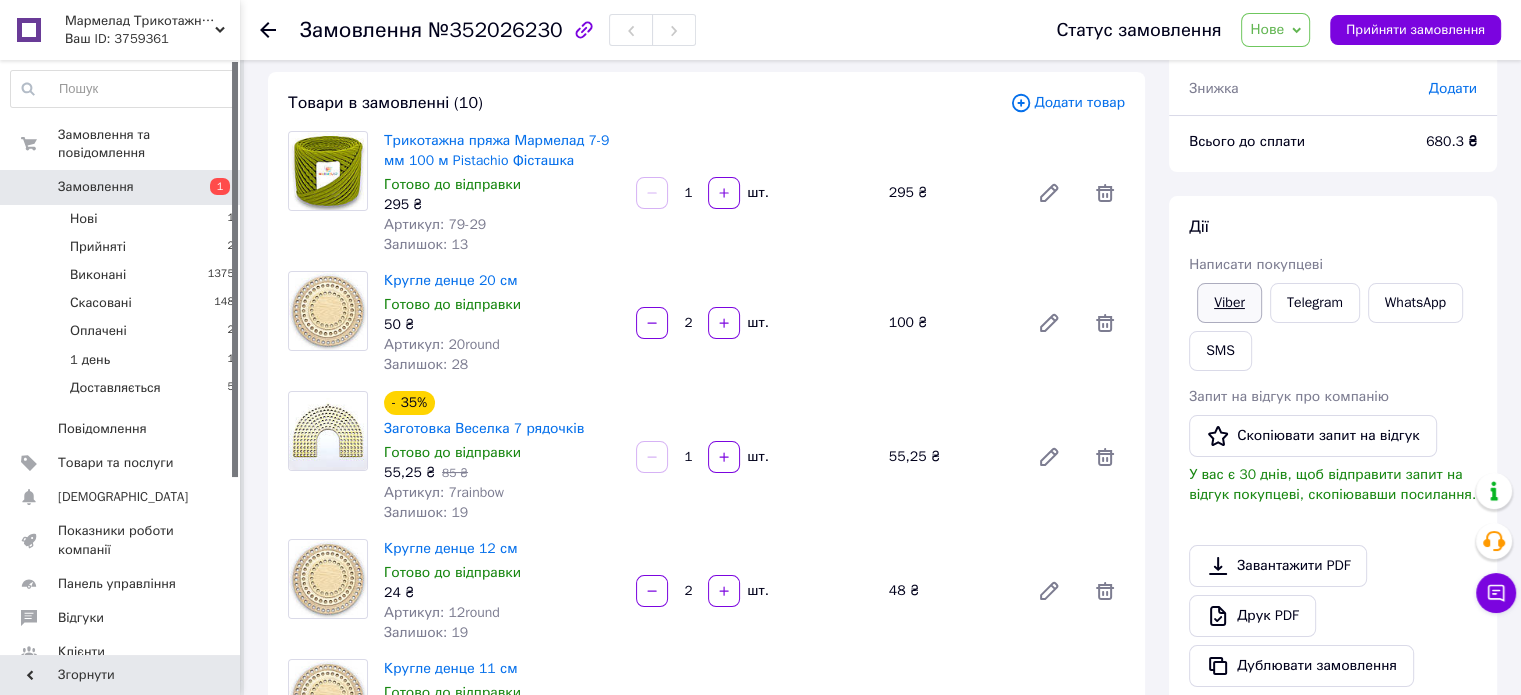 click on "Viber" at bounding box center [1229, 303] 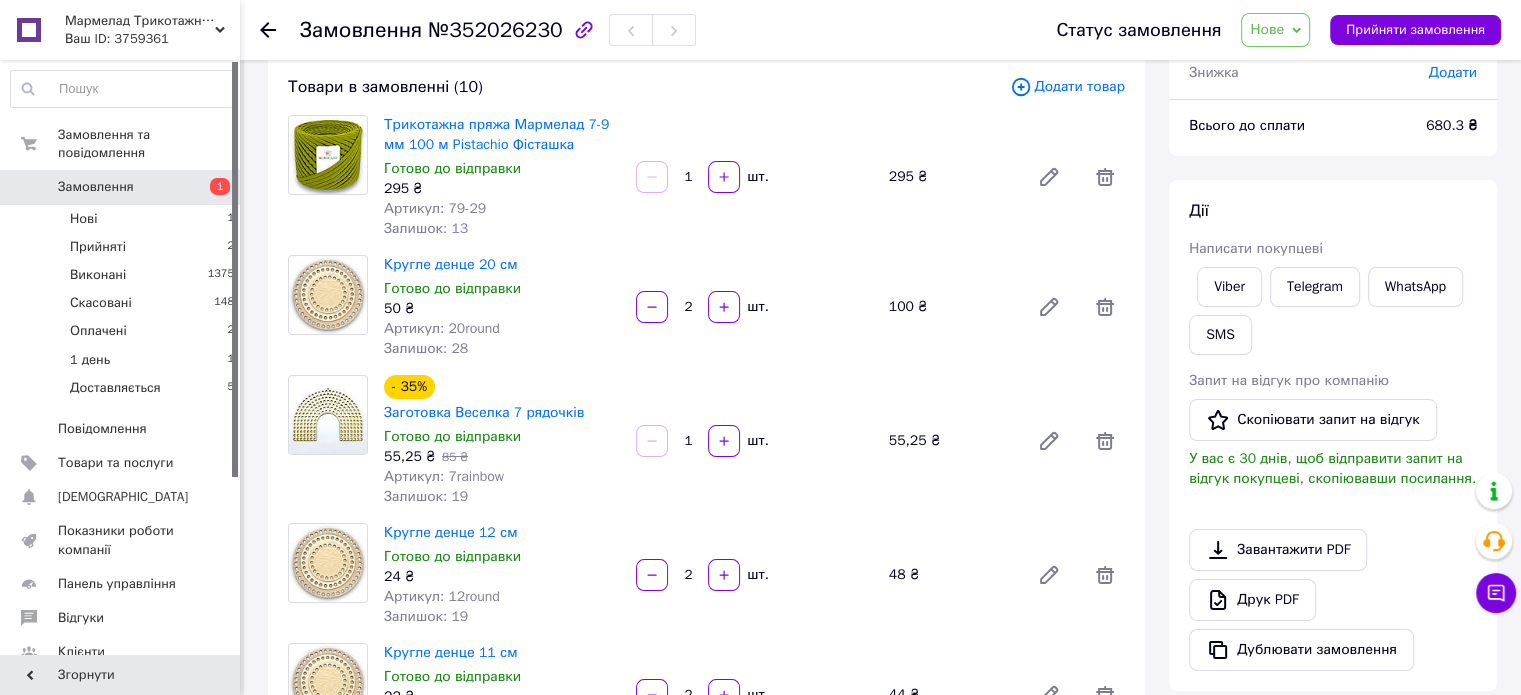 scroll, scrollTop: 100, scrollLeft: 0, axis: vertical 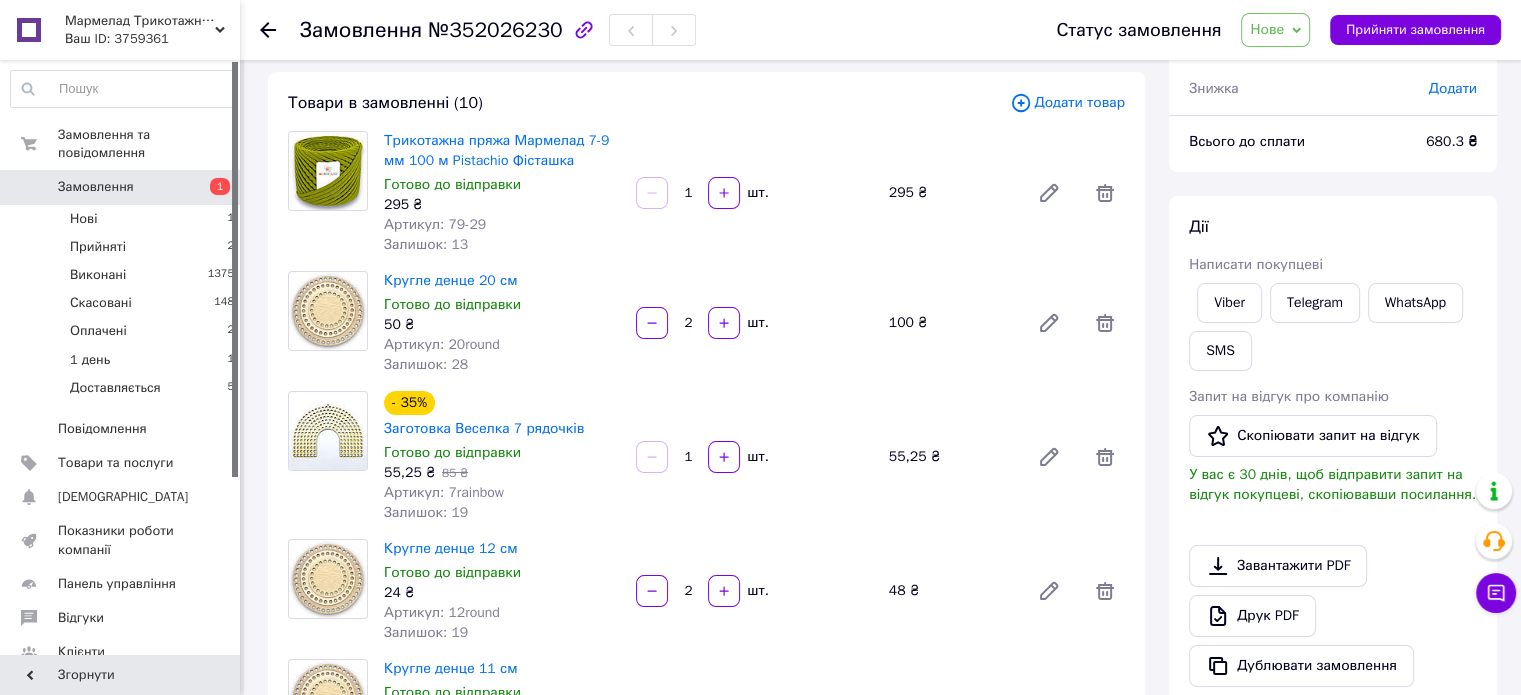 click on "Viber Telegram WhatsApp SMS" at bounding box center [1333, 327] 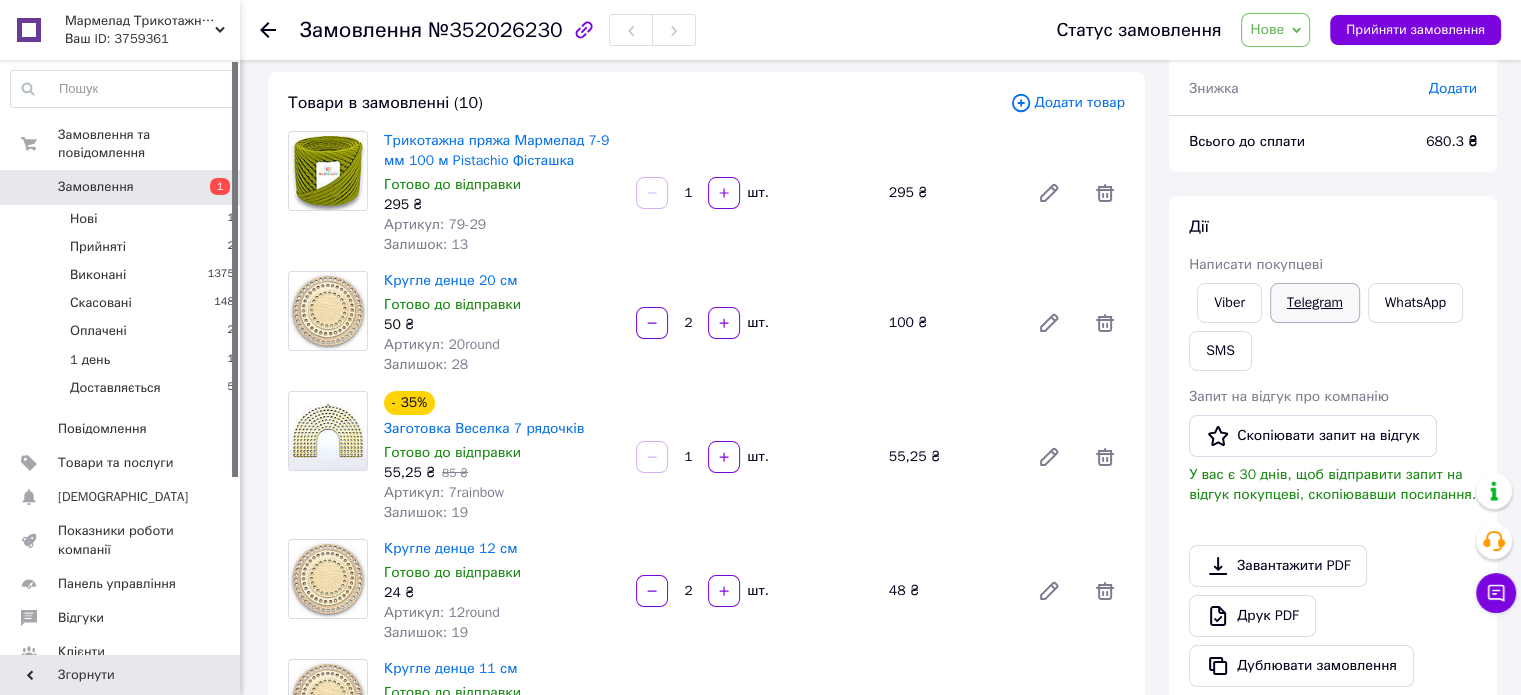 click on "Telegram" at bounding box center [1315, 303] 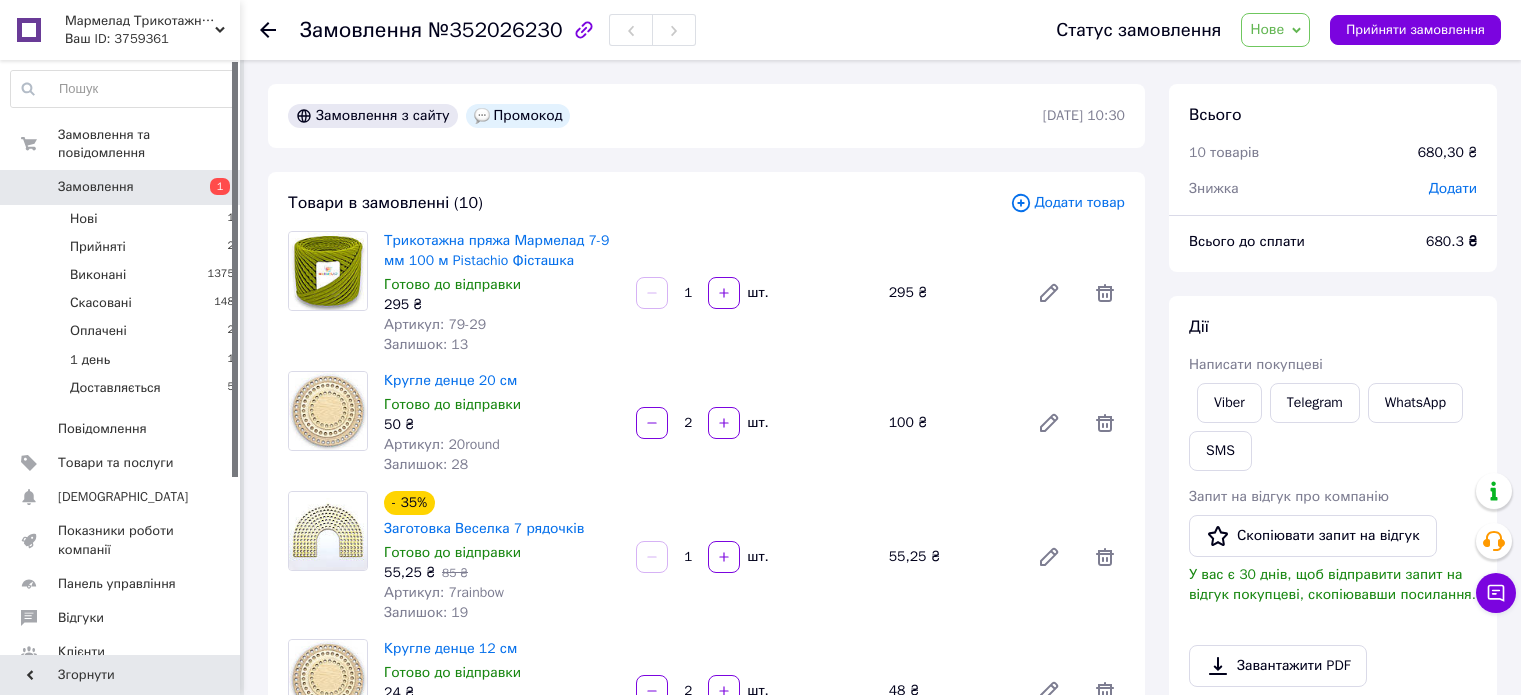 scroll, scrollTop: 100, scrollLeft: 0, axis: vertical 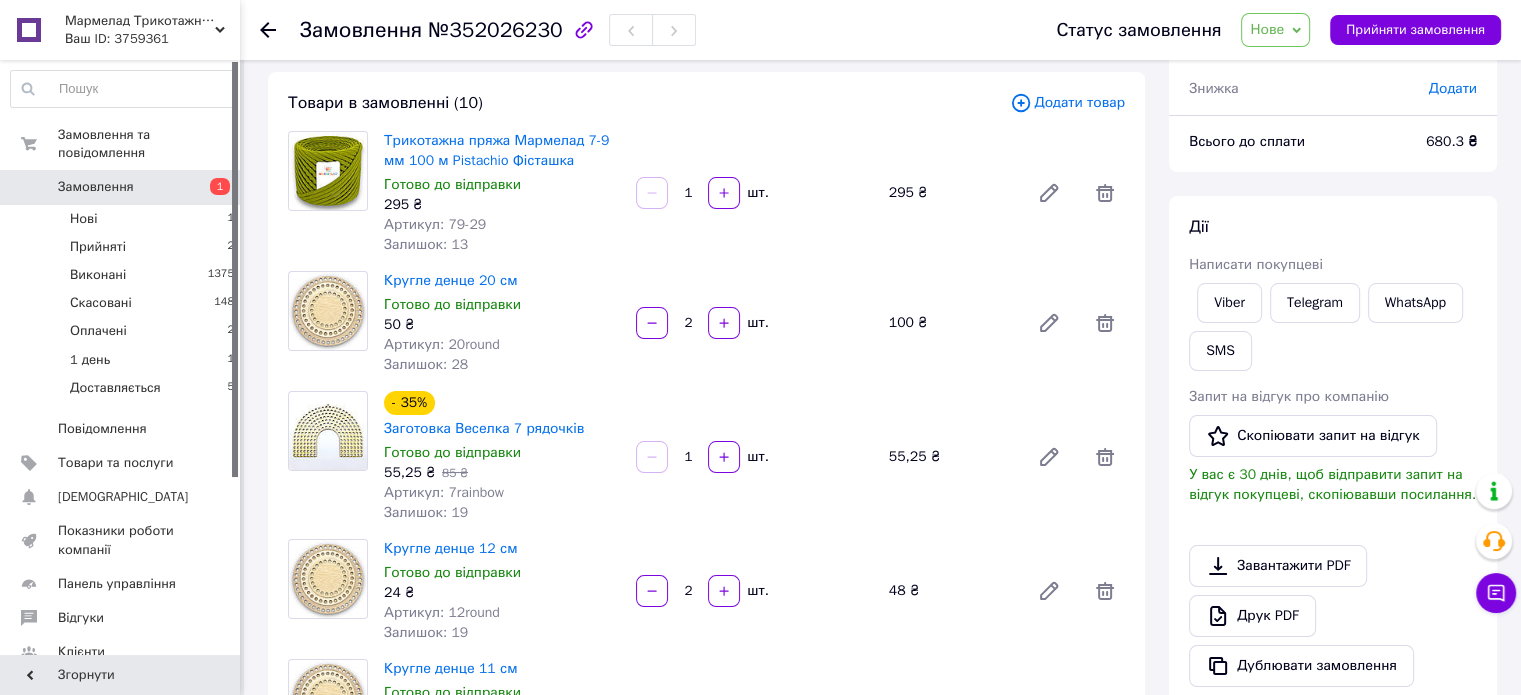 click on "Нове" at bounding box center [1267, 29] 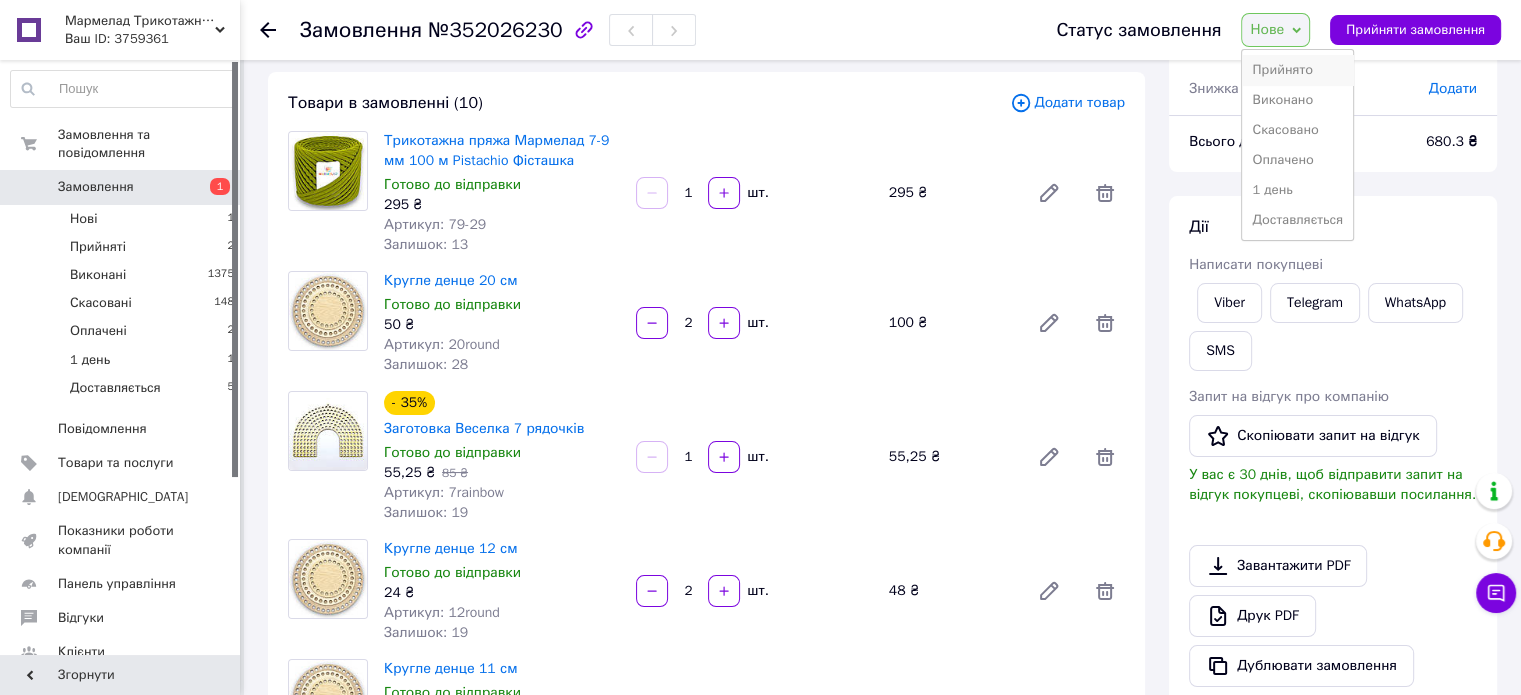 click on "Прийнято" at bounding box center (1297, 70) 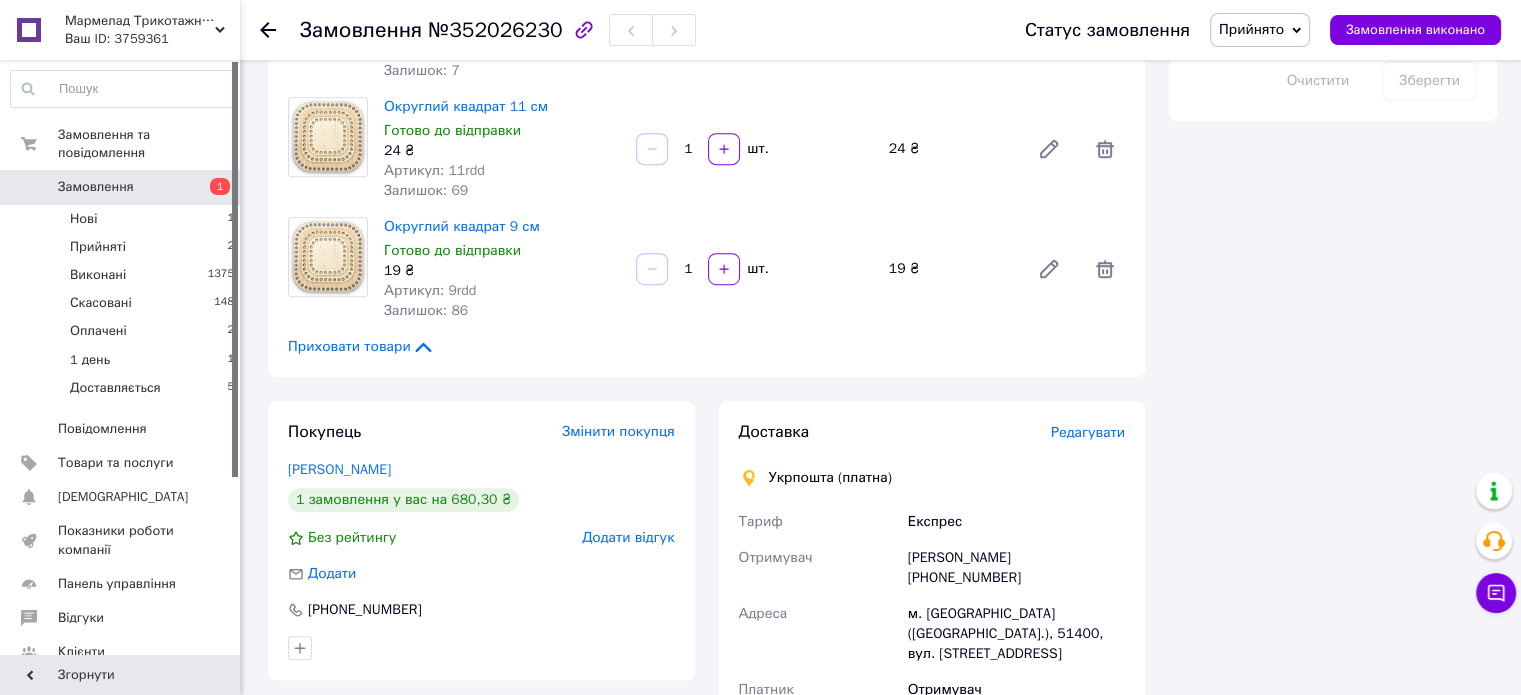 scroll, scrollTop: 1200, scrollLeft: 0, axis: vertical 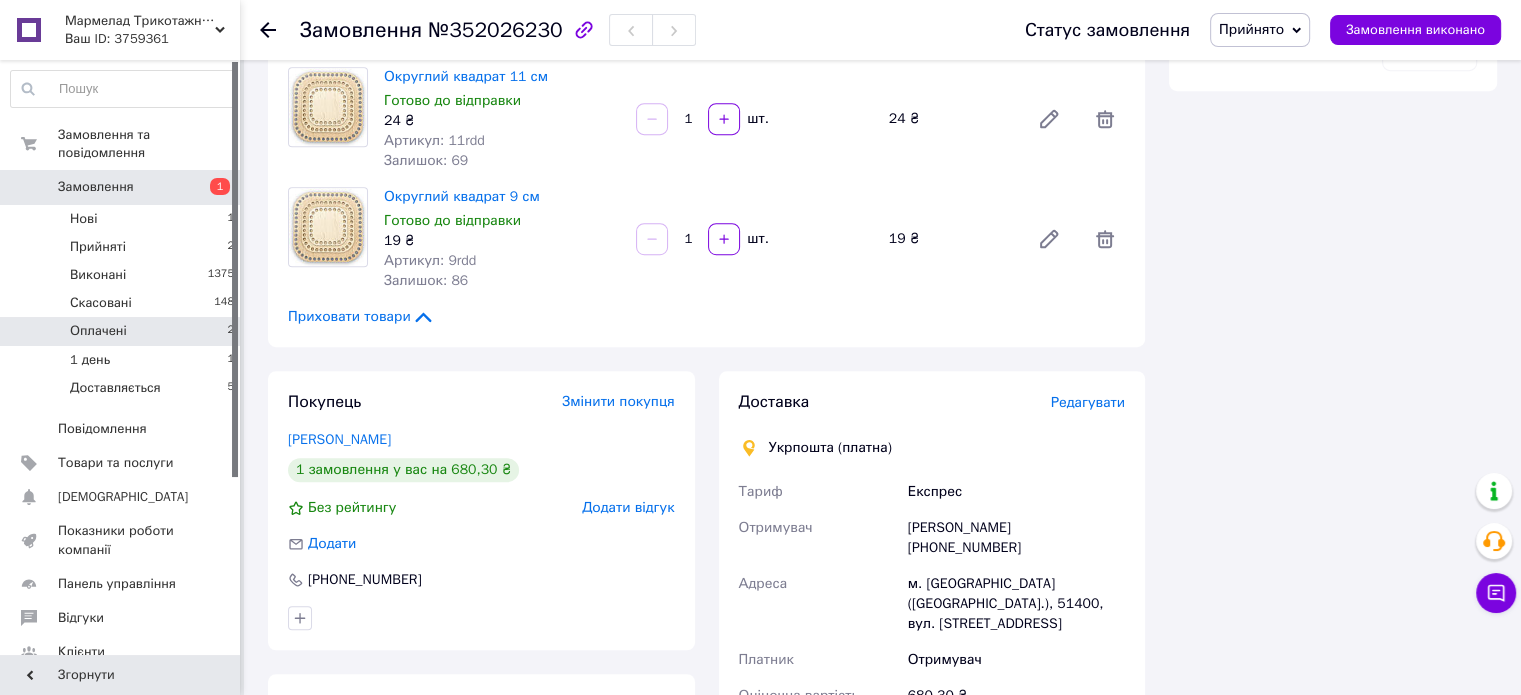 click on "Оплачені" at bounding box center [98, 331] 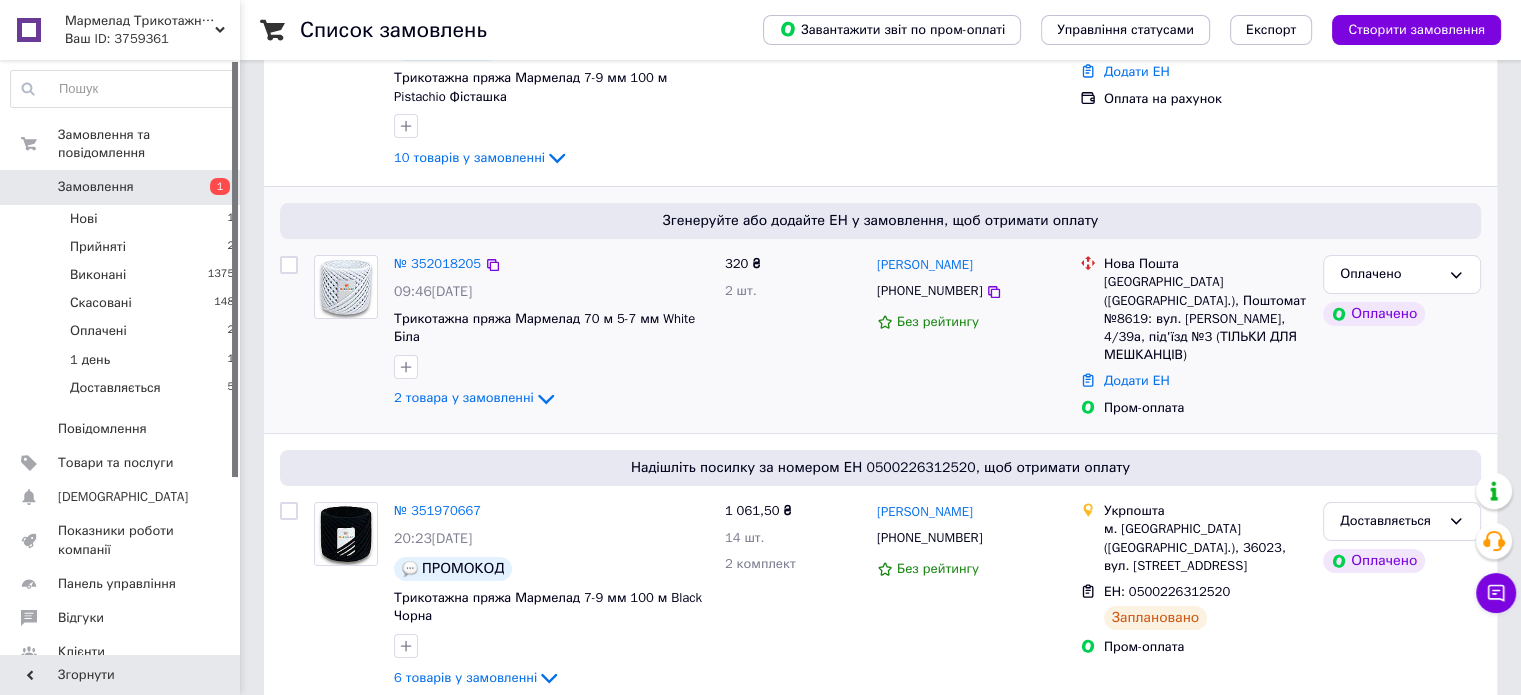 scroll, scrollTop: 300, scrollLeft: 0, axis: vertical 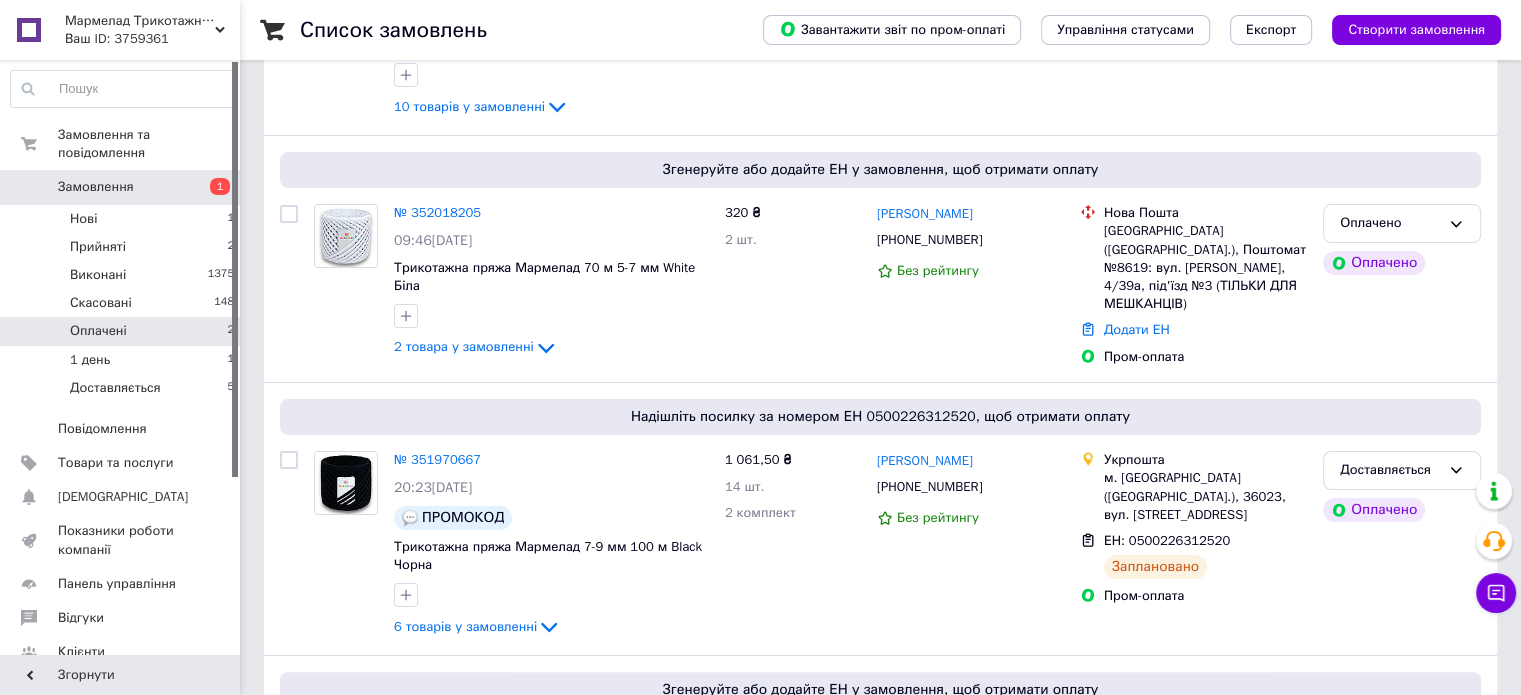 click on "Оплачені 2" at bounding box center (123, 331) 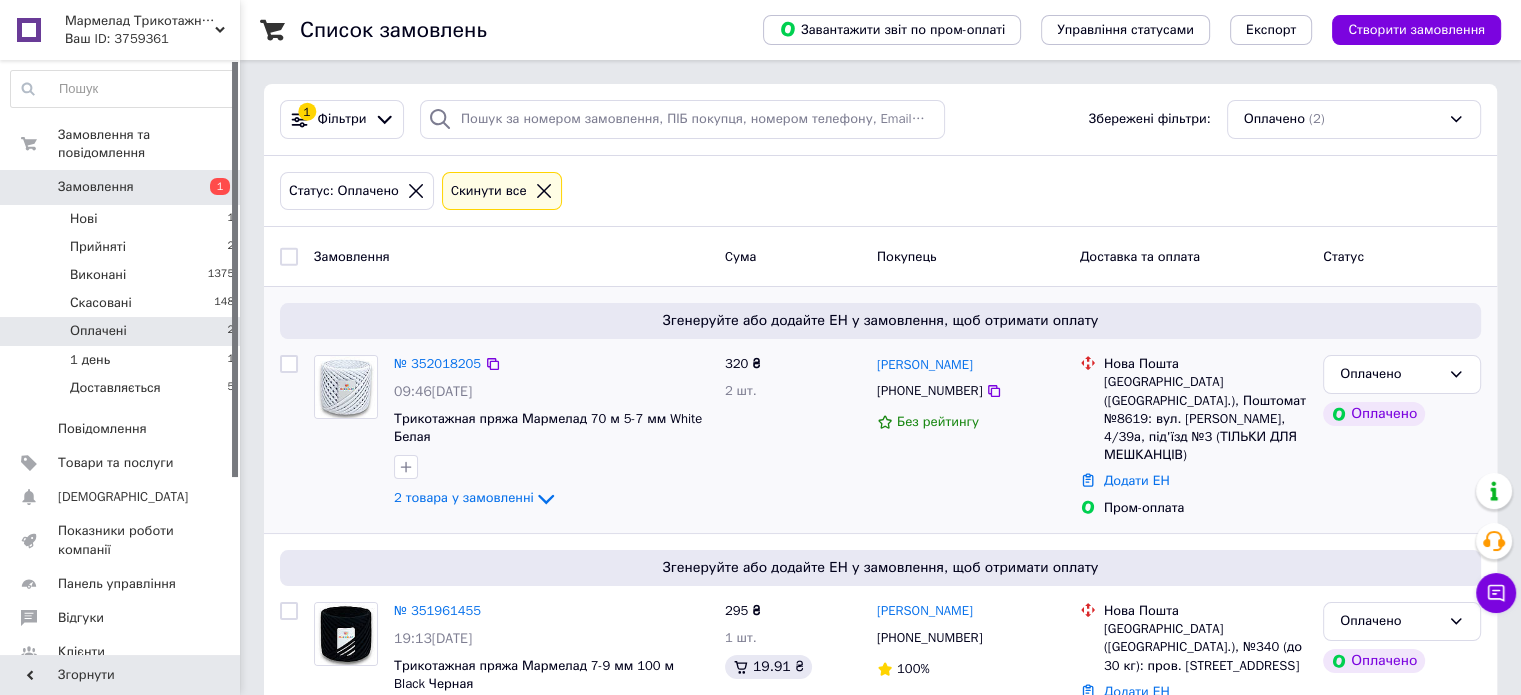 scroll, scrollTop: 63, scrollLeft: 0, axis: vertical 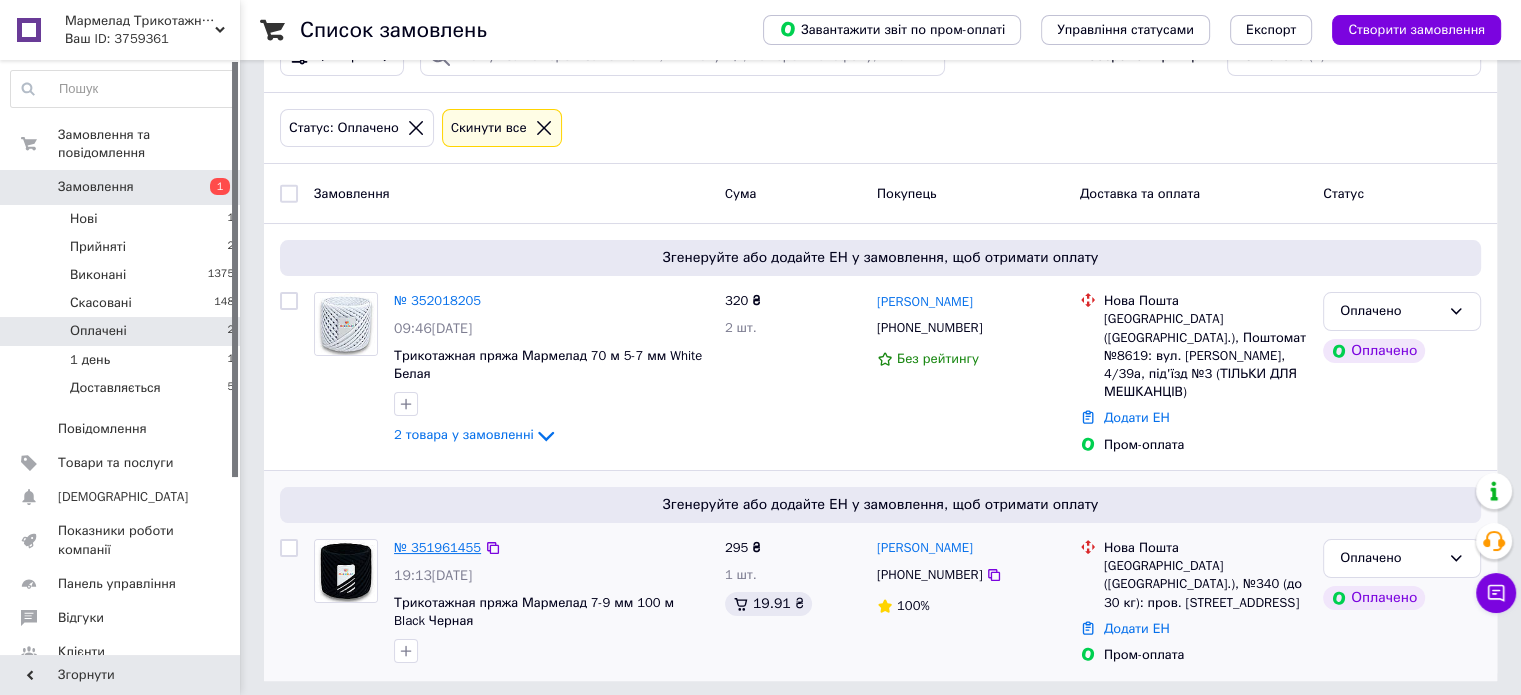 click on "№ 351961455" at bounding box center (437, 547) 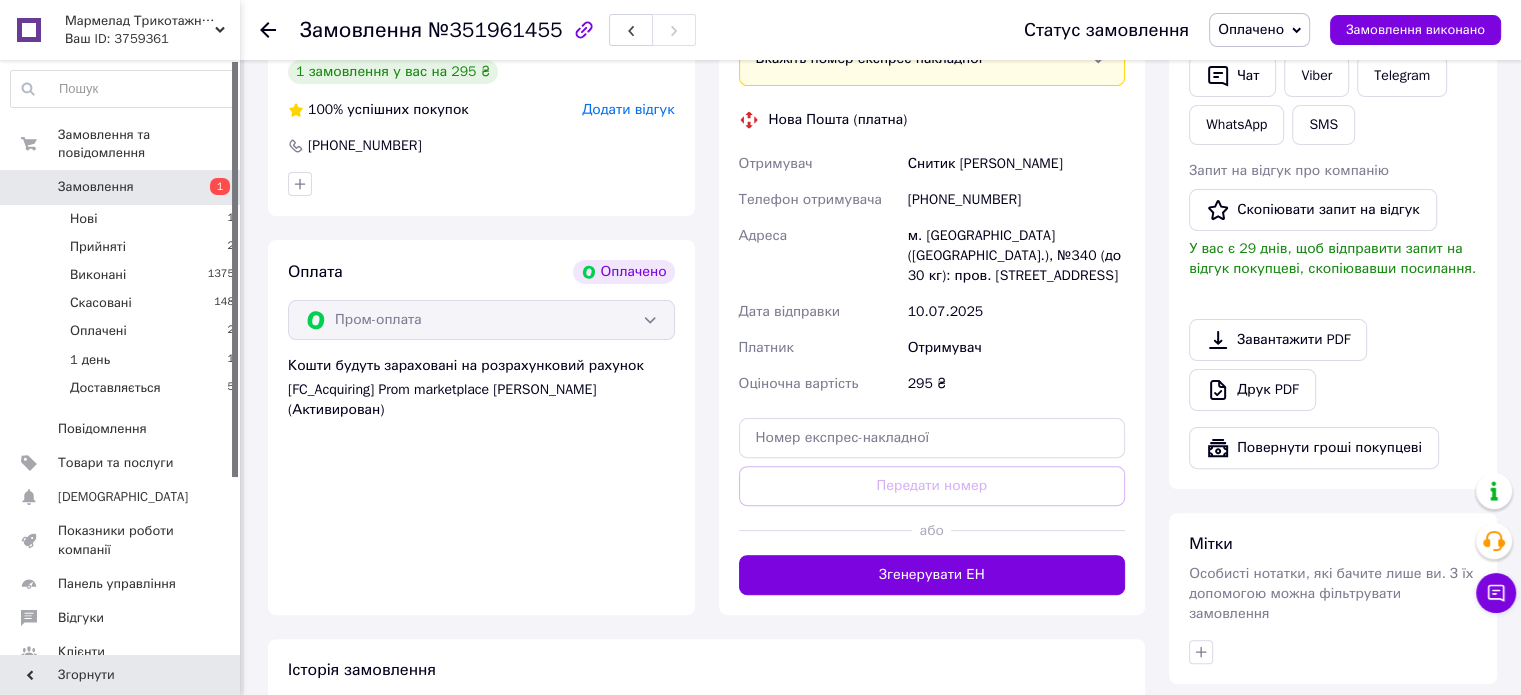 scroll, scrollTop: 708, scrollLeft: 0, axis: vertical 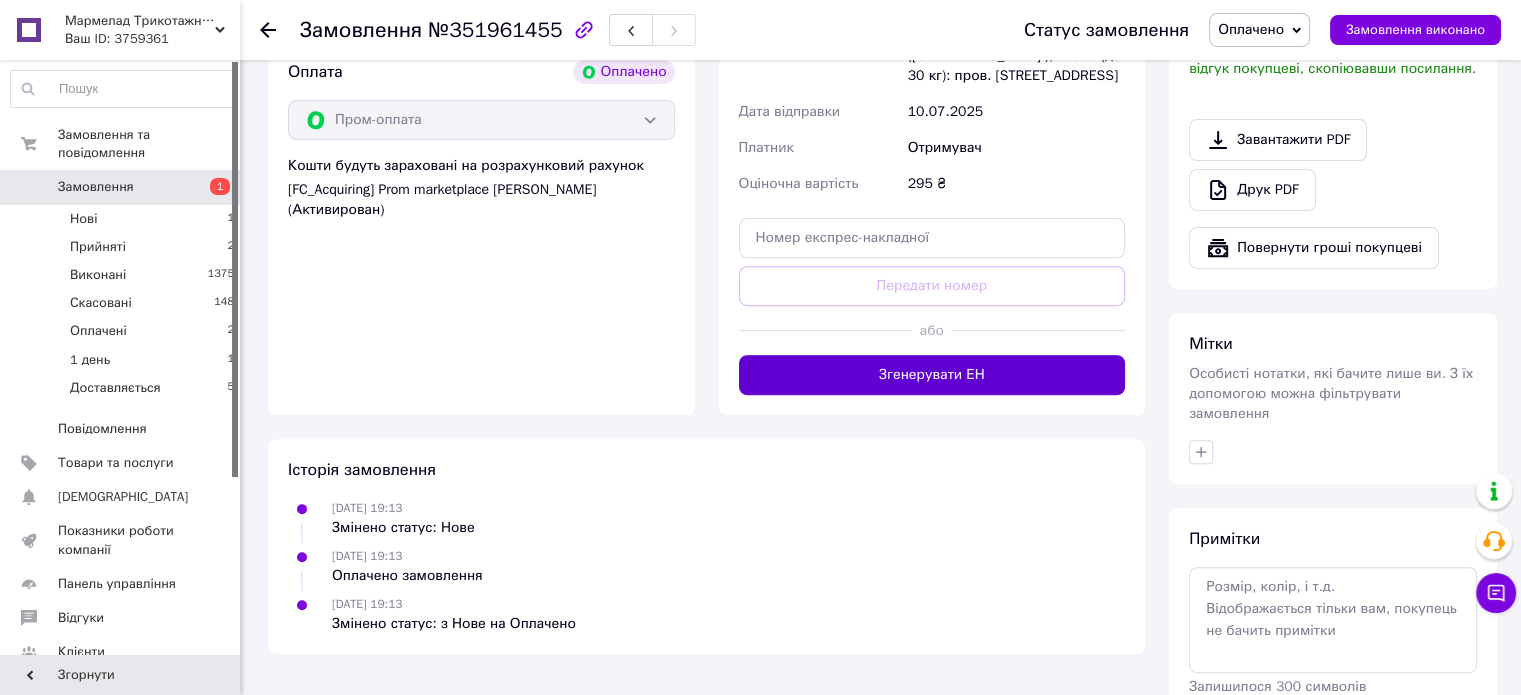 click on "Згенерувати ЕН" at bounding box center (932, 375) 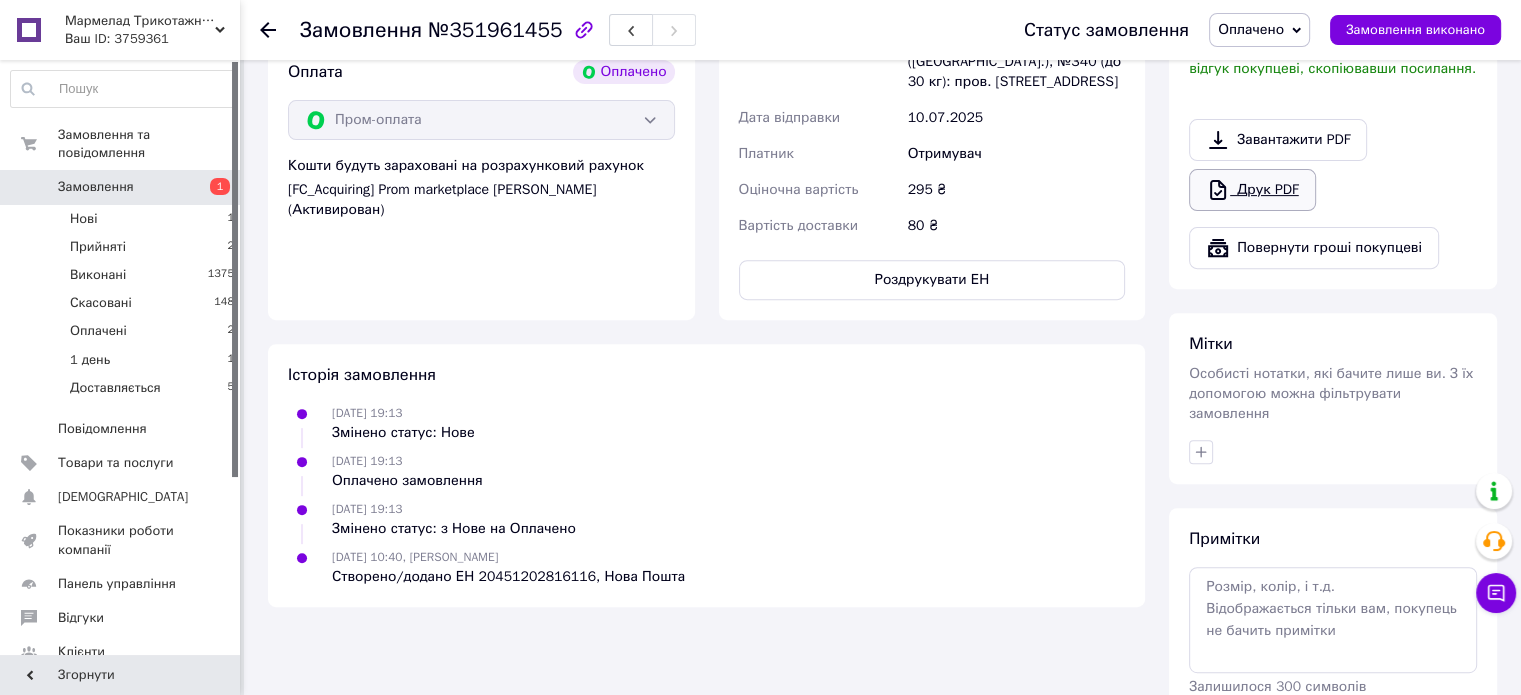 click on "Друк PDF" at bounding box center (1252, 190) 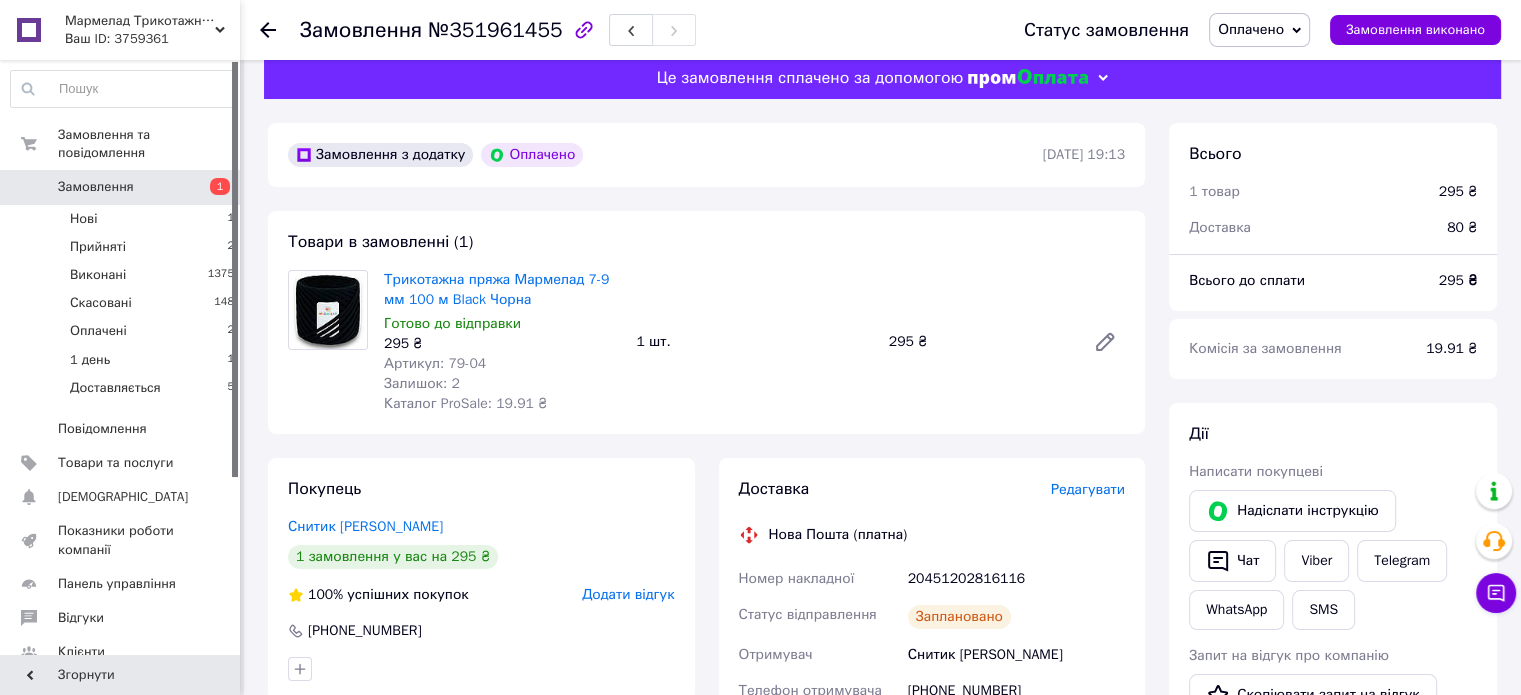scroll, scrollTop: 0, scrollLeft: 0, axis: both 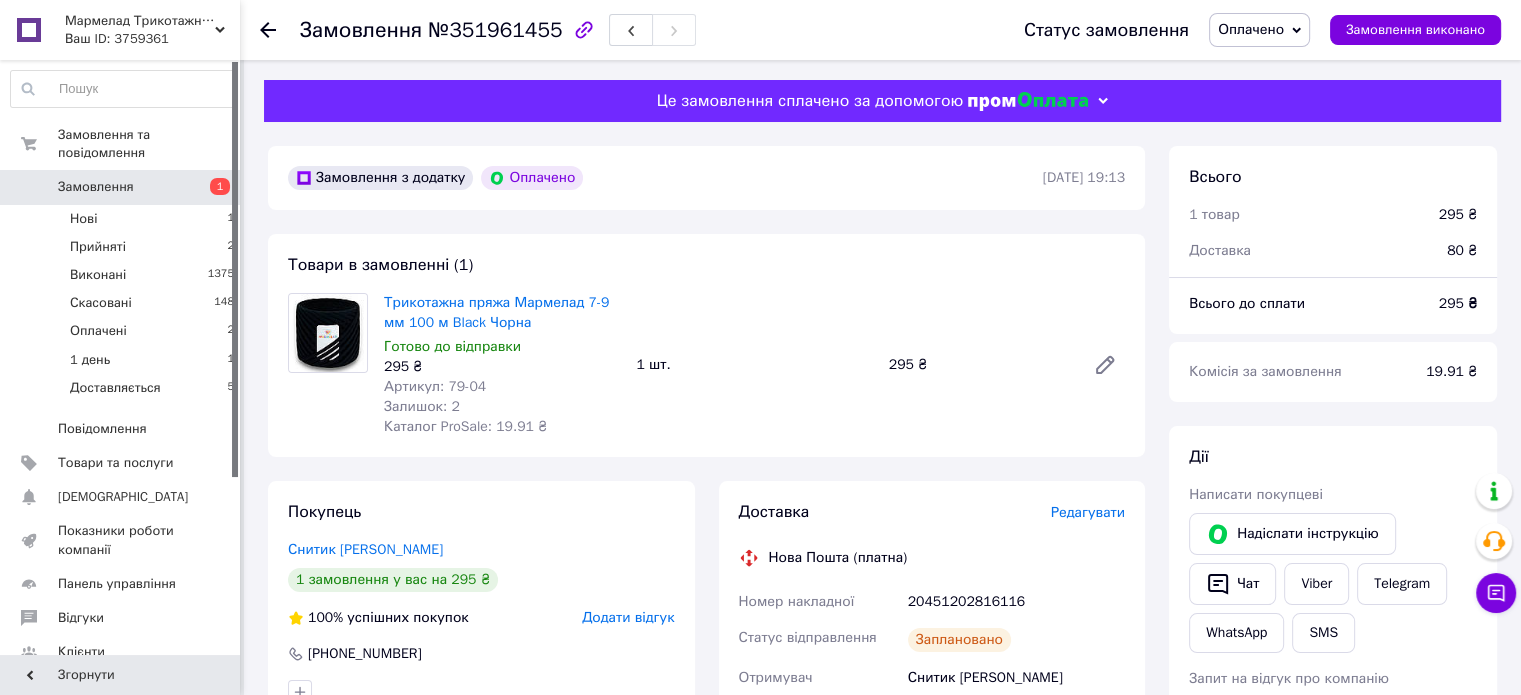 click on "Оплачено" at bounding box center (1259, 30) 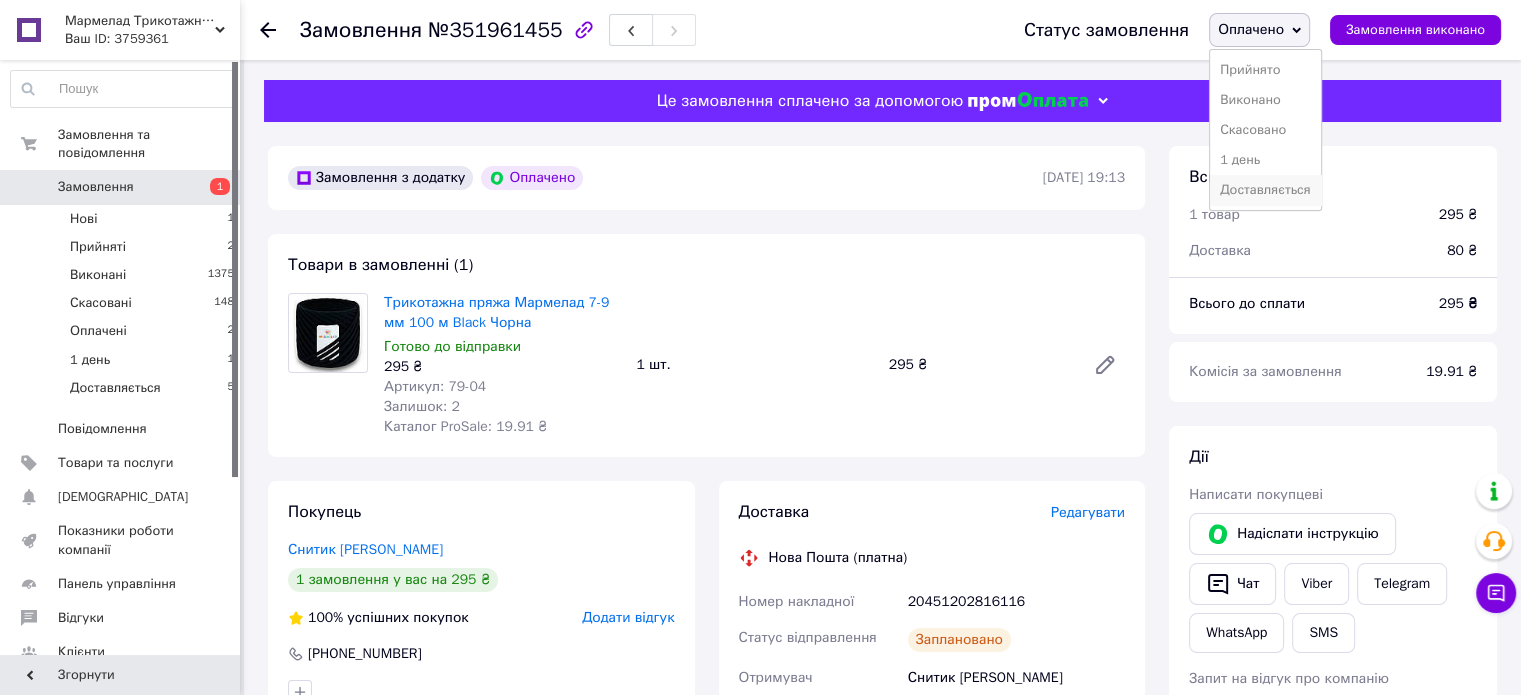click on "Доставляється" at bounding box center [1265, 190] 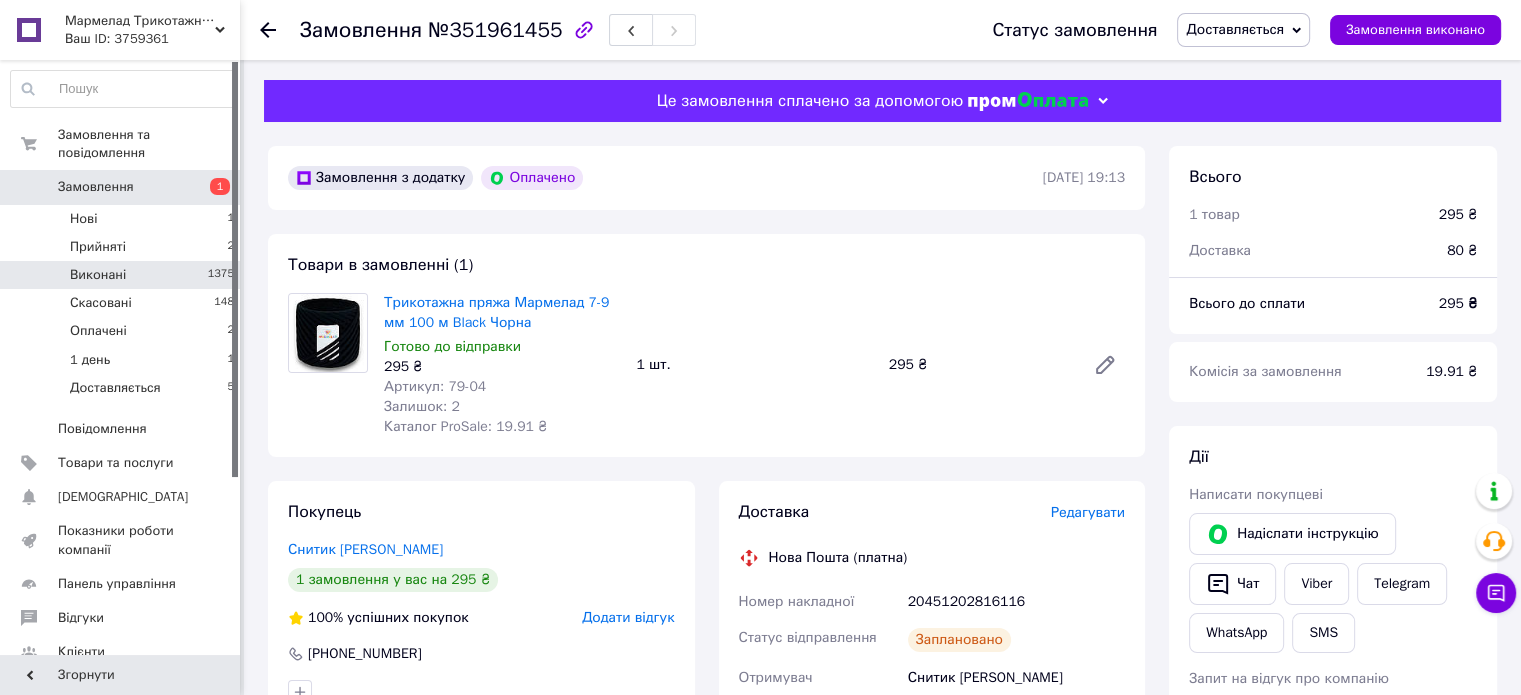 click on "Виконані" at bounding box center [98, 275] 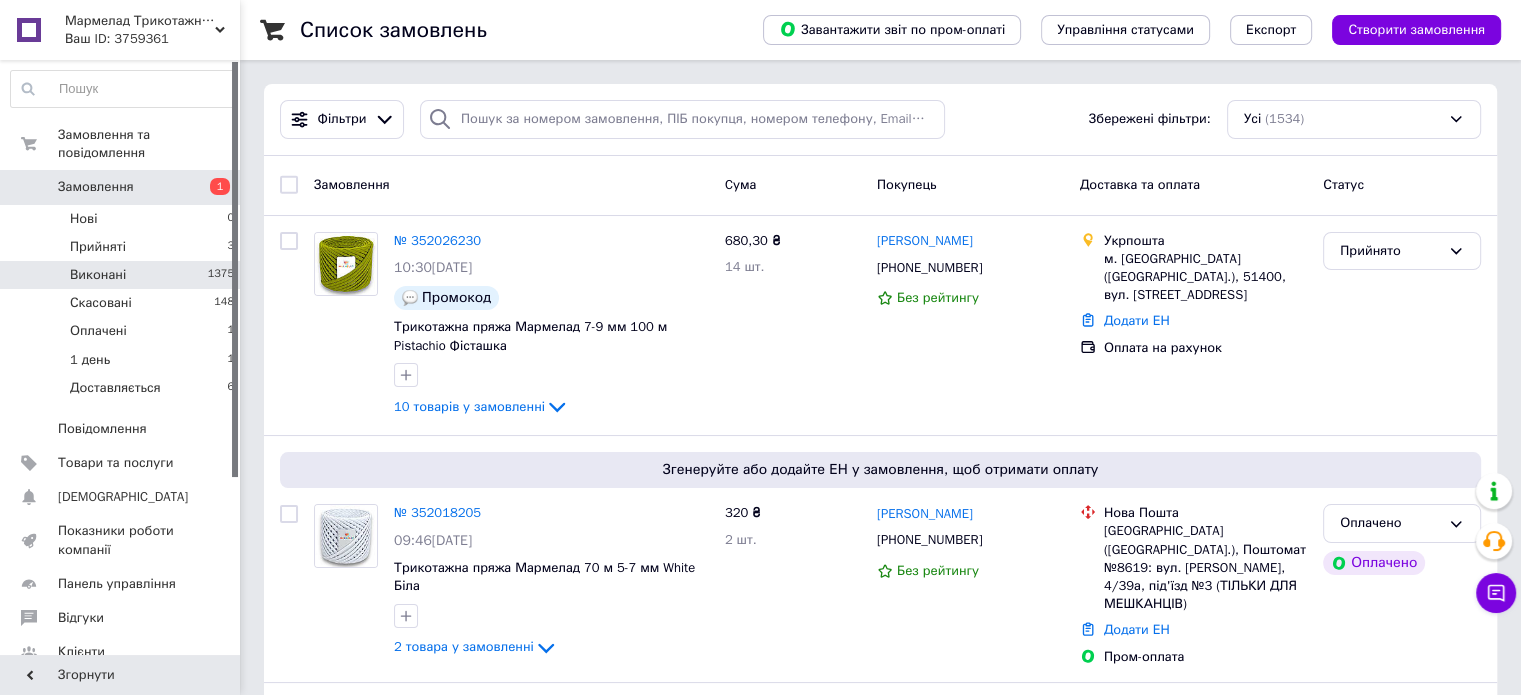 click on "Виконані 1375" at bounding box center [123, 275] 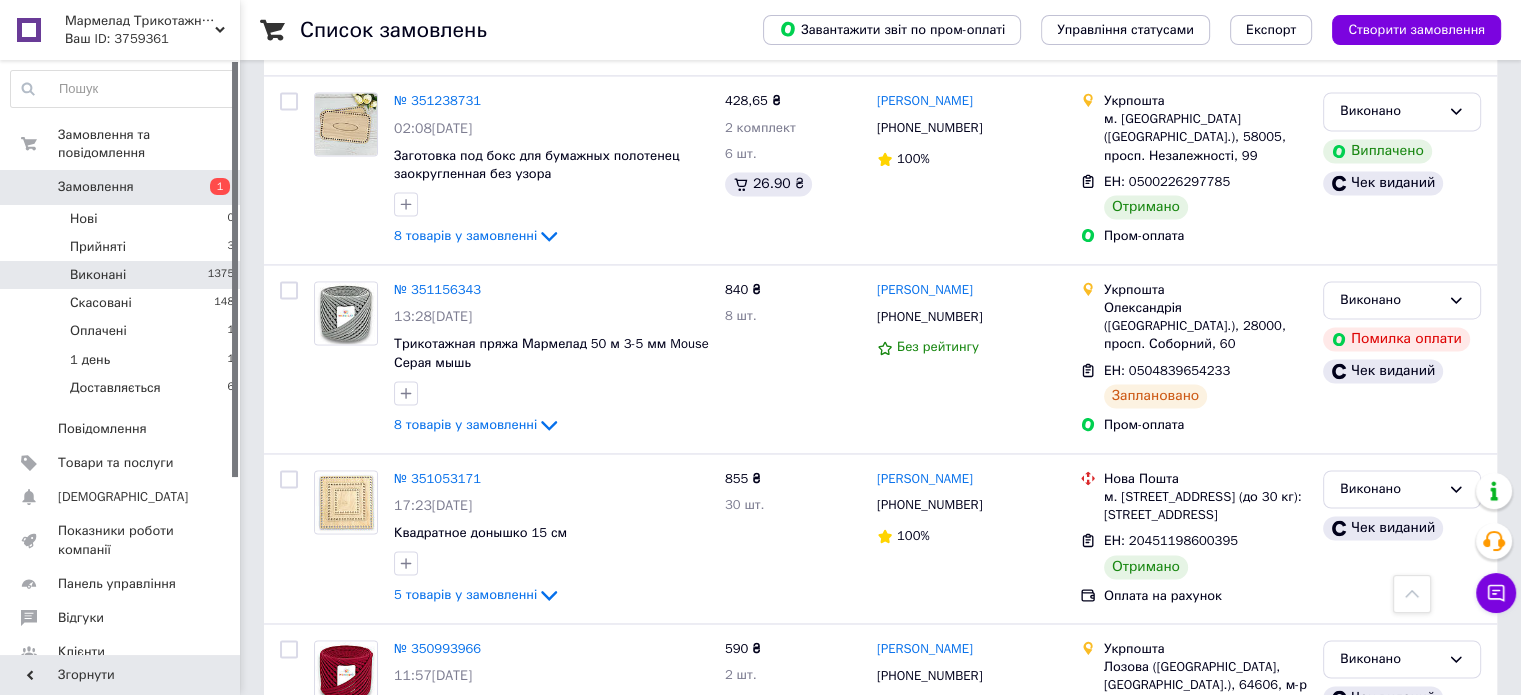 scroll, scrollTop: 3100, scrollLeft: 0, axis: vertical 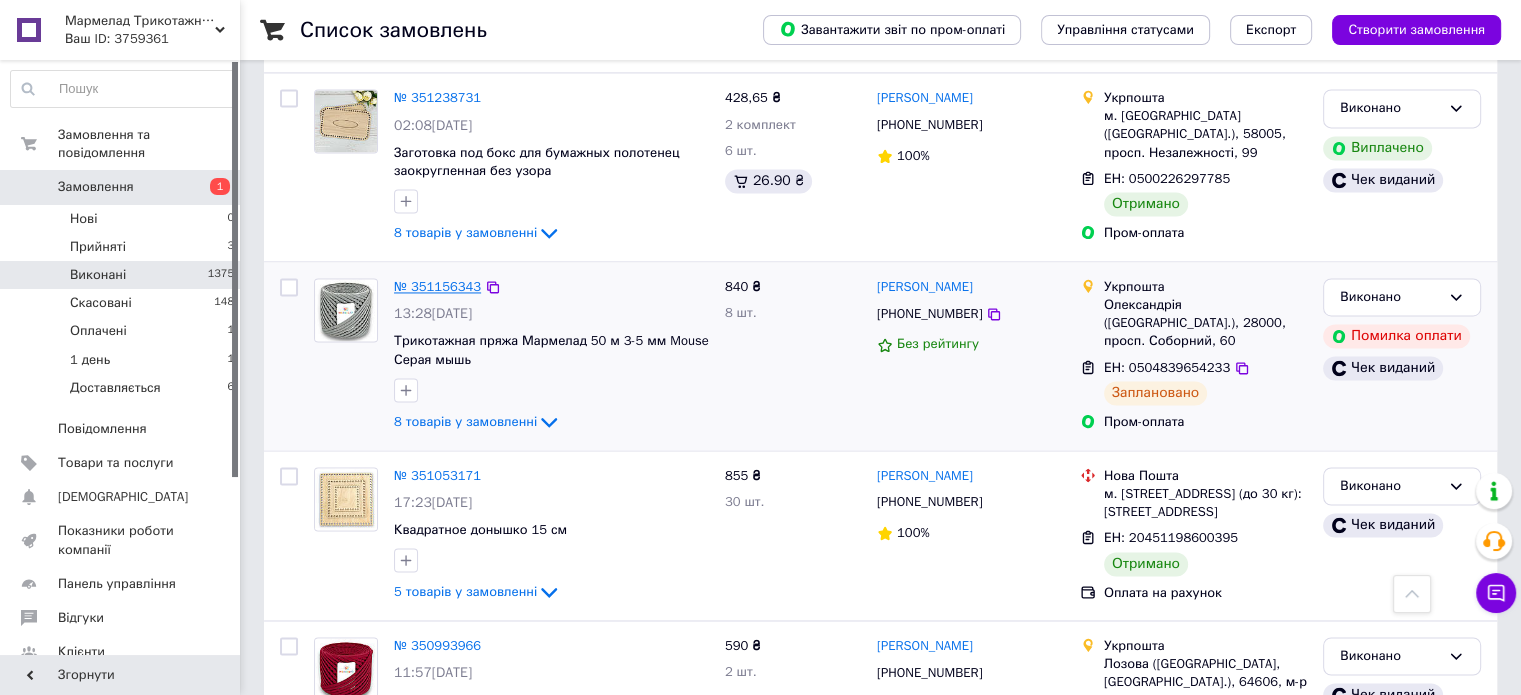 click on "№ 351156343" at bounding box center (437, 286) 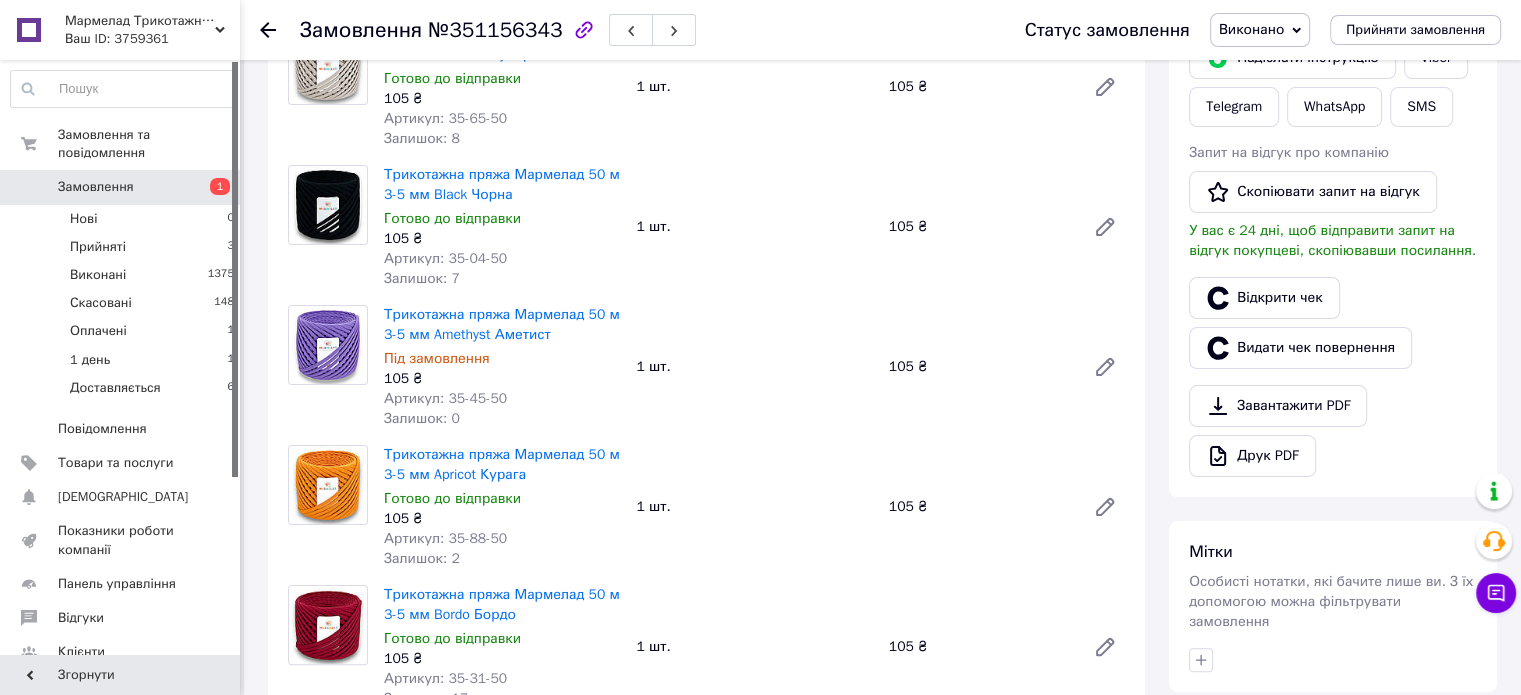 scroll, scrollTop: 246, scrollLeft: 0, axis: vertical 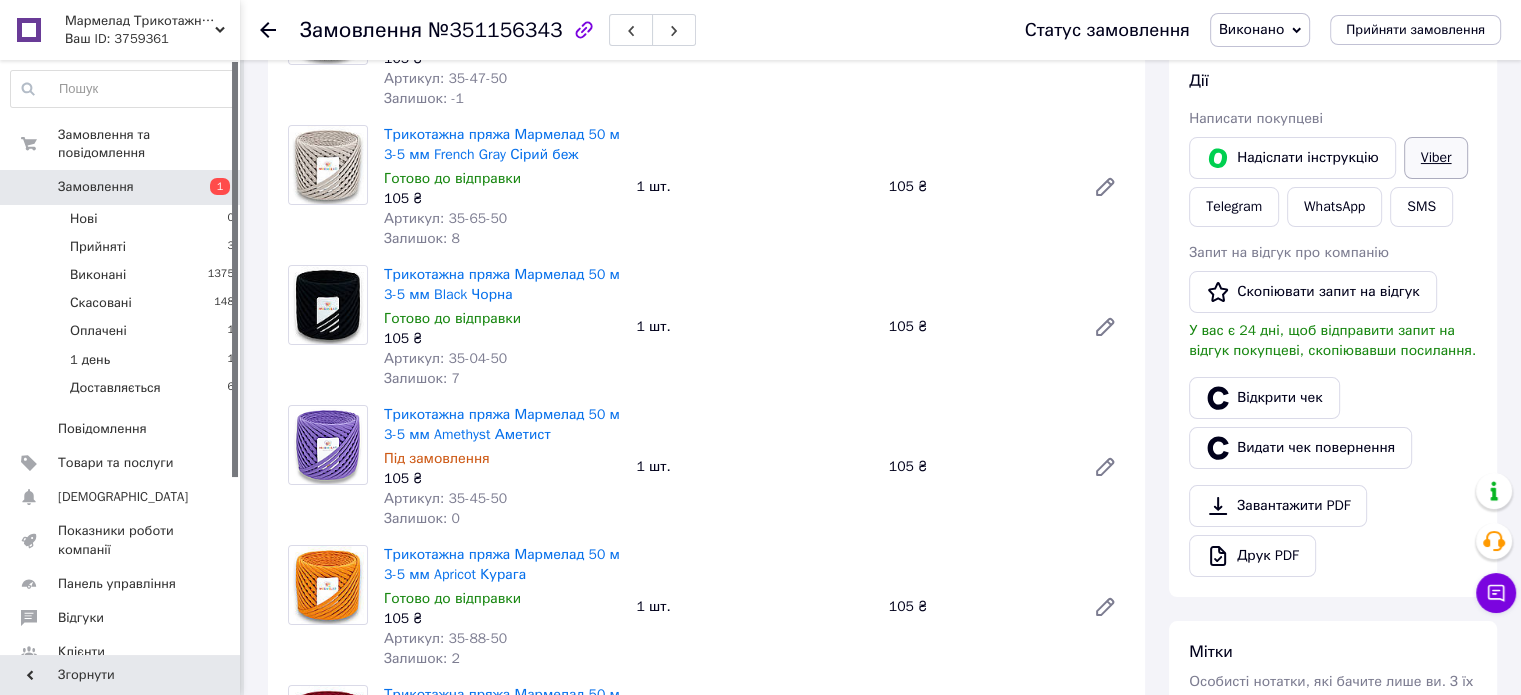 click on "Viber" at bounding box center (1436, 158) 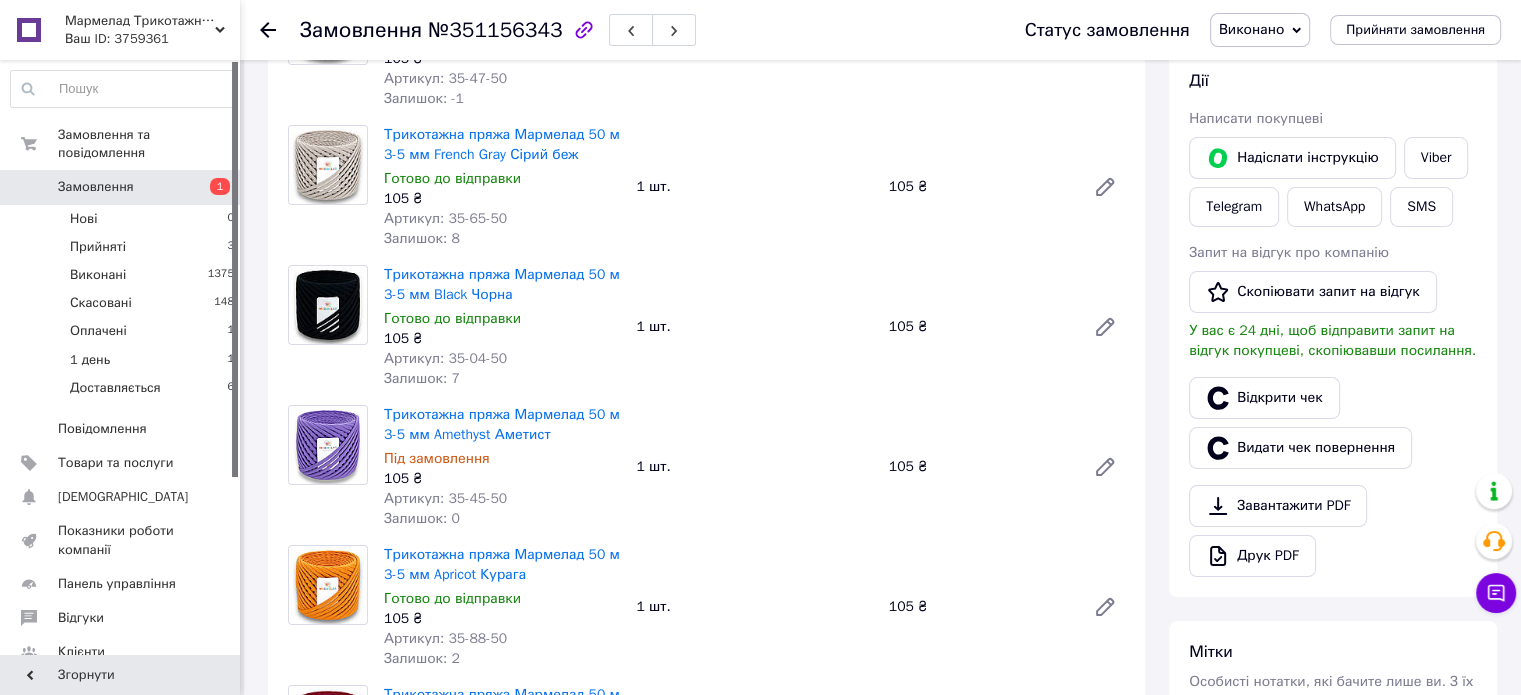 click on "Замовлення" at bounding box center (96, 187) 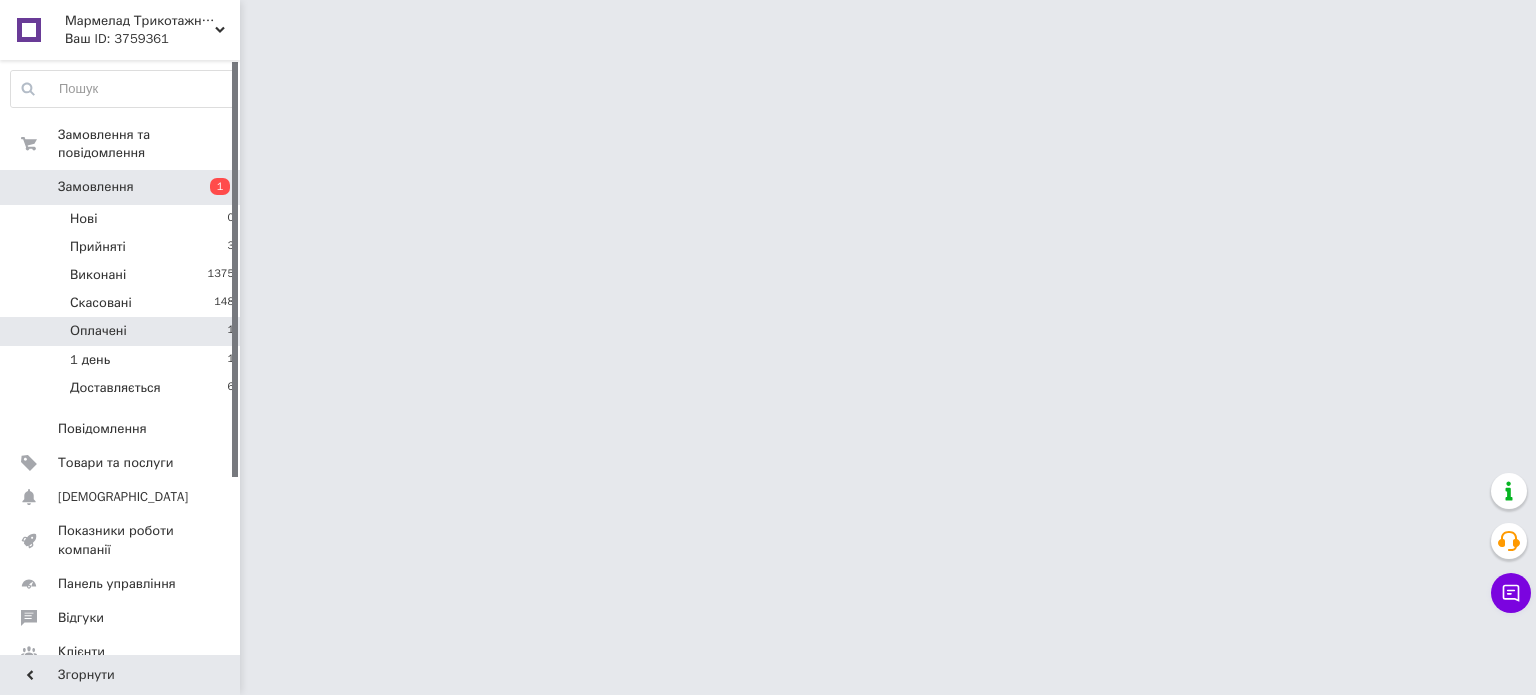 click on "Оплачені" at bounding box center [98, 331] 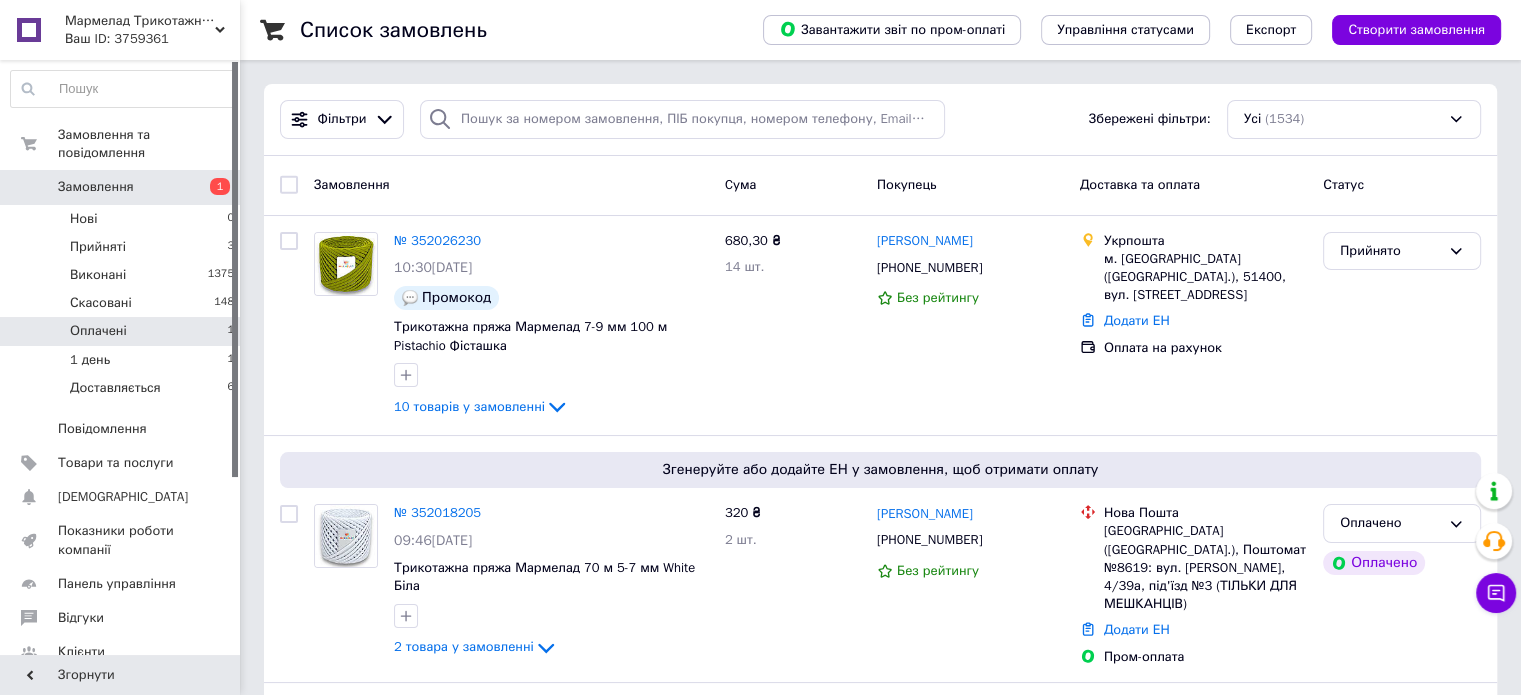 click on "Оплачені" at bounding box center (98, 331) 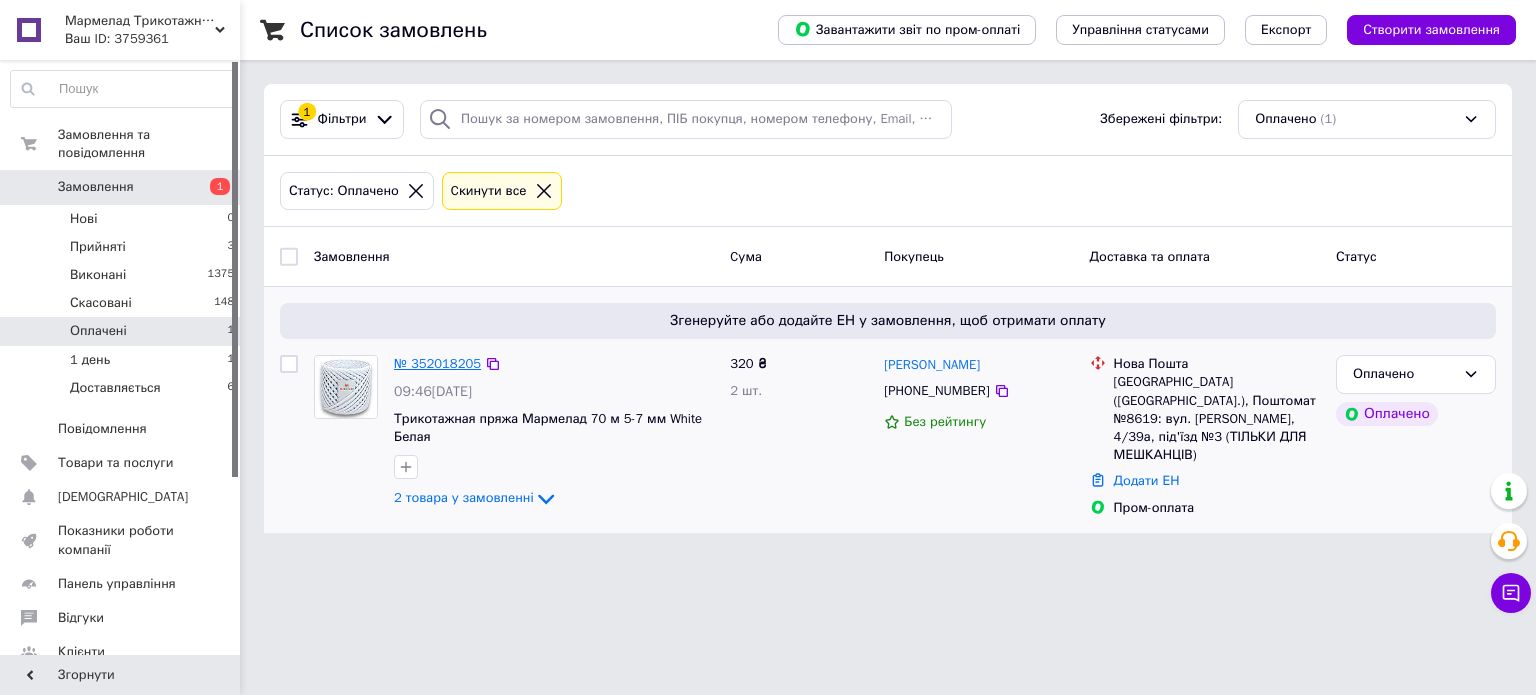 click on "№ 352018205" at bounding box center [437, 363] 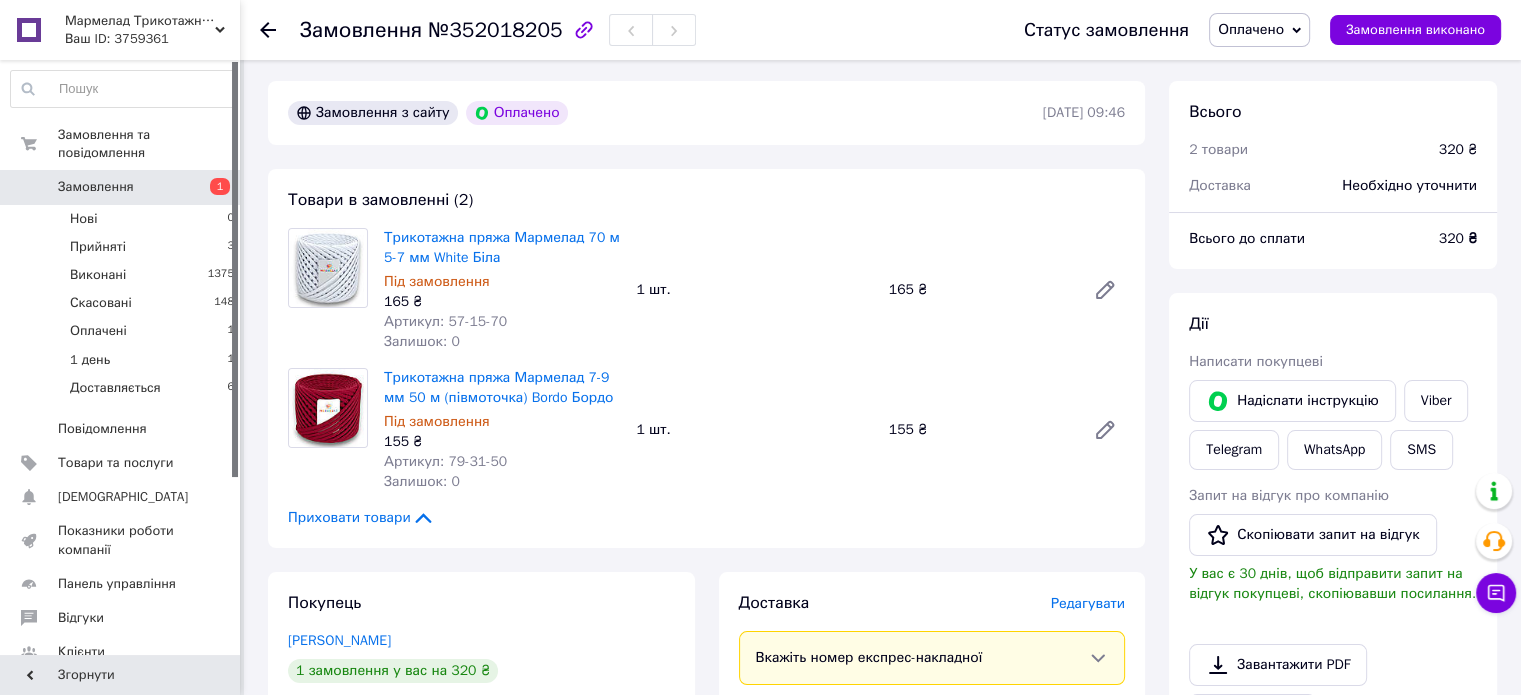 scroll, scrollTop: 100, scrollLeft: 0, axis: vertical 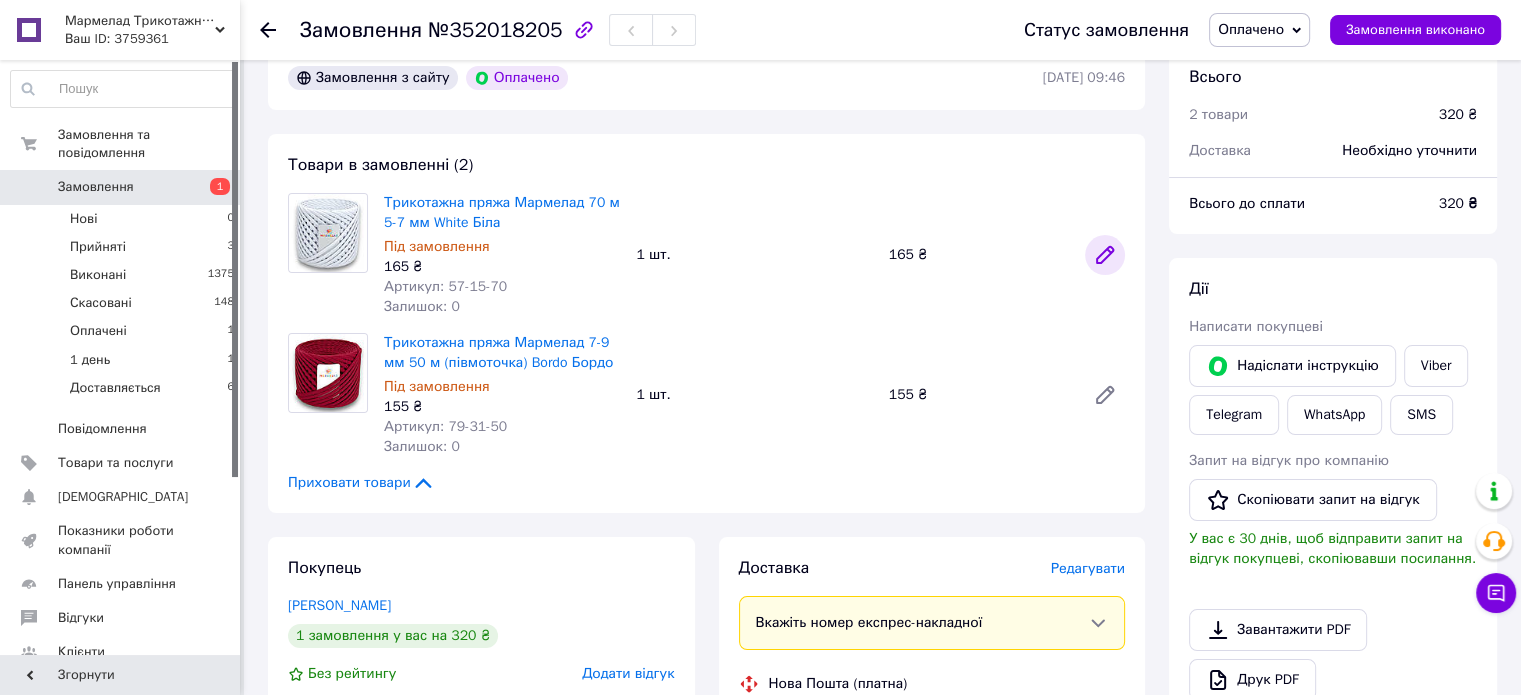 click 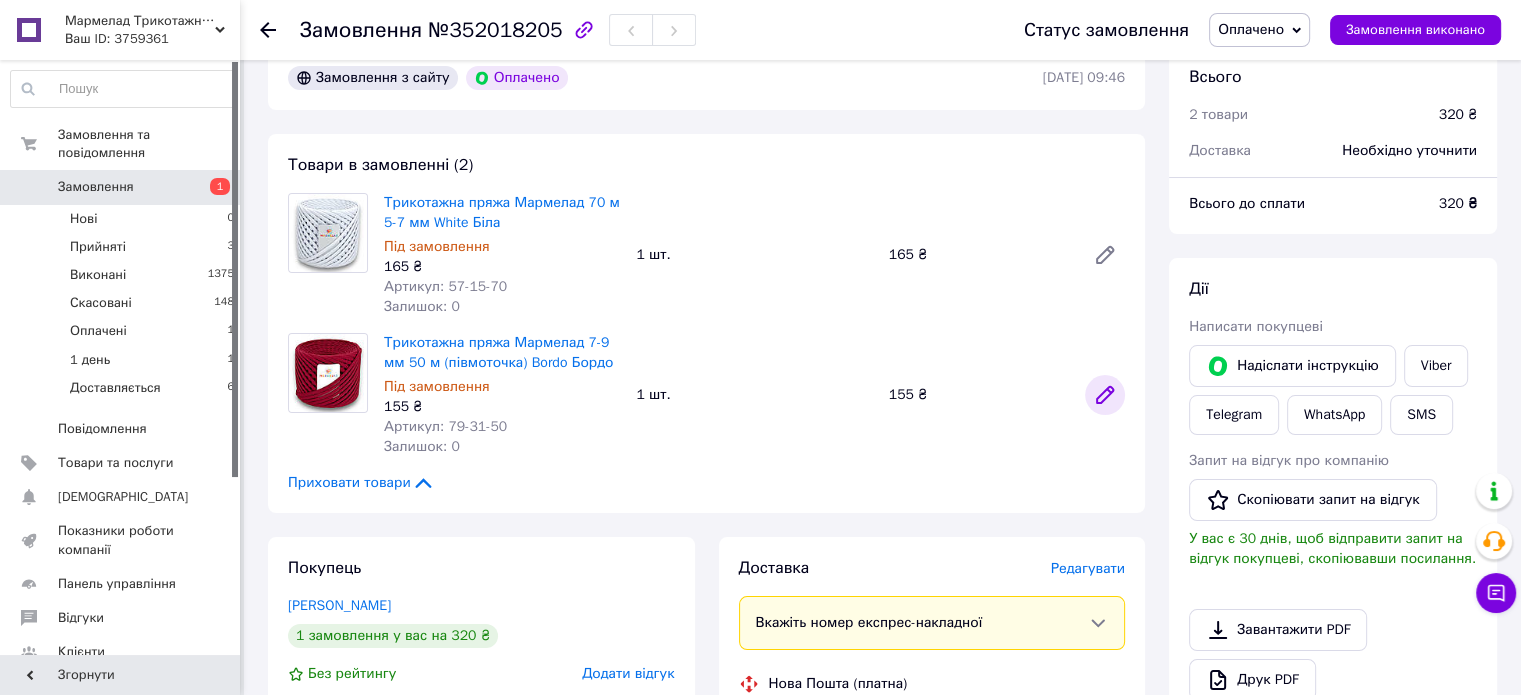 click 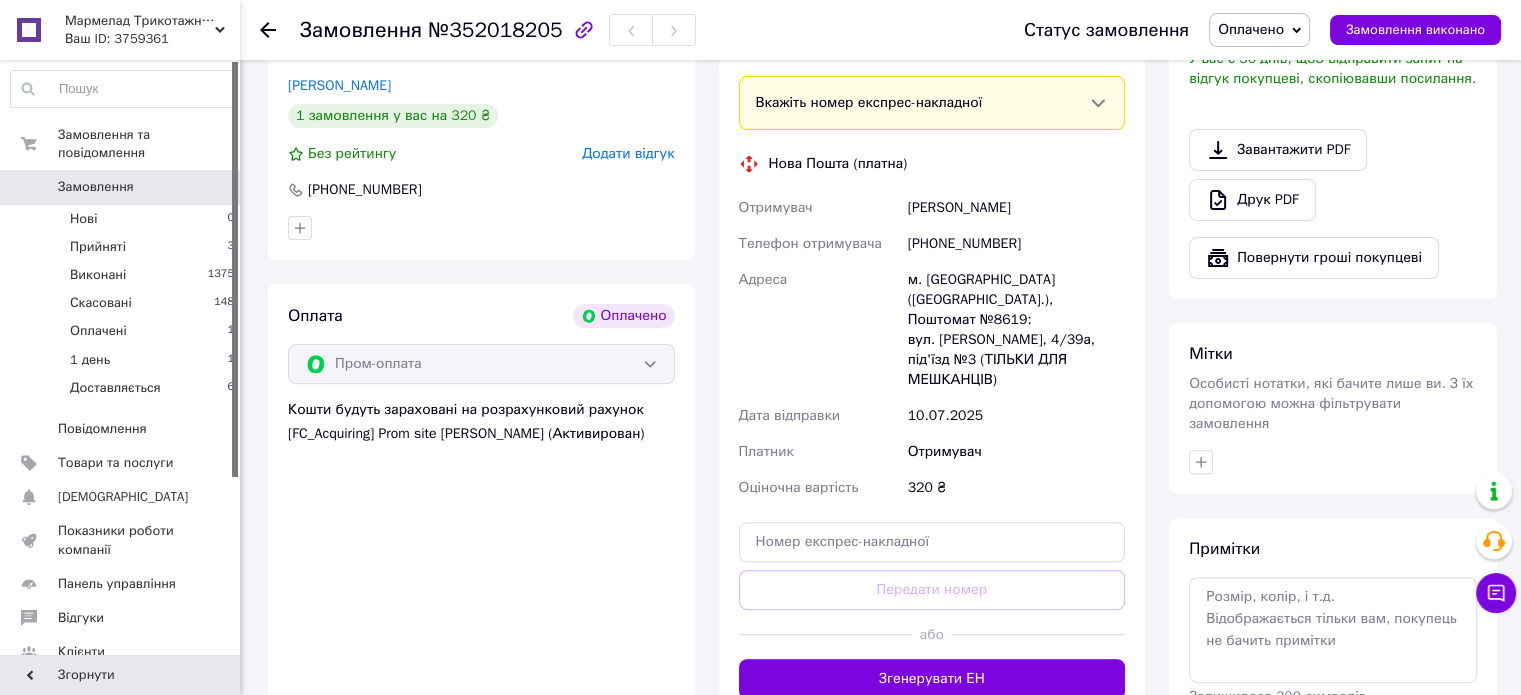 scroll, scrollTop: 700, scrollLeft: 0, axis: vertical 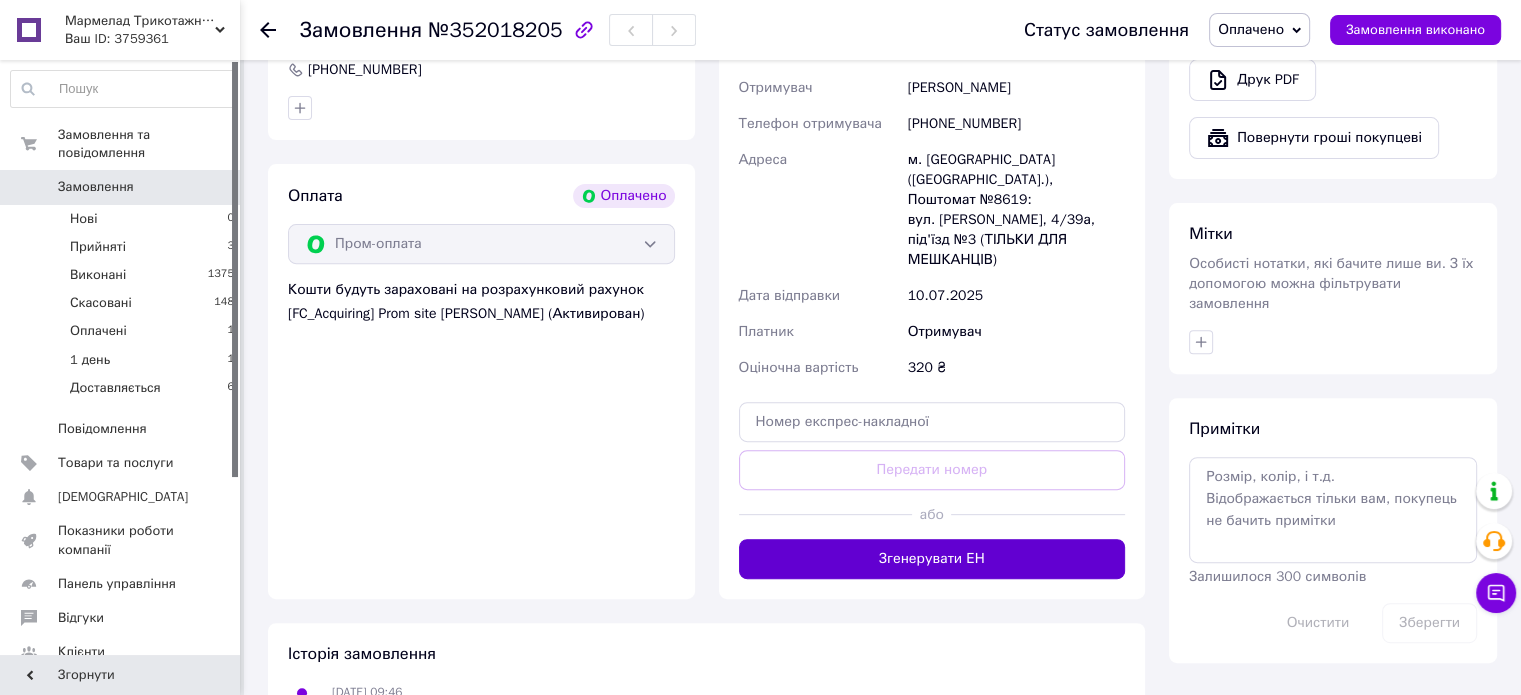 click on "Згенерувати ЕН" at bounding box center (932, 559) 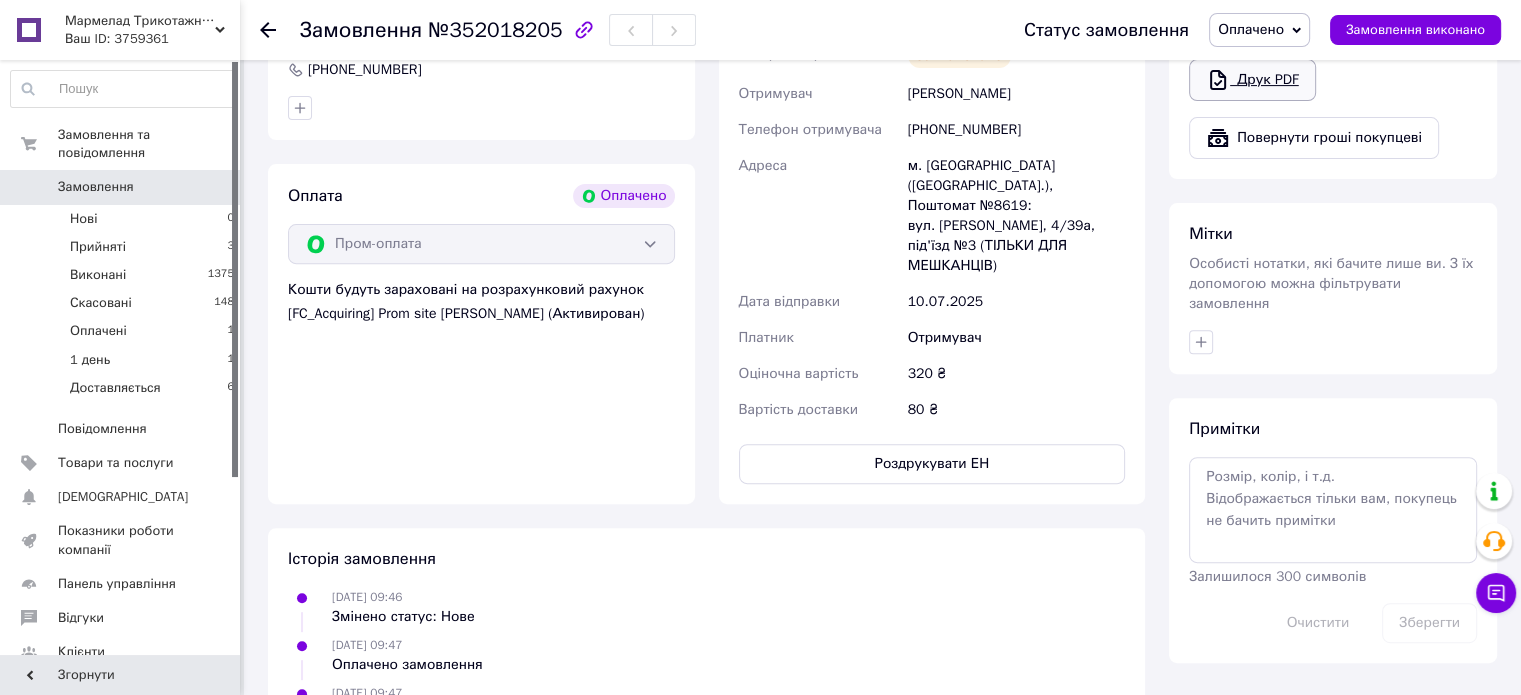 click on "Друк PDF" at bounding box center (1252, 80) 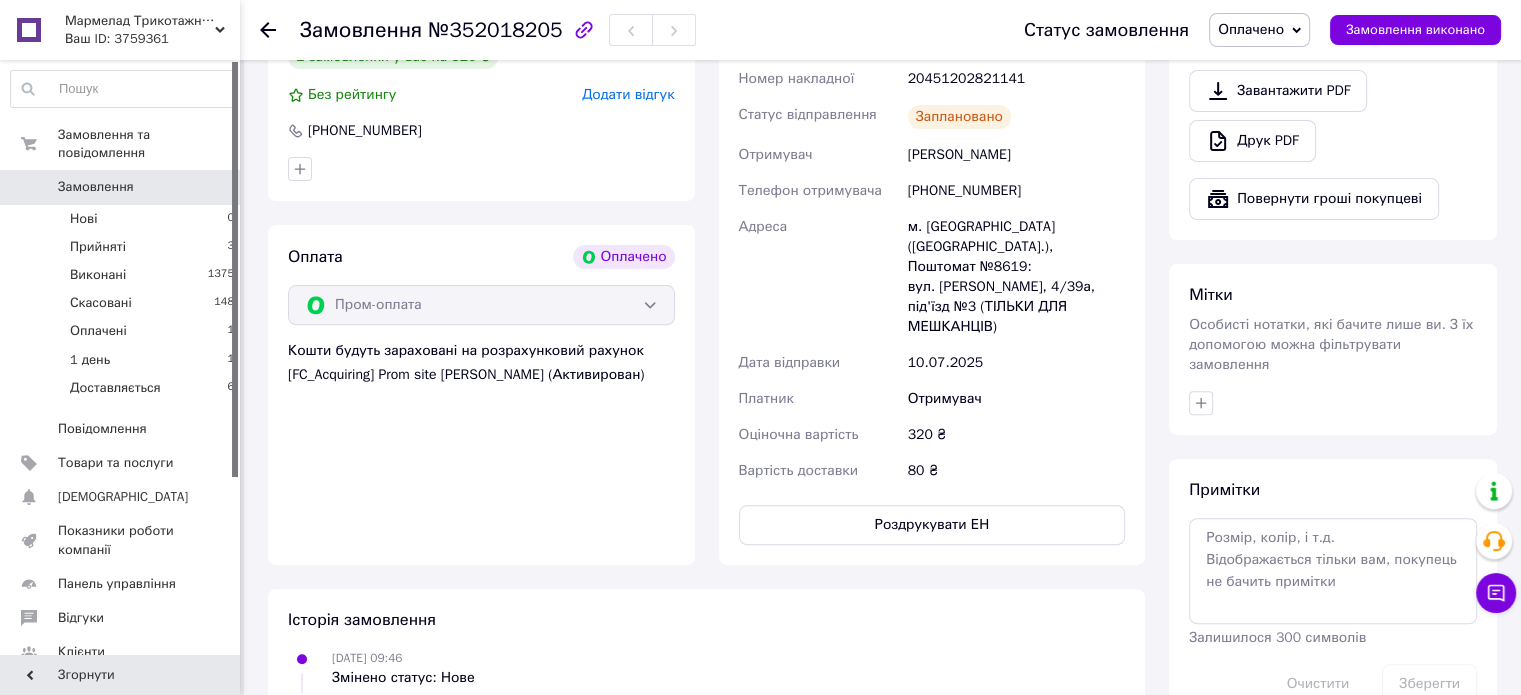scroll, scrollTop: 400, scrollLeft: 0, axis: vertical 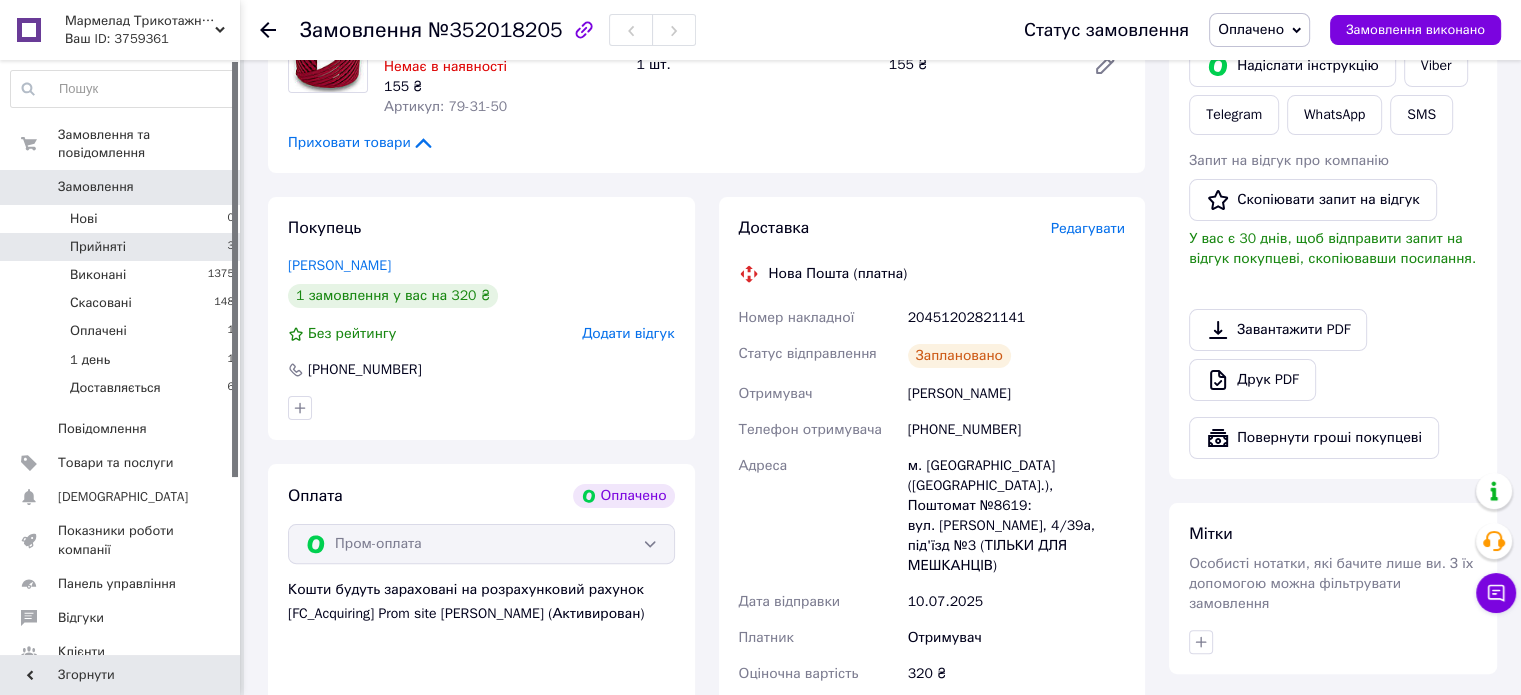 click on "Прийняті" at bounding box center (98, 247) 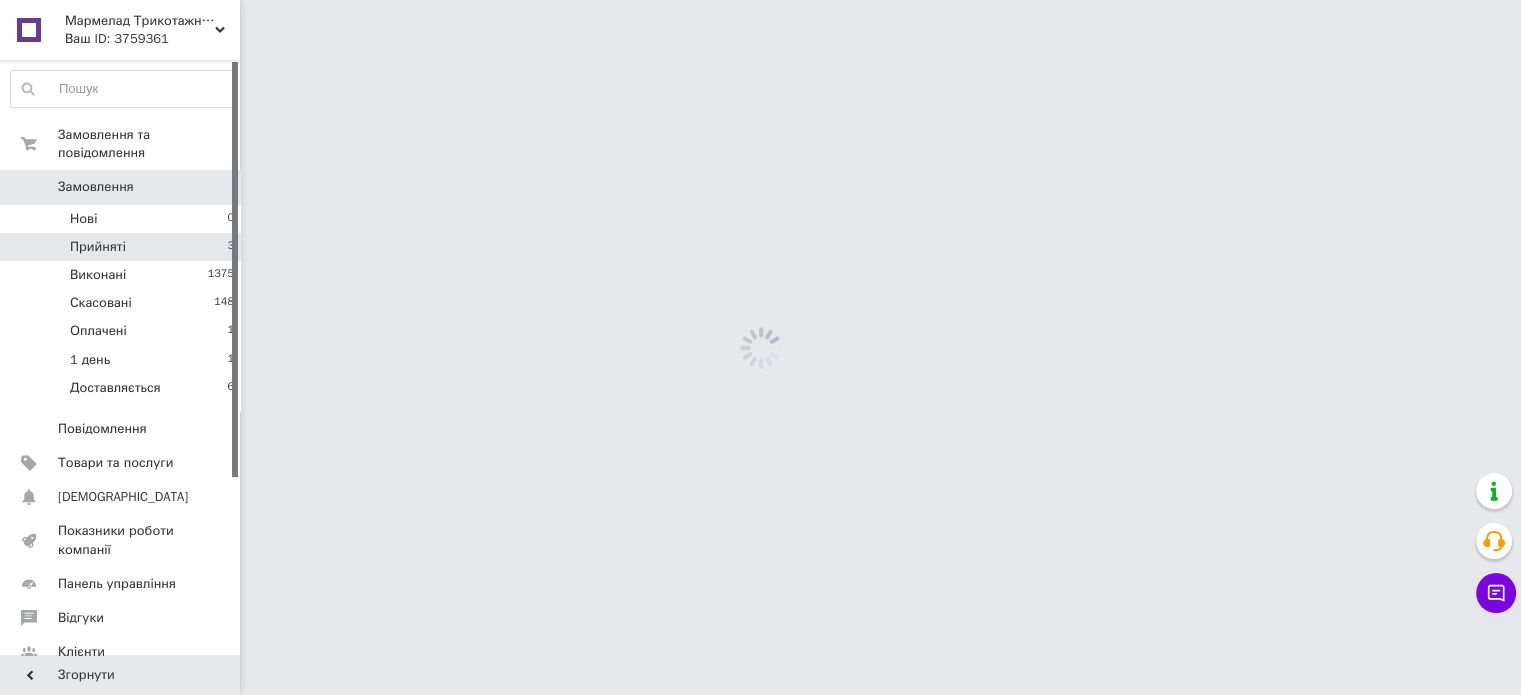scroll, scrollTop: 0, scrollLeft: 0, axis: both 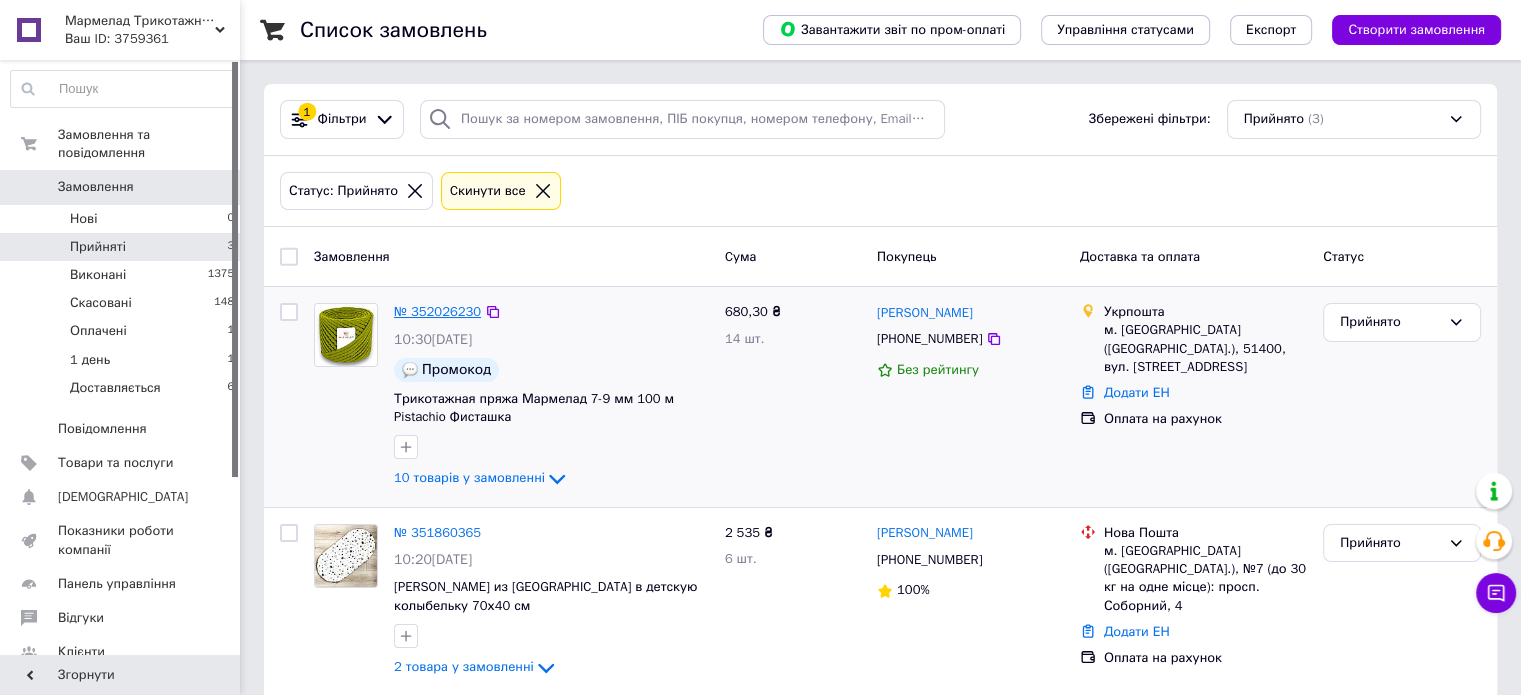 click on "№ 352026230" at bounding box center [437, 311] 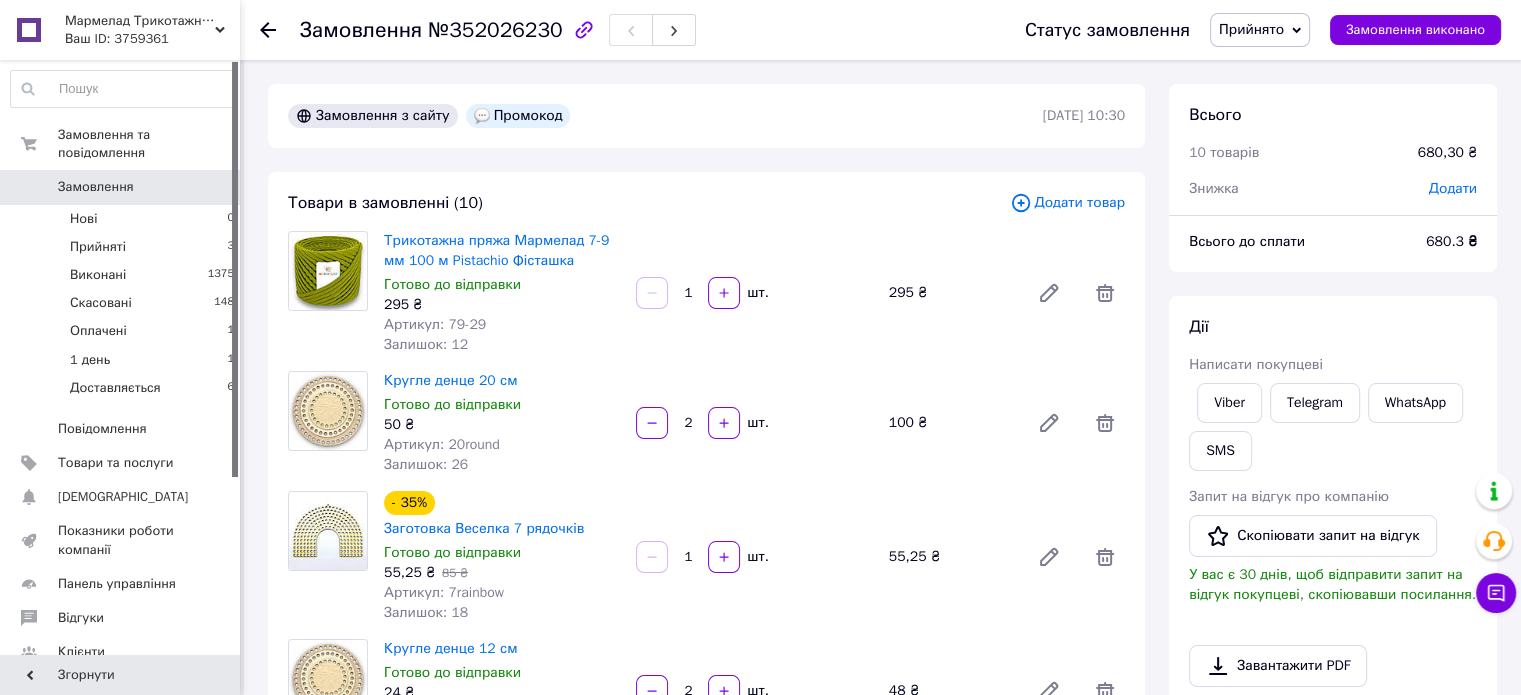 click on "Додати товар" at bounding box center (1067, 203) 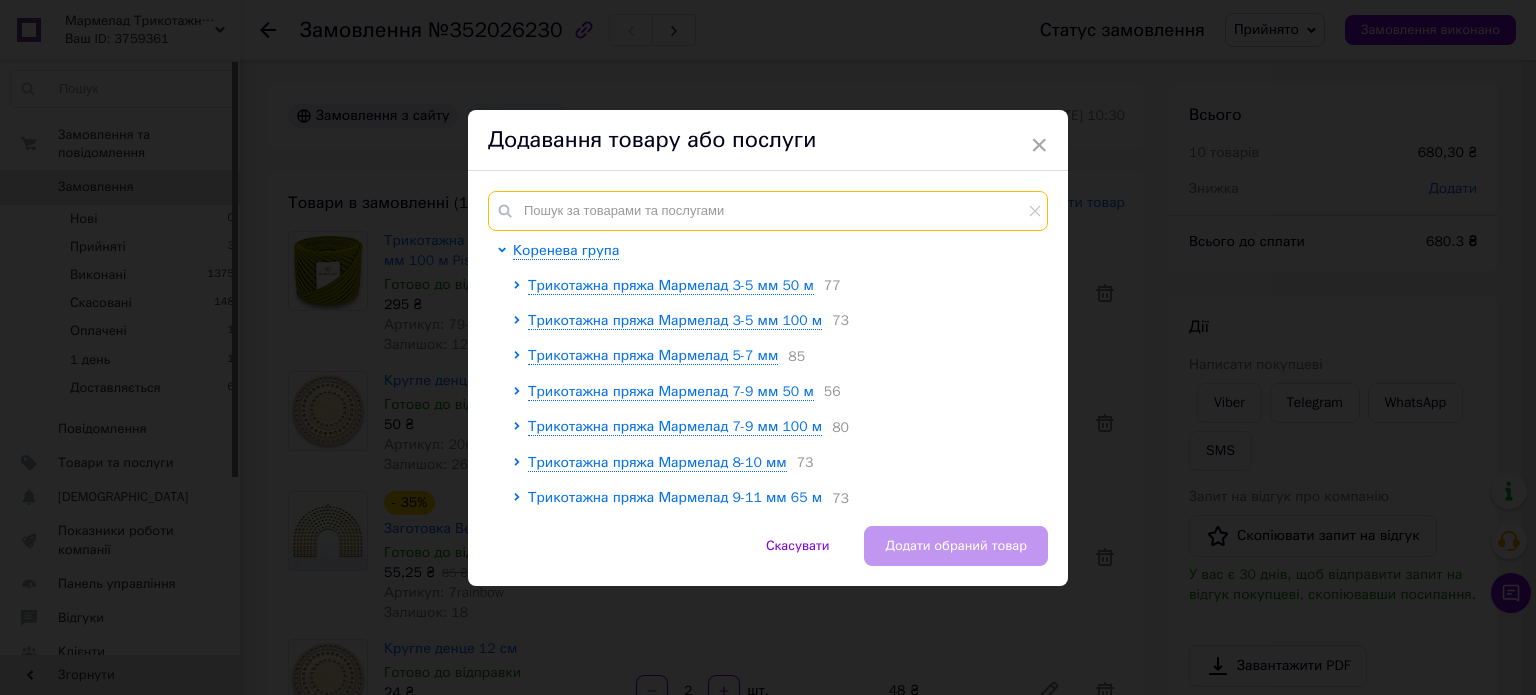 click at bounding box center (768, 211) 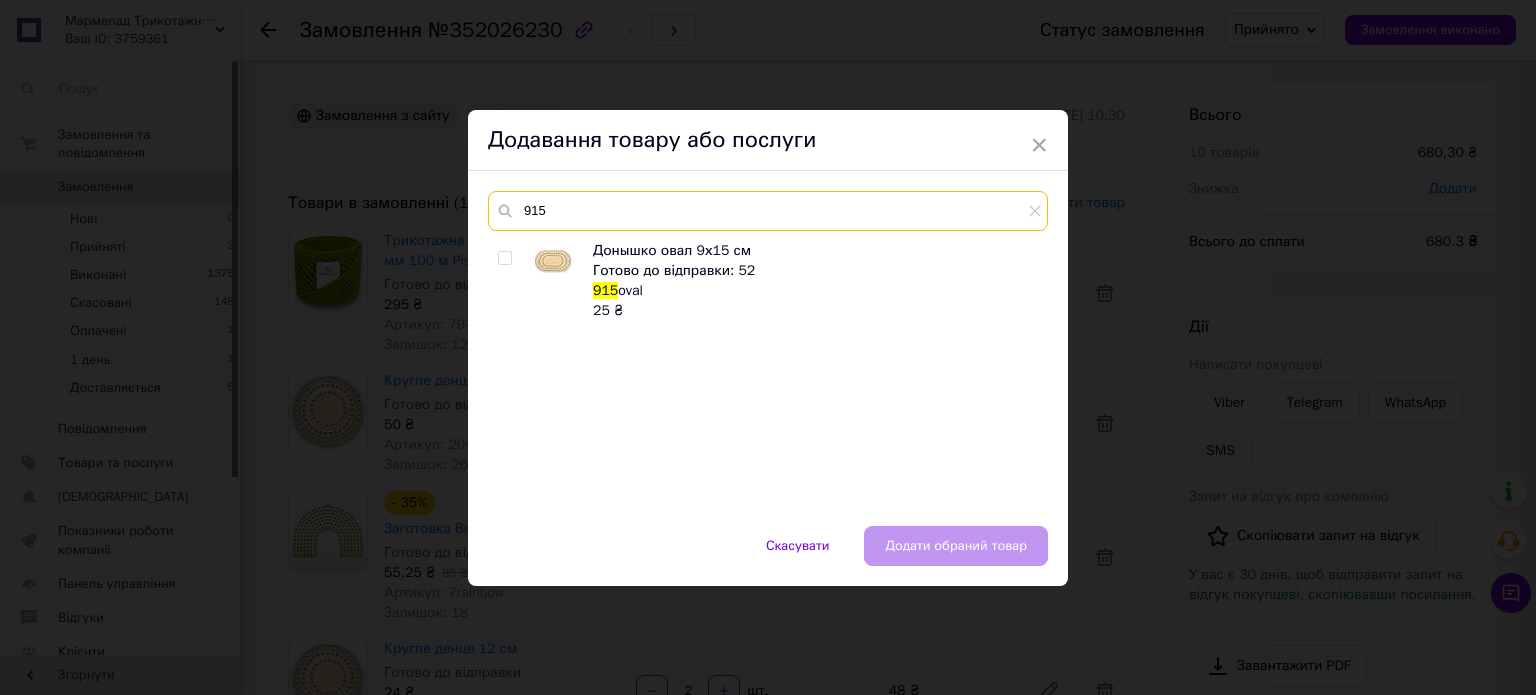 type on "915" 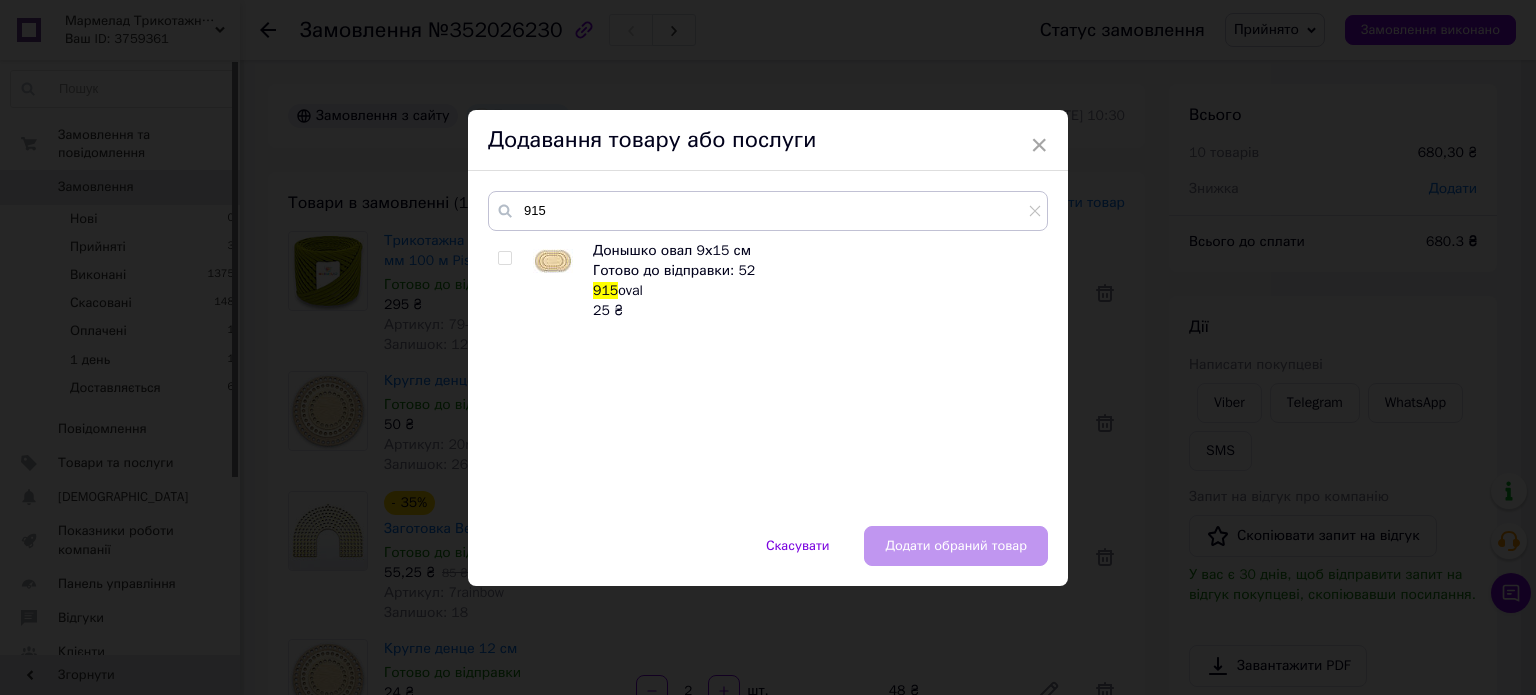 click at bounding box center [504, 258] 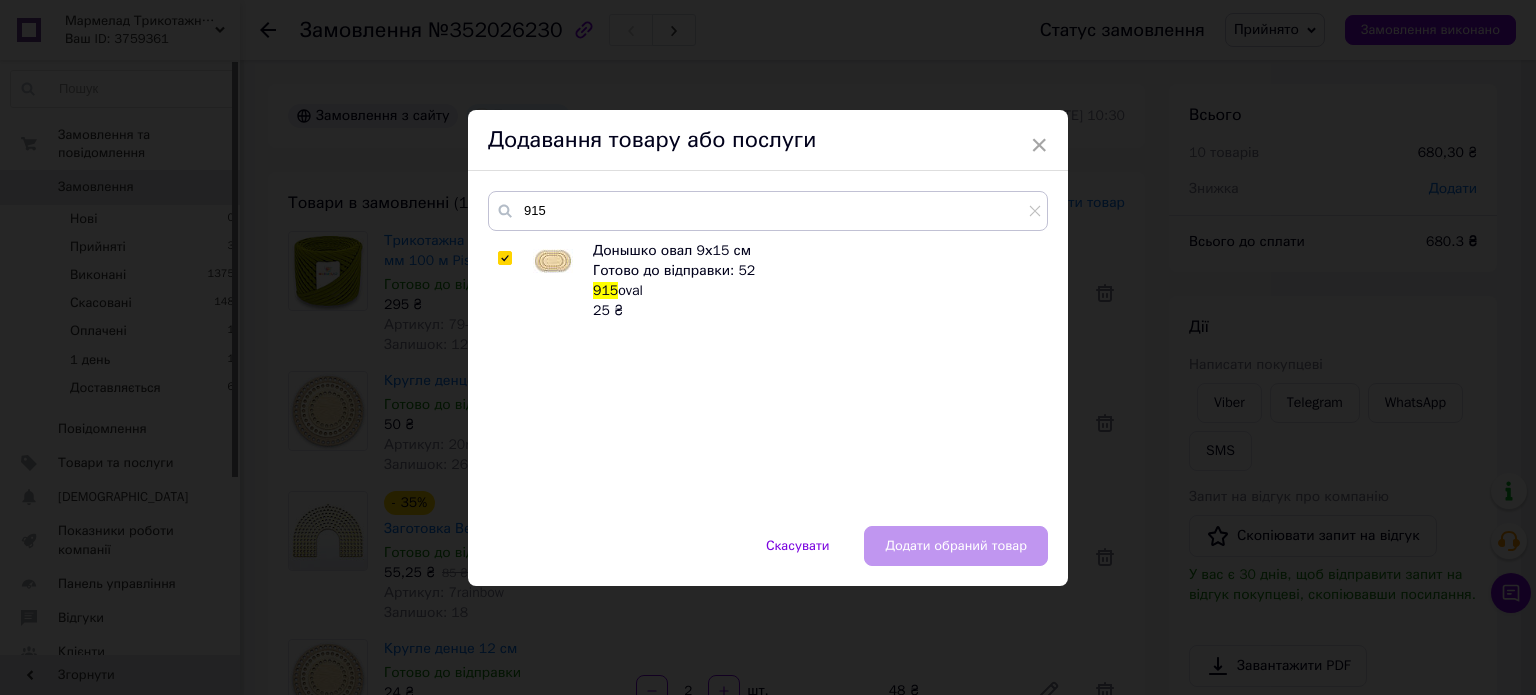 checkbox on "true" 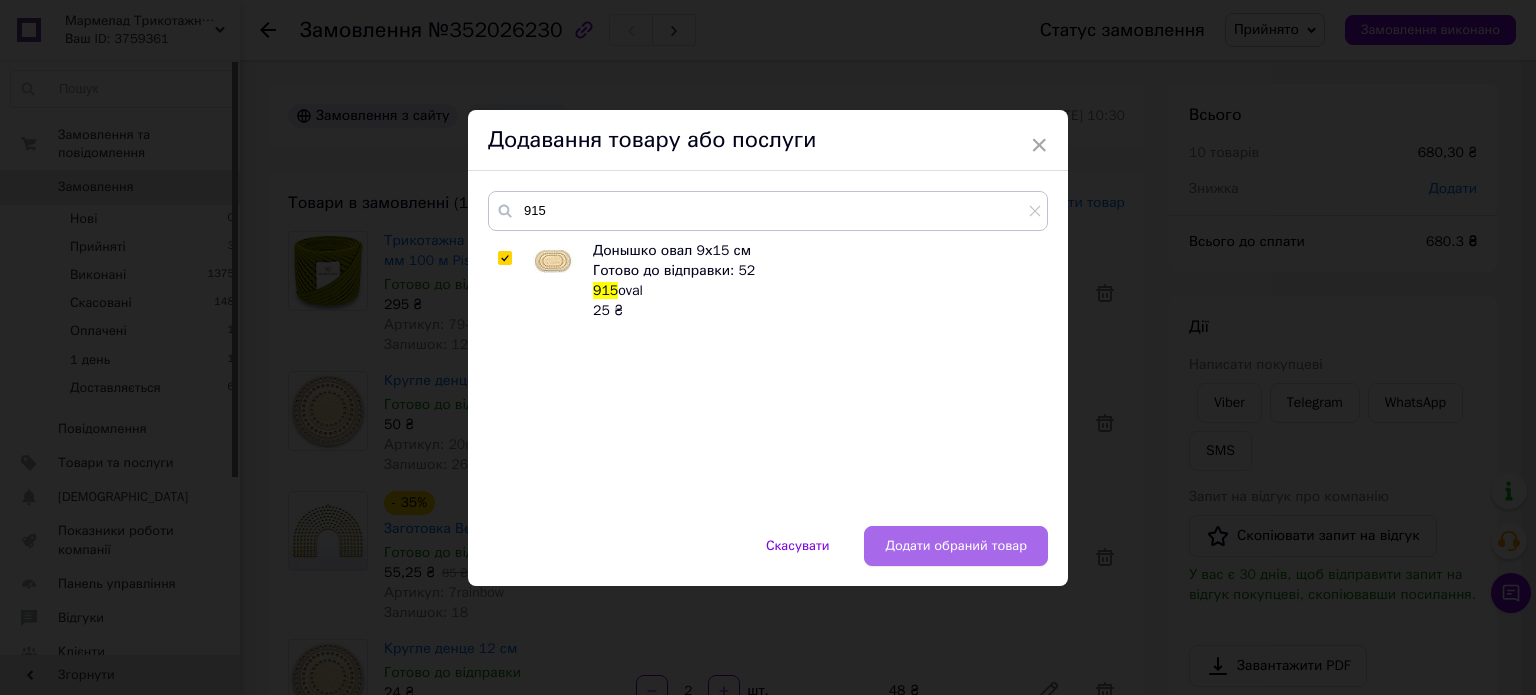 click on "Додати обраний товар" at bounding box center (956, 546) 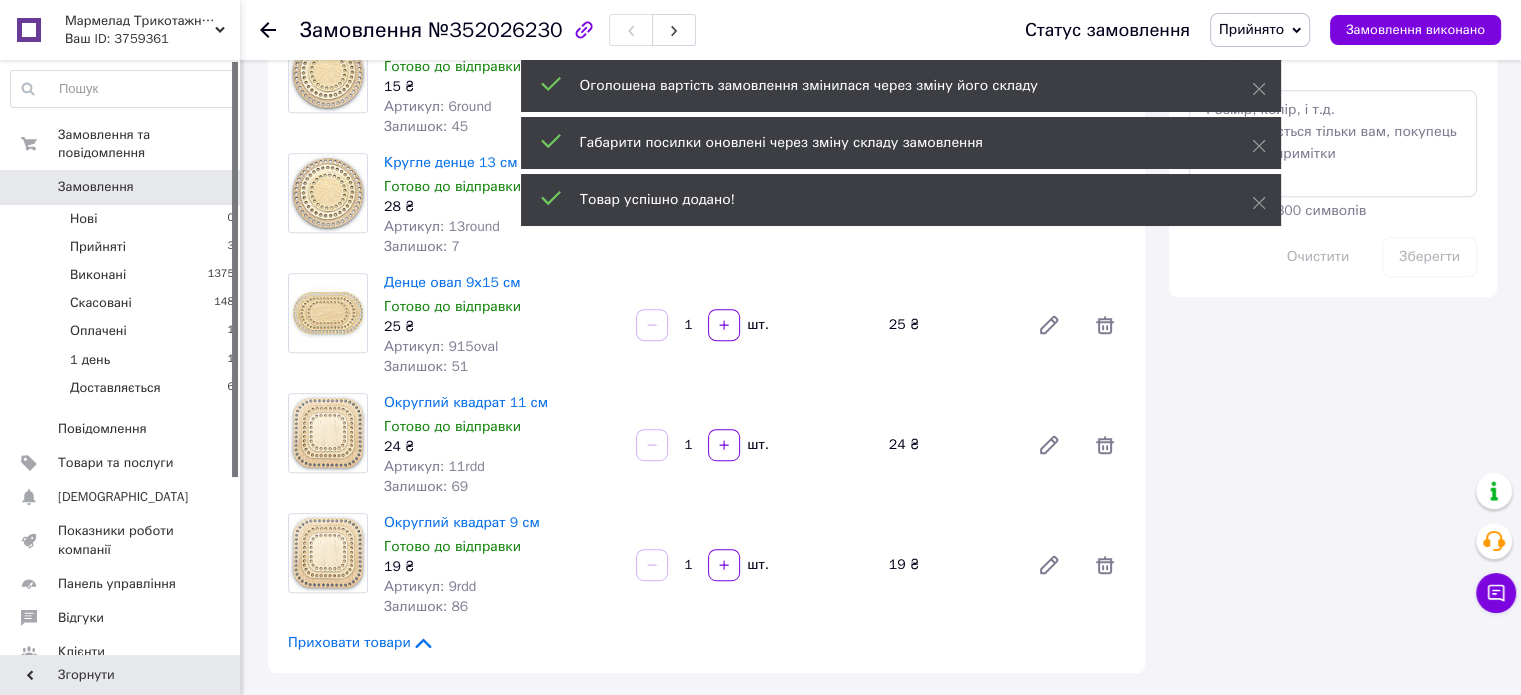 scroll, scrollTop: 900, scrollLeft: 0, axis: vertical 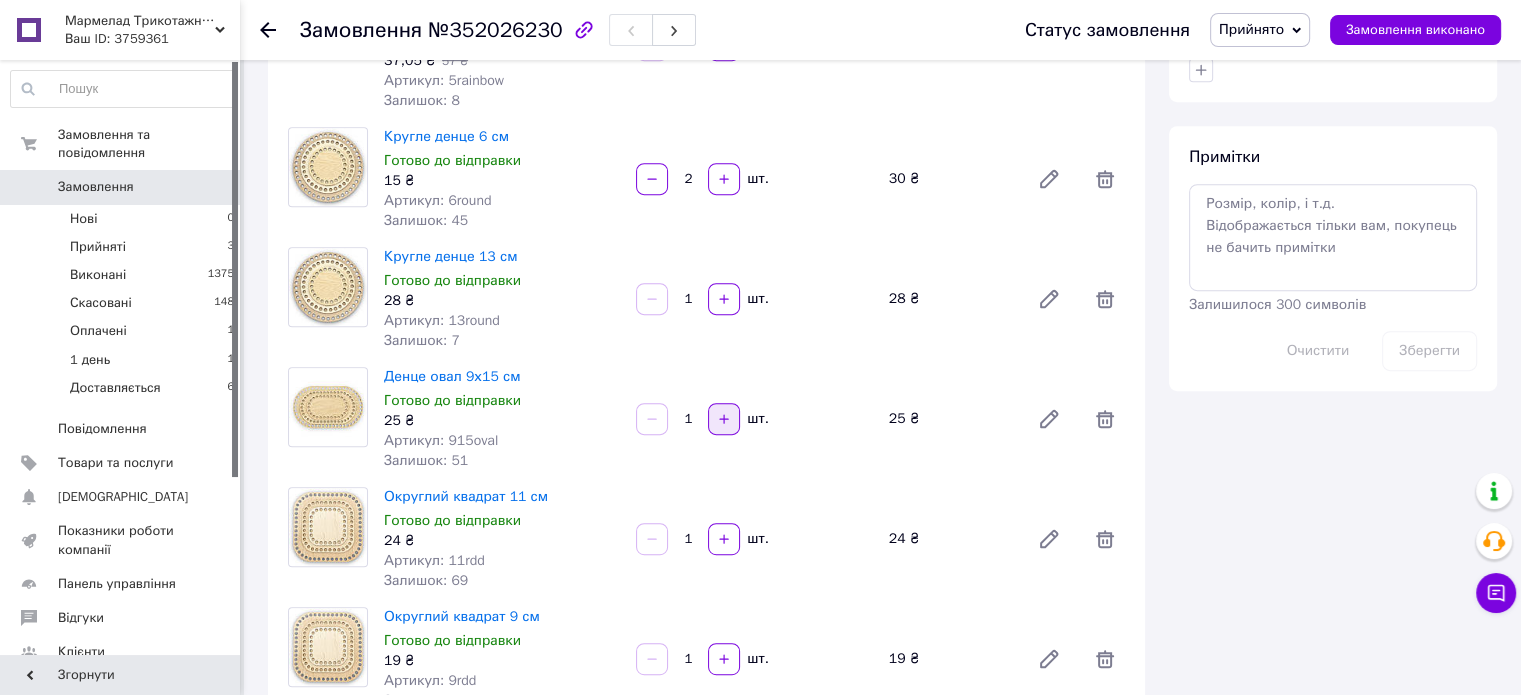 click at bounding box center (724, 419) 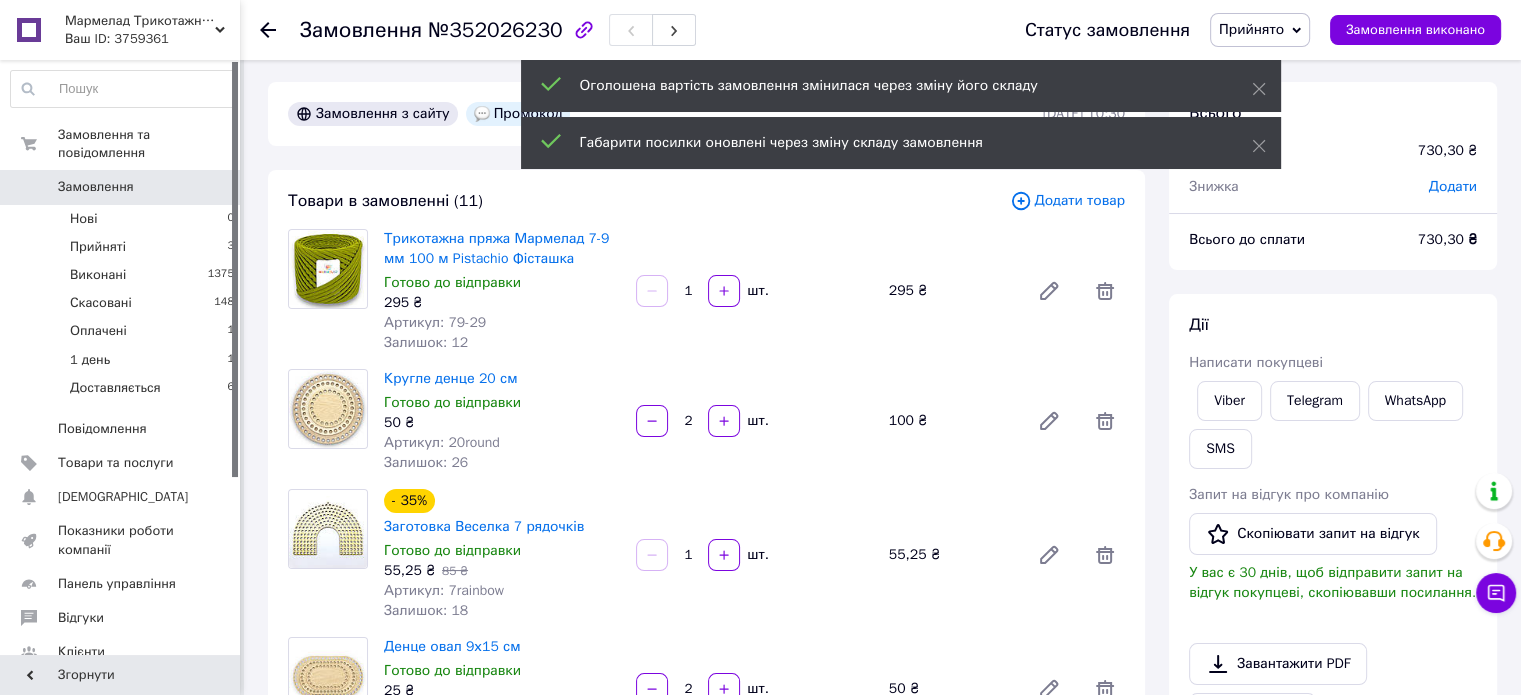 scroll, scrollTop: 0, scrollLeft: 0, axis: both 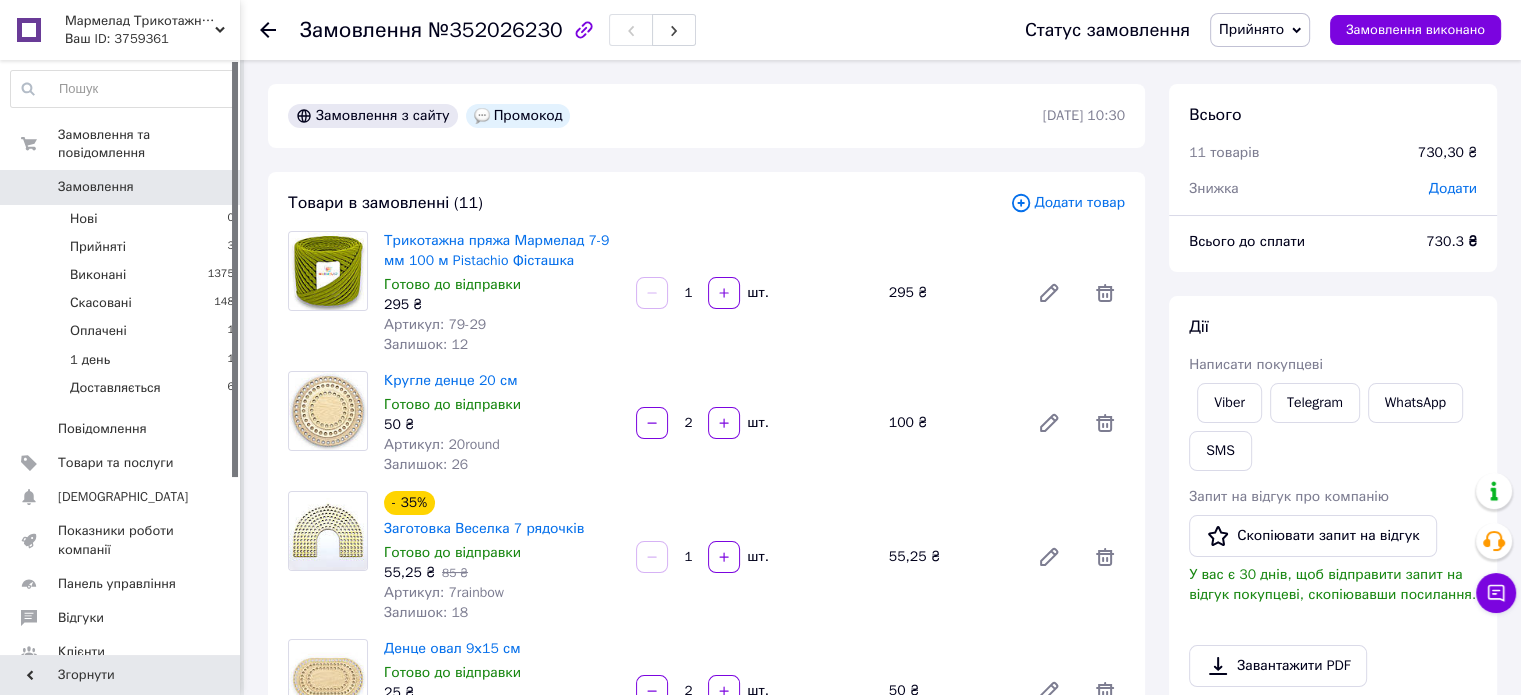 click on "Додати товар" at bounding box center (1067, 203) 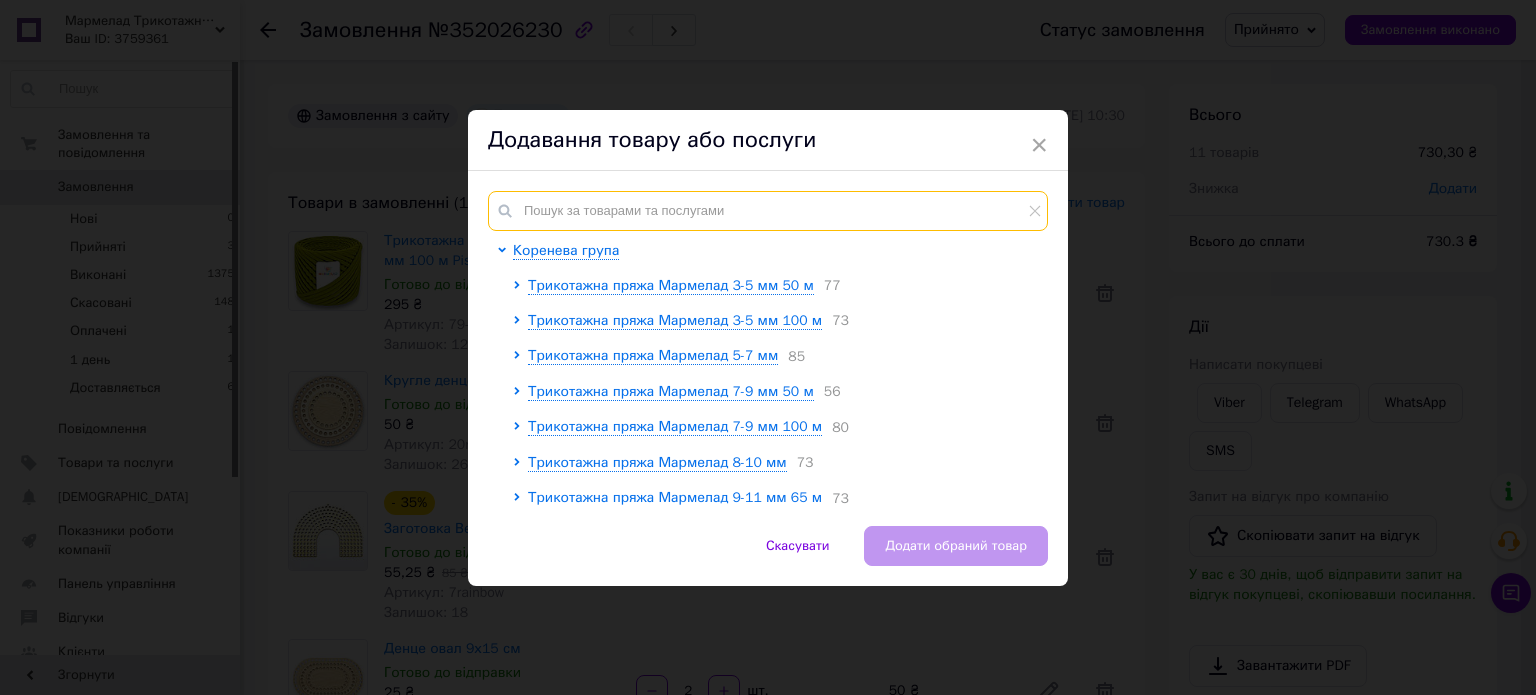 click at bounding box center [768, 211] 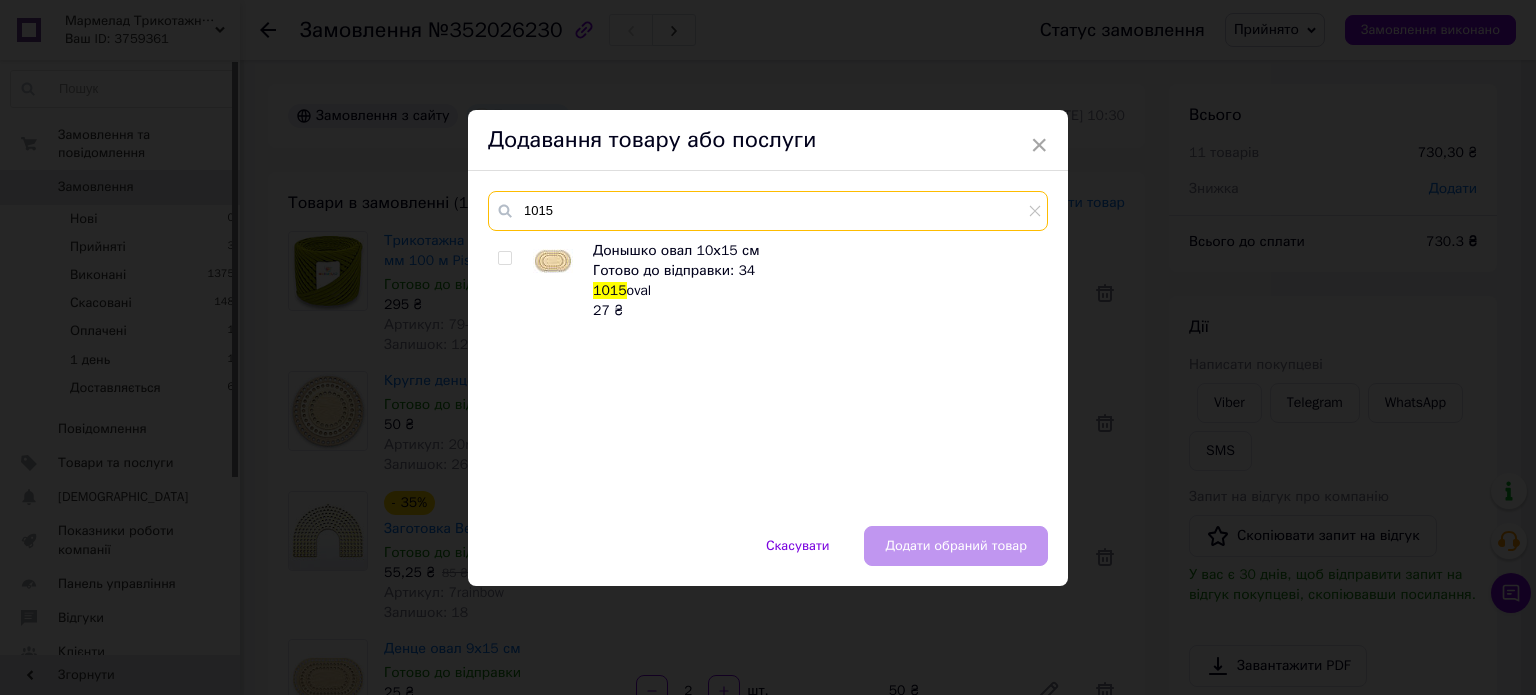 type on "1015" 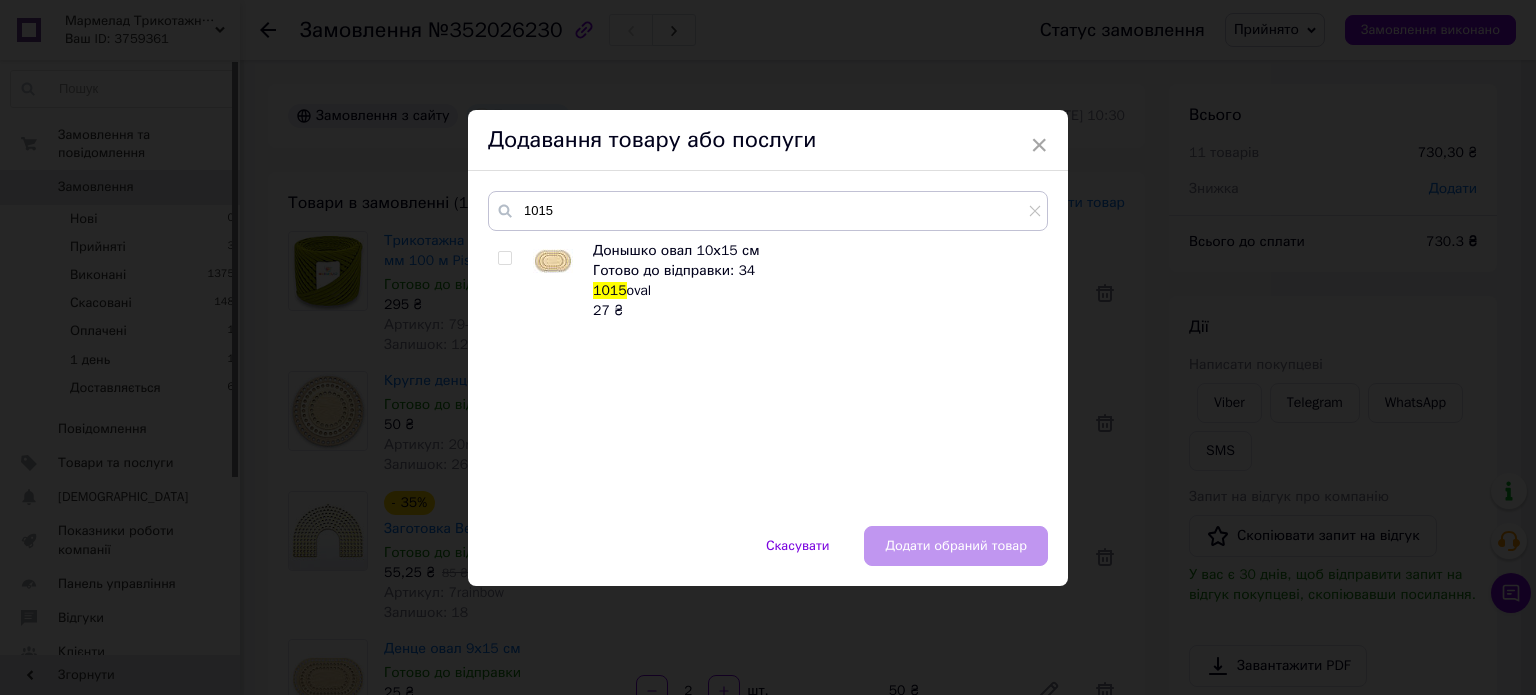 click at bounding box center (504, 258) 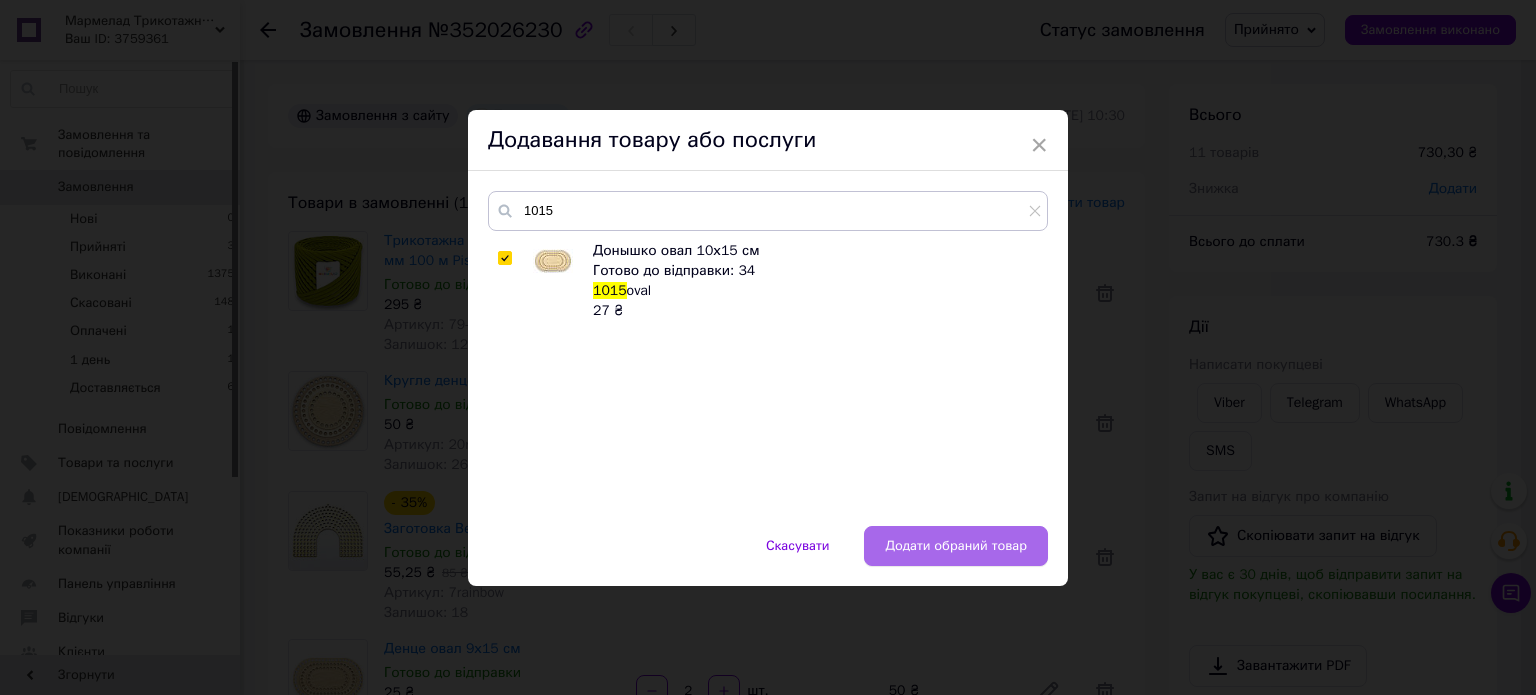 click on "Додати обраний товар" at bounding box center [956, 546] 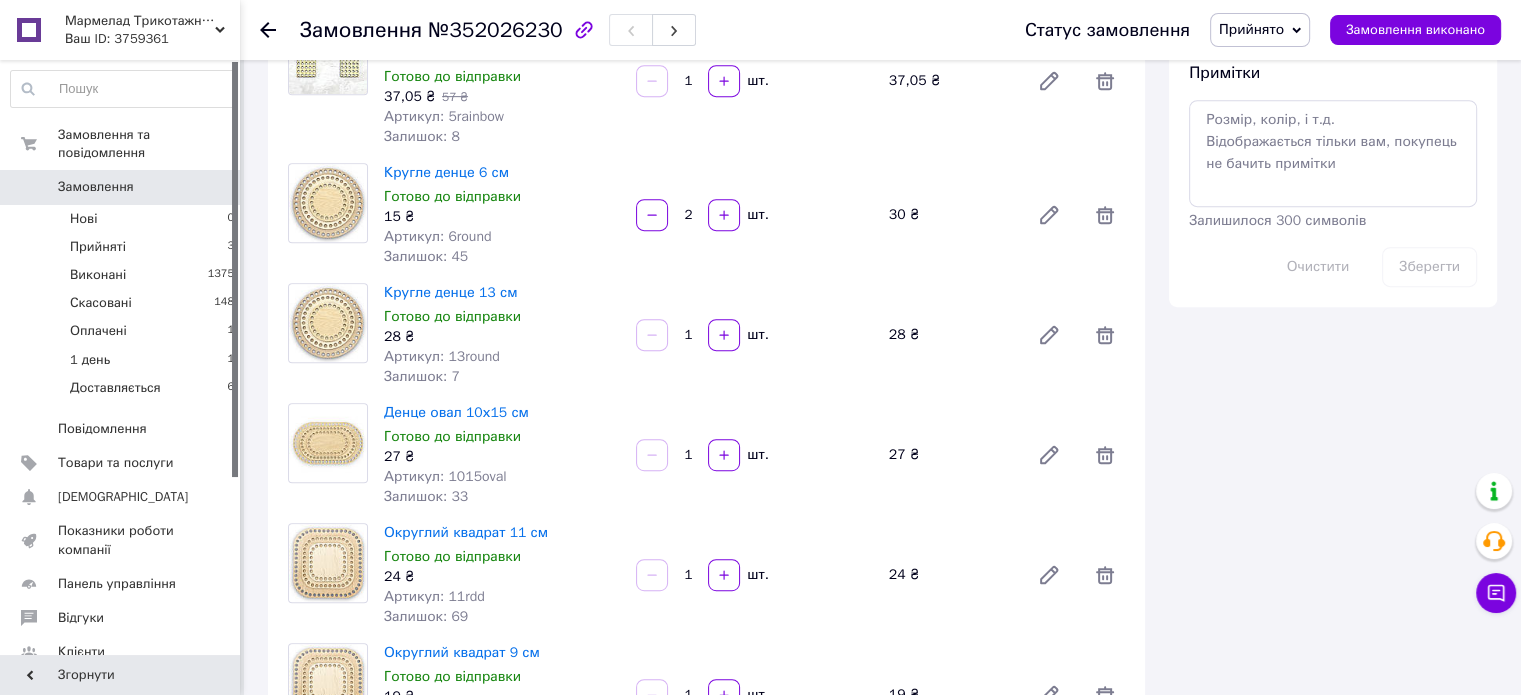 scroll, scrollTop: 1000, scrollLeft: 0, axis: vertical 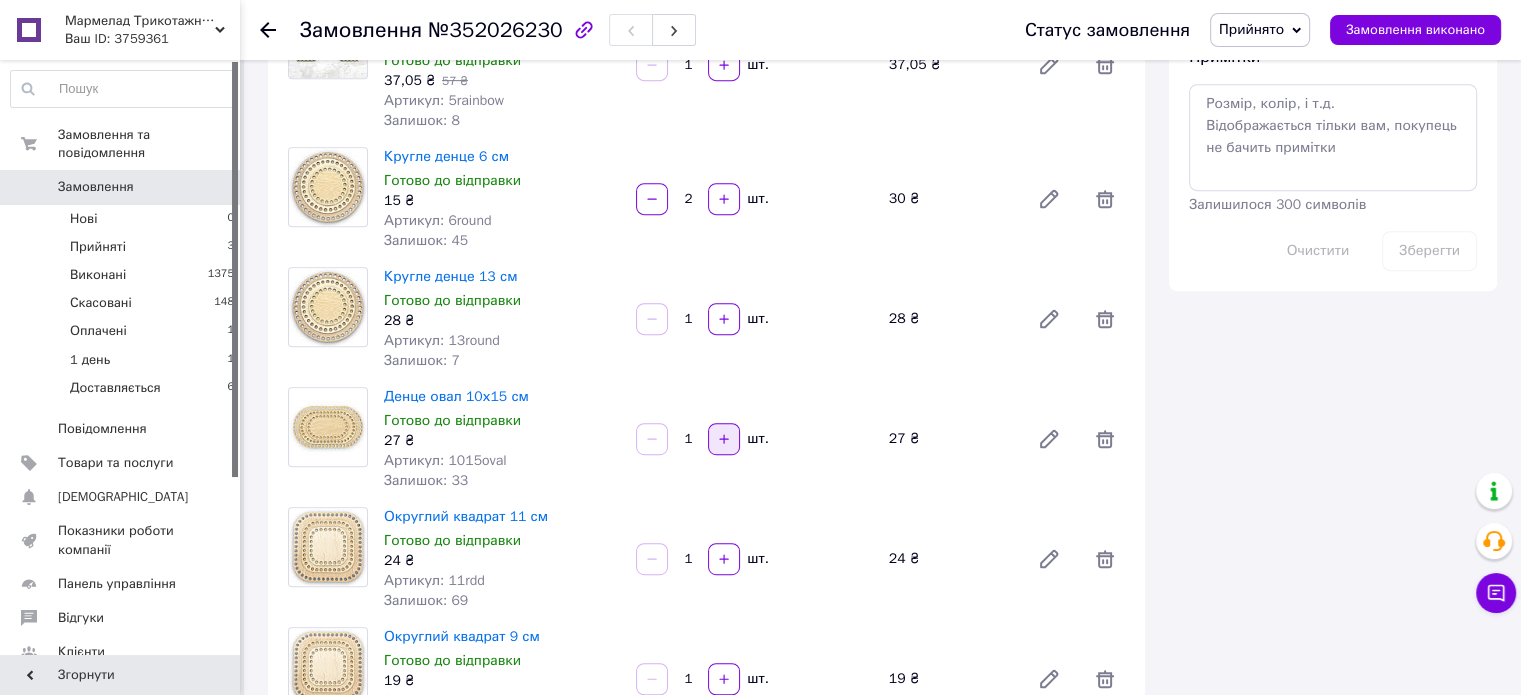click 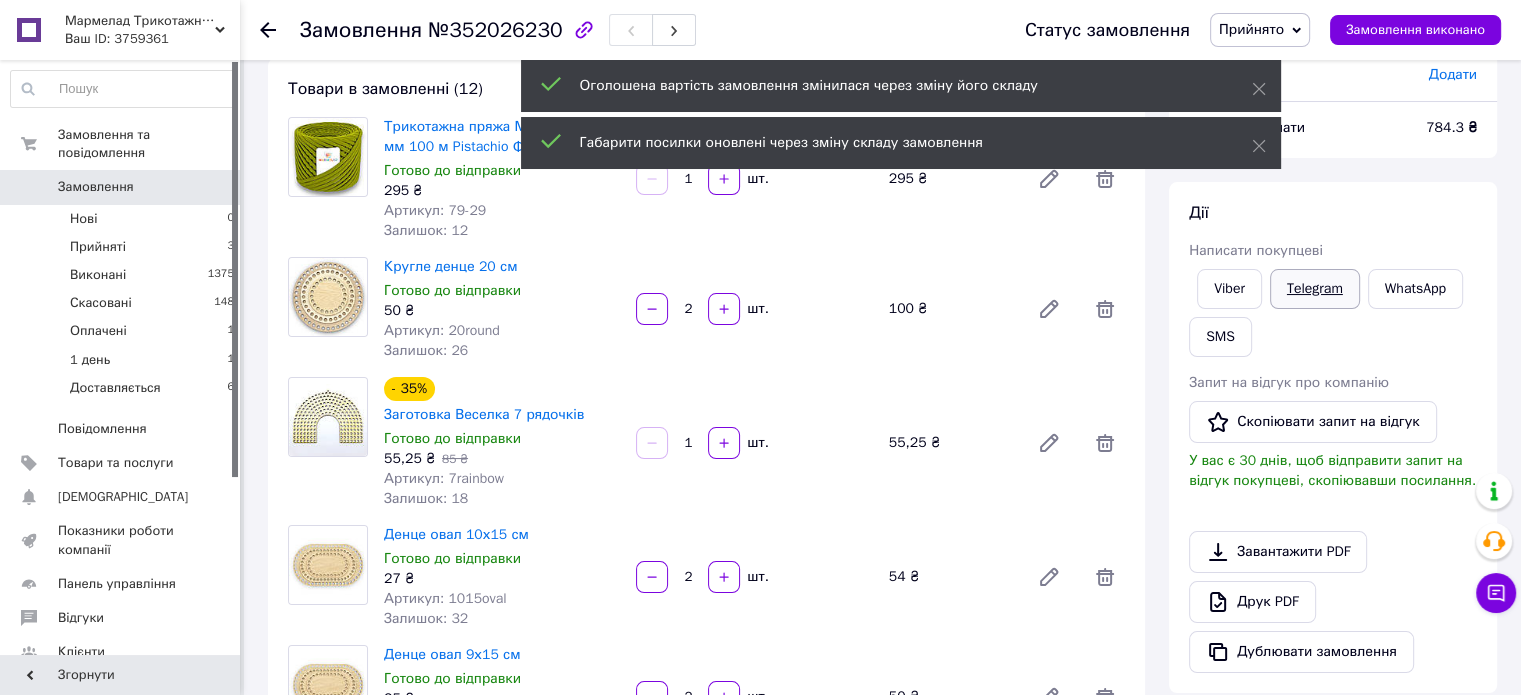 scroll, scrollTop: 0, scrollLeft: 0, axis: both 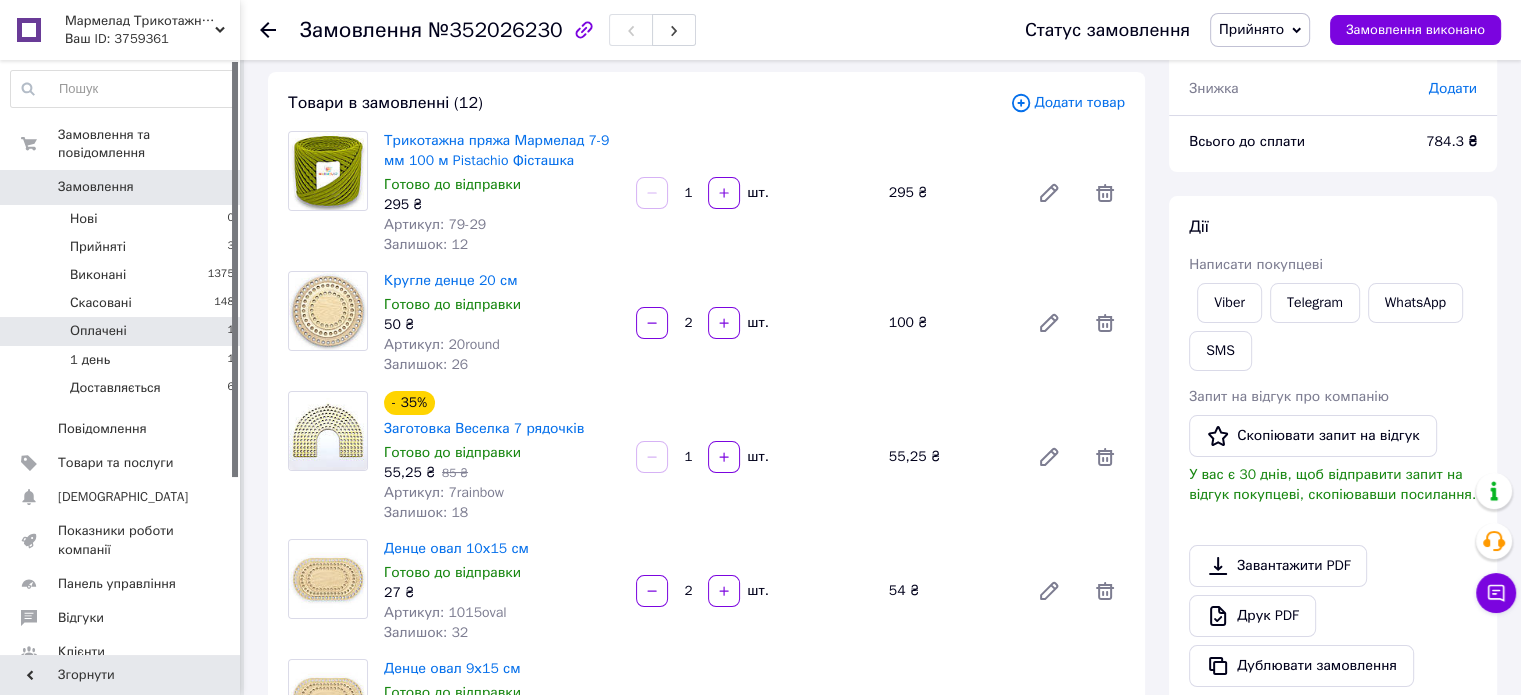 click on "Оплачені" at bounding box center (98, 331) 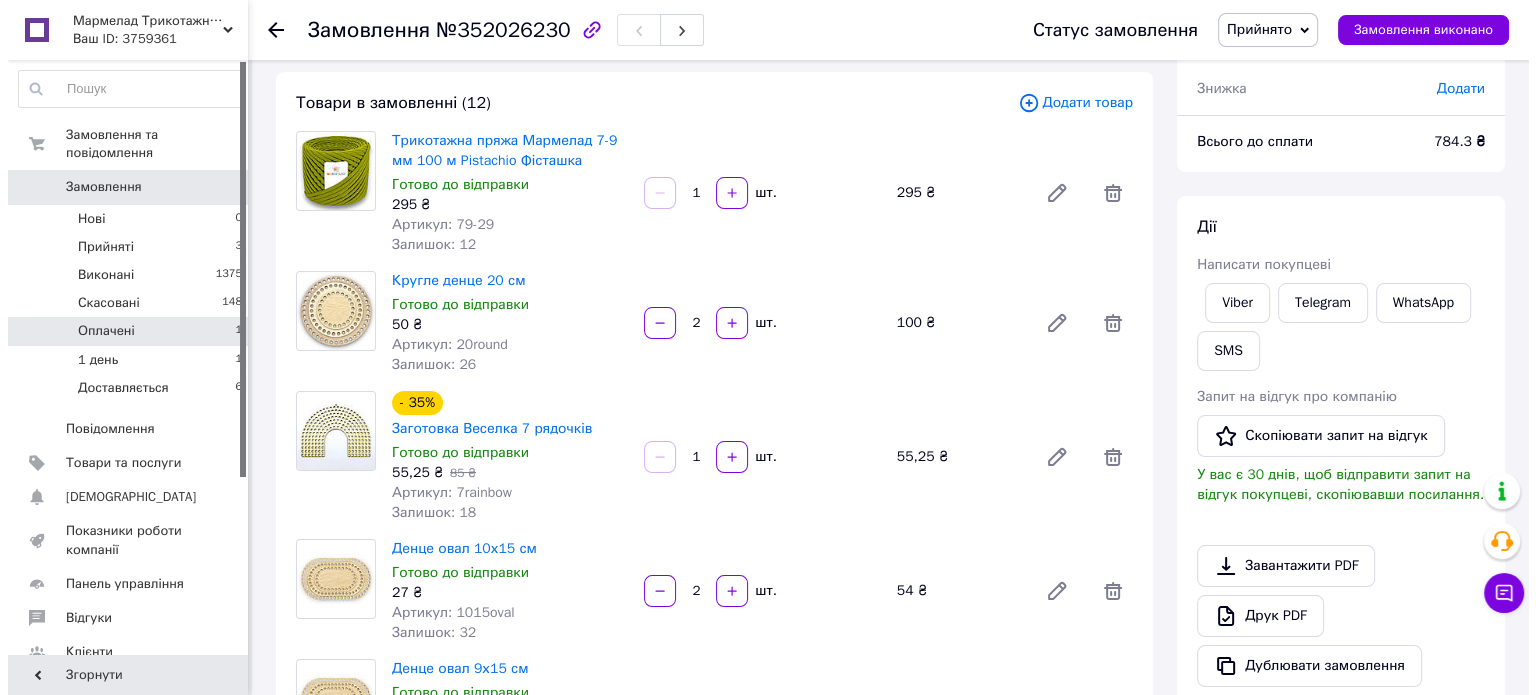 scroll, scrollTop: 0, scrollLeft: 0, axis: both 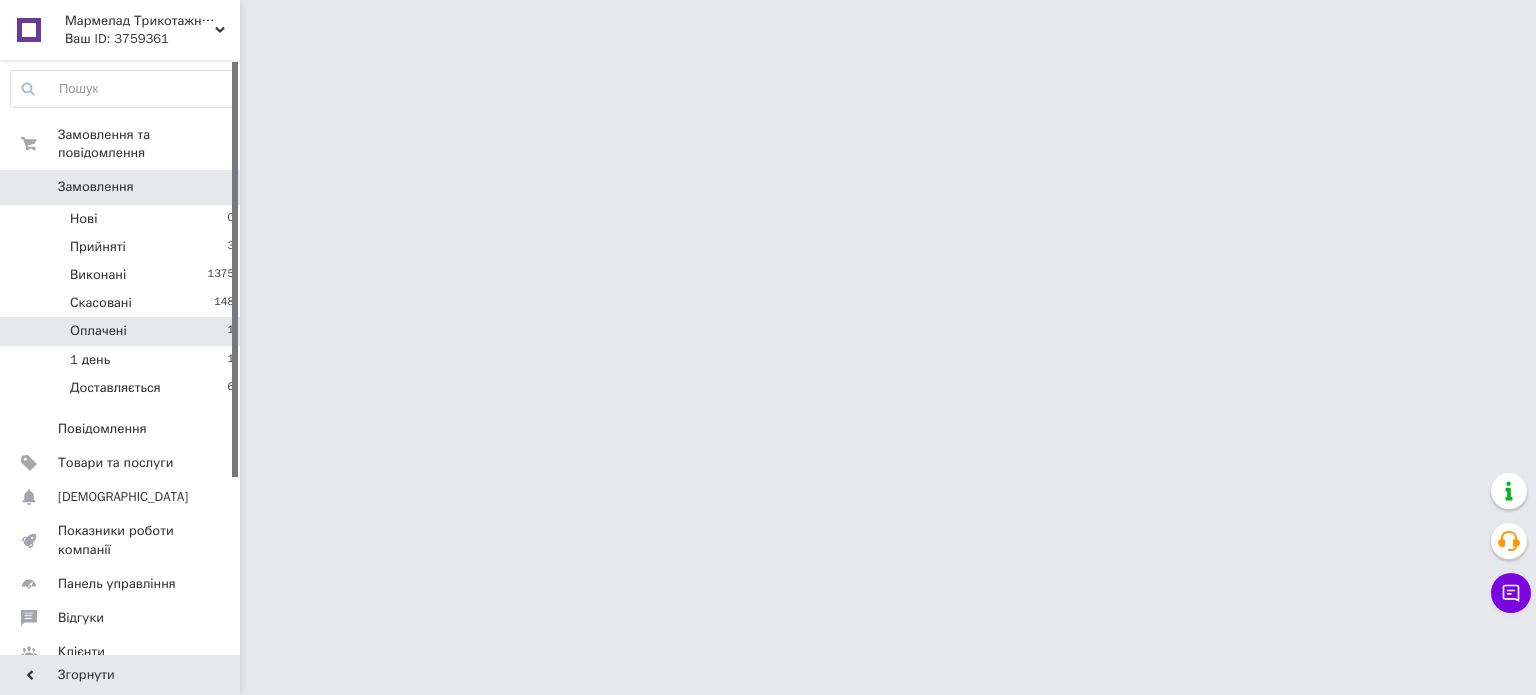 click on "Оплачені" at bounding box center [98, 331] 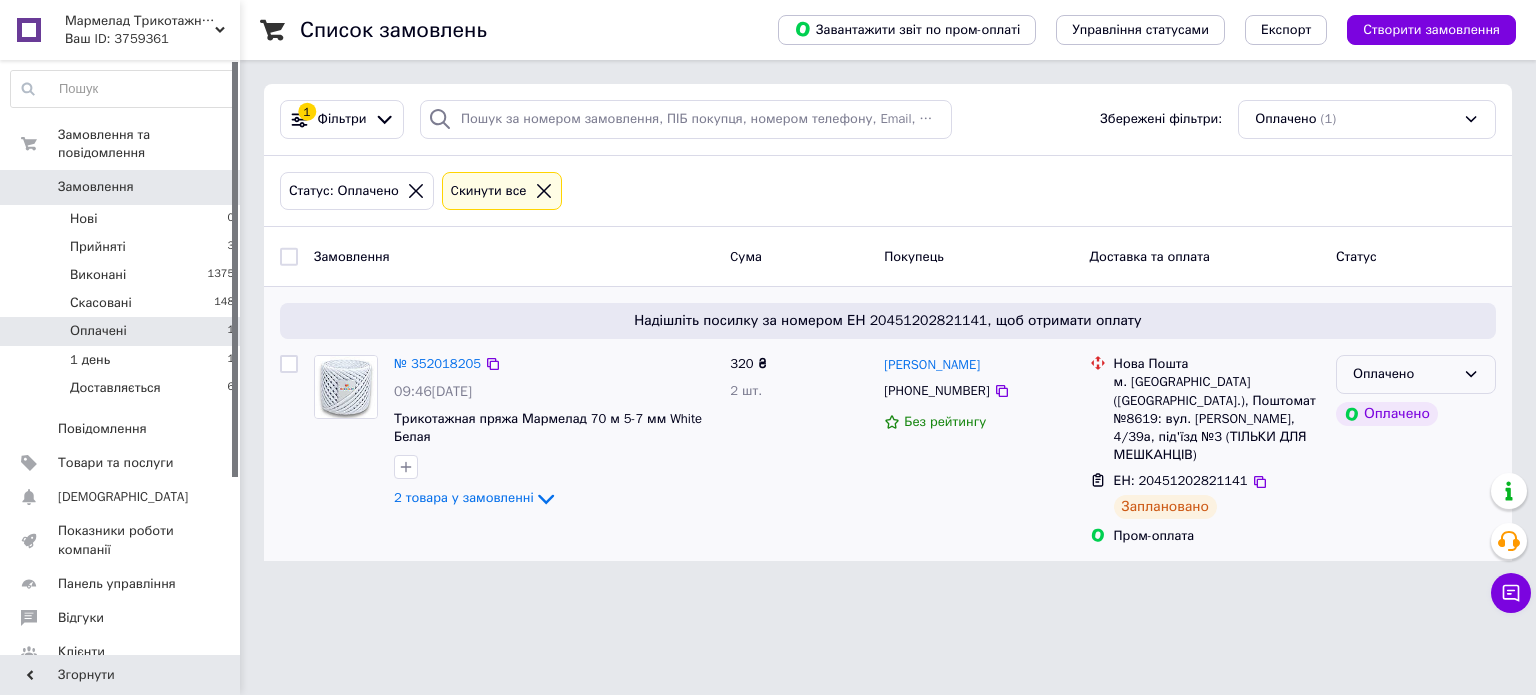 click on "Оплачено" at bounding box center (1404, 374) 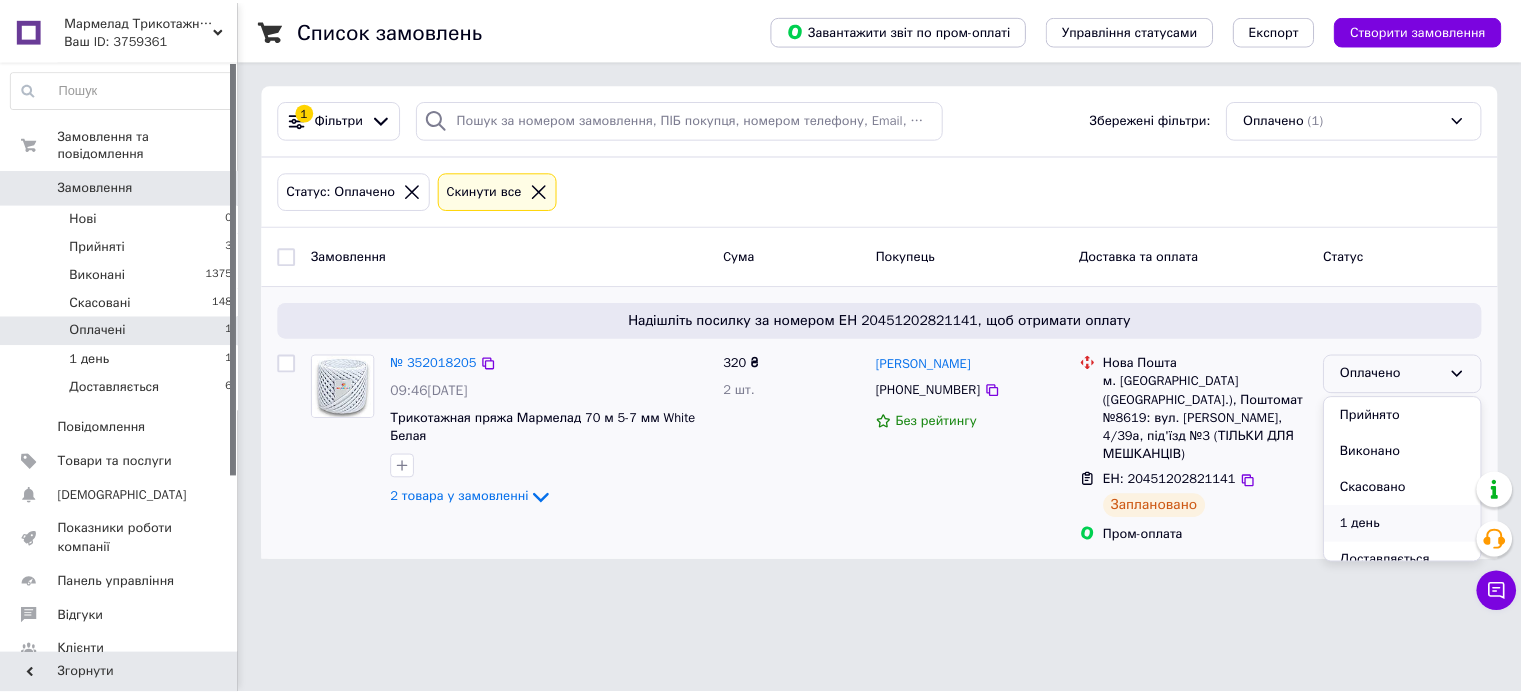scroll, scrollTop: 17, scrollLeft: 0, axis: vertical 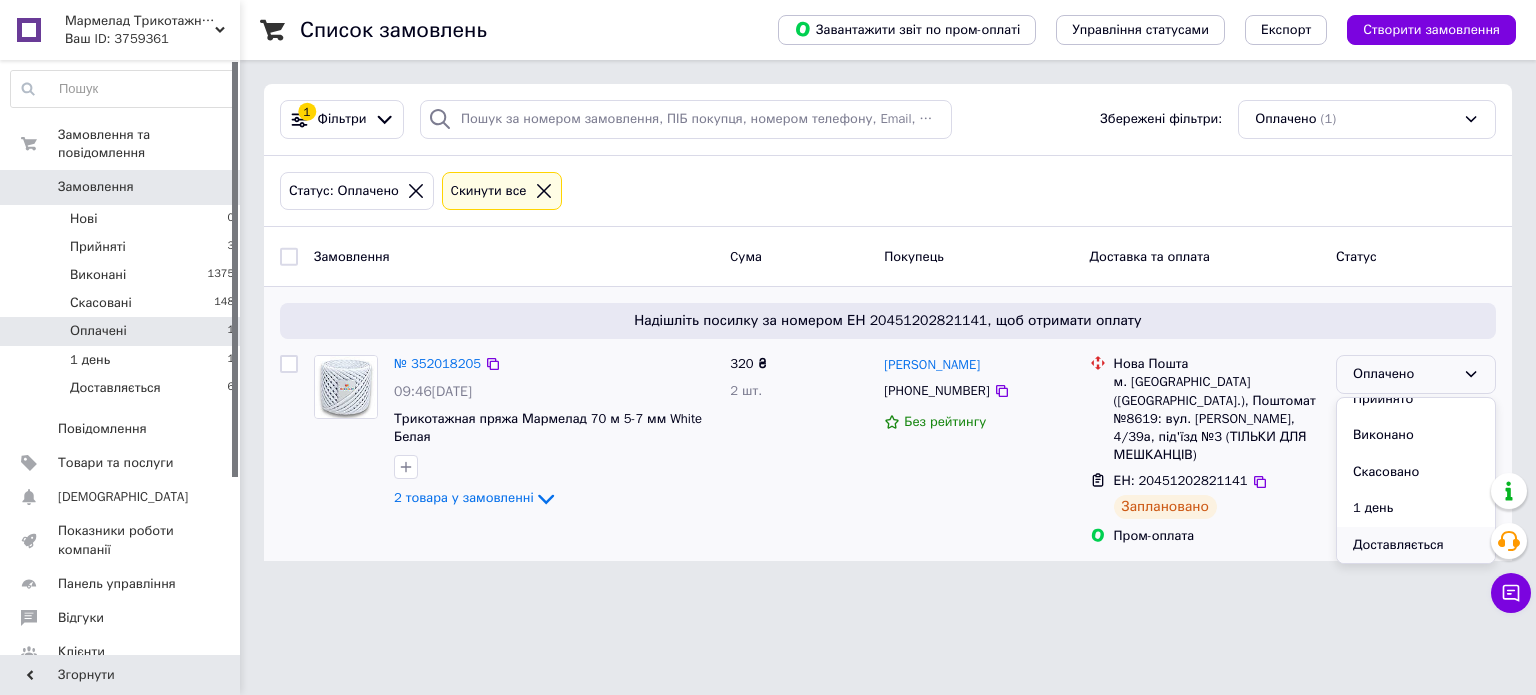 click on "Доставляється" at bounding box center [1416, 545] 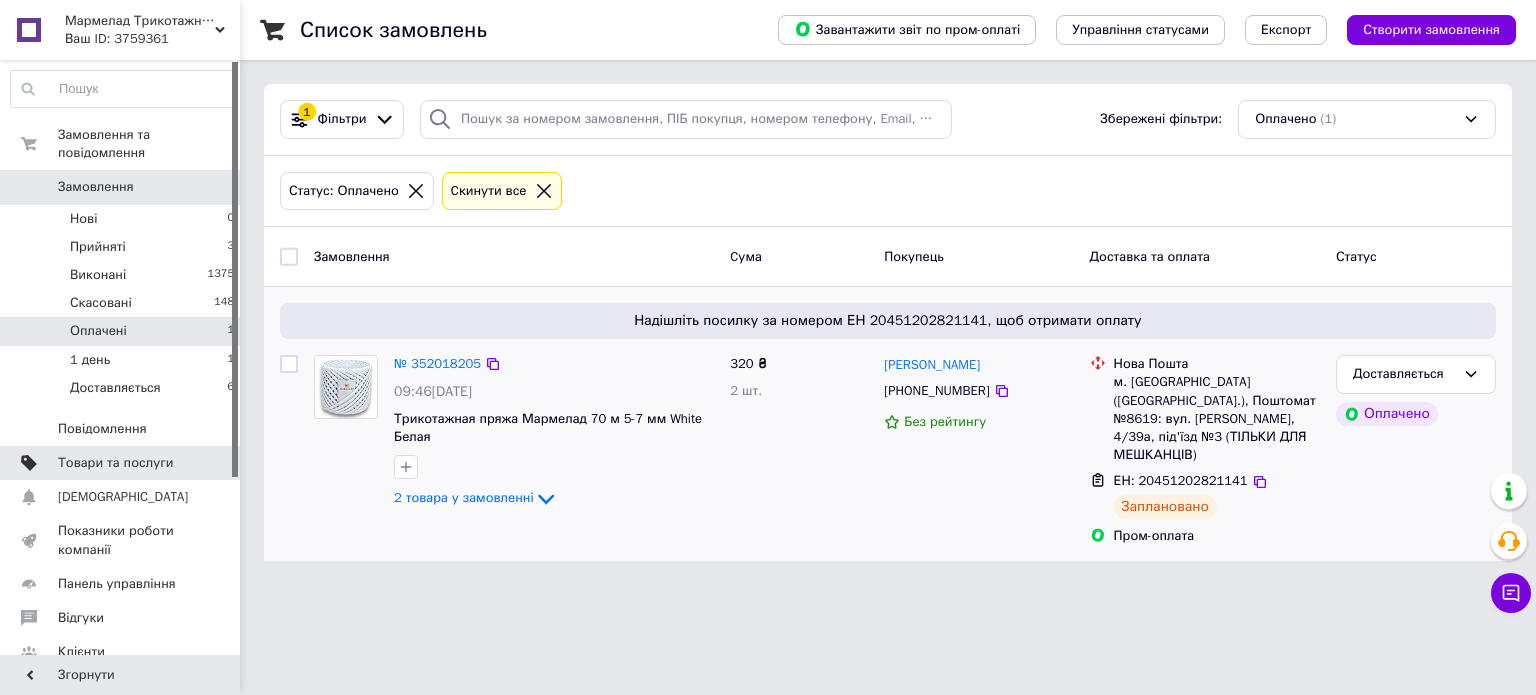 click on "Товари та послуги" at bounding box center (115, 463) 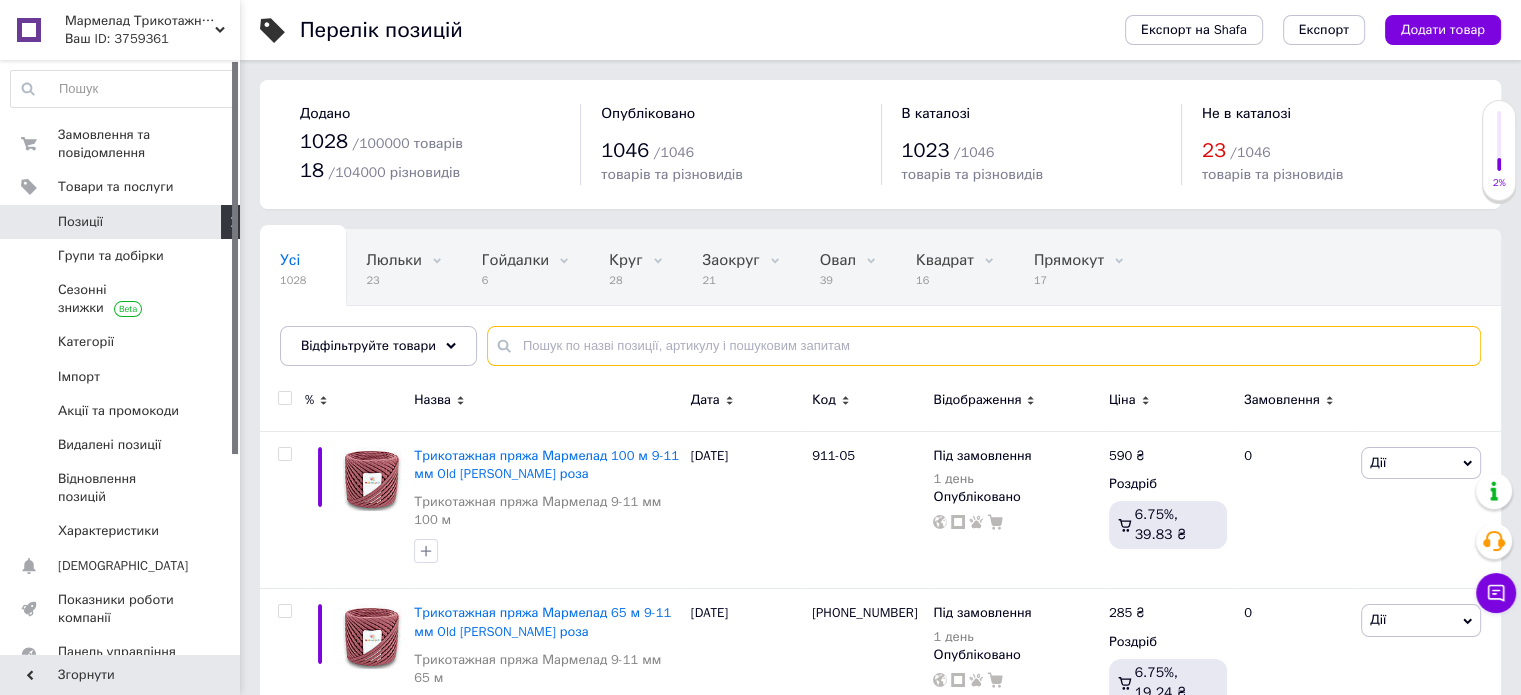 click at bounding box center [984, 346] 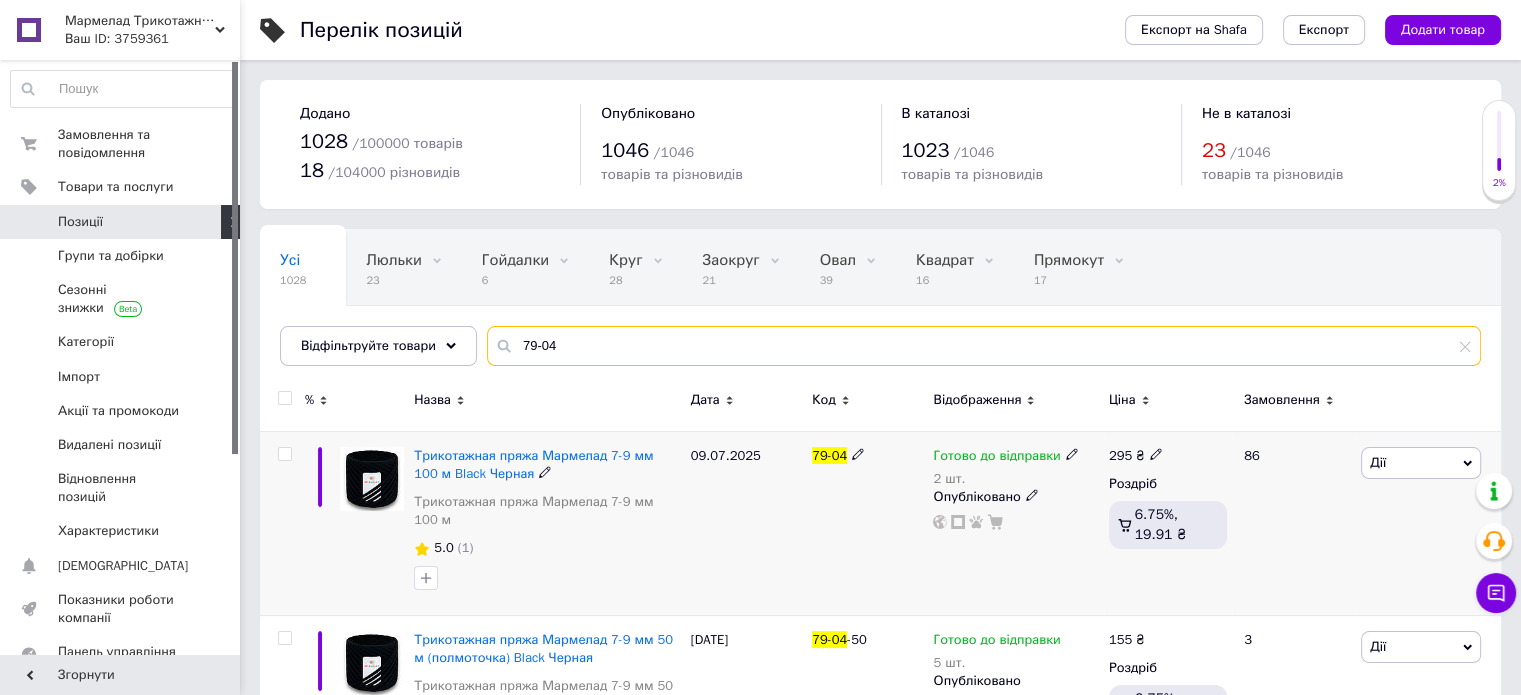 type on "79-04" 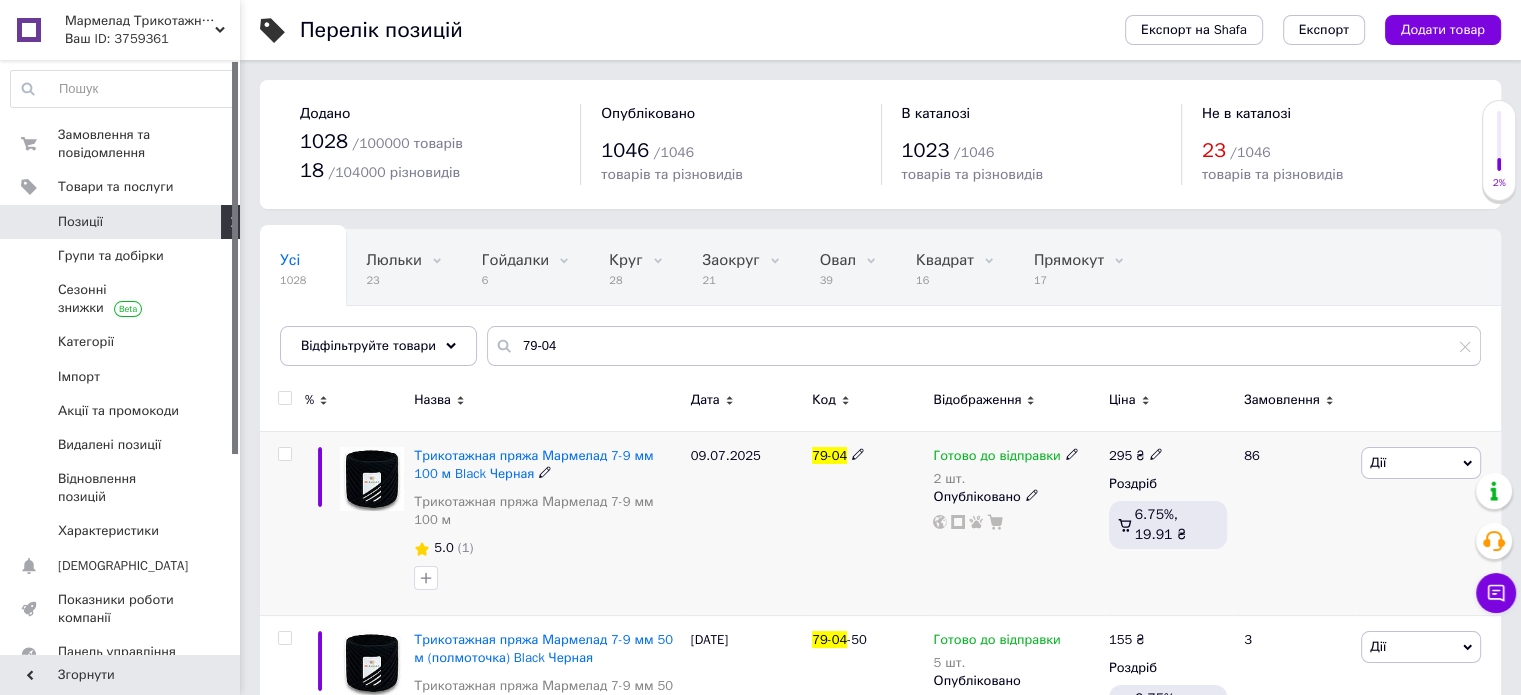 click 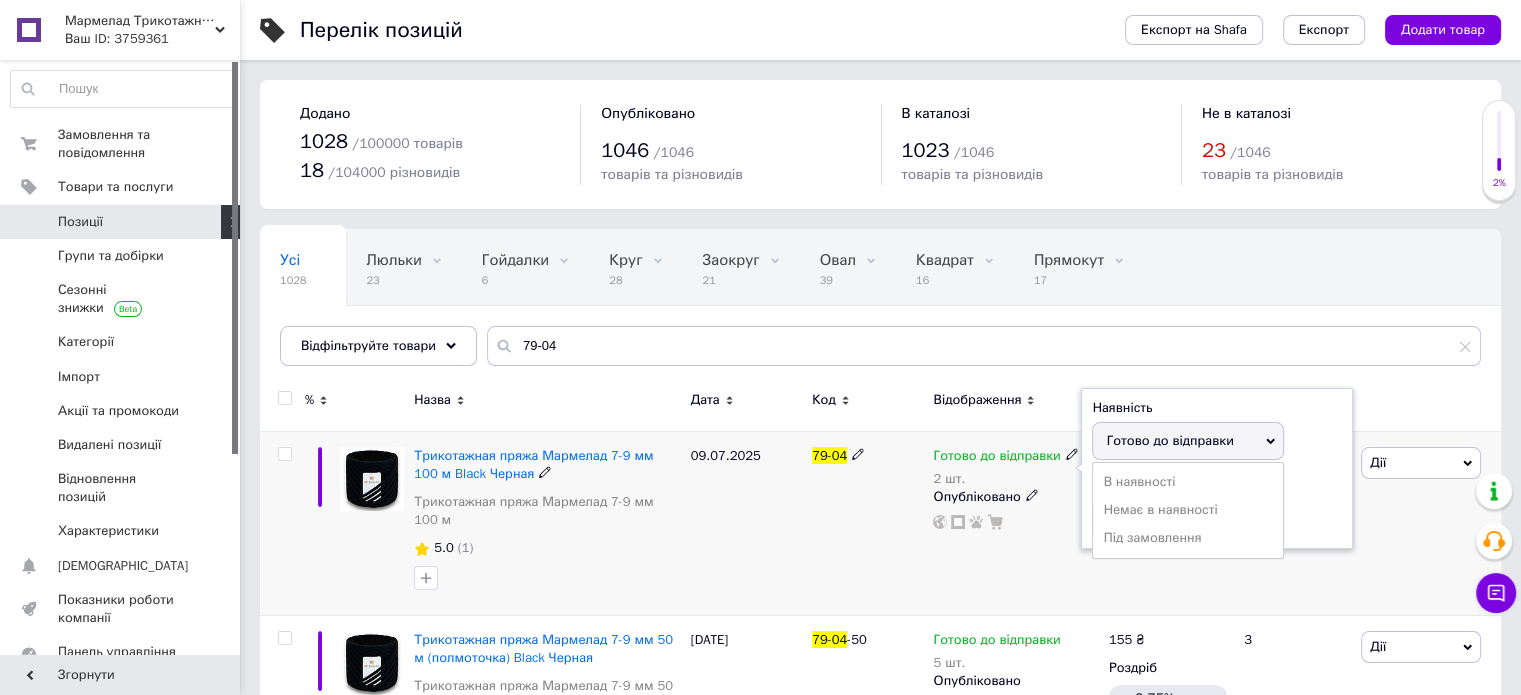 click on "Залишки 2 шт." at bounding box center (1217, 506) 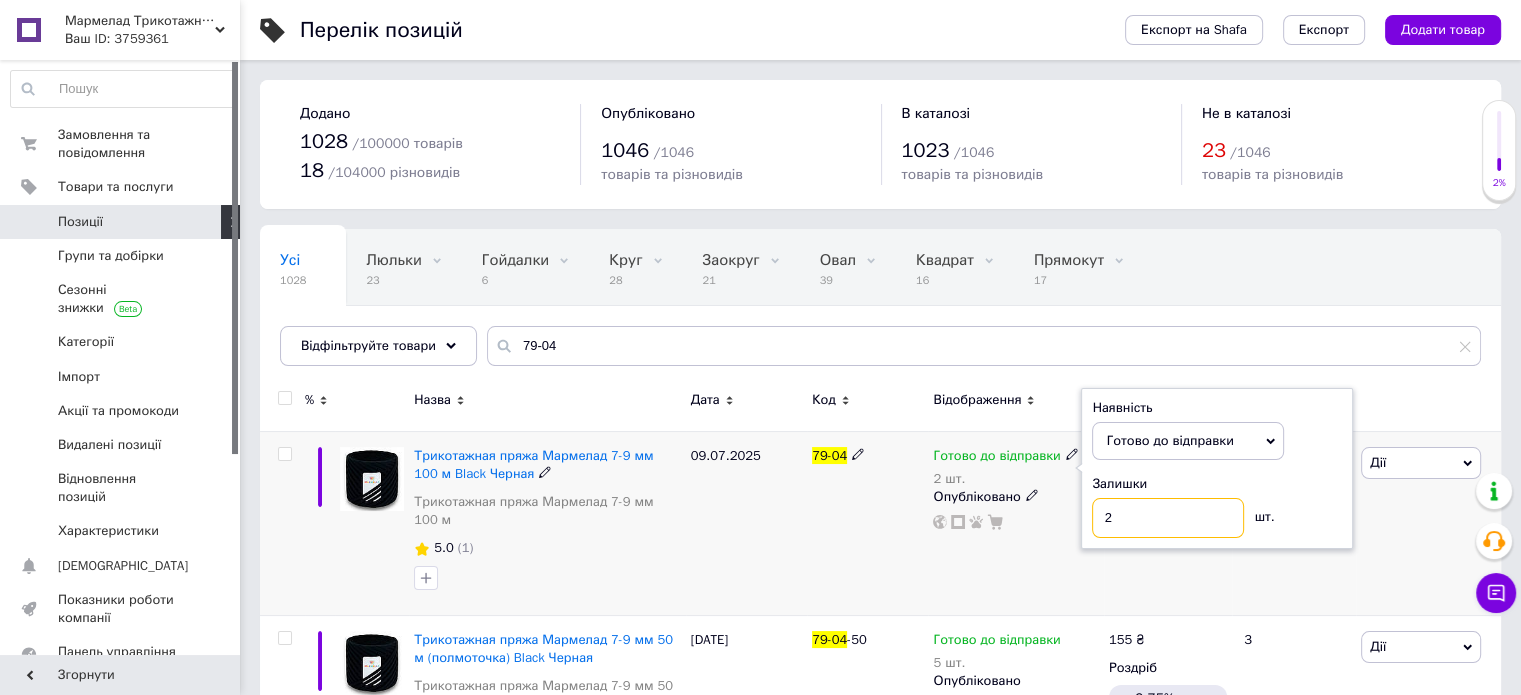 drag, startPoint x: 1137, startPoint y: 519, endPoint x: 1066, endPoint y: 519, distance: 71 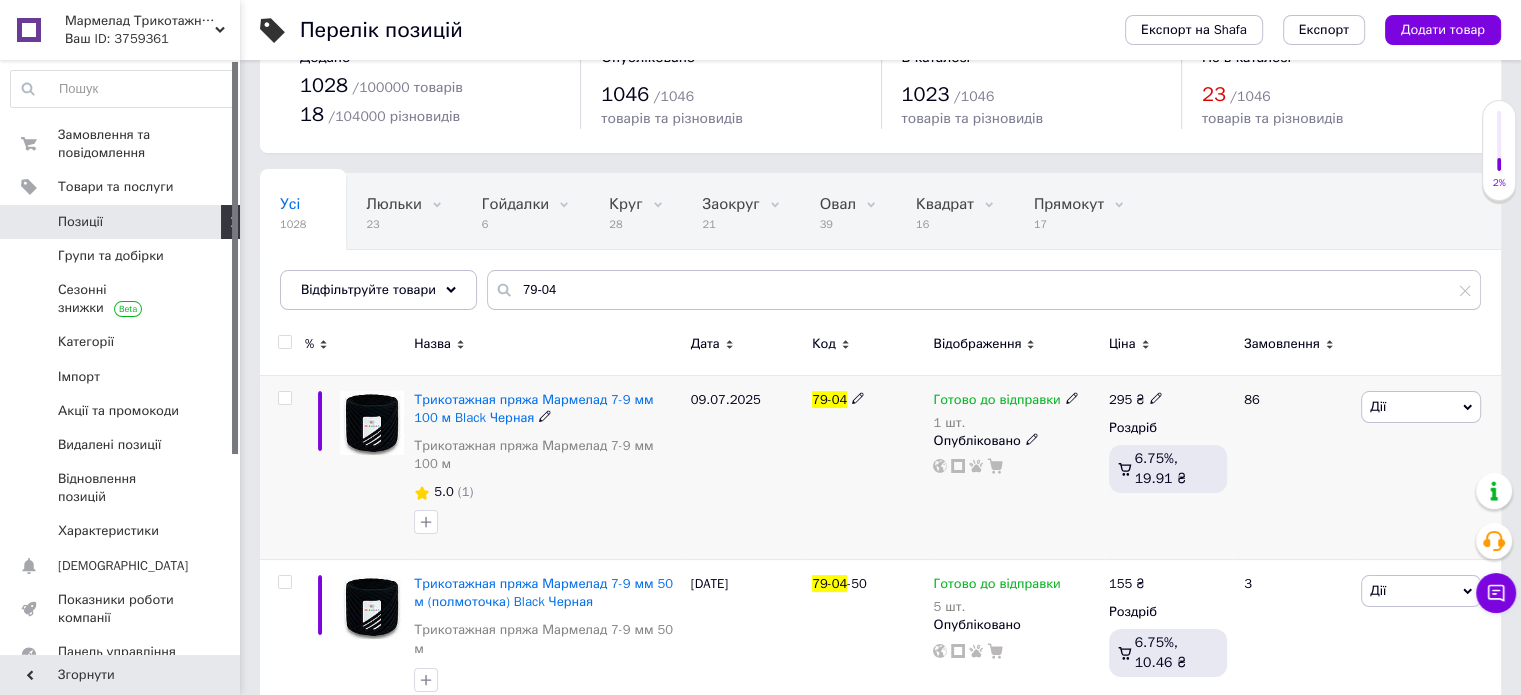 scroll, scrollTop: 80, scrollLeft: 0, axis: vertical 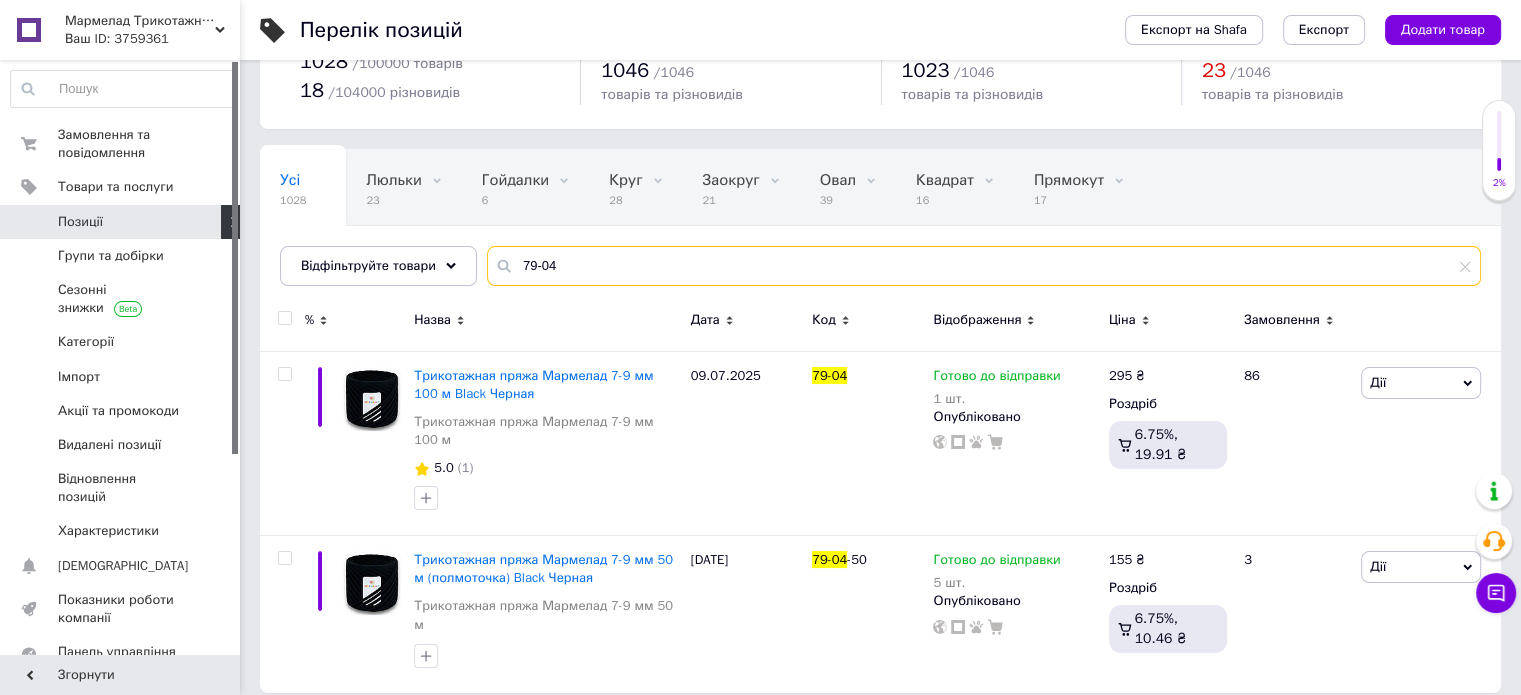 click on "79-04" at bounding box center (984, 266) 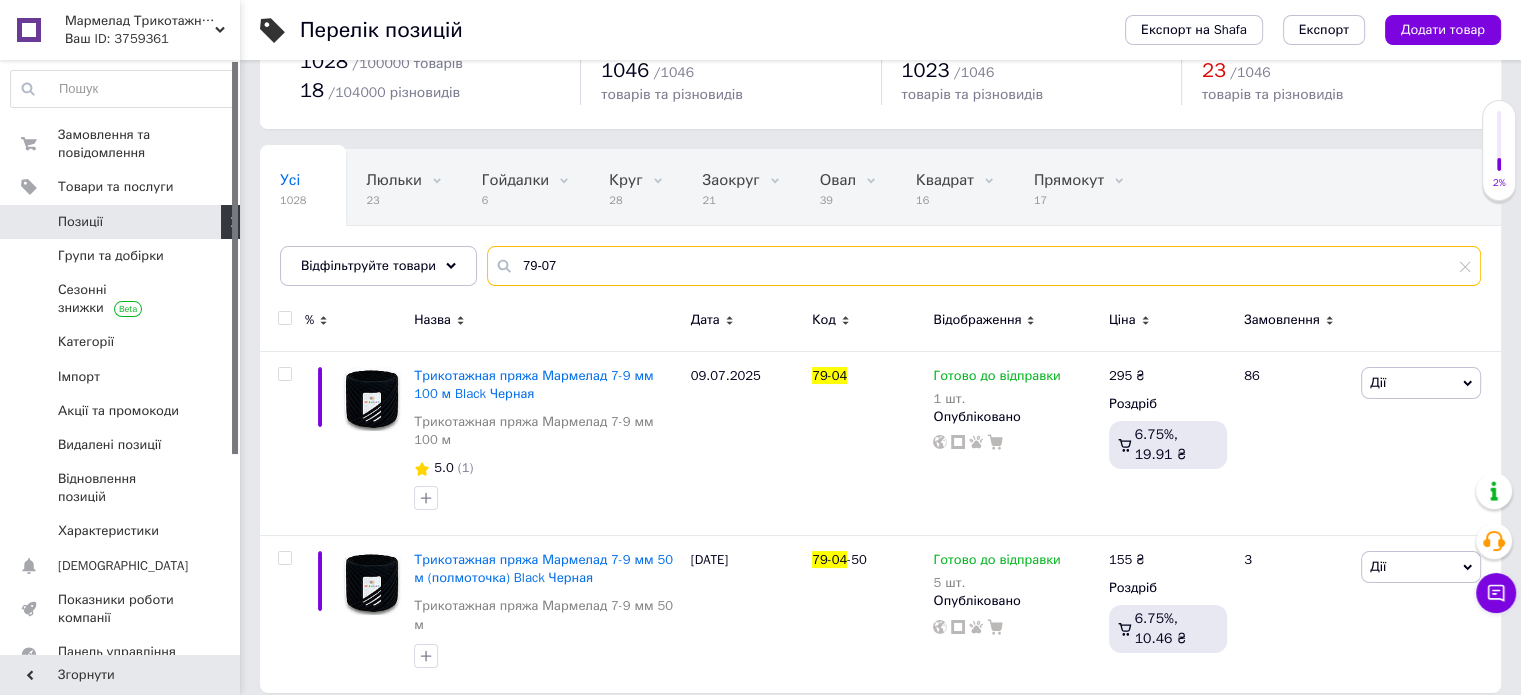 type on "79-07" 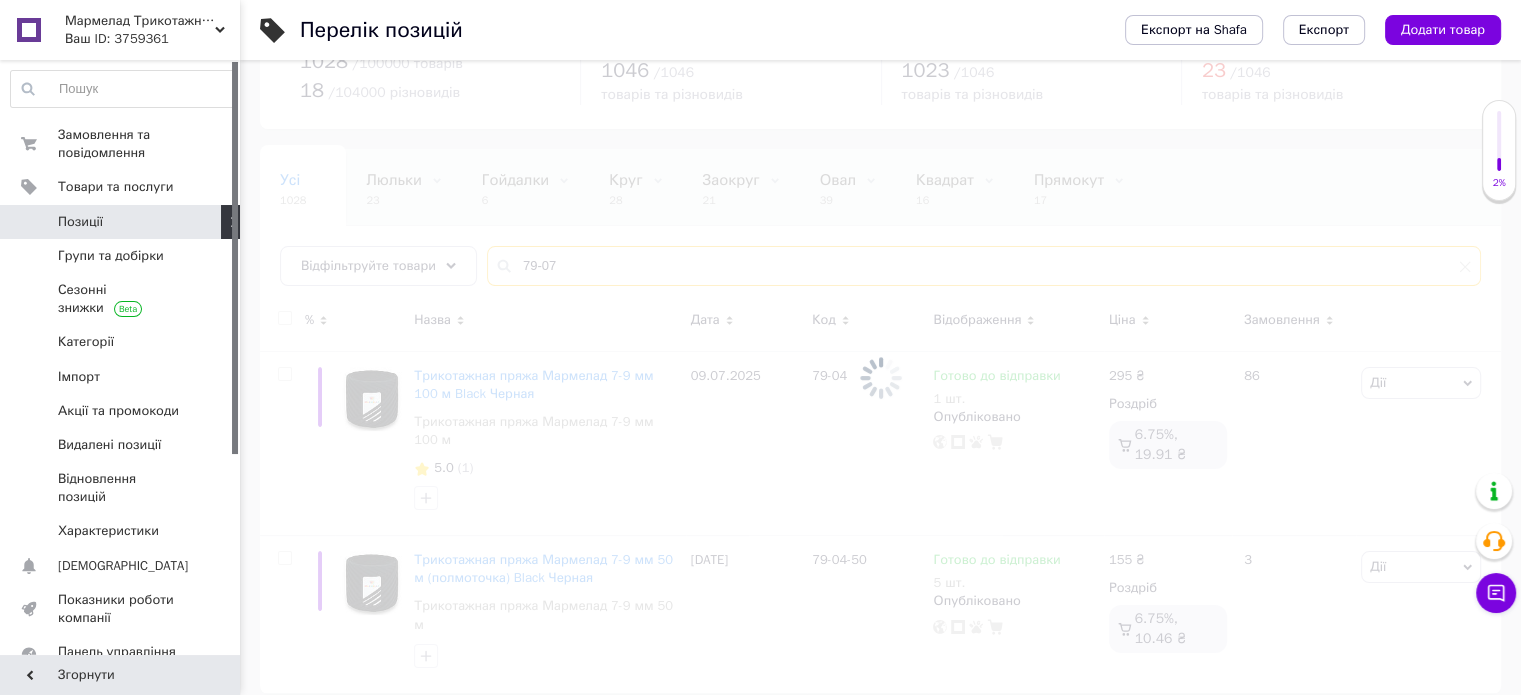 scroll, scrollTop: 53, scrollLeft: 0, axis: vertical 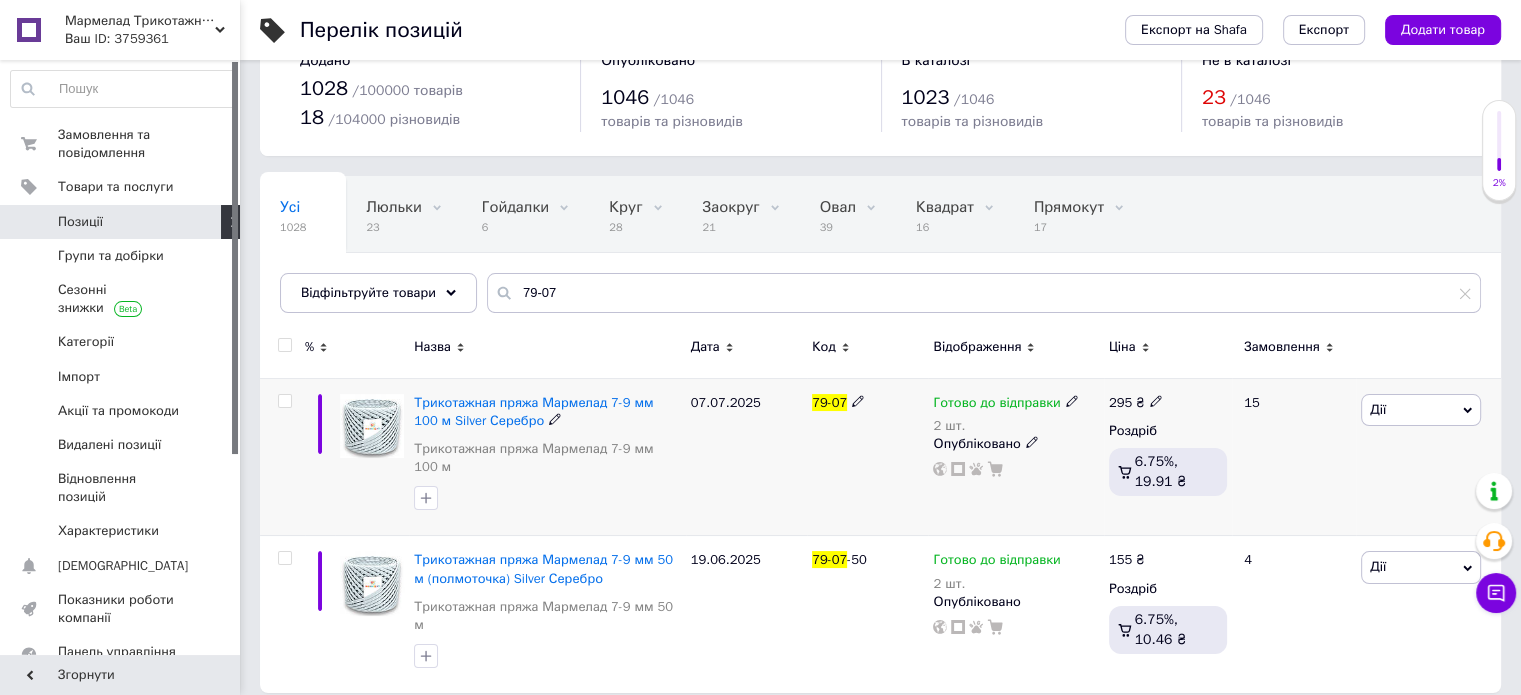 click 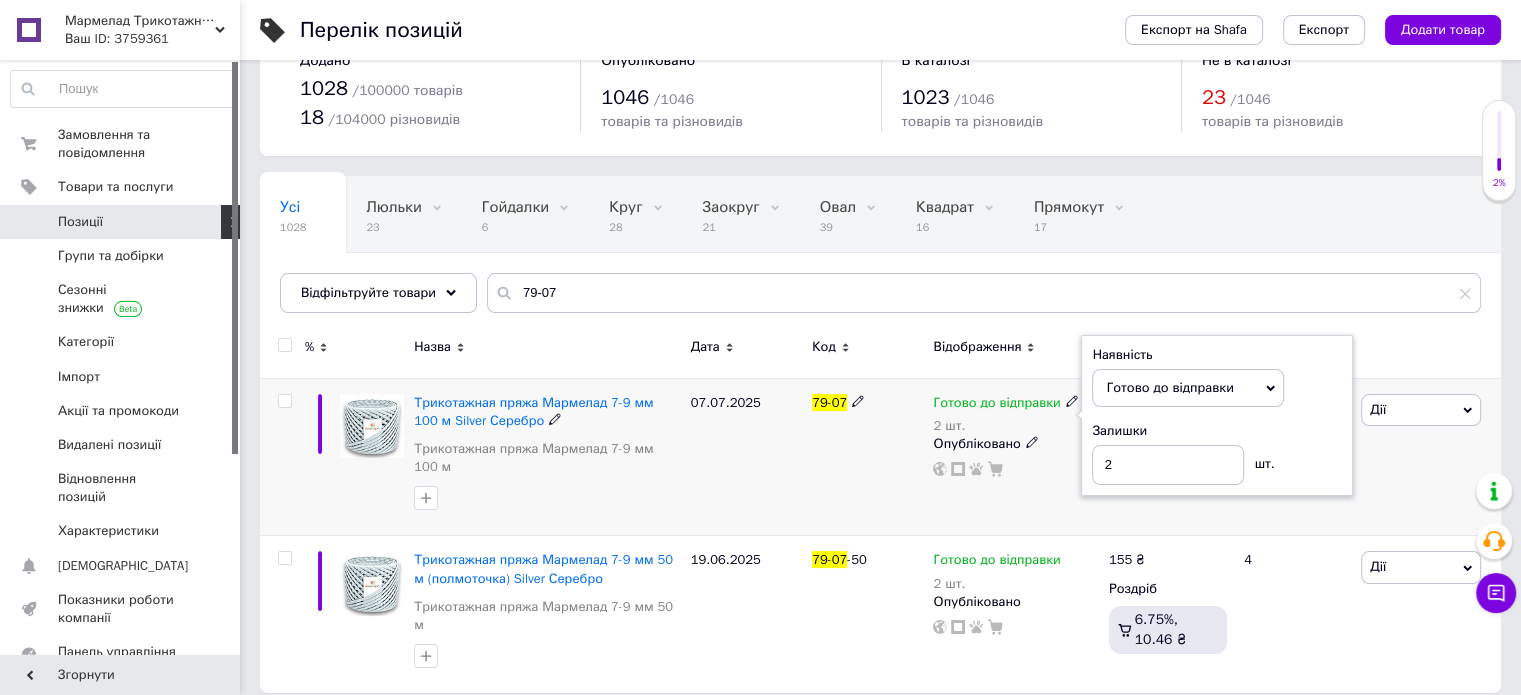 click on "Залишки 2 шт." at bounding box center (1217, 453) 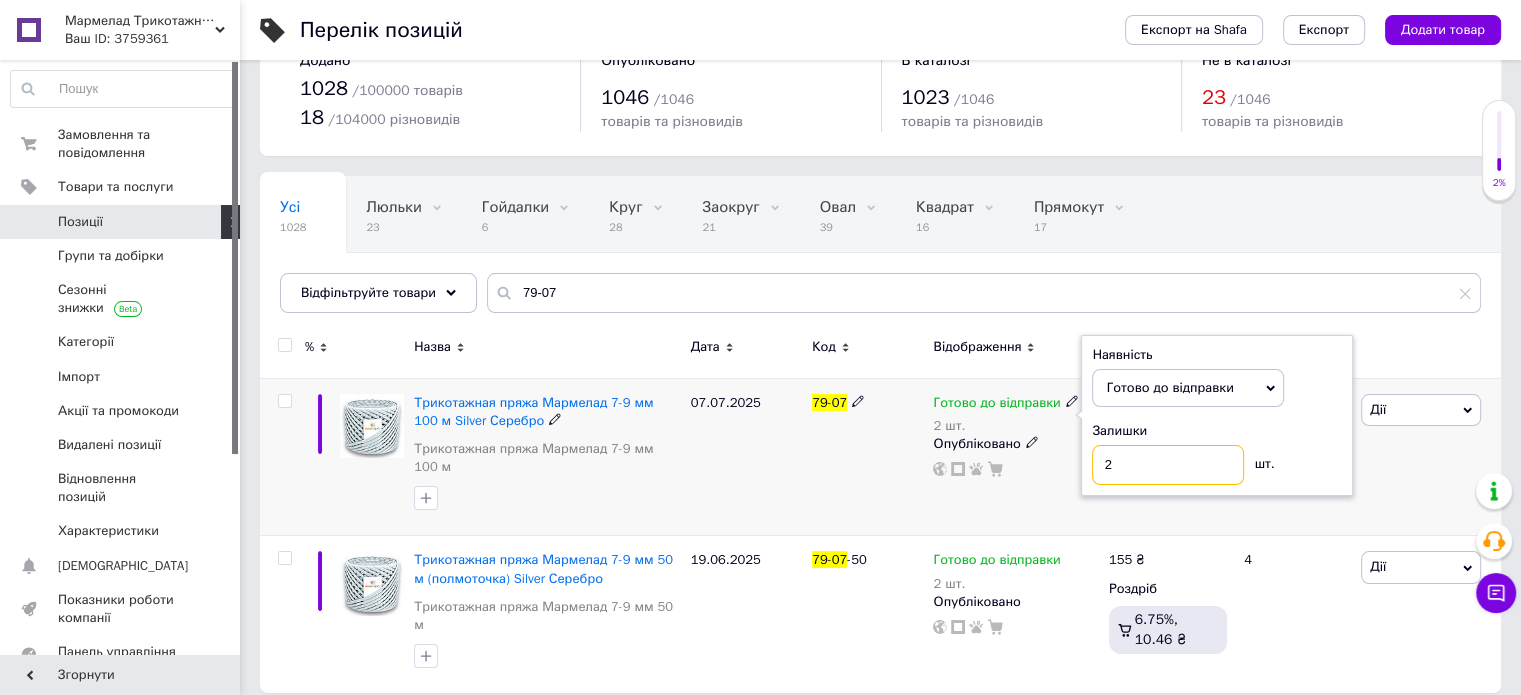 drag, startPoint x: 1097, startPoint y: 466, endPoint x: 1131, endPoint y: 468, distance: 34.058773 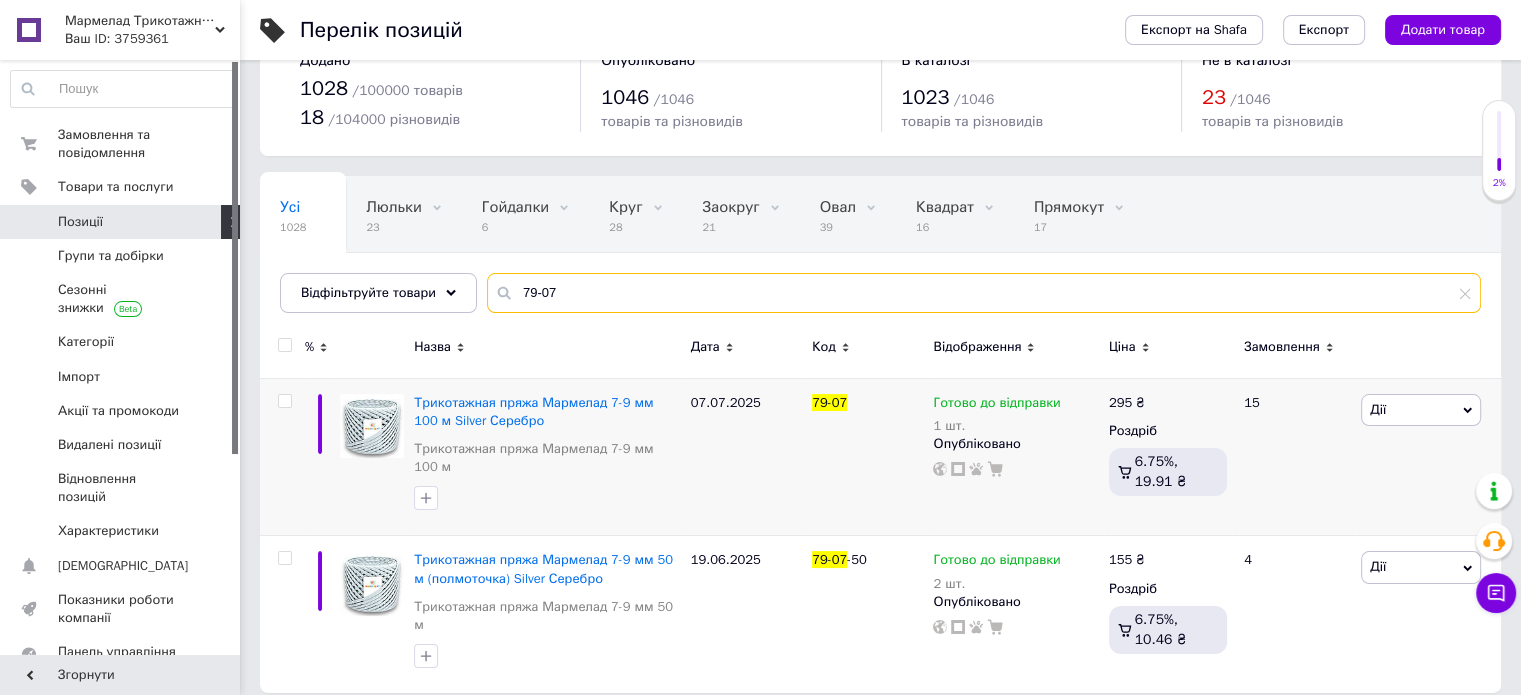 drag, startPoint x: 536, startPoint y: 291, endPoint x: 560, endPoint y: 295, distance: 24.33105 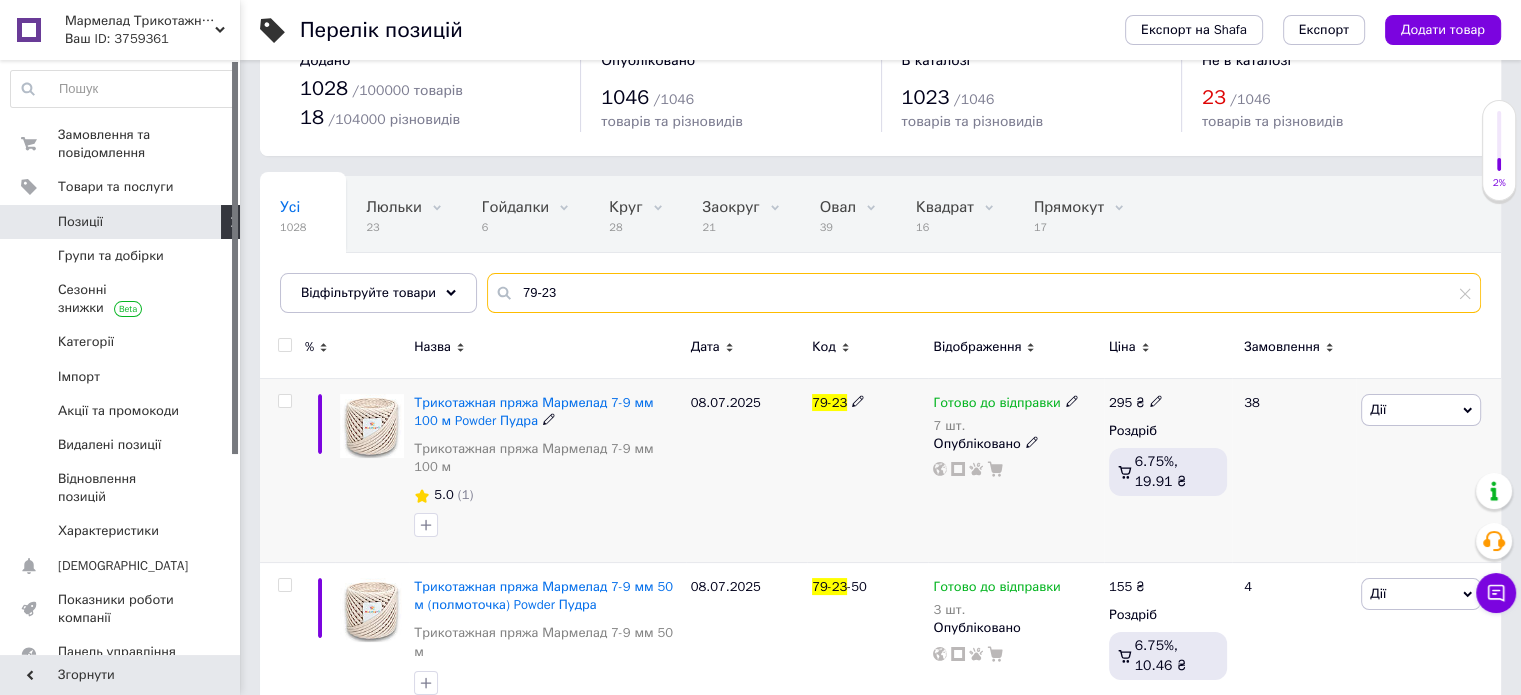 type on "79-23" 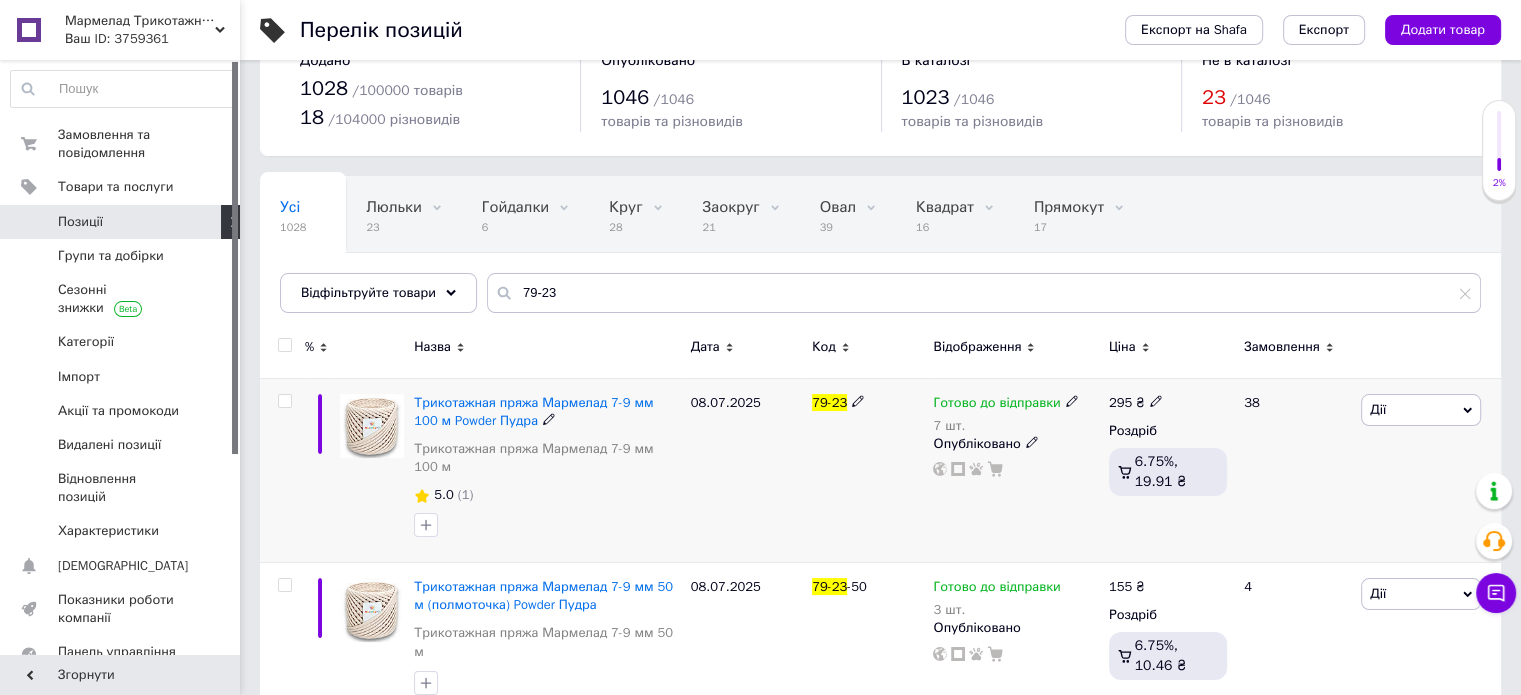 click 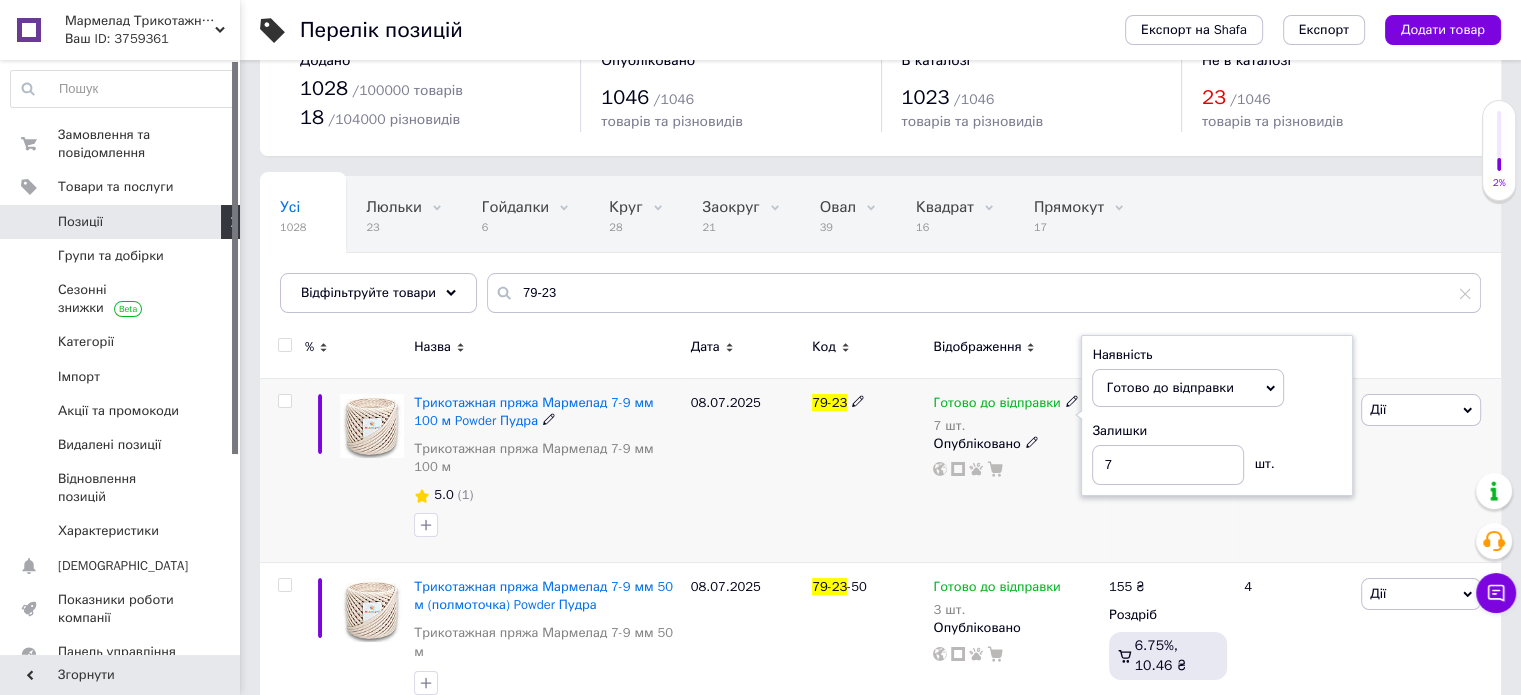 drag, startPoint x: 1310, startPoint y: 416, endPoint x: 1100, endPoint y: 495, distance: 224.368 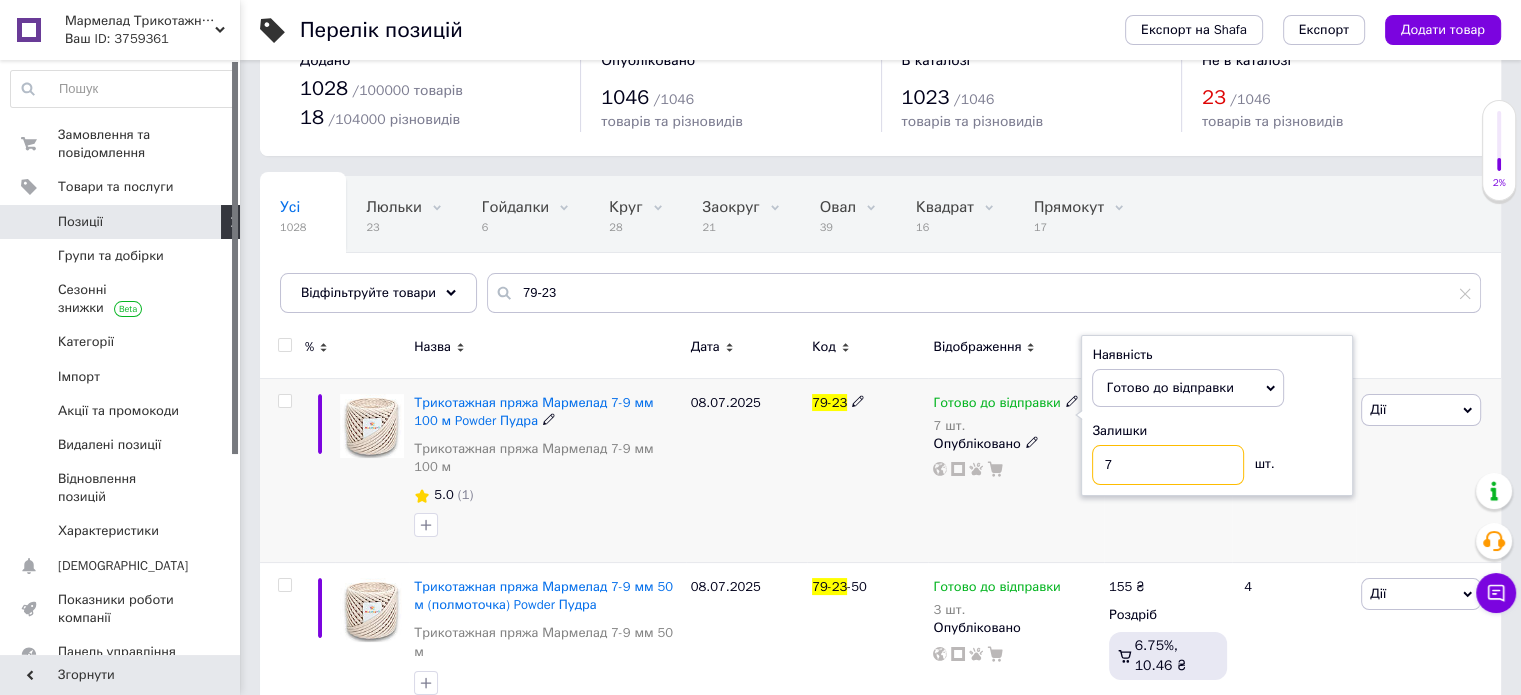 drag, startPoint x: 1145, startPoint y: 463, endPoint x: 1081, endPoint y: 462, distance: 64.00781 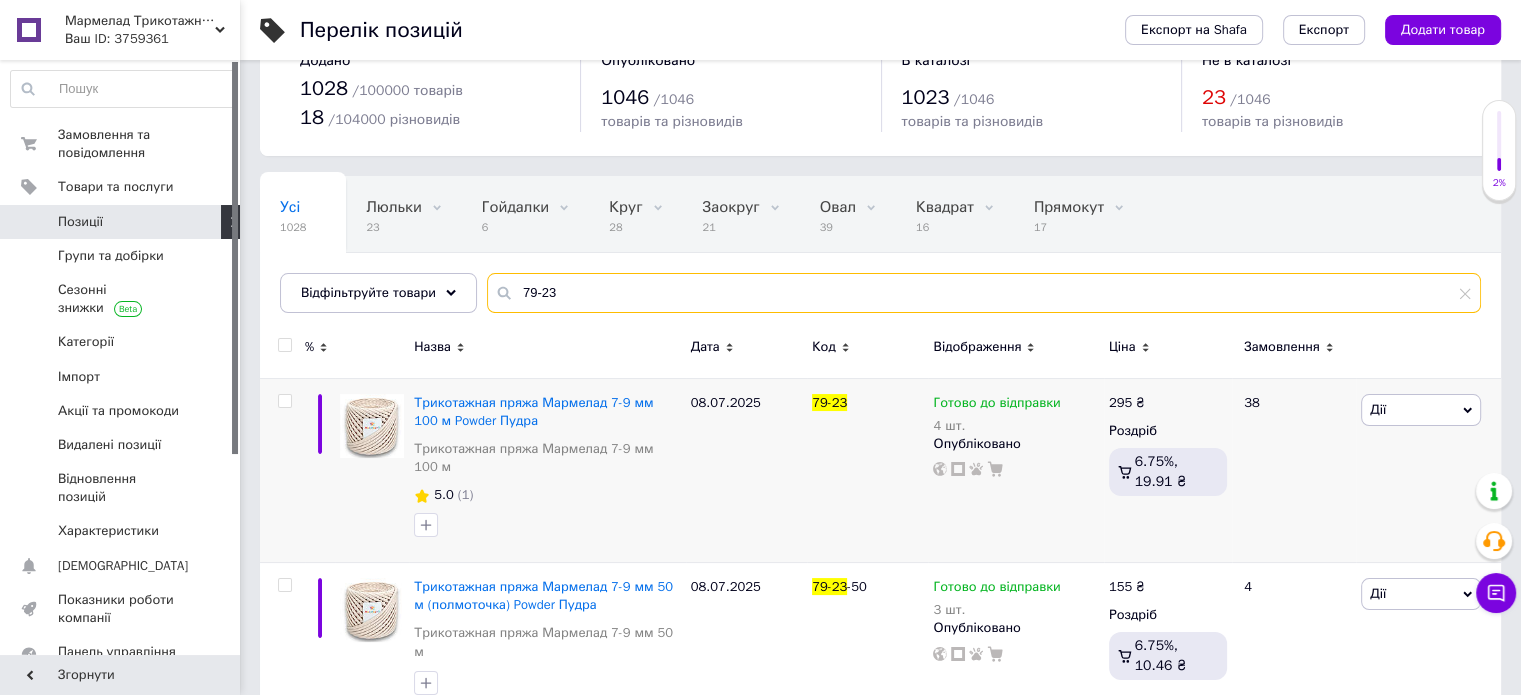 drag, startPoint x: 535, startPoint y: 288, endPoint x: 567, endPoint y: 294, distance: 32.55764 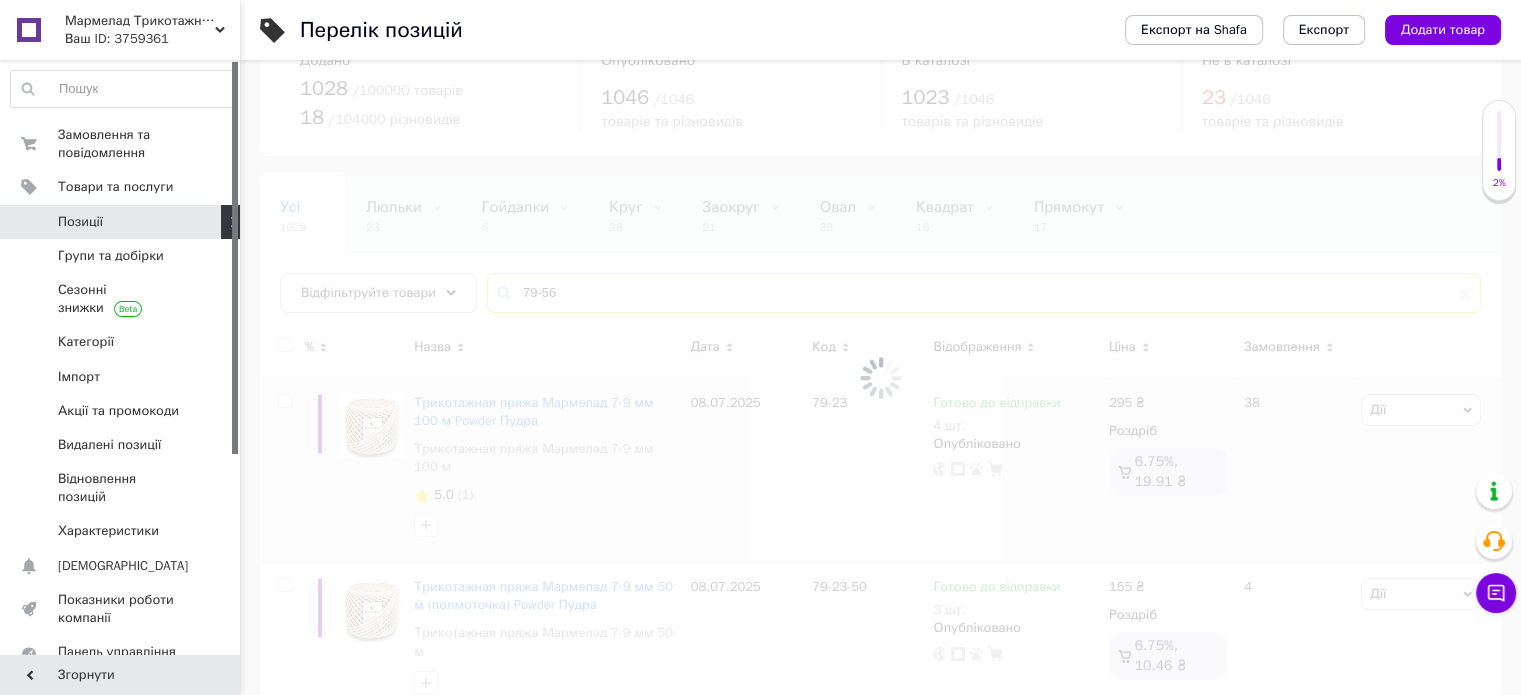 scroll, scrollTop: 0, scrollLeft: 0, axis: both 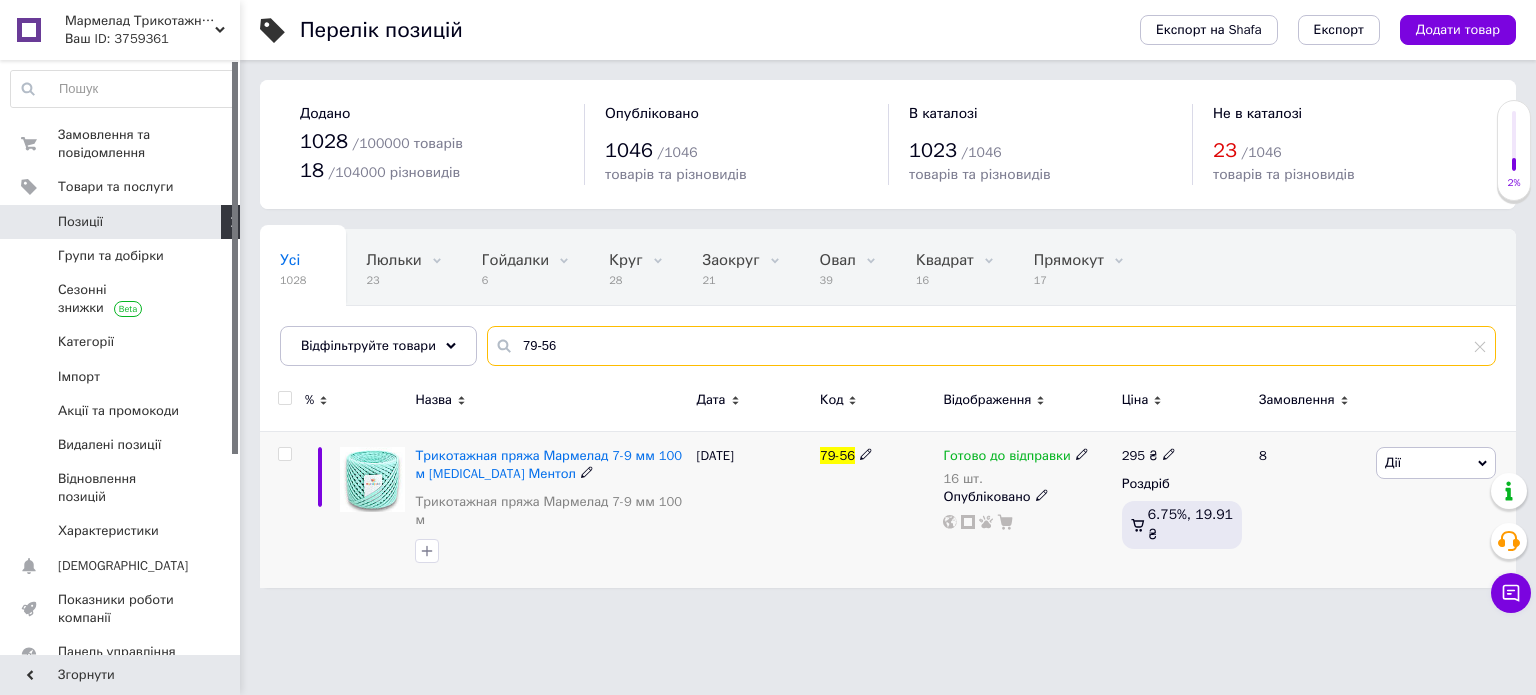 type on "79-56" 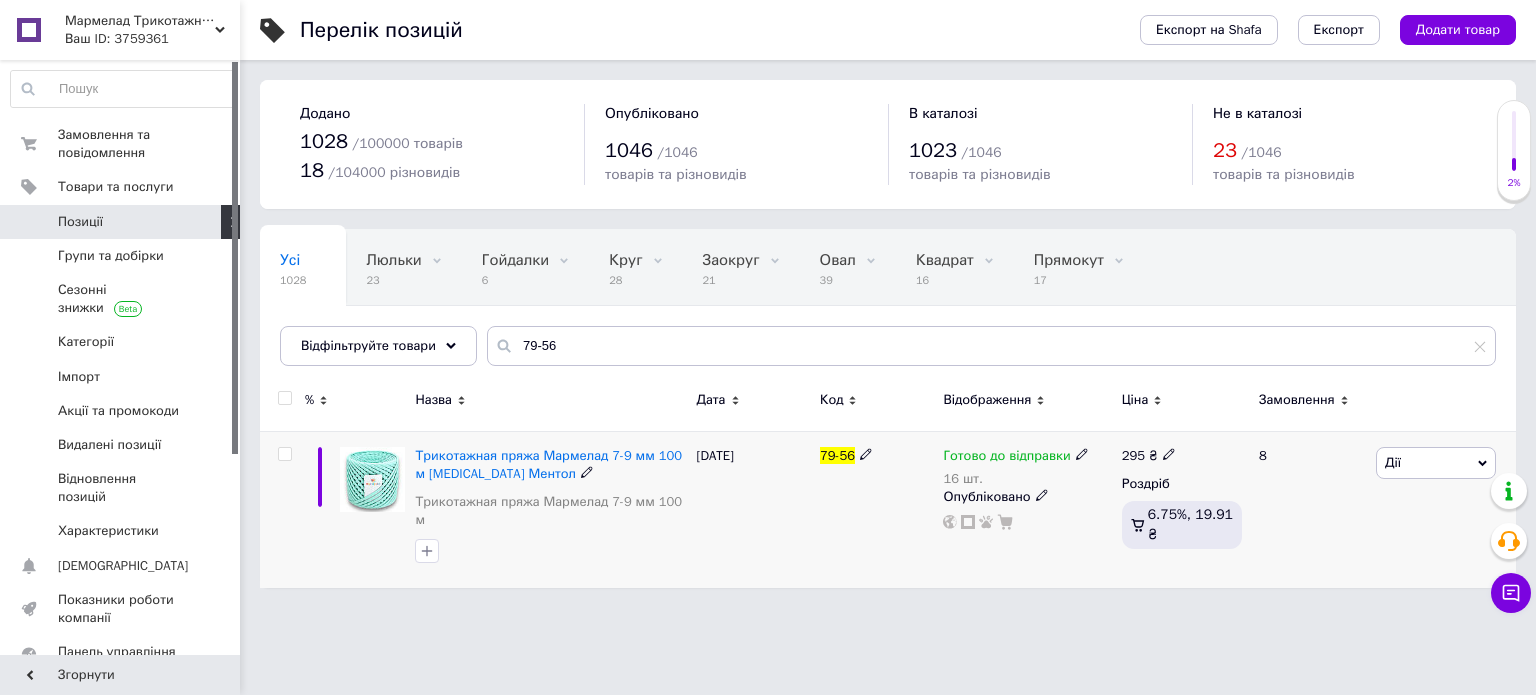 click 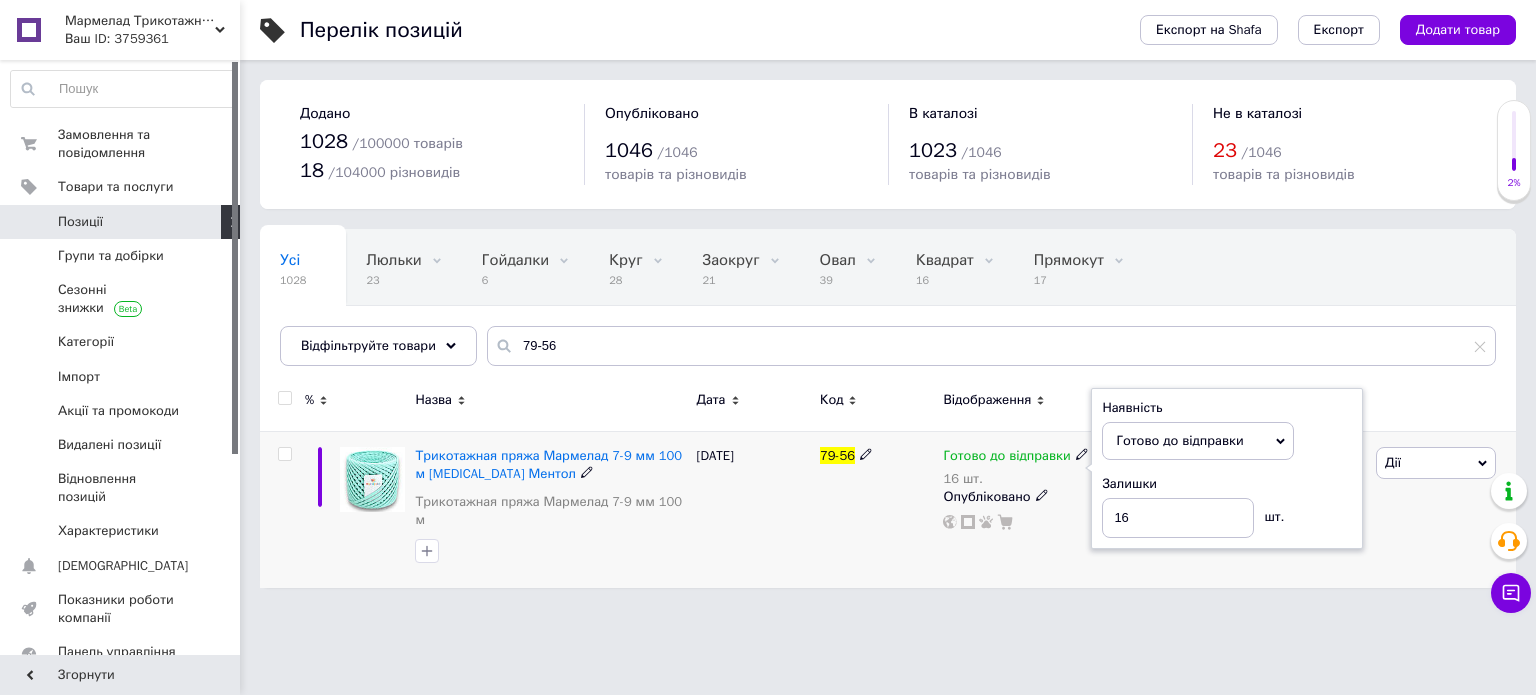 click on "Залишки" at bounding box center (1227, 484) 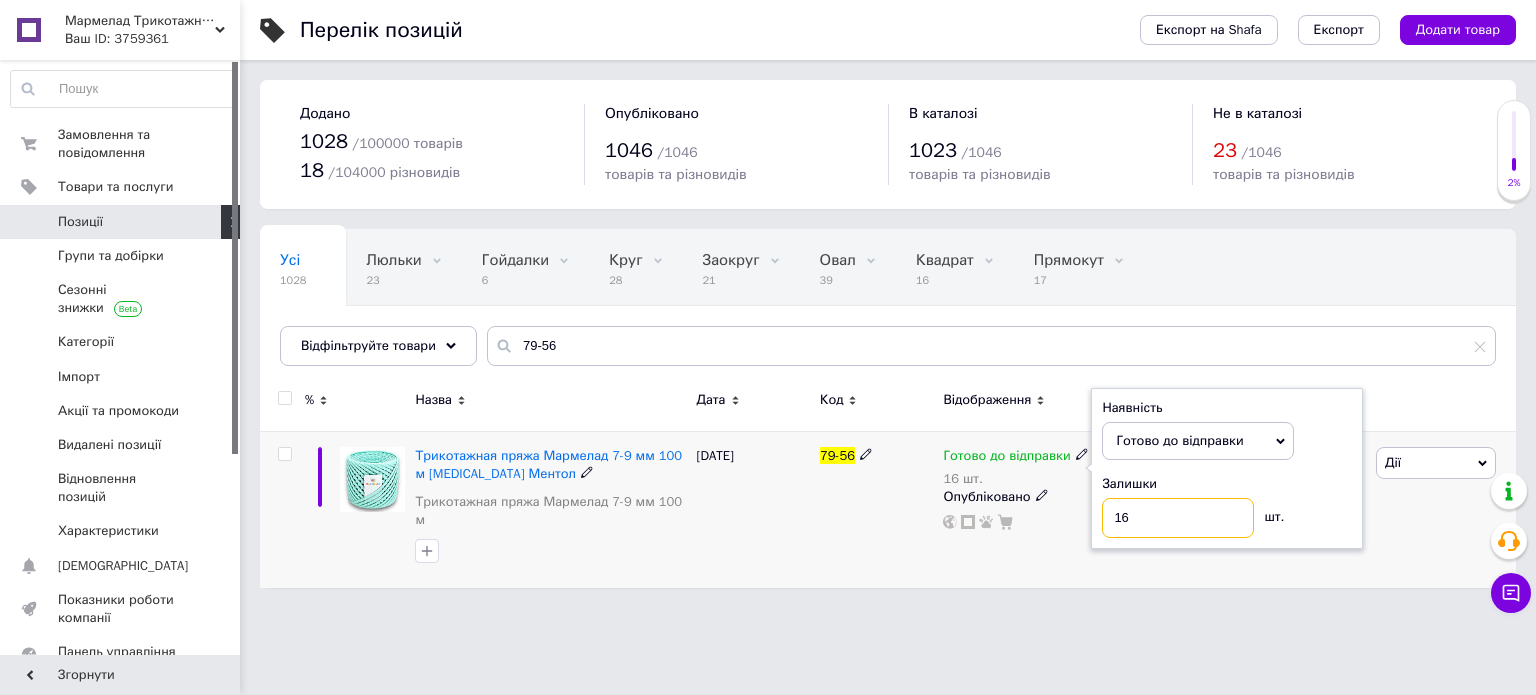 drag, startPoint x: 1119, startPoint y: 517, endPoint x: 1143, endPoint y: 528, distance: 26.400757 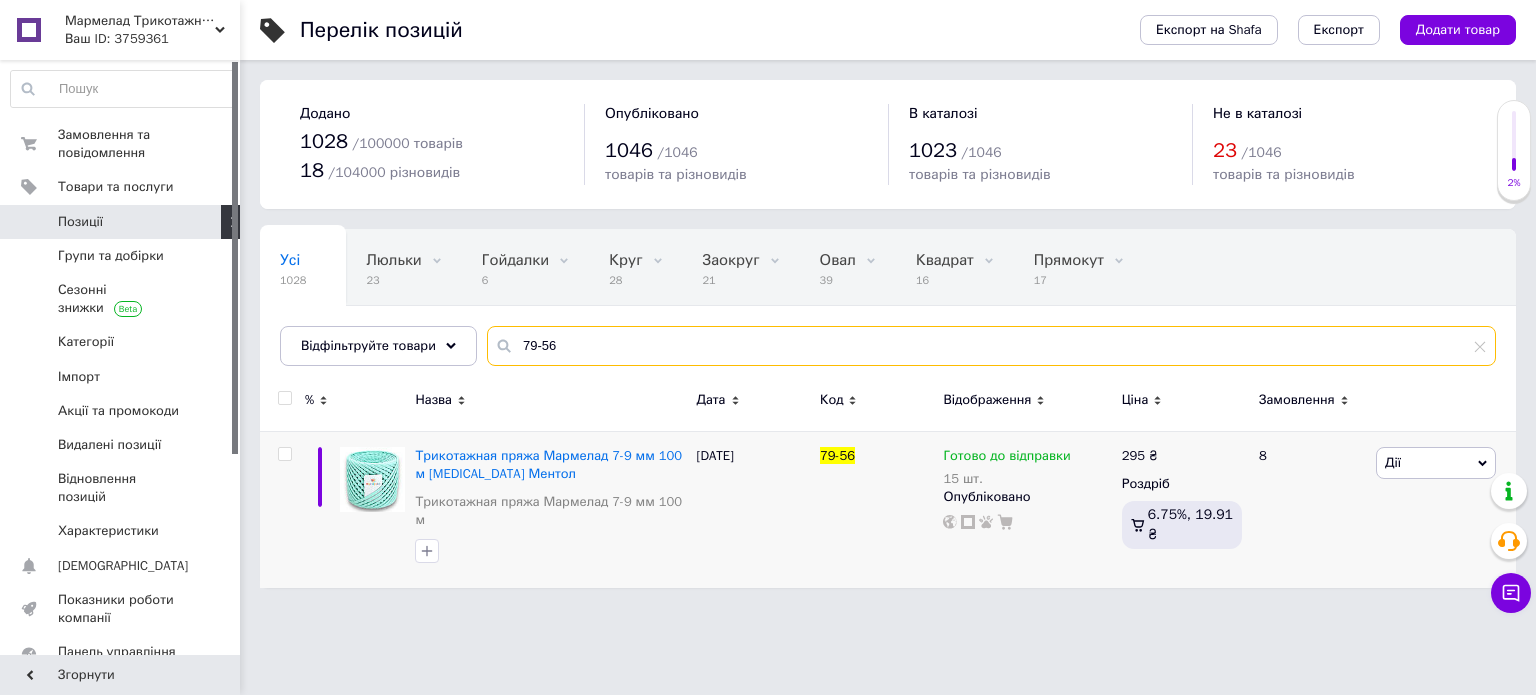 drag, startPoint x: 536, startPoint y: 345, endPoint x: 578, endPoint y: 355, distance: 43.174065 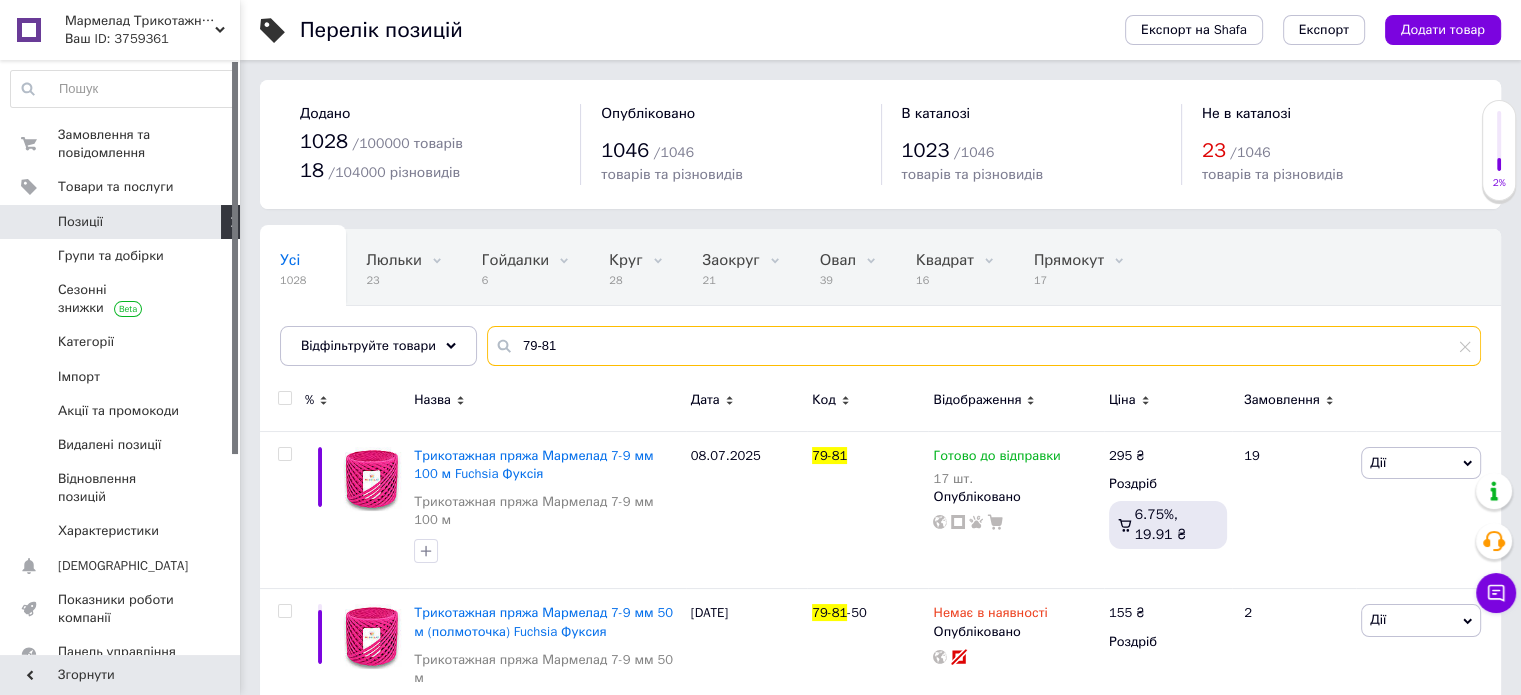scroll, scrollTop: 52, scrollLeft: 0, axis: vertical 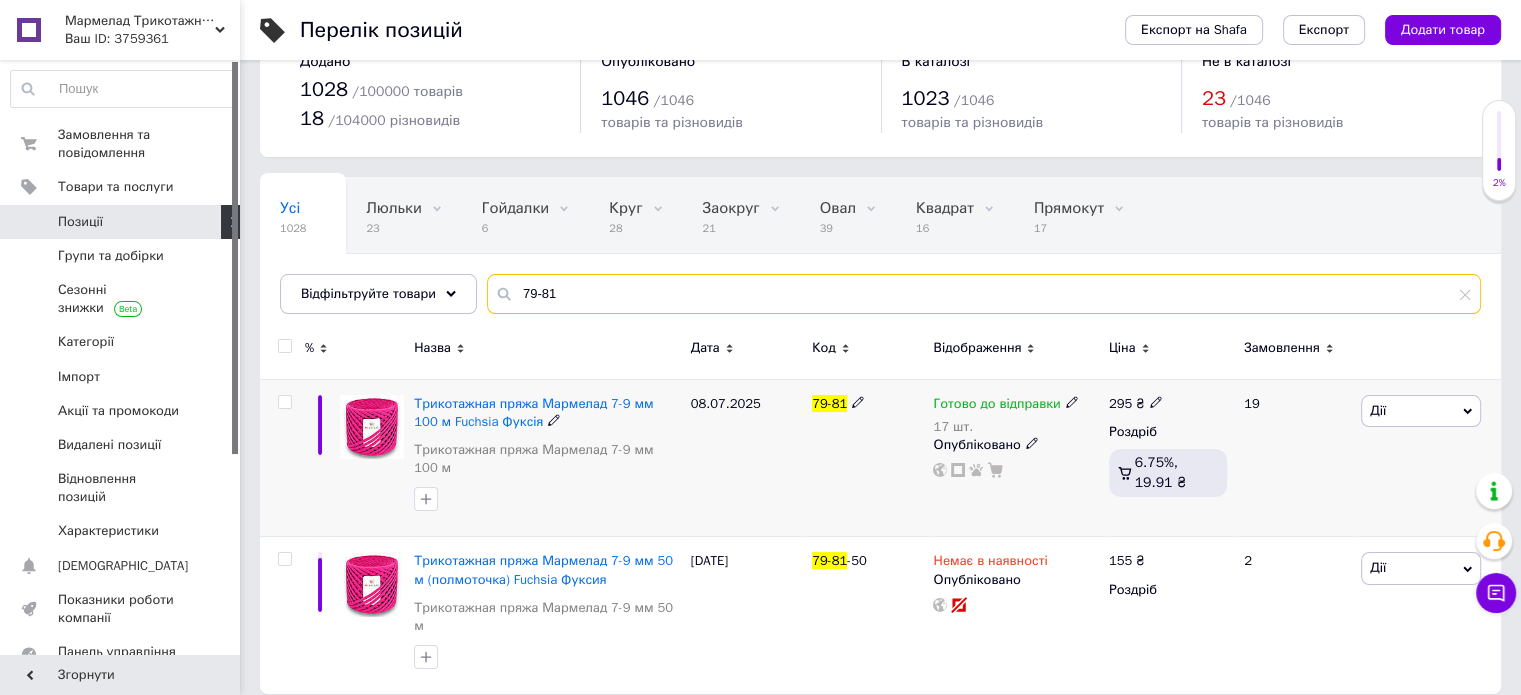 type on "79-81" 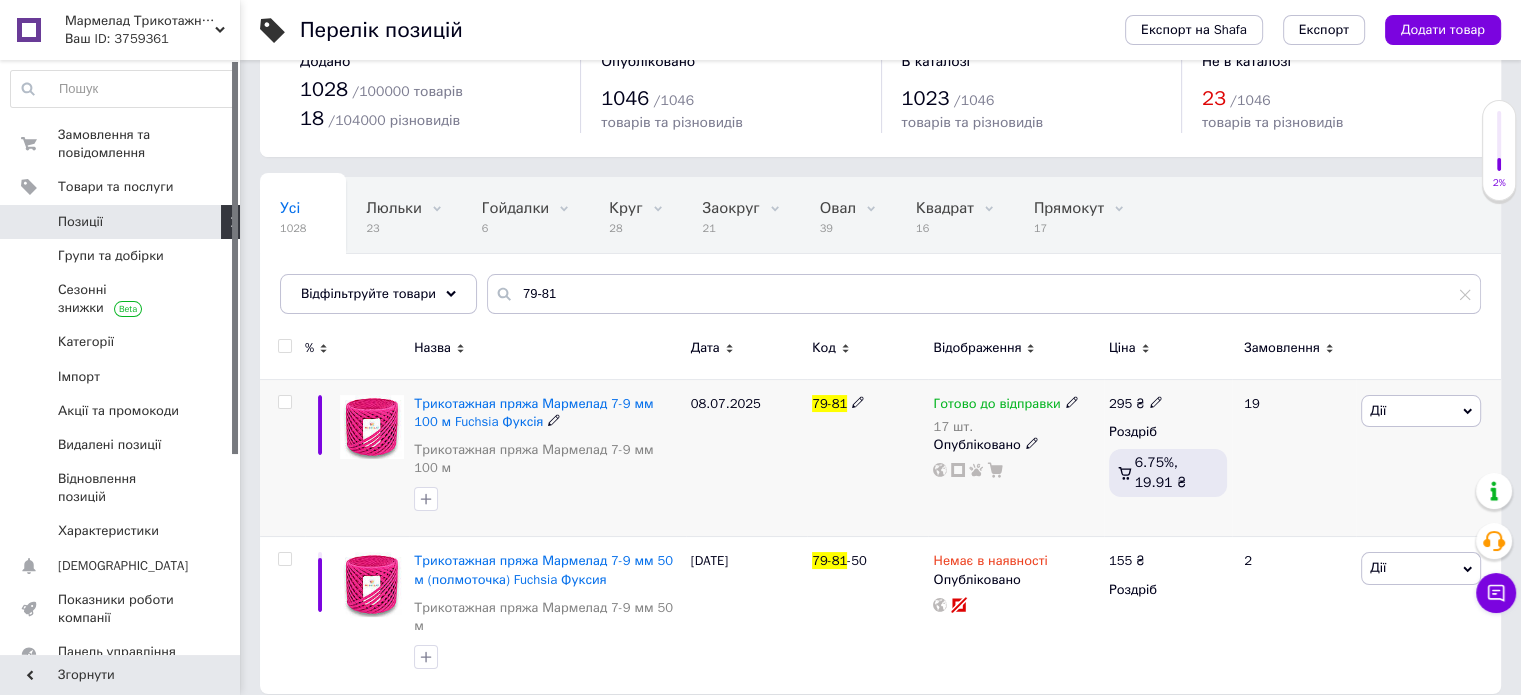 click 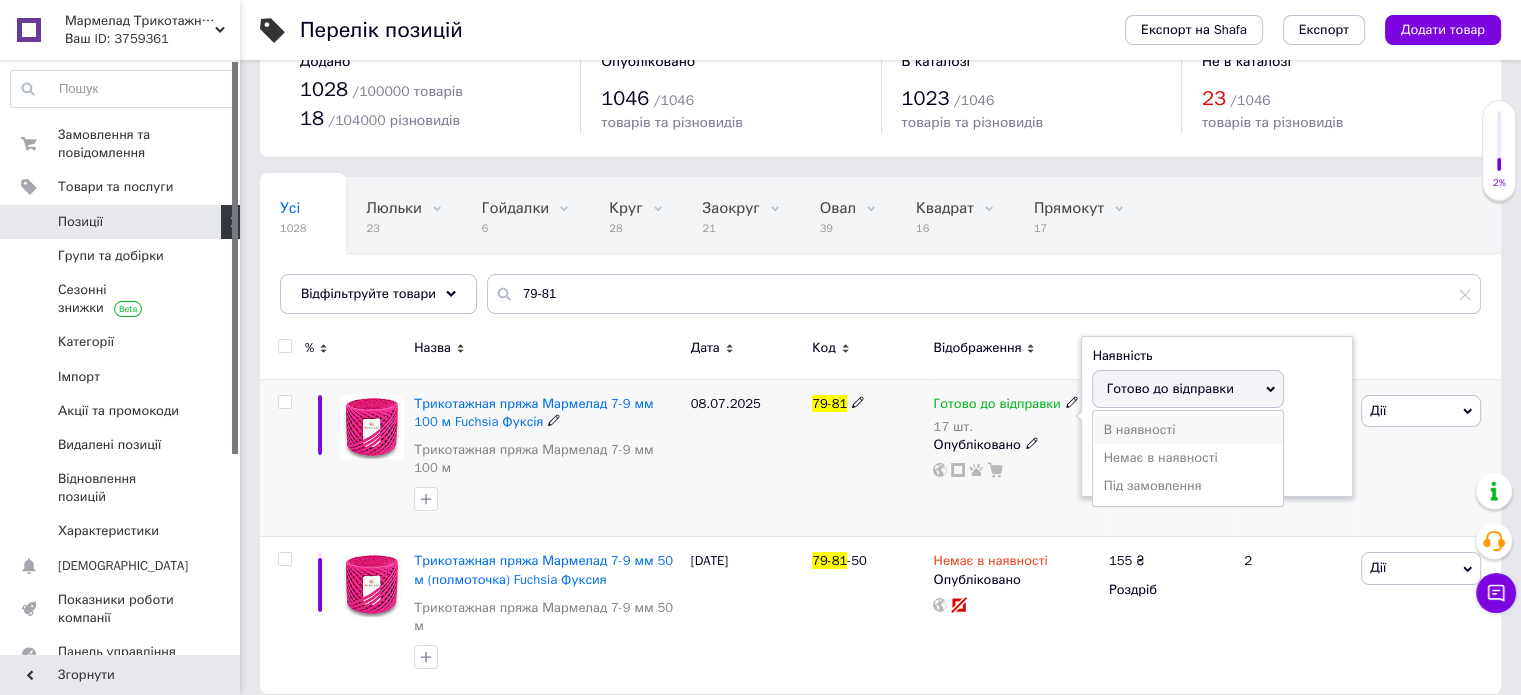 click on "В наявності" at bounding box center [1188, 430] 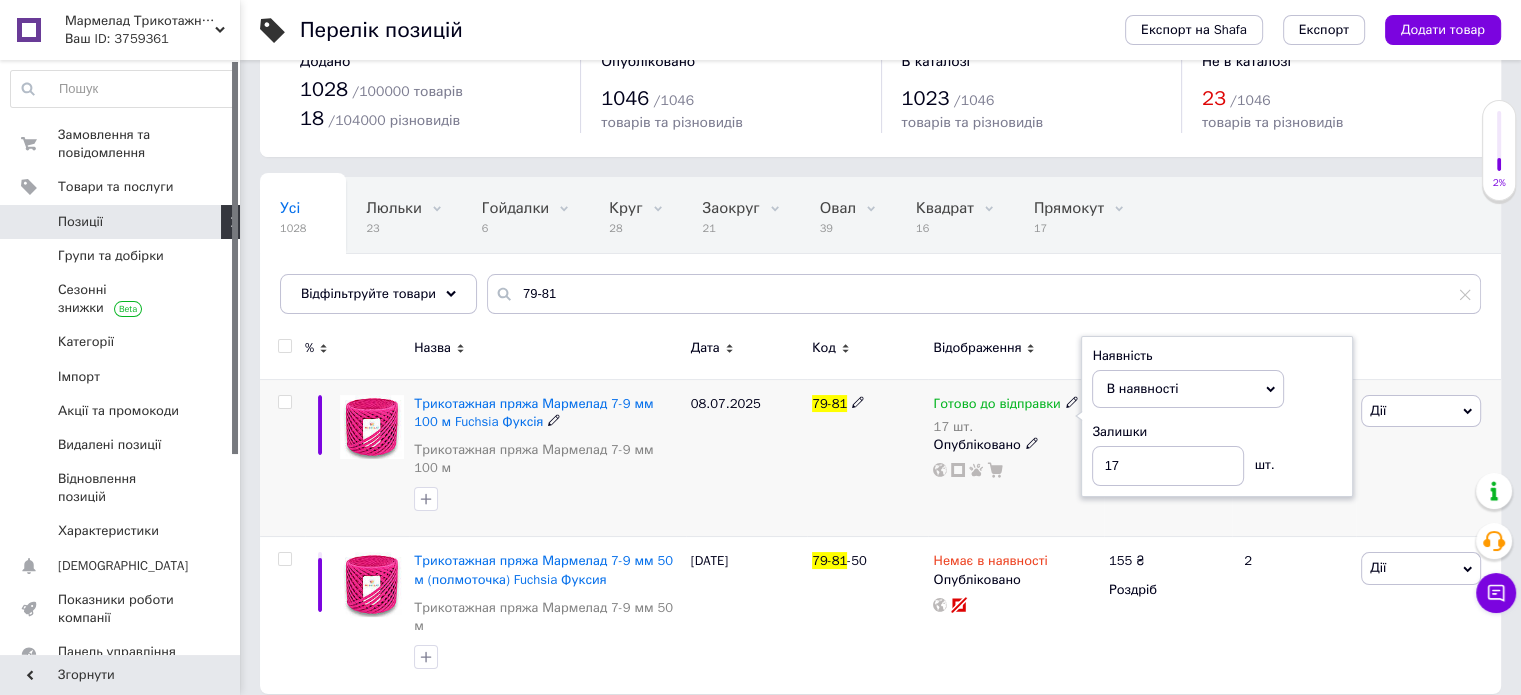 click on "В наявності" at bounding box center (1188, 389) 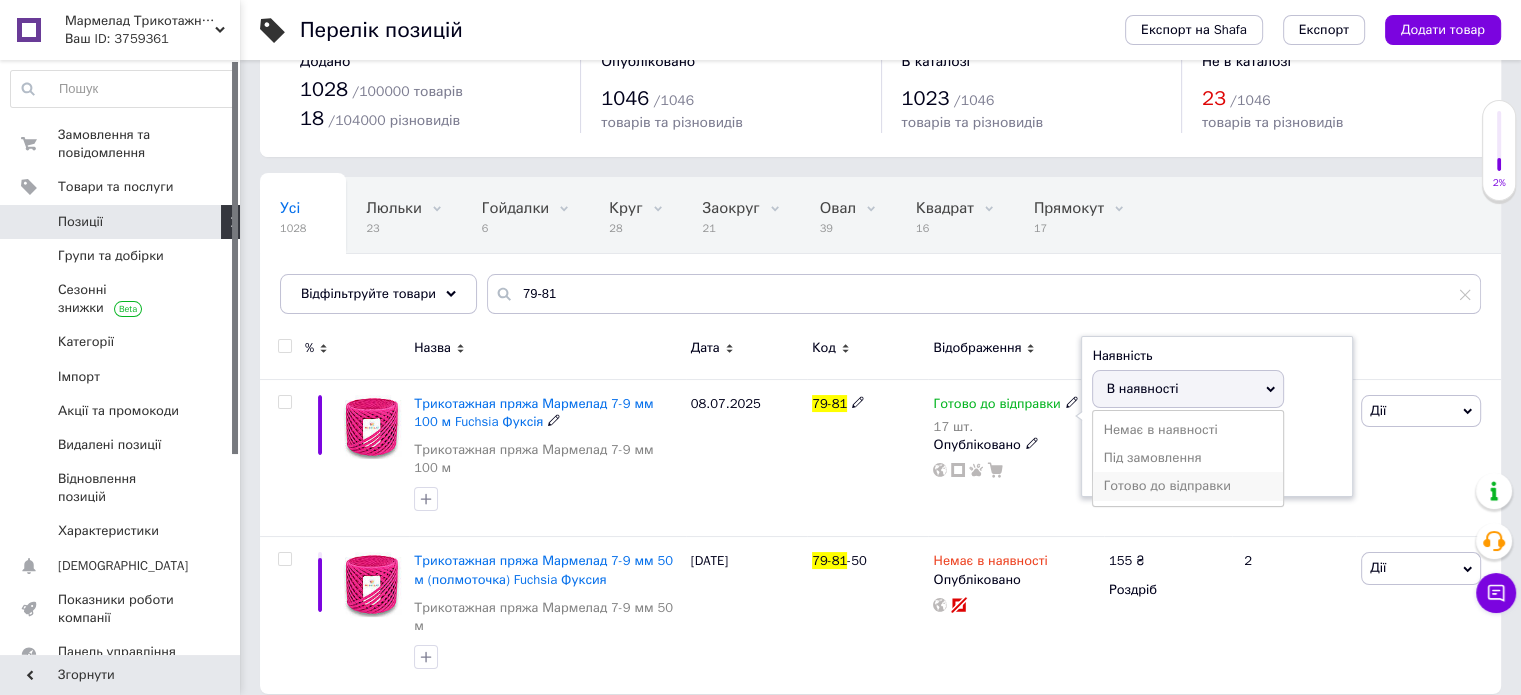 click on "Готово до відправки" at bounding box center [1188, 486] 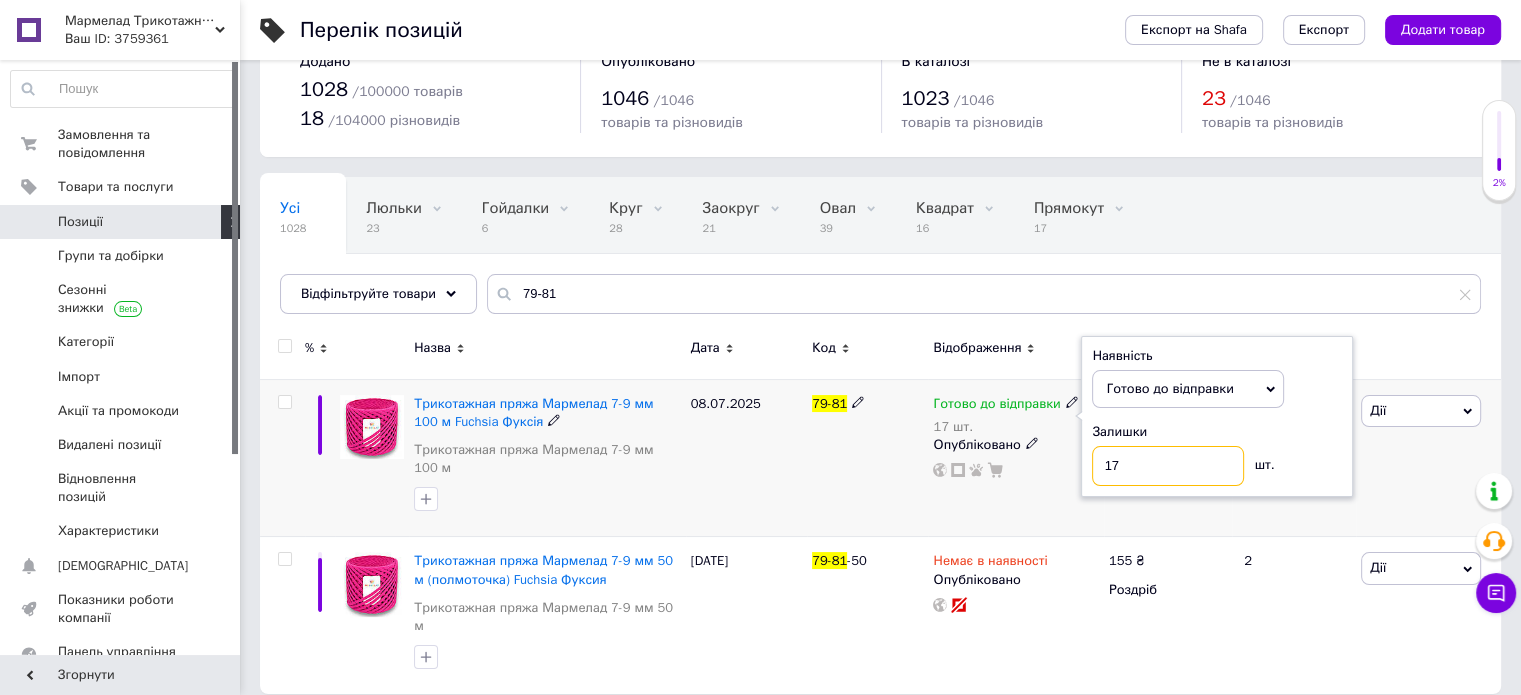 drag, startPoint x: 1111, startPoint y: 456, endPoint x: 1146, endPoint y: 460, distance: 35.22783 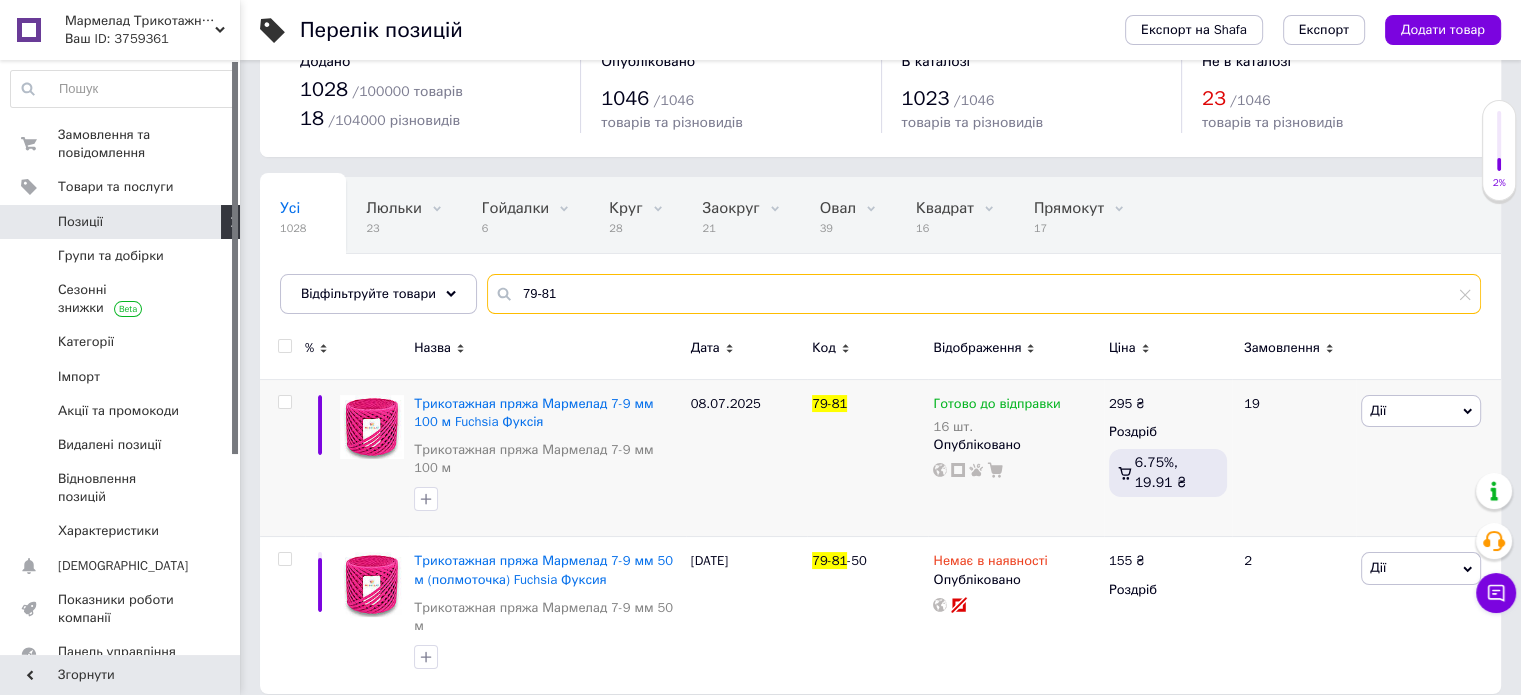 drag, startPoint x: 544, startPoint y: 291, endPoint x: 554, endPoint y: 294, distance: 10.440307 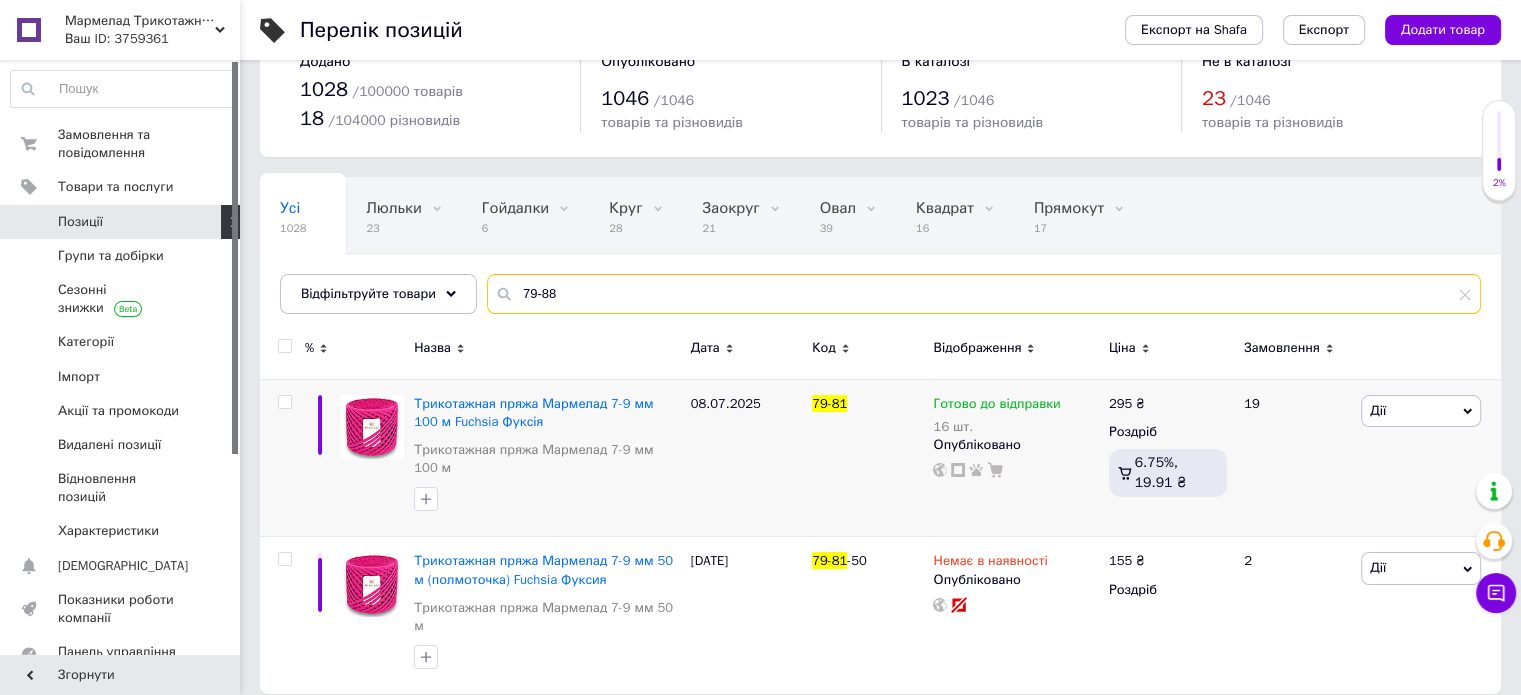 type on "79-88" 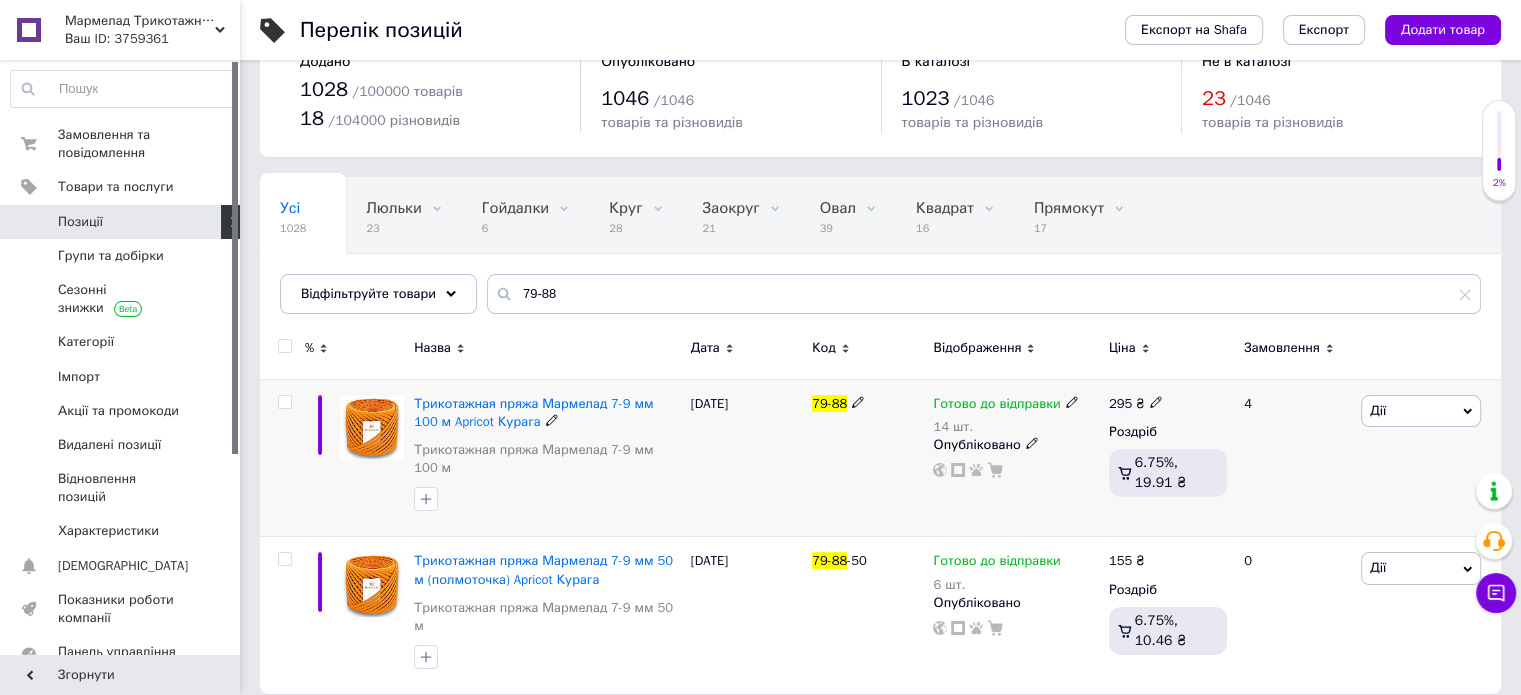 click 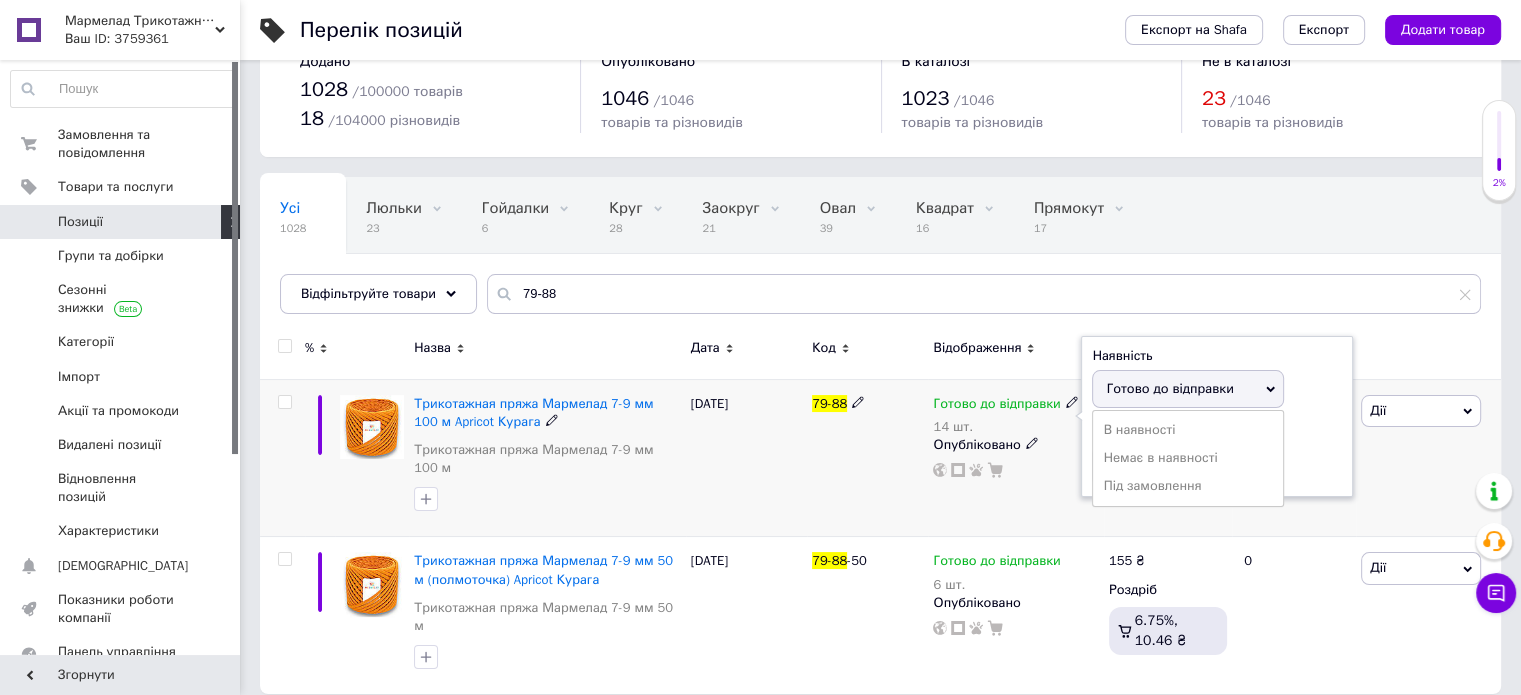 drag, startPoint x: 1324, startPoint y: 427, endPoint x: 1160, endPoint y: 462, distance: 167.69318 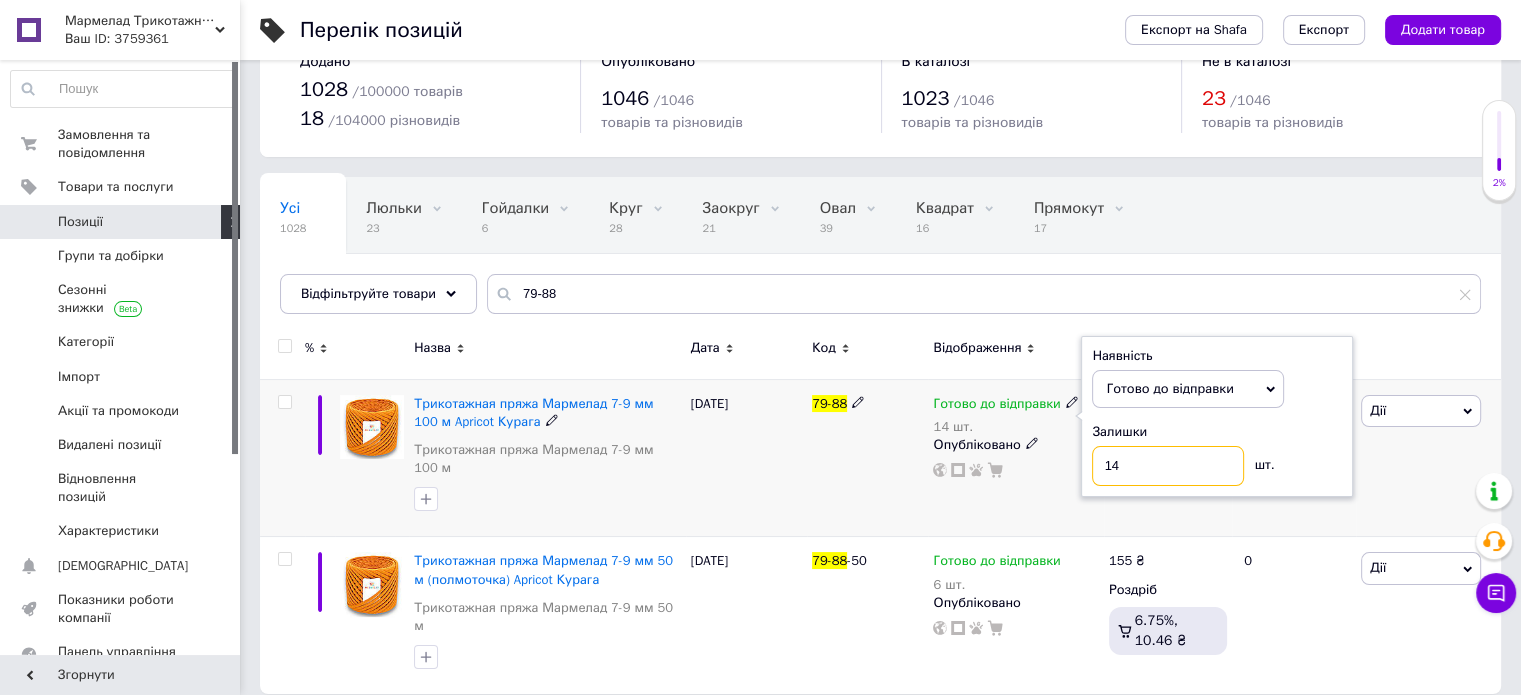 drag, startPoint x: 1112, startPoint y: 467, endPoint x: 1124, endPoint y: 471, distance: 12.649111 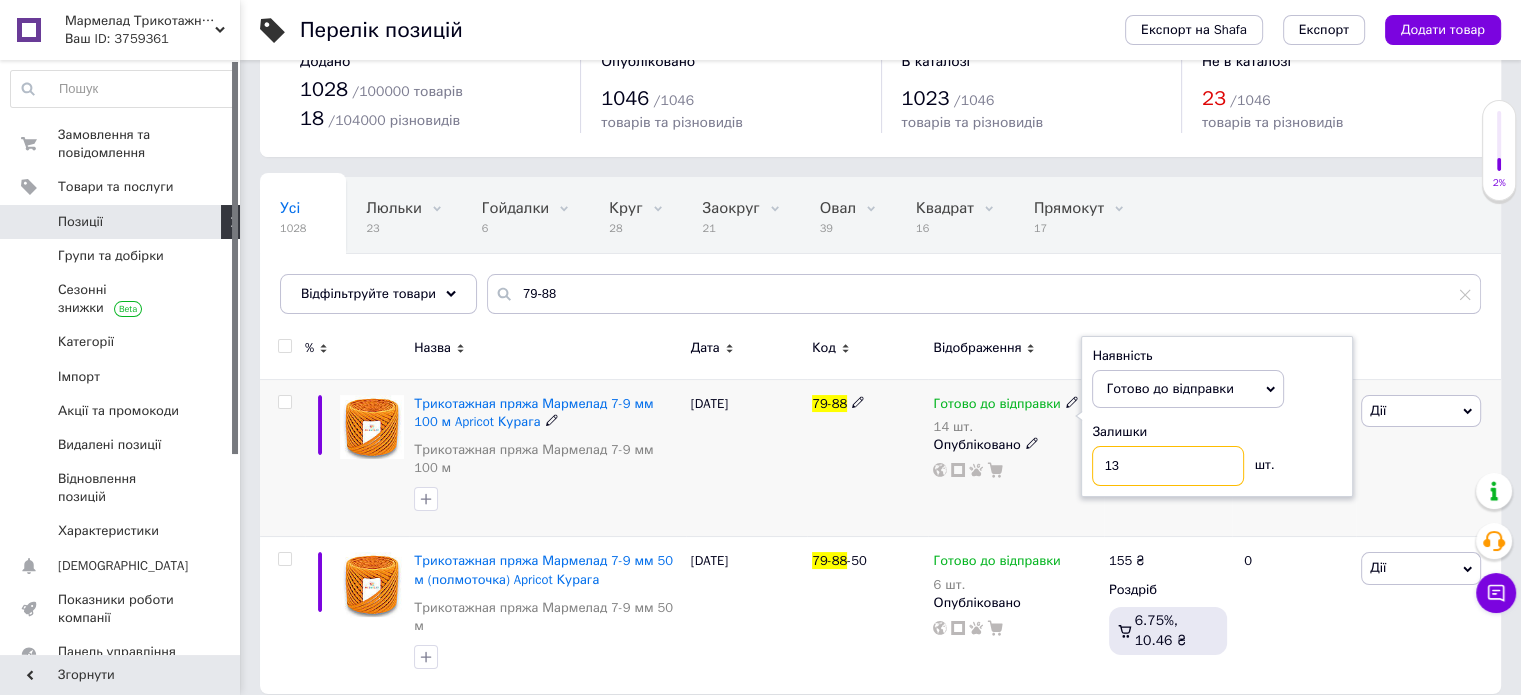 type on "13" 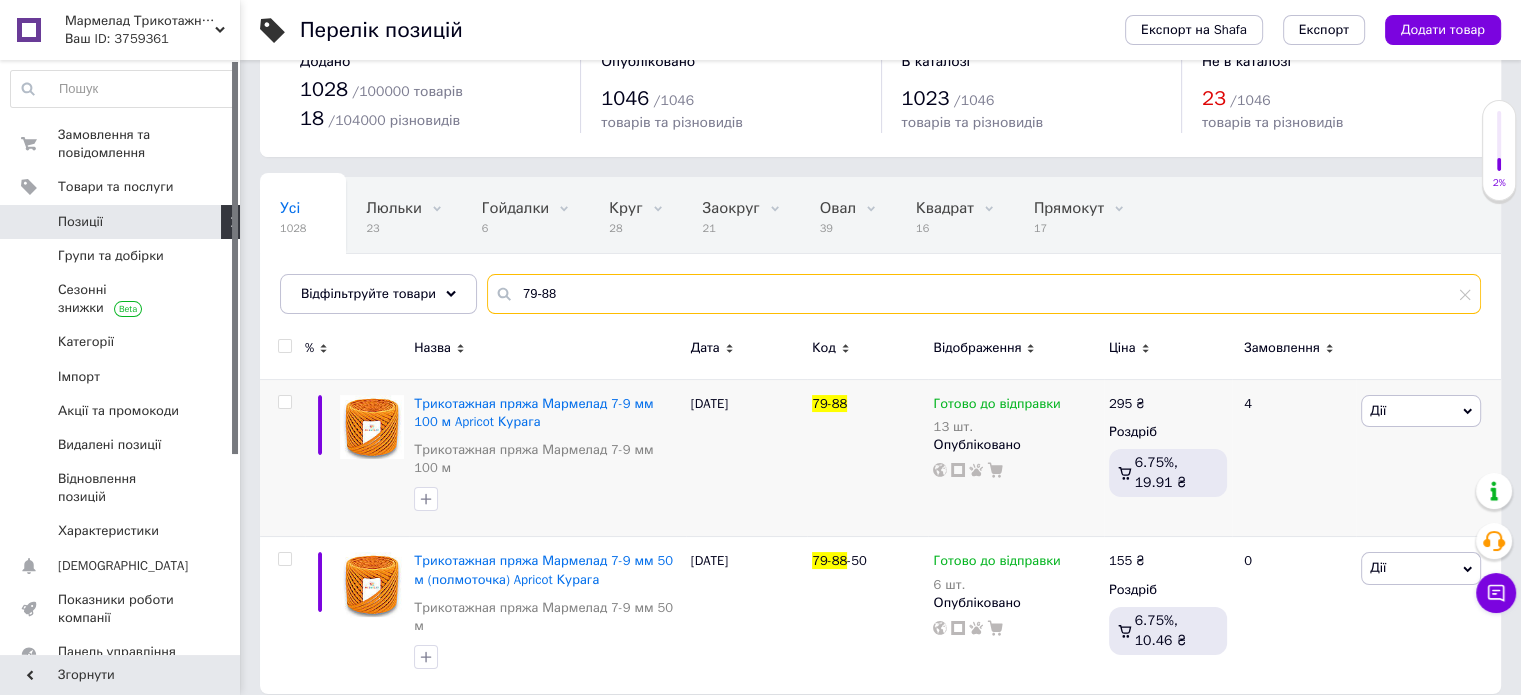 drag, startPoint x: 536, startPoint y: 299, endPoint x: 582, endPoint y: 302, distance: 46.09772 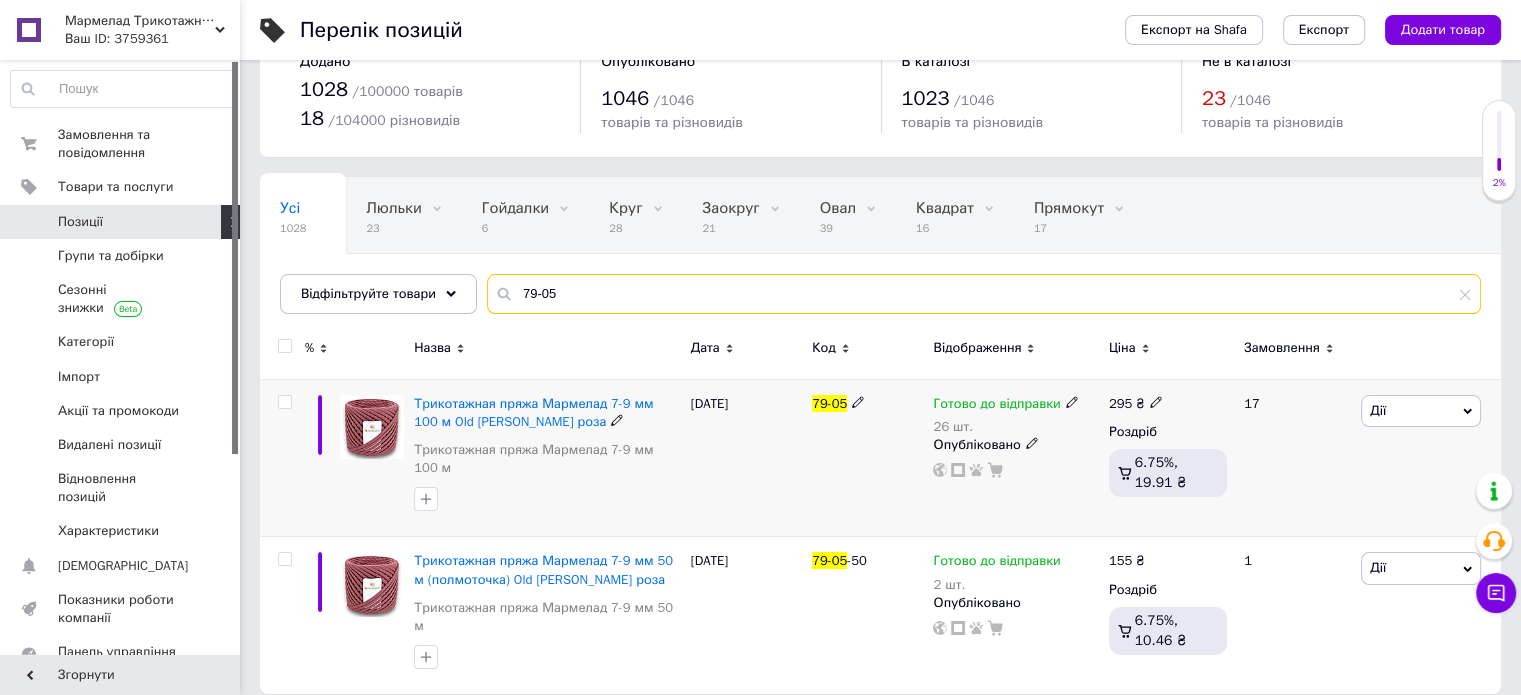 type on "79-05" 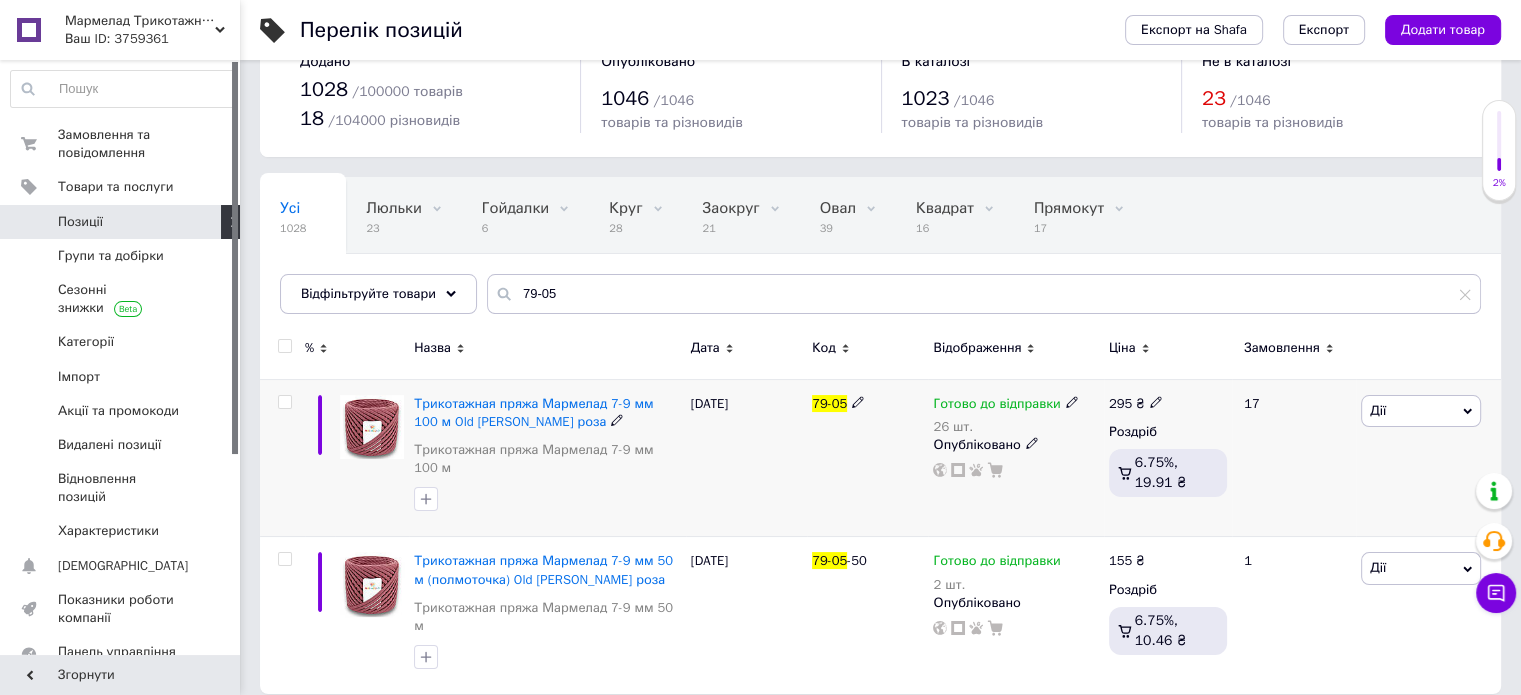 click 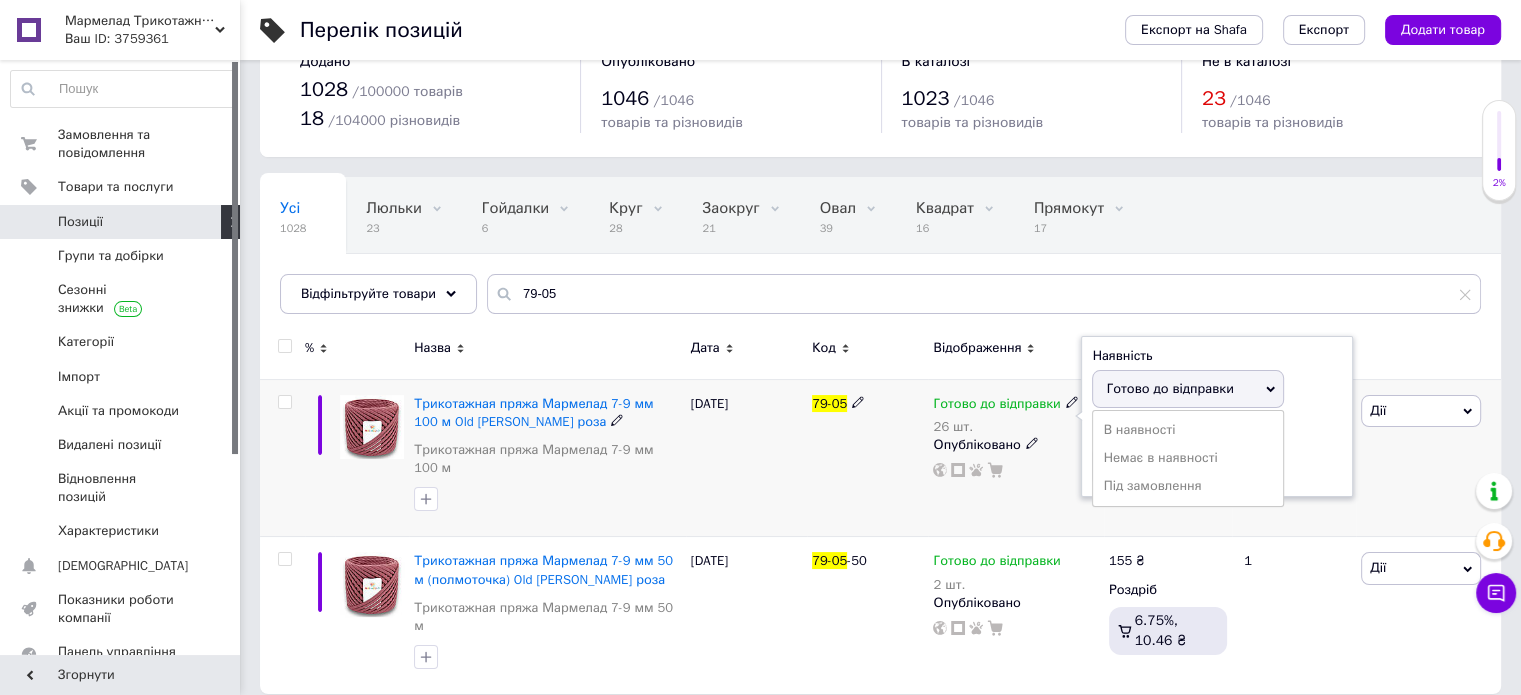 click on "Наявність Готово до відправки В наявності Немає в наявності Під замовлення Залишки 26 шт." at bounding box center [1217, 417] 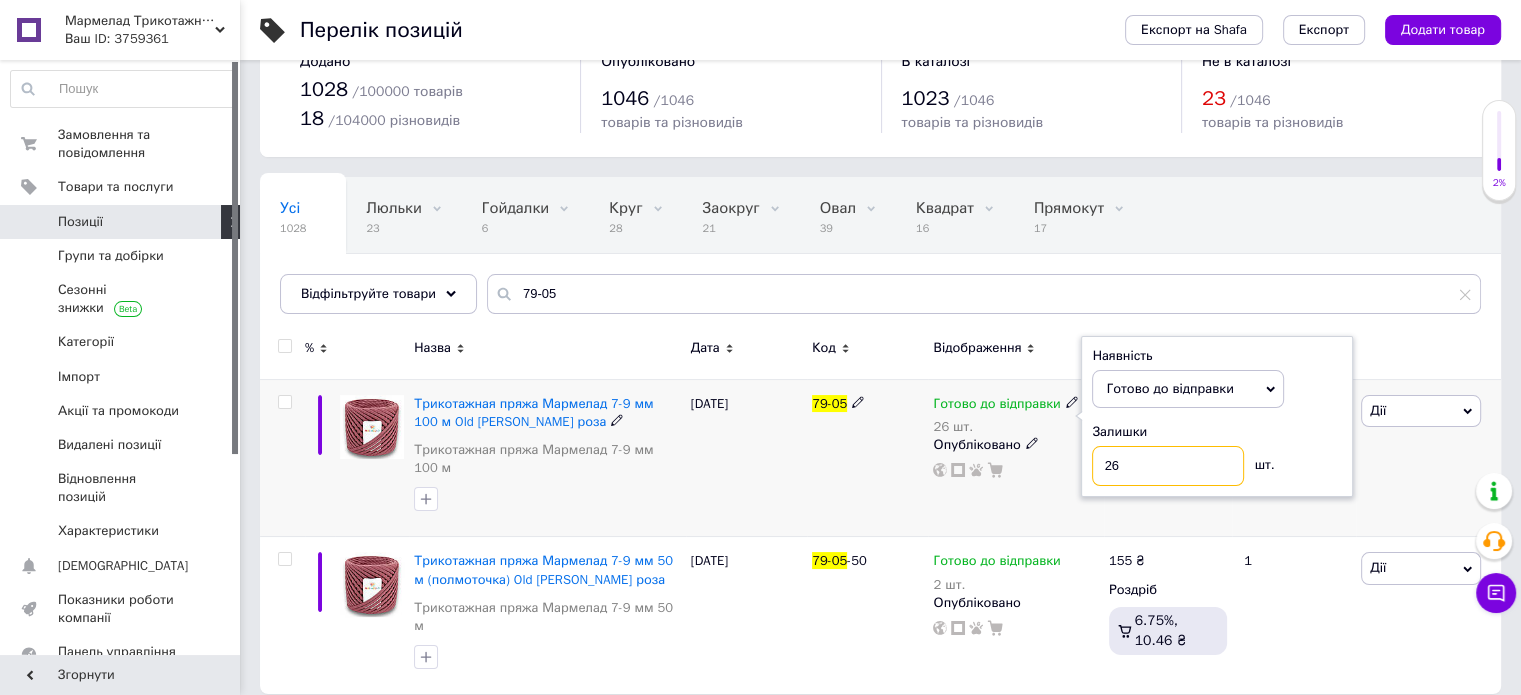 drag, startPoint x: 1112, startPoint y: 467, endPoint x: 1122, endPoint y: 469, distance: 10.198039 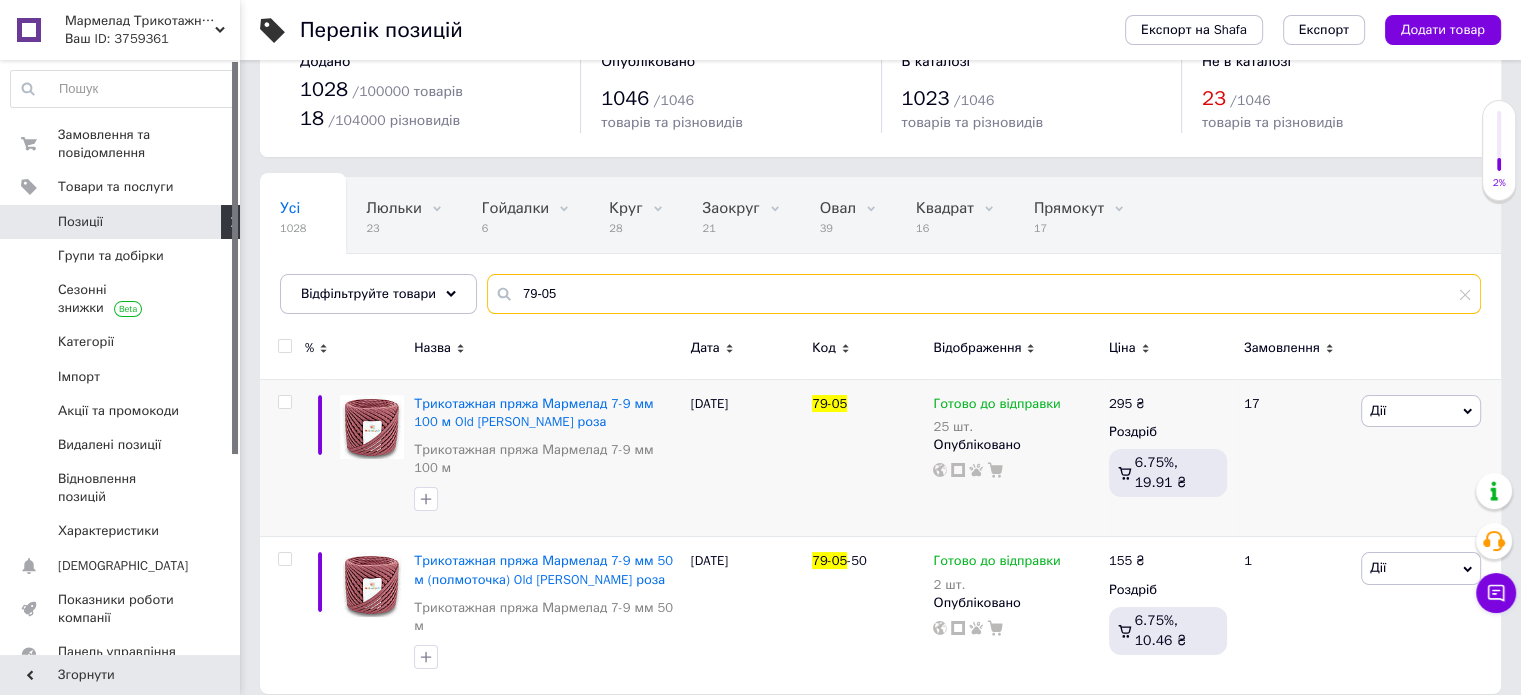 drag, startPoint x: 542, startPoint y: 296, endPoint x: 554, endPoint y: 299, distance: 12.369317 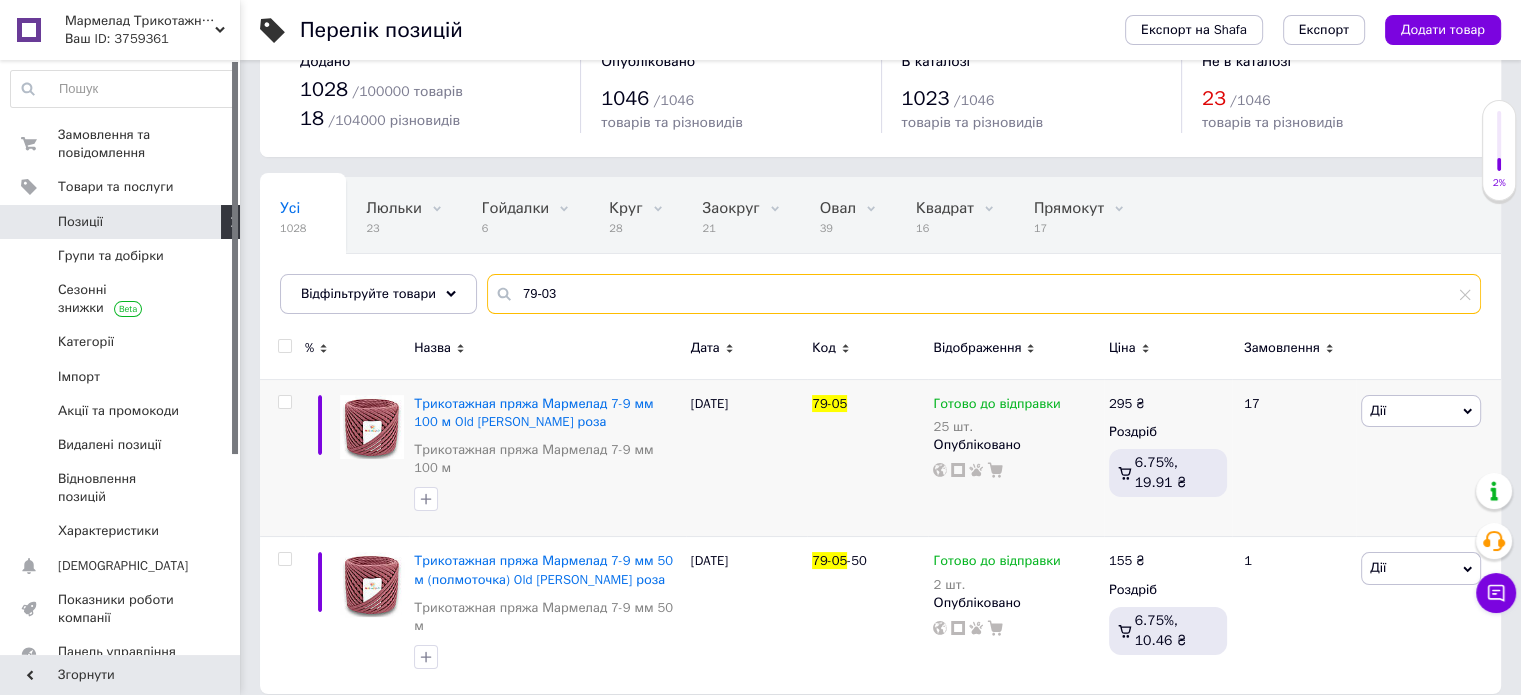 type on "79-03" 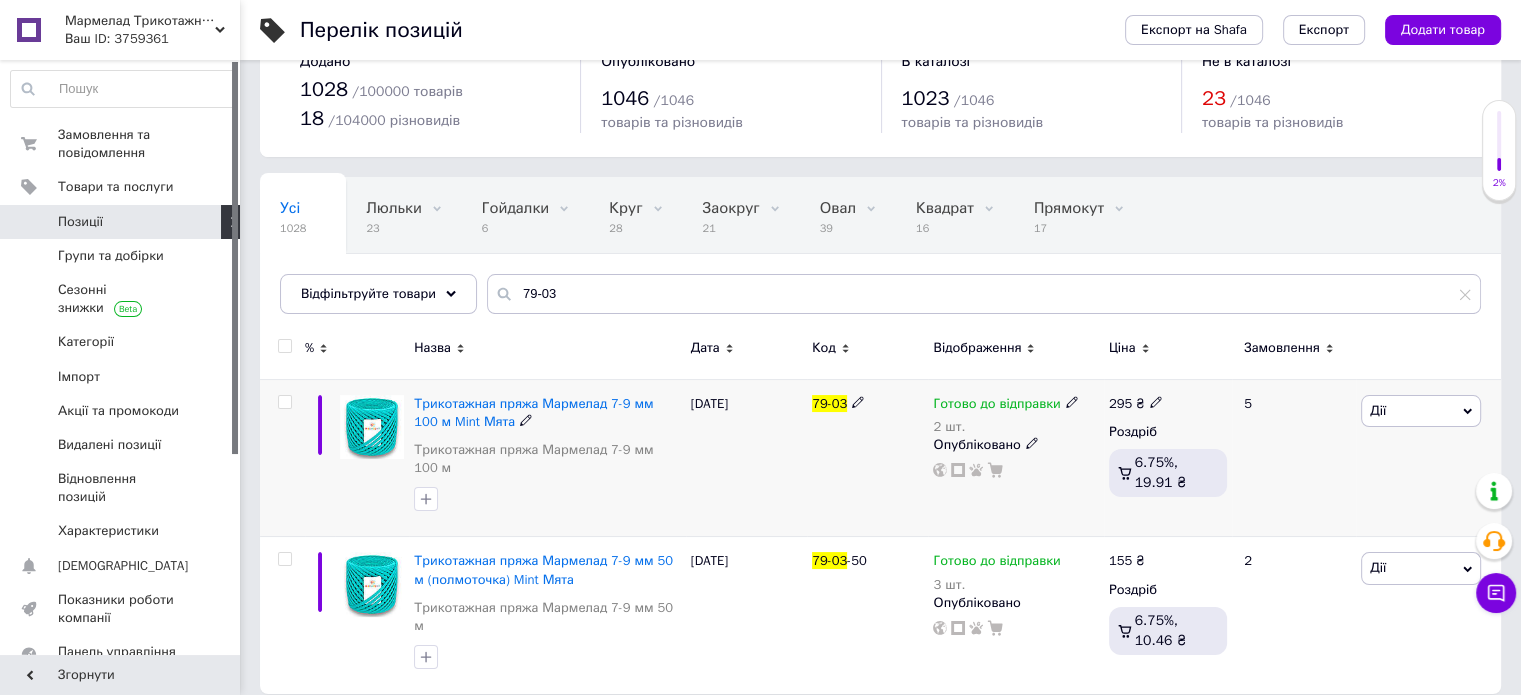 click 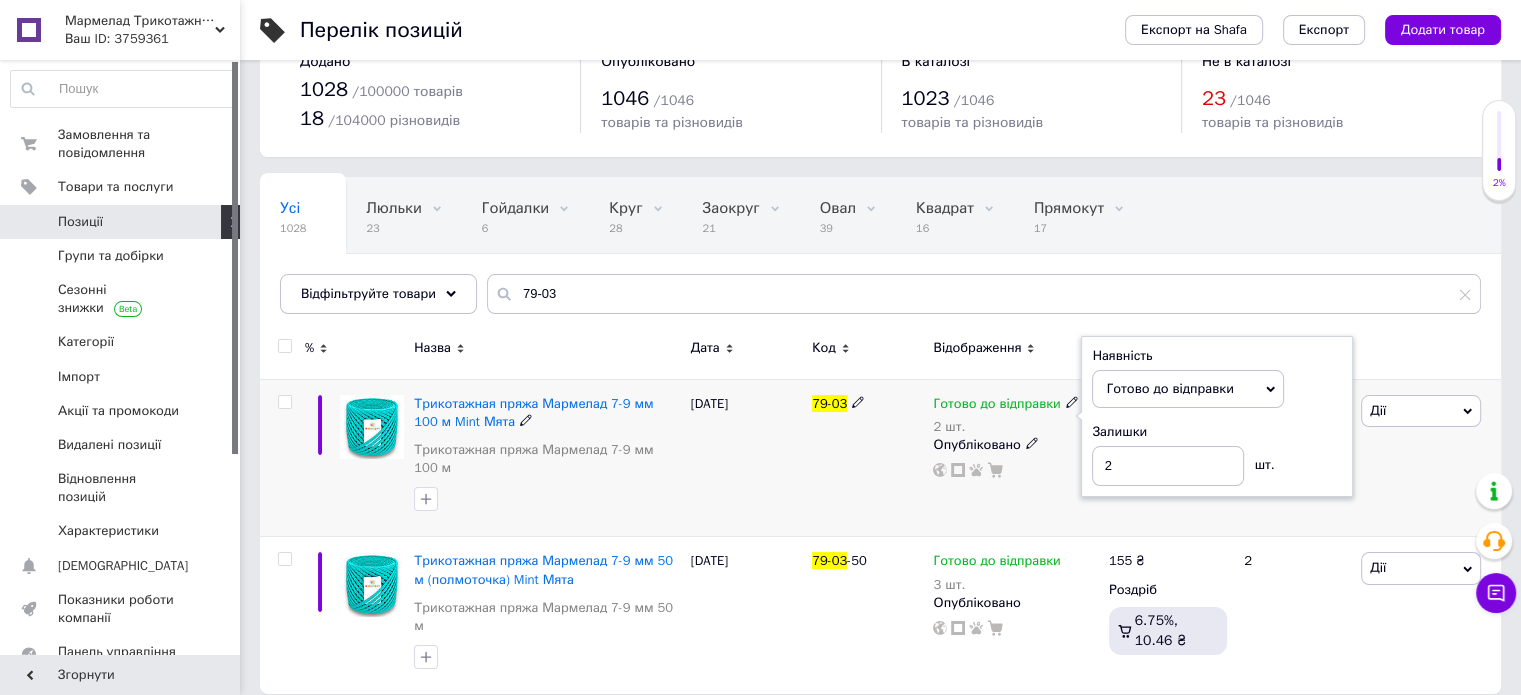 drag, startPoint x: 1298, startPoint y: 417, endPoint x: 1139, endPoint y: 467, distance: 166.67633 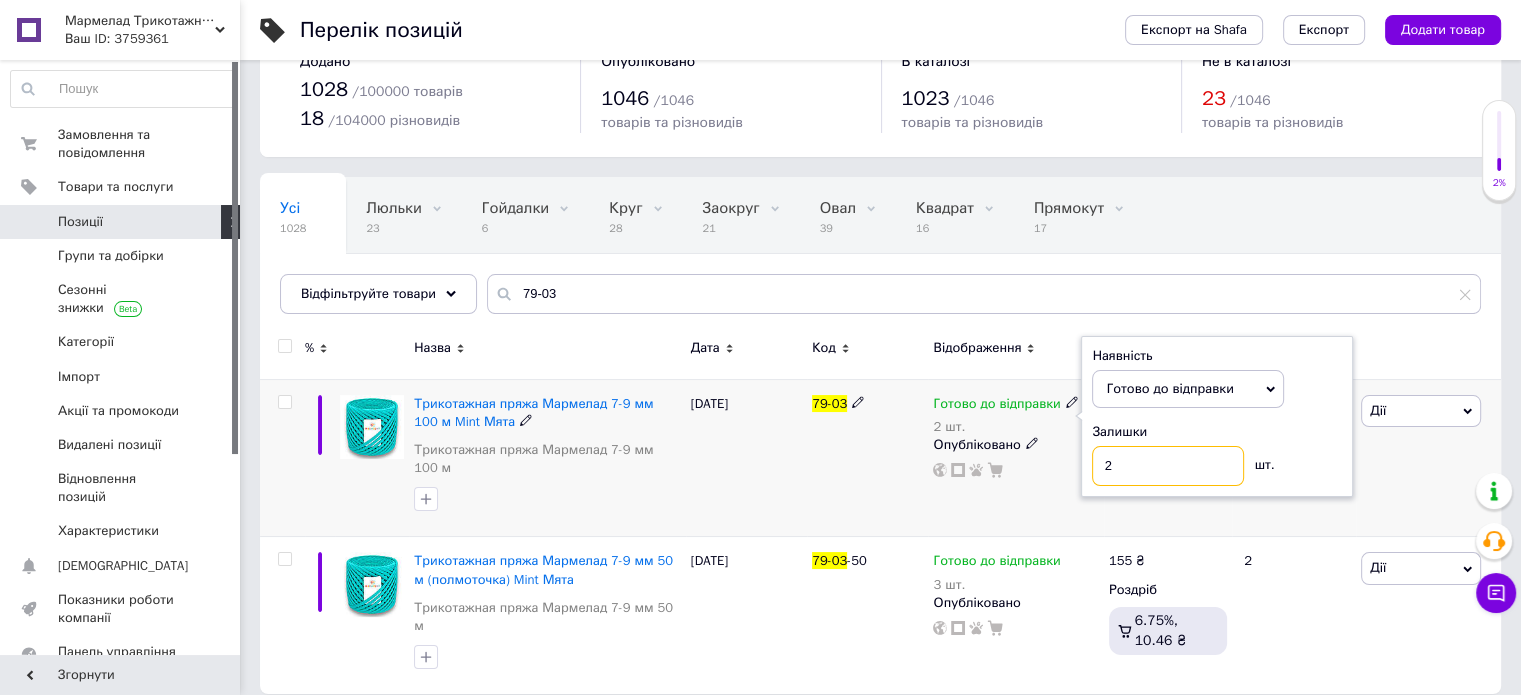 drag, startPoint x: 1139, startPoint y: 467, endPoint x: 1059, endPoint y: 473, distance: 80.224686 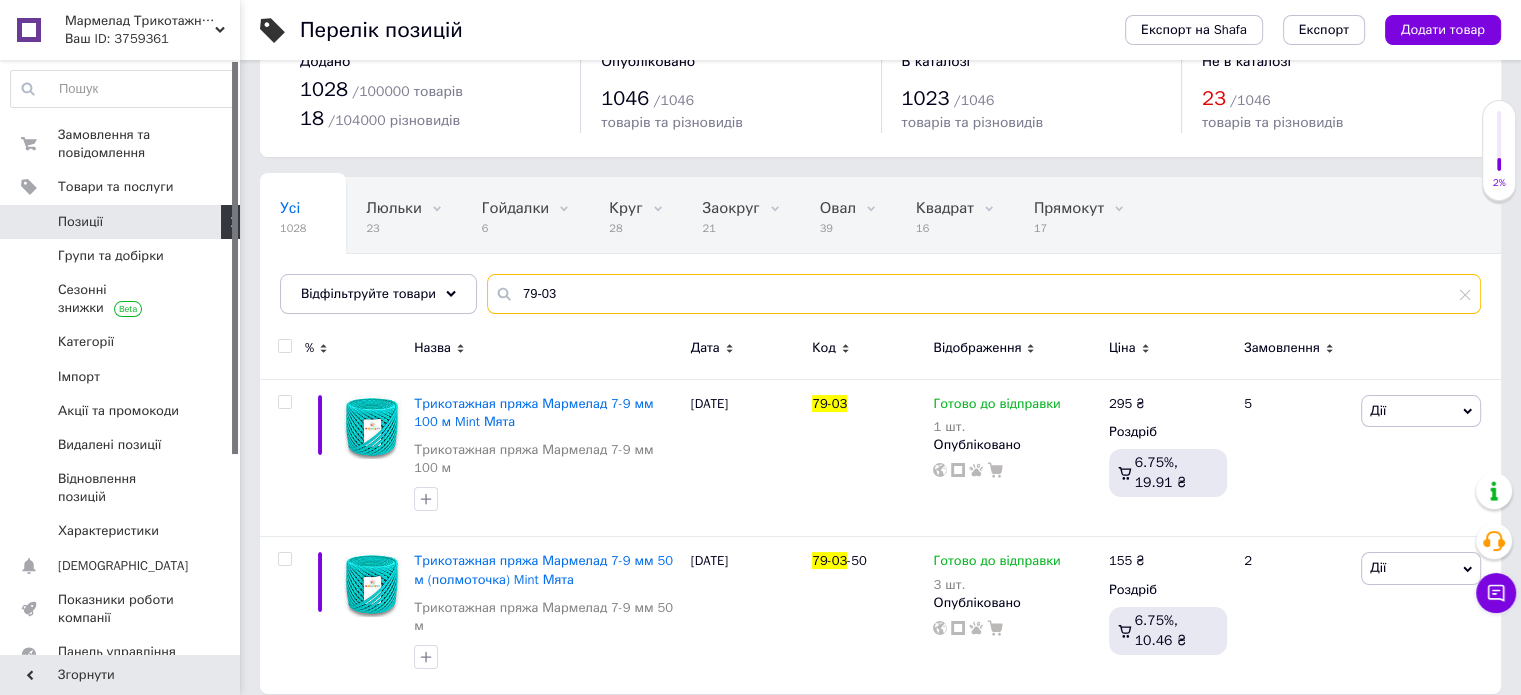 drag, startPoint x: 535, startPoint y: 292, endPoint x: 600, endPoint y: 303, distance: 65.9242 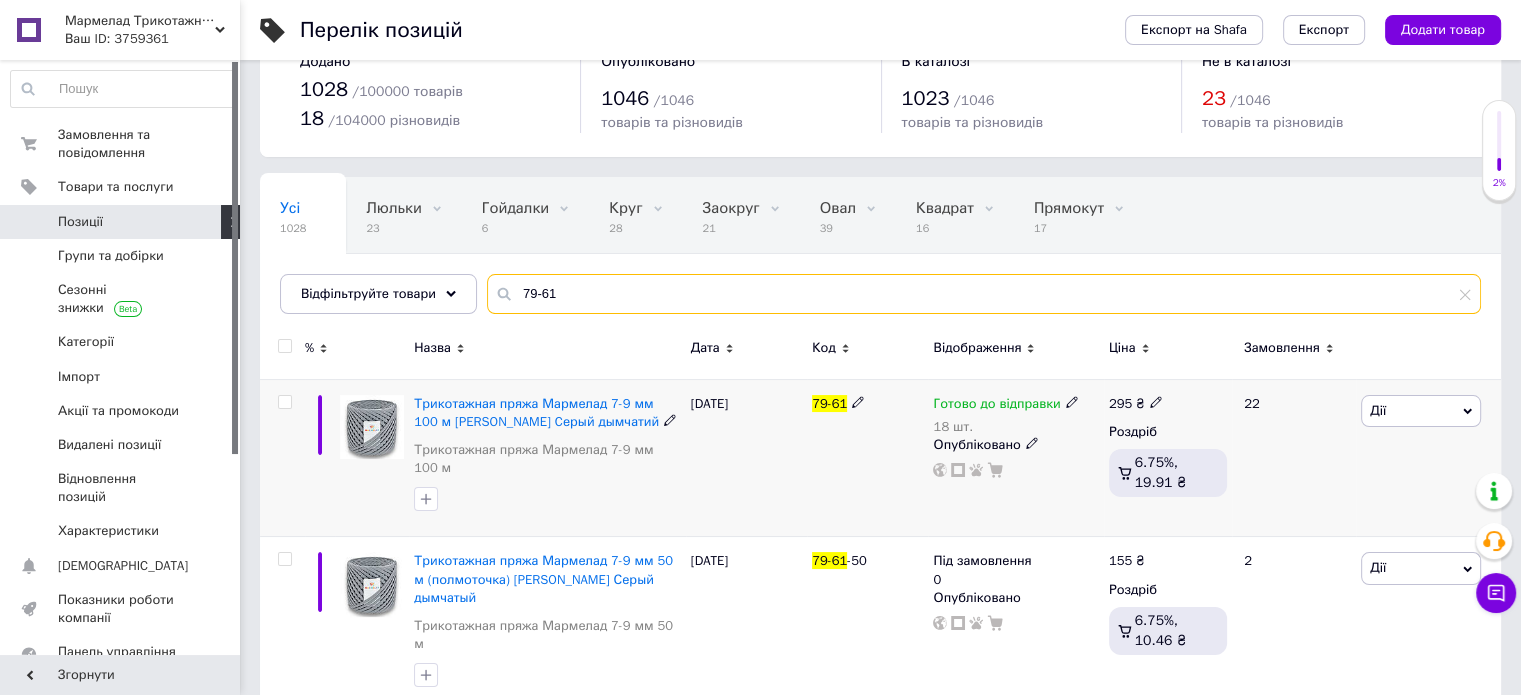 type on "79-61" 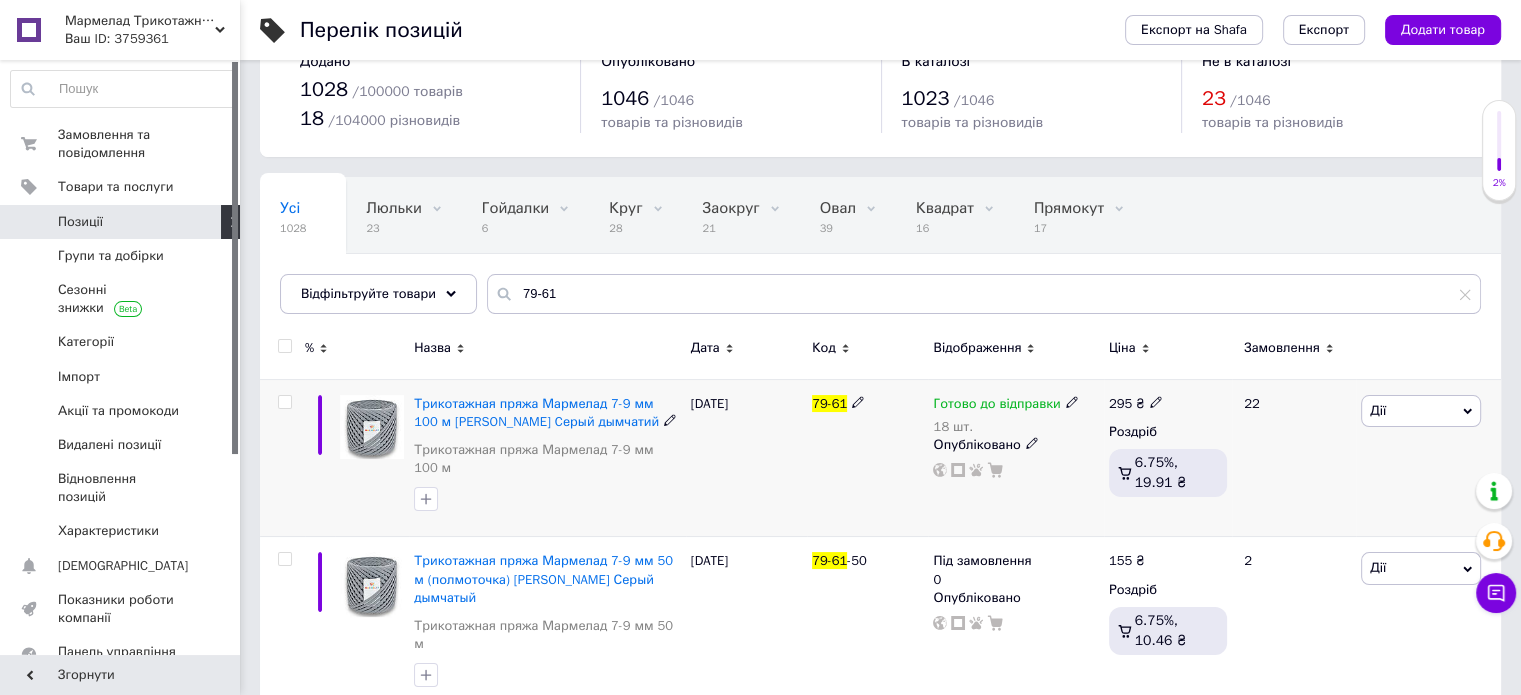 click 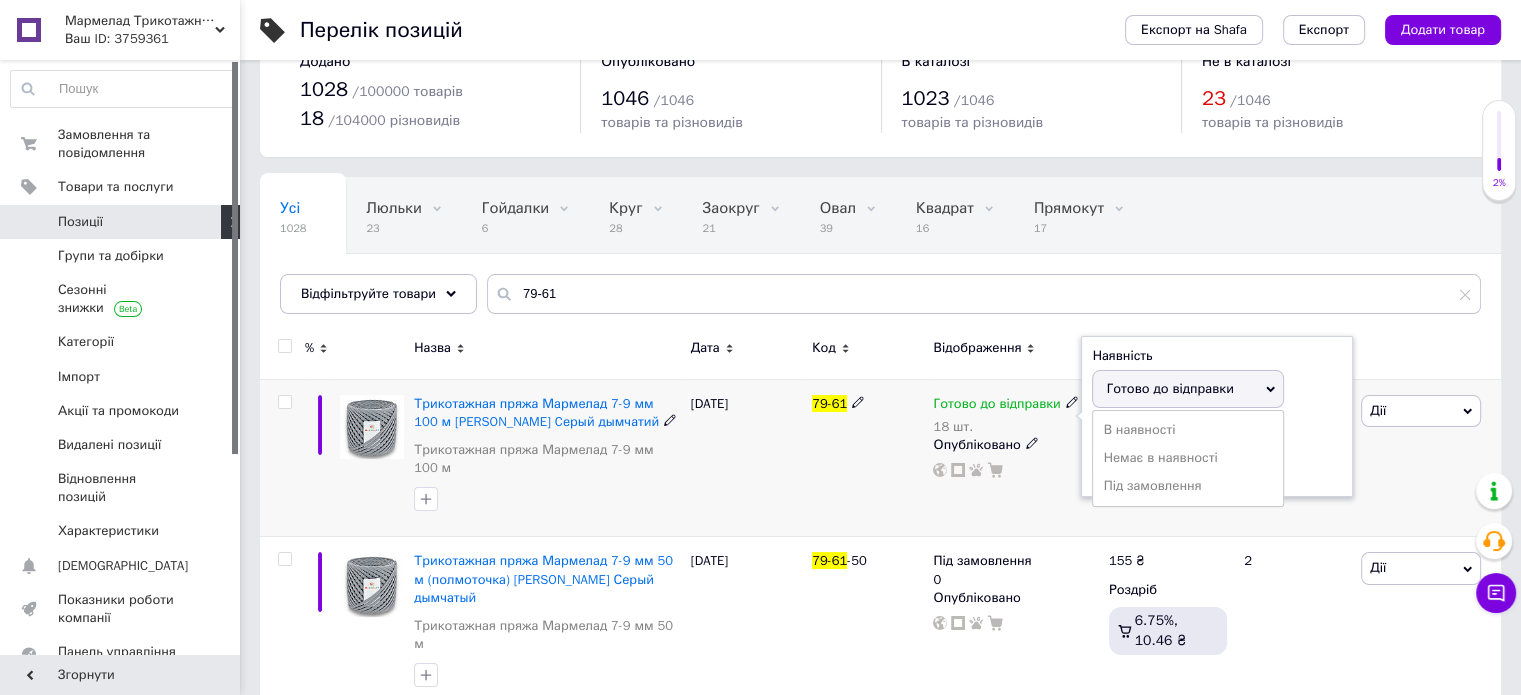 drag, startPoint x: 1321, startPoint y: 428, endPoint x: 1274, endPoint y: 445, distance: 49.979996 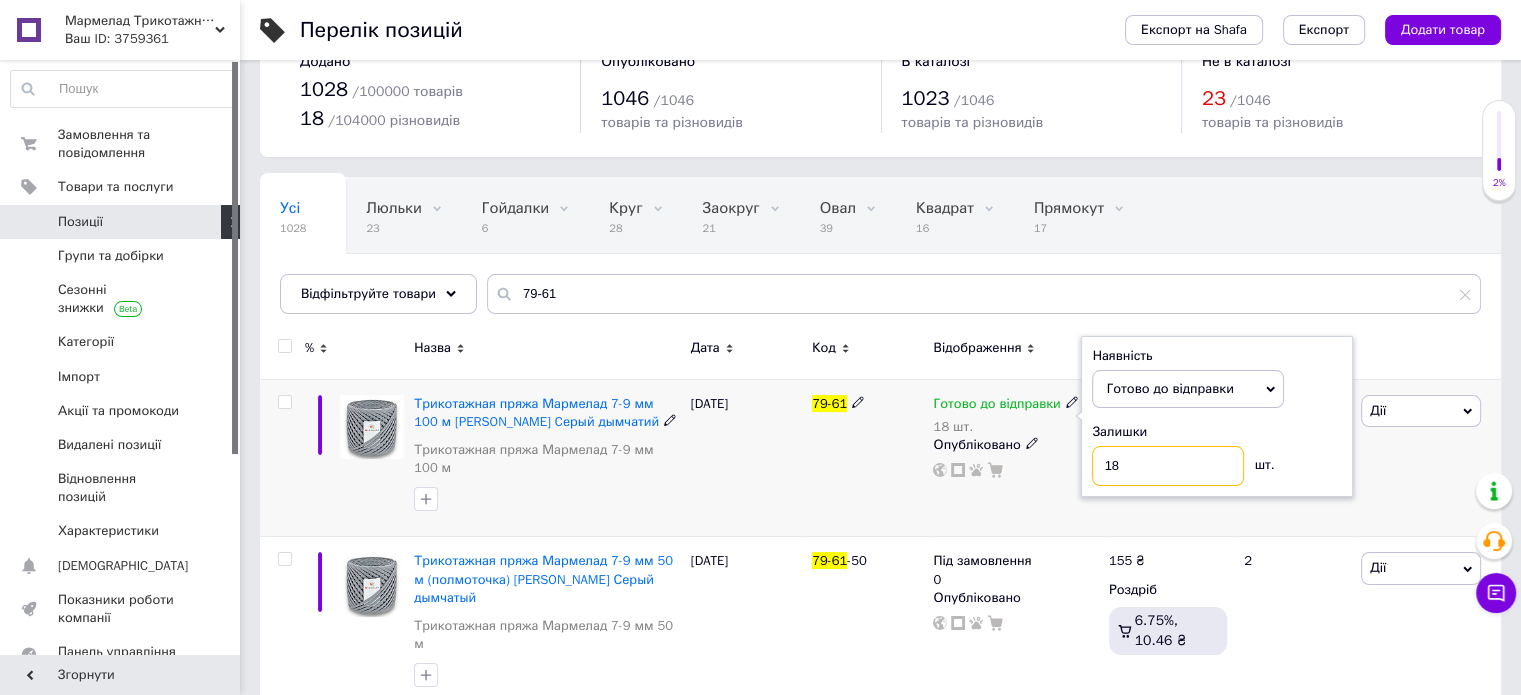 click on "18" at bounding box center [1168, 466] 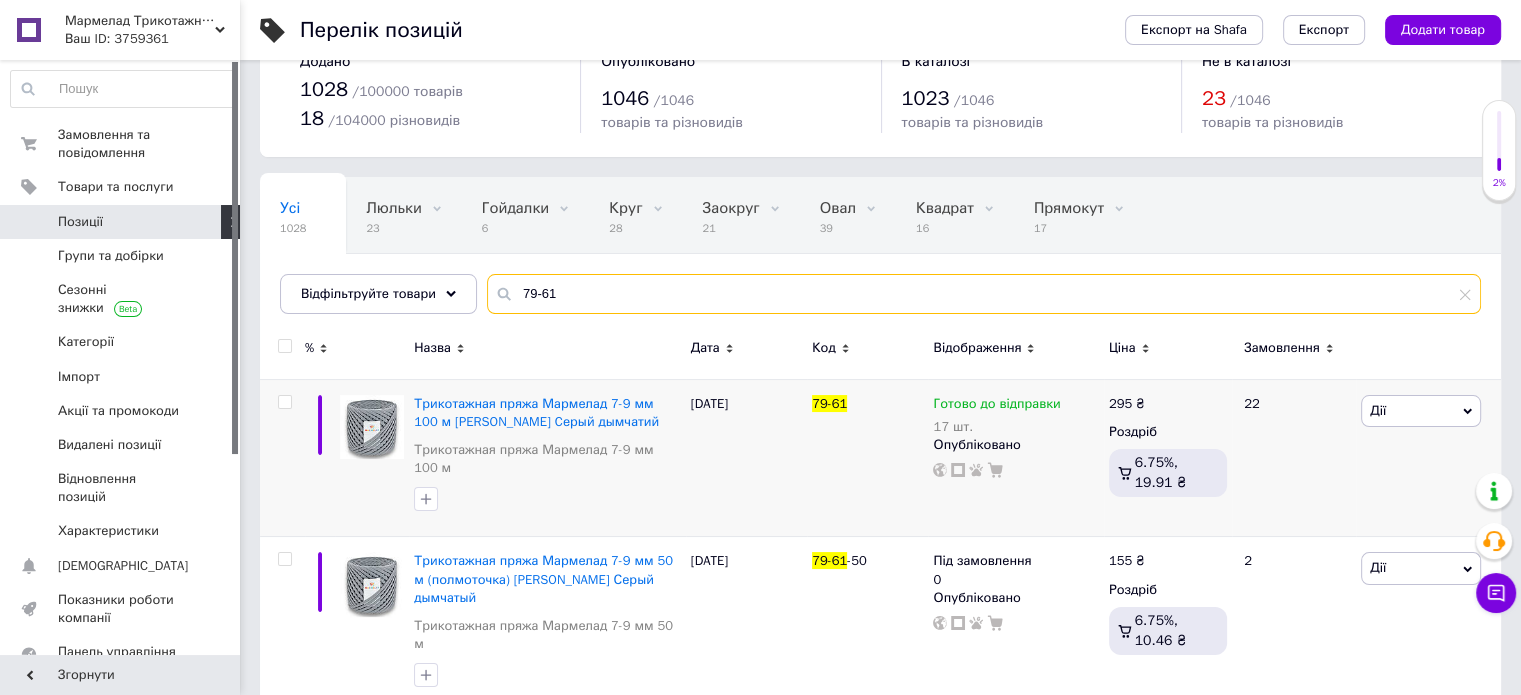drag, startPoint x: 536, startPoint y: 290, endPoint x: 556, endPoint y: 291, distance: 20.024984 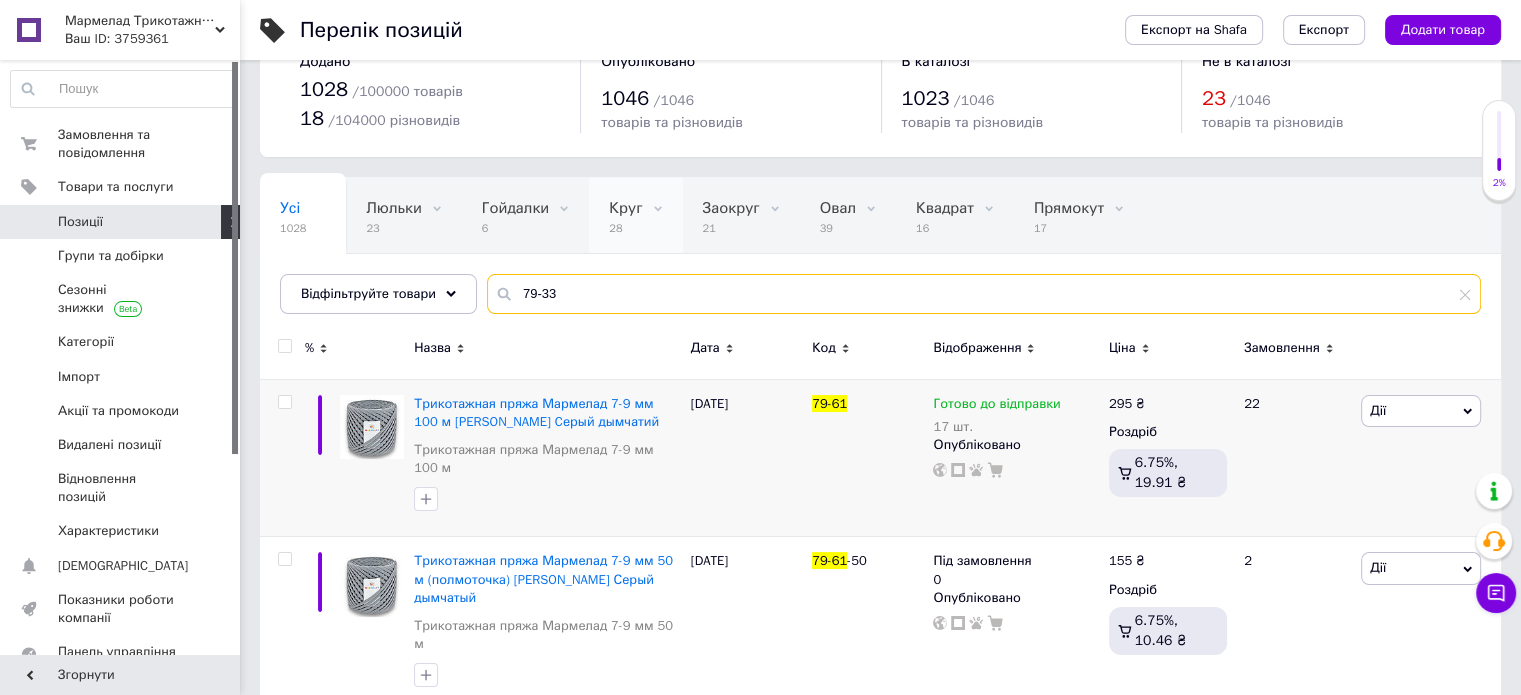 type on "79-33" 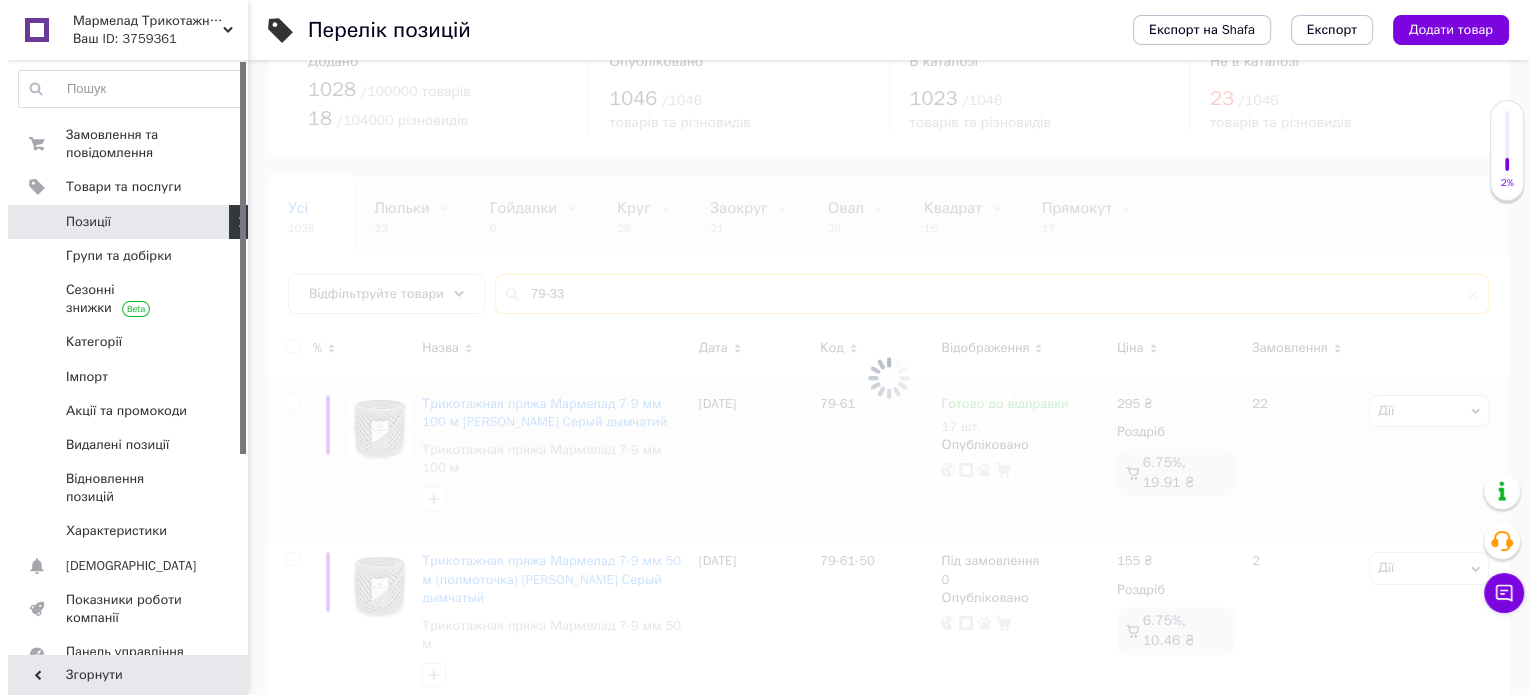 scroll, scrollTop: 0, scrollLeft: 0, axis: both 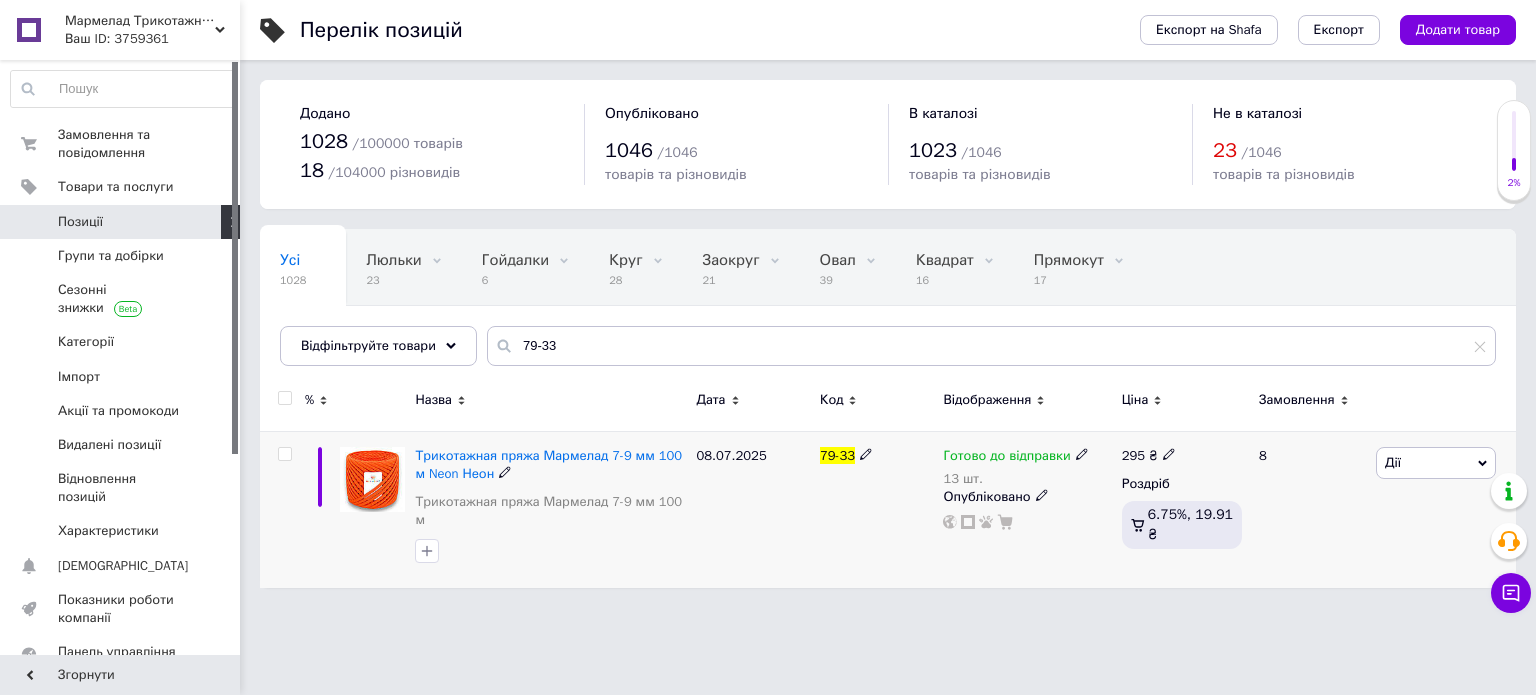 click at bounding box center (1082, 453) 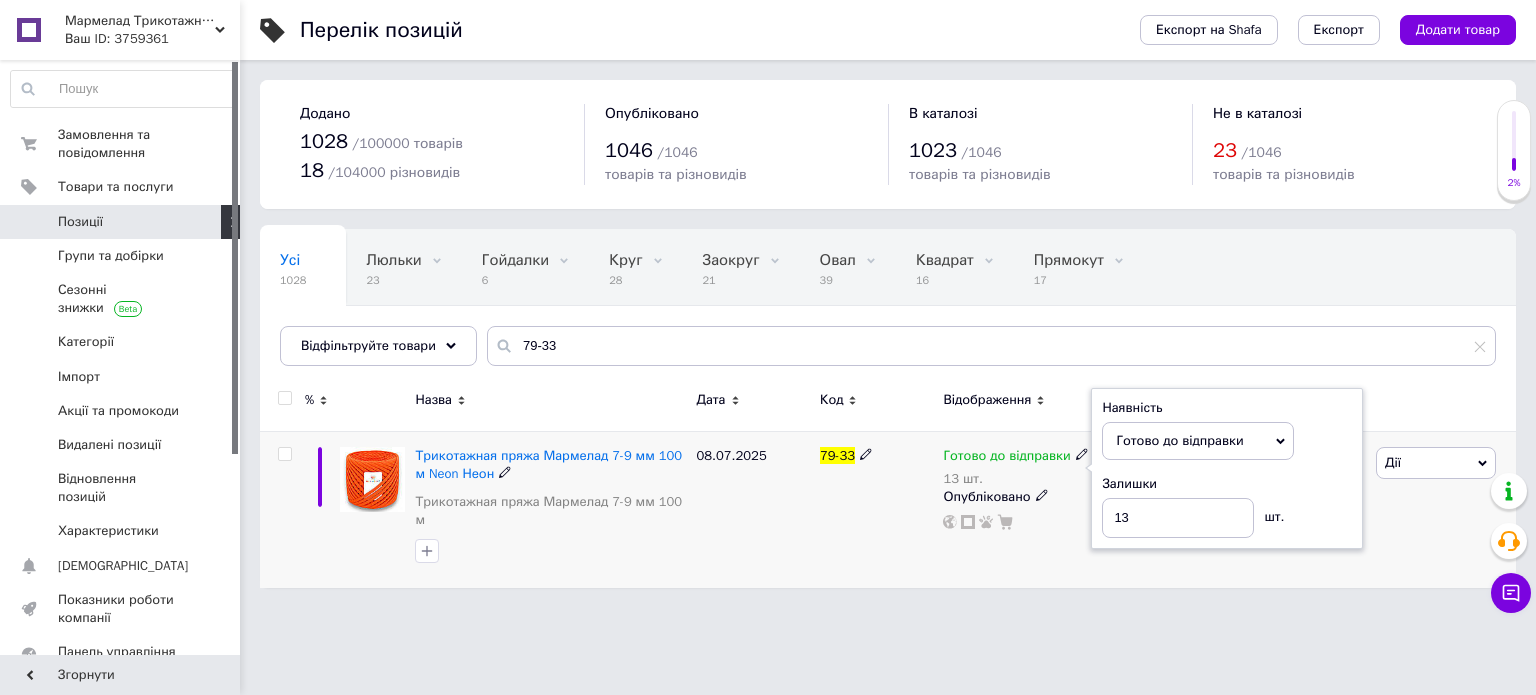 click on "Залишки" at bounding box center (1227, 484) 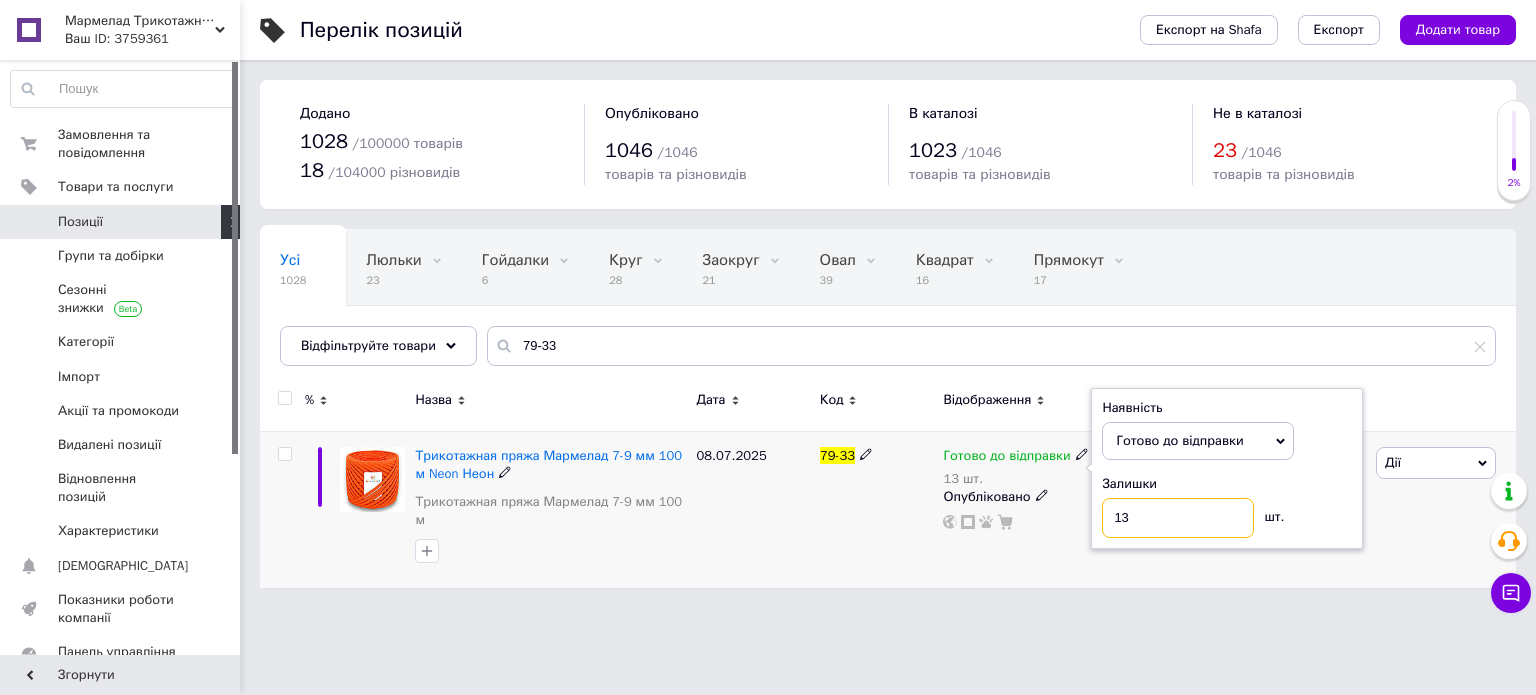 drag, startPoint x: 1121, startPoint y: 521, endPoint x: 1134, endPoint y: 523, distance: 13.152946 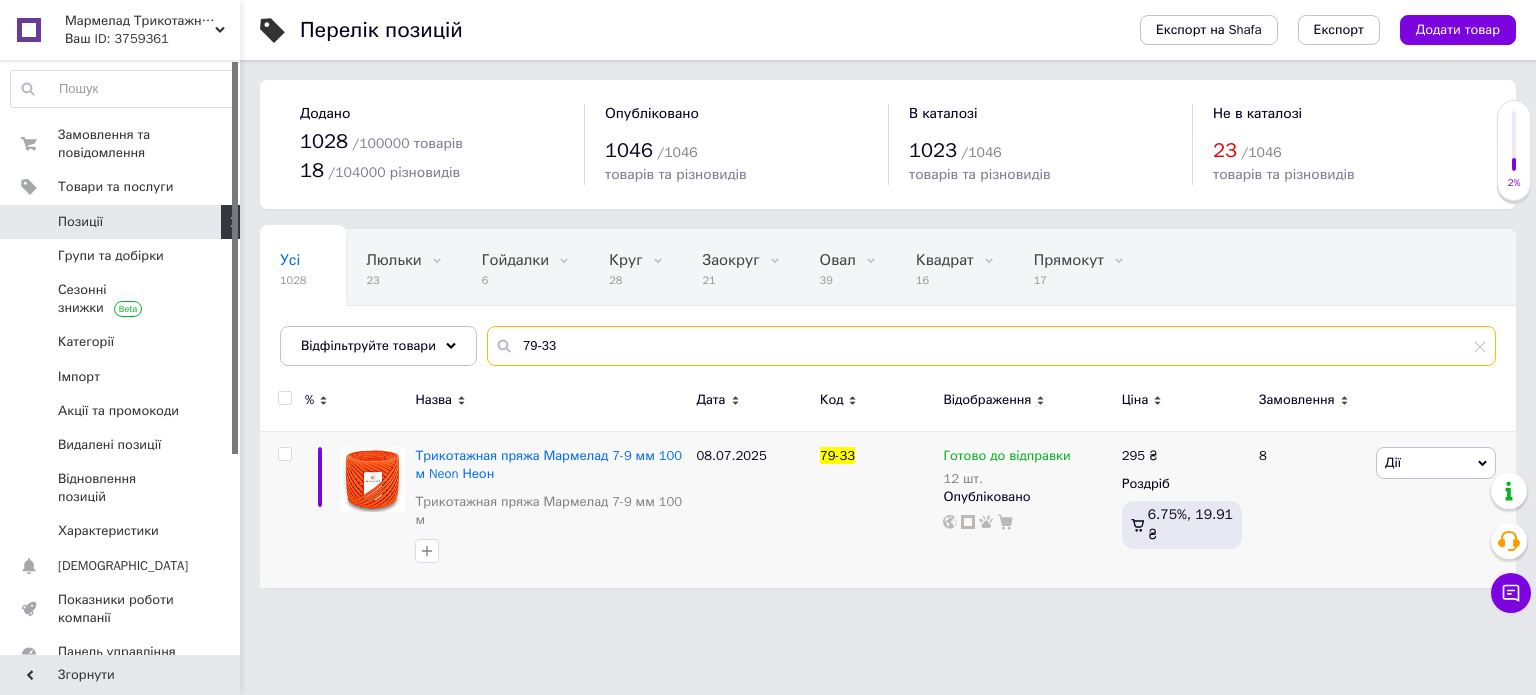 drag, startPoint x: 533, startPoint y: 348, endPoint x: 576, endPoint y: 351, distance: 43.104523 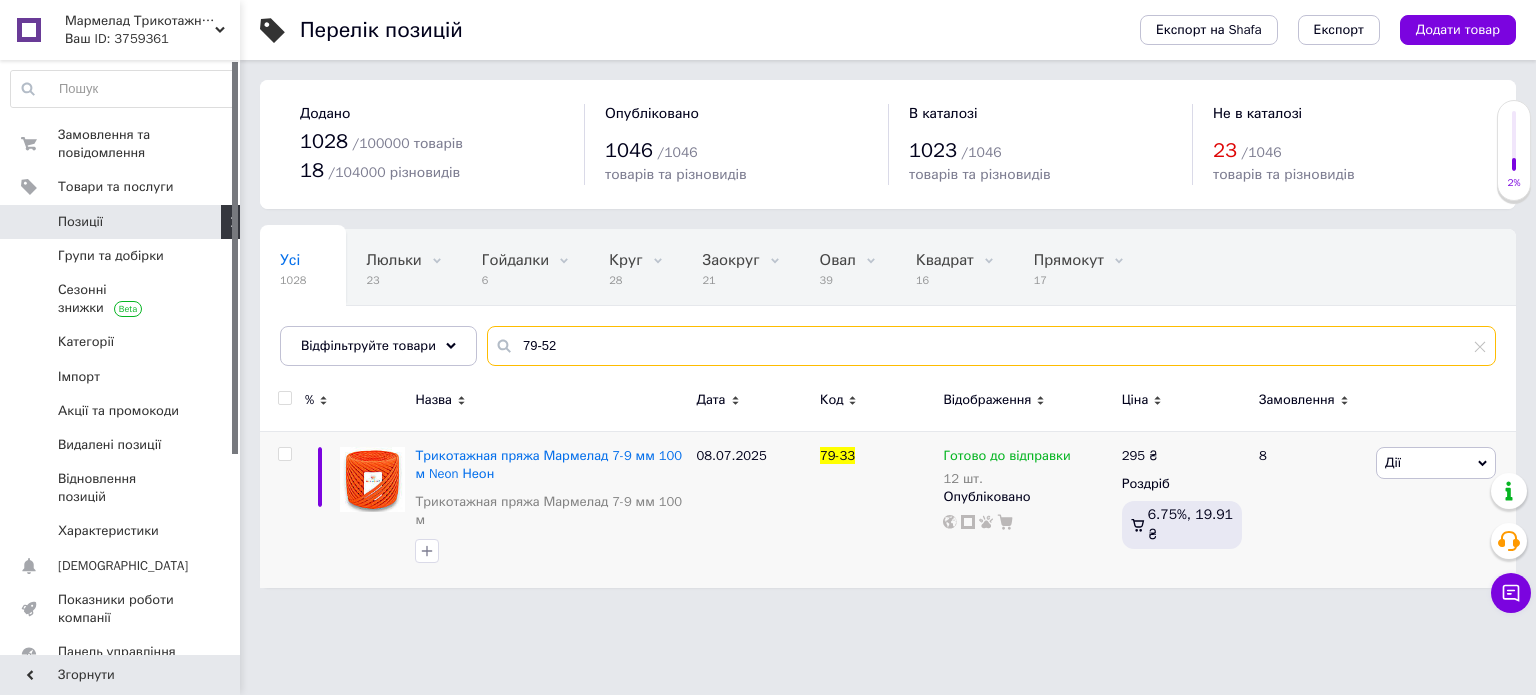type on "79-52" 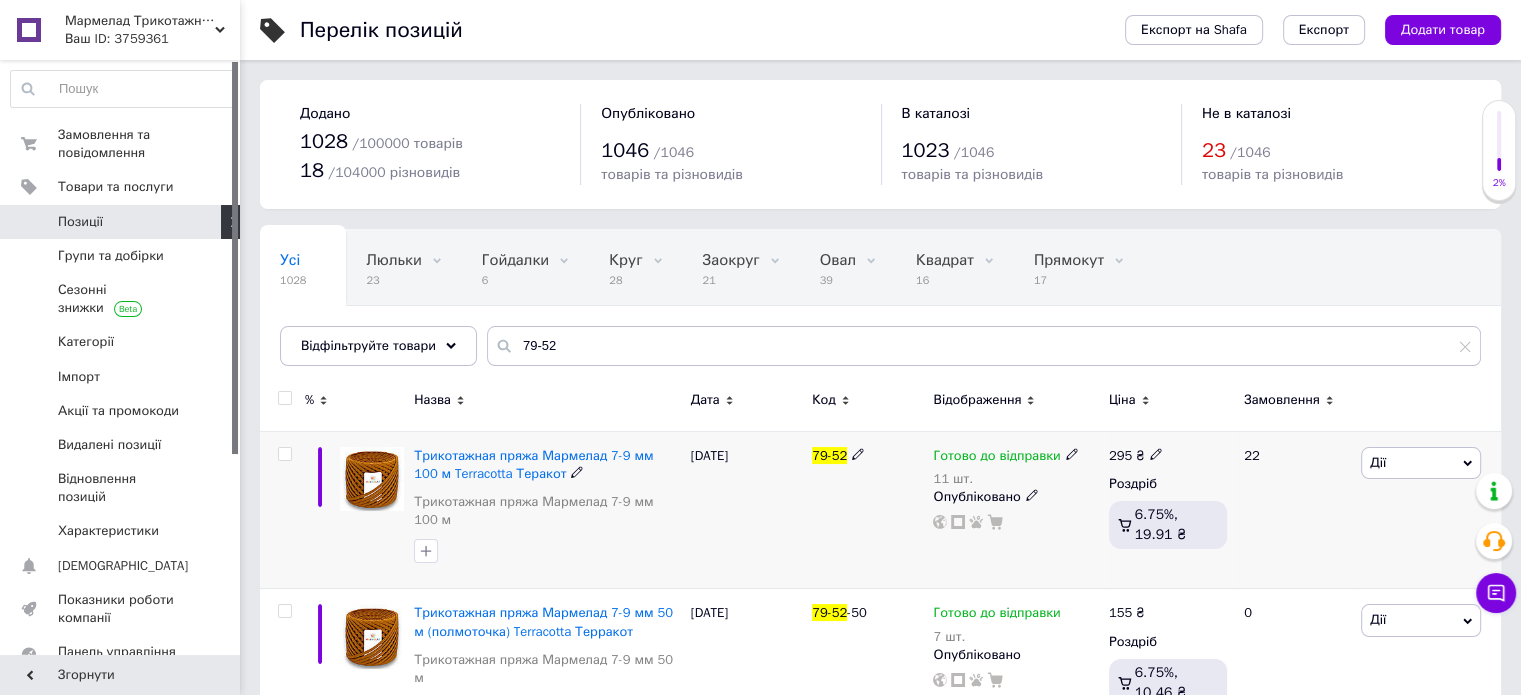 click 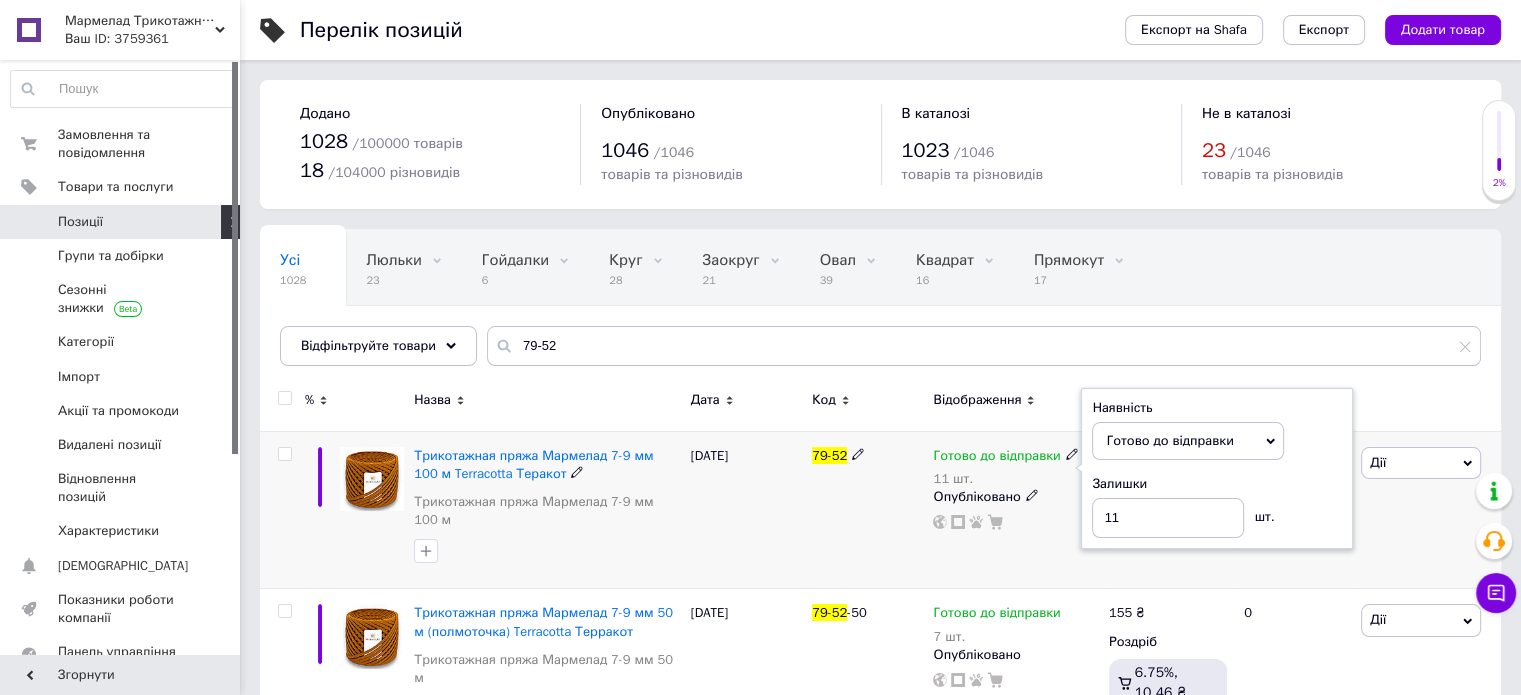 drag, startPoint x: 1313, startPoint y: 467, endPoint x: 1188, endPoint y: 499, distance: 129.031 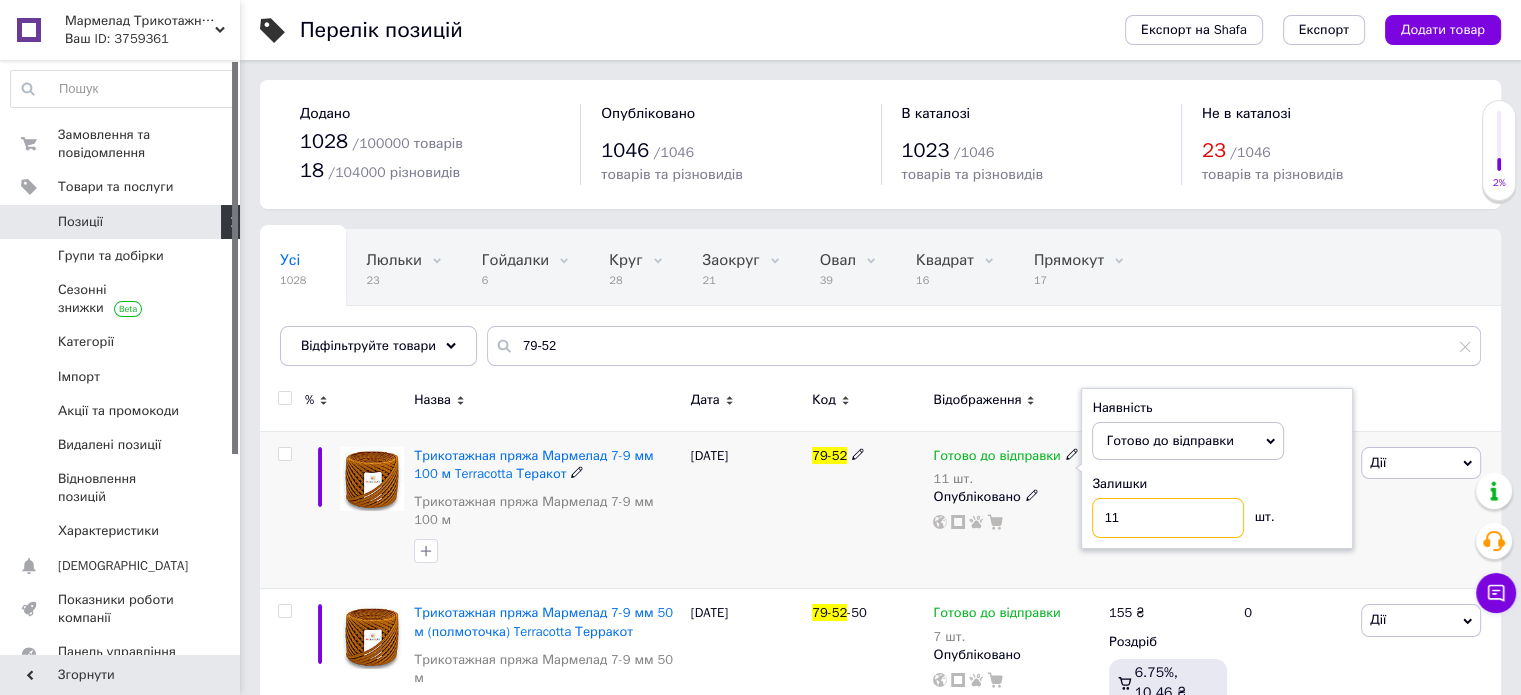 click on "11" at bounding box center (1168, 518) 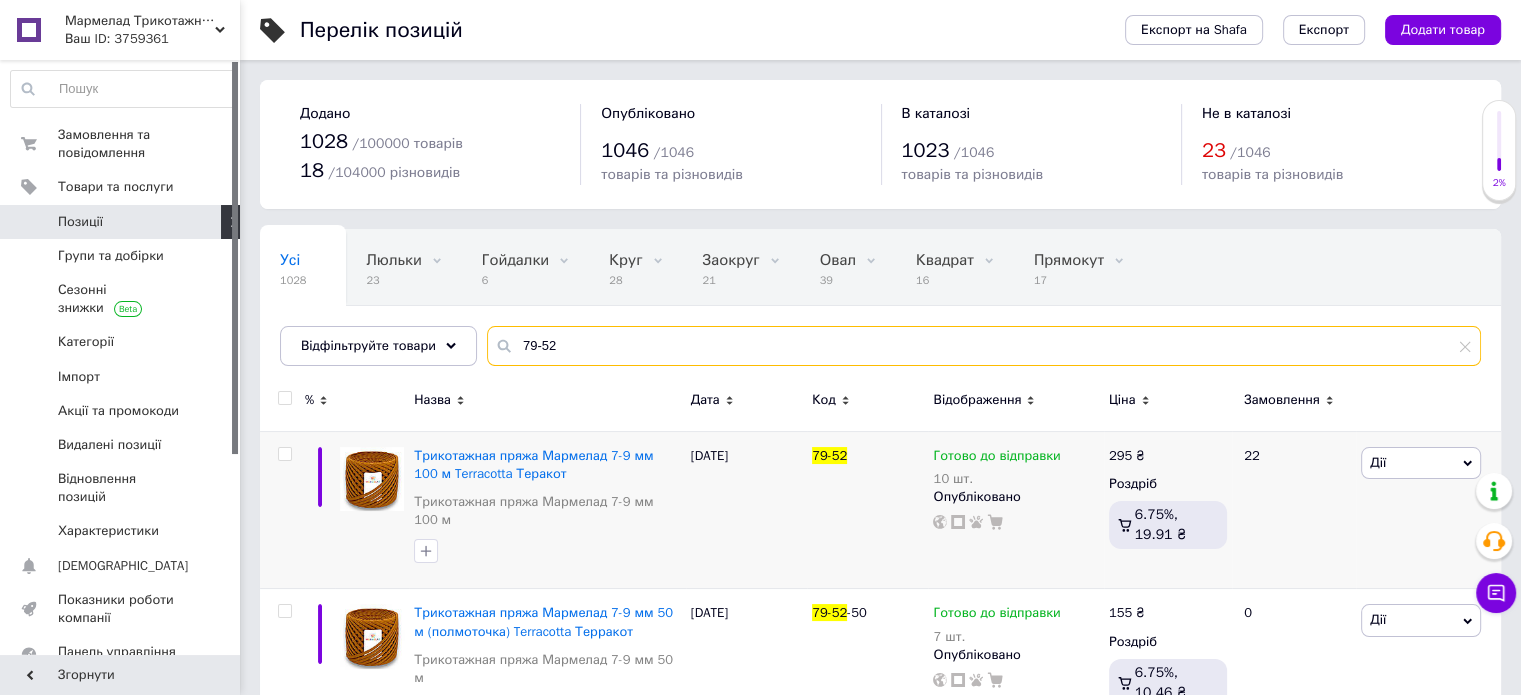 drag, startPoint x: 535, startPoint y: 342, endPoint x: 588, endPoint y: 343, distance: 53.009434 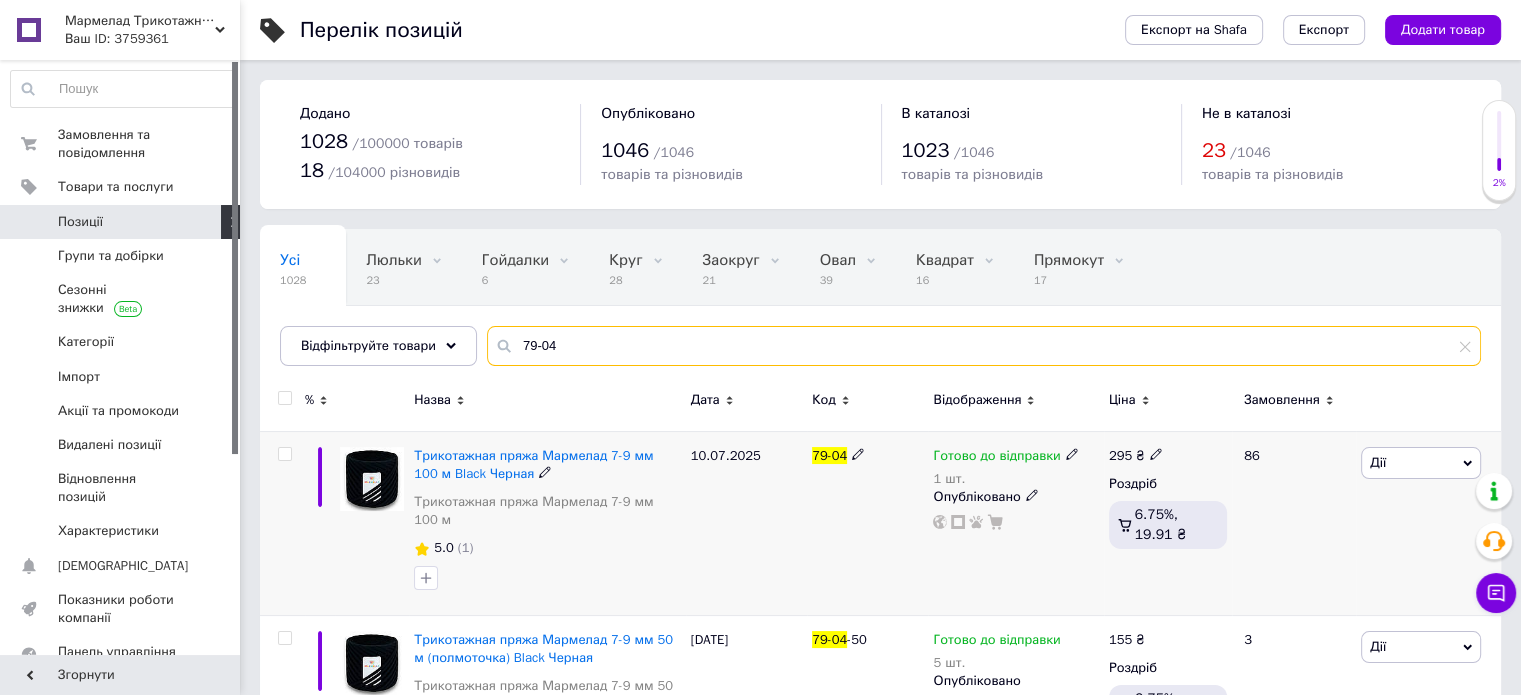type on "79-04" 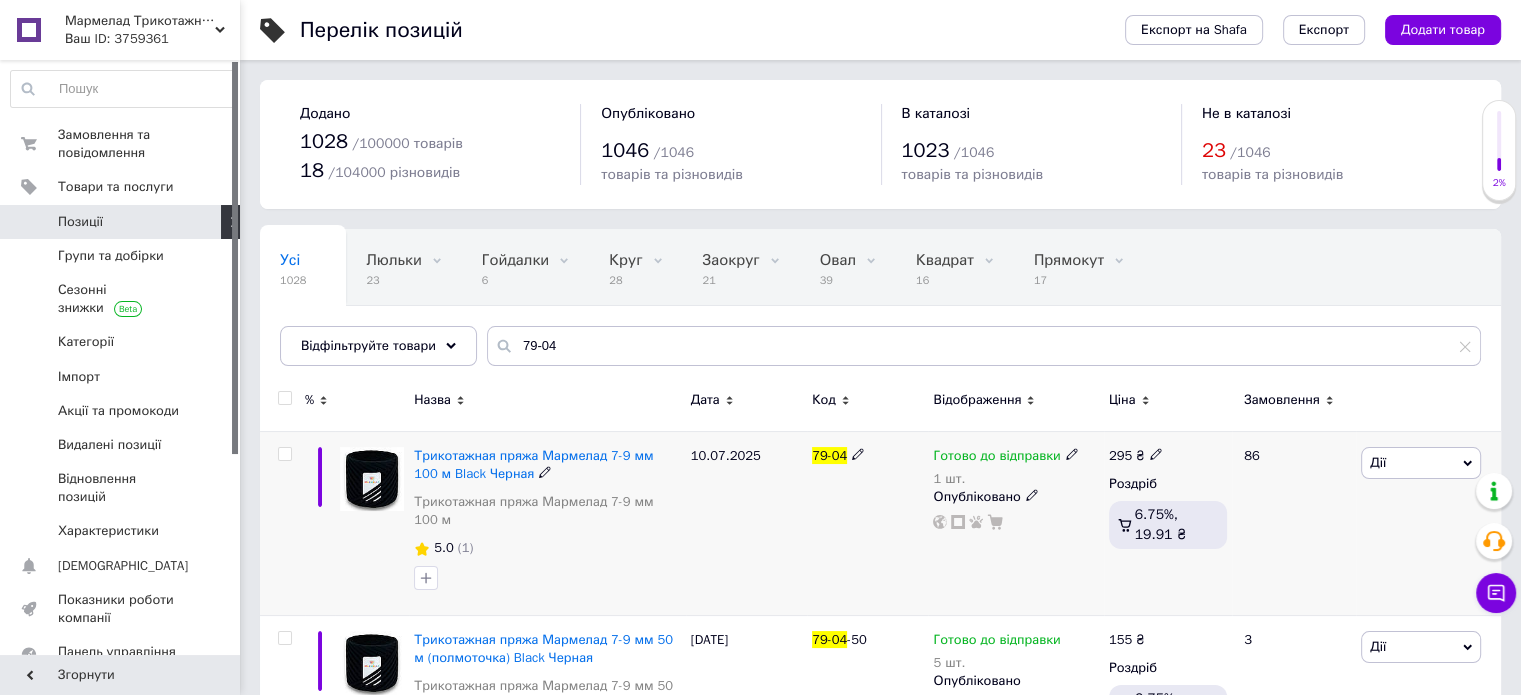click 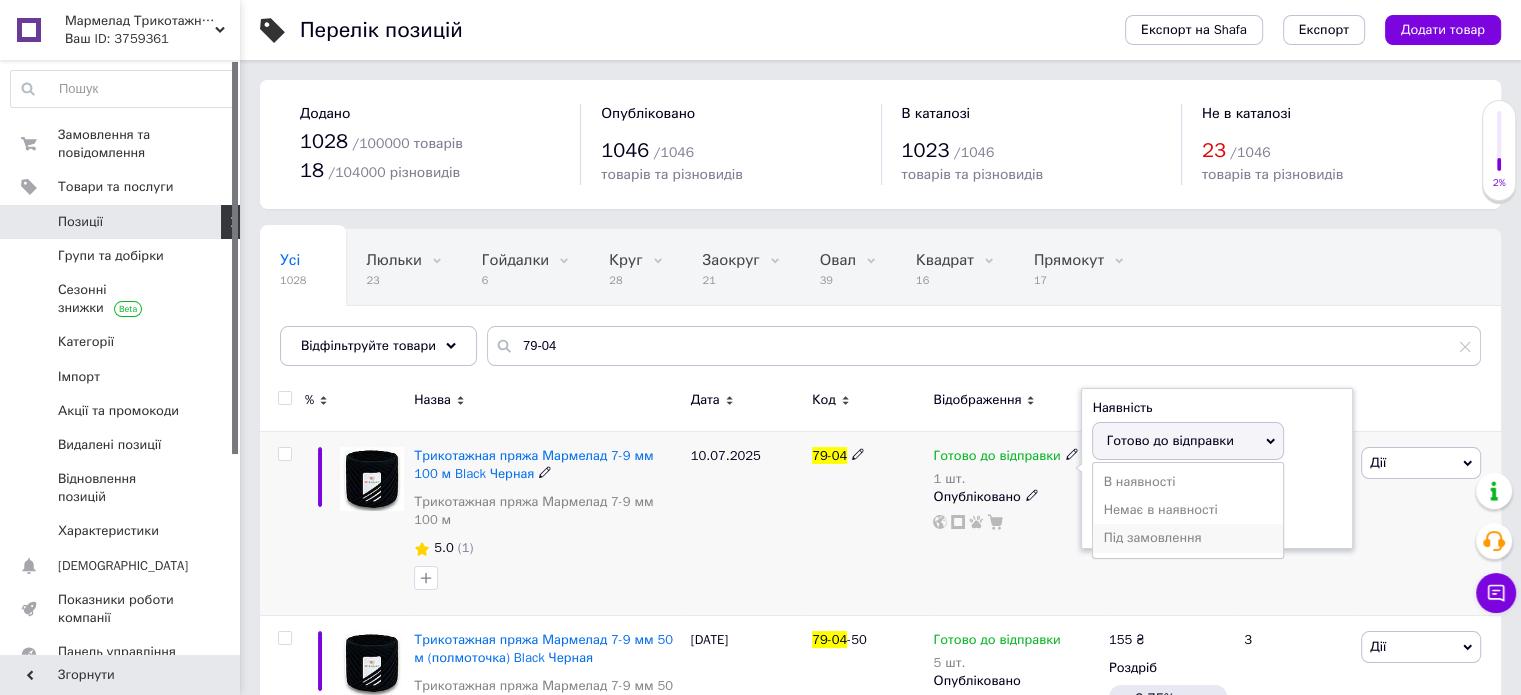 click on "Під замовлення" at bounding box center [1188, 538] 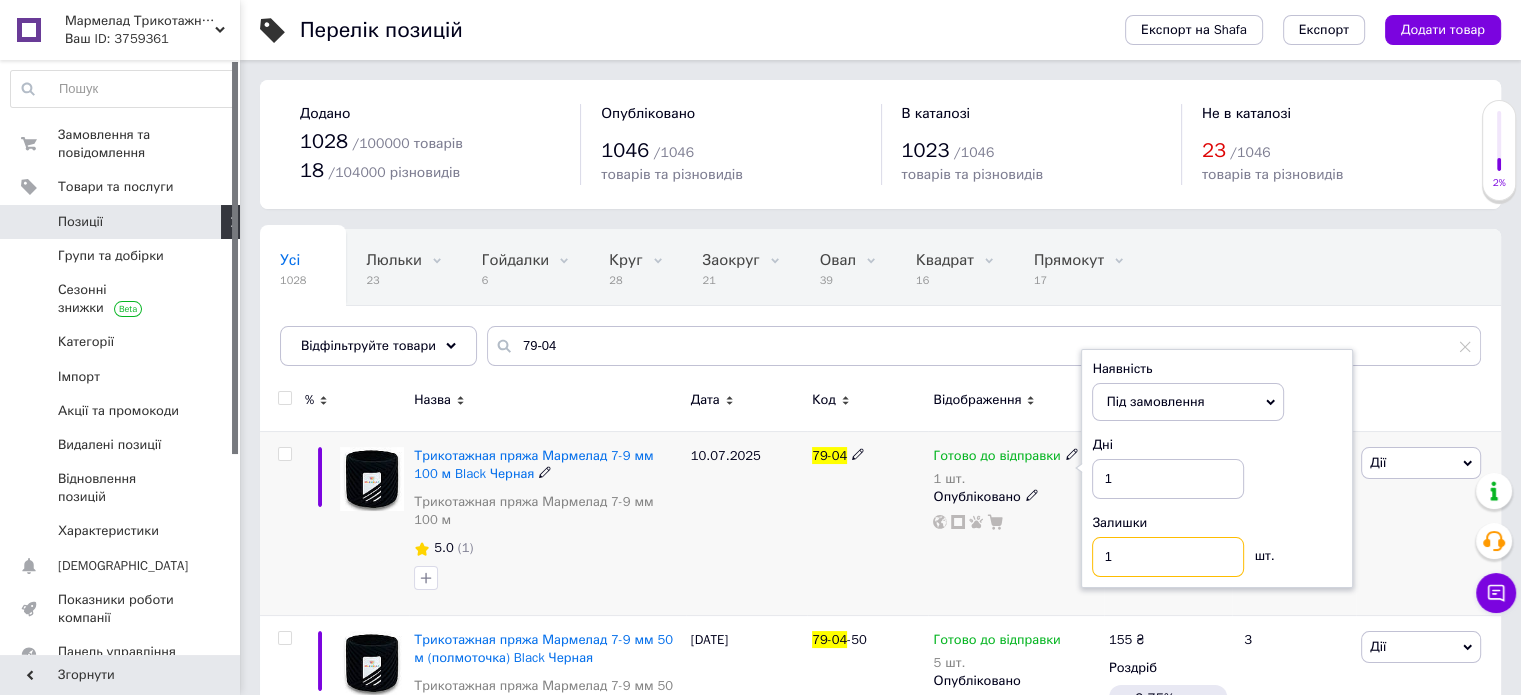 drag, startPoint x: 1120, startPoint y: 547, endPoint x: 1084, endPoint y: 559, distance: 37.94733 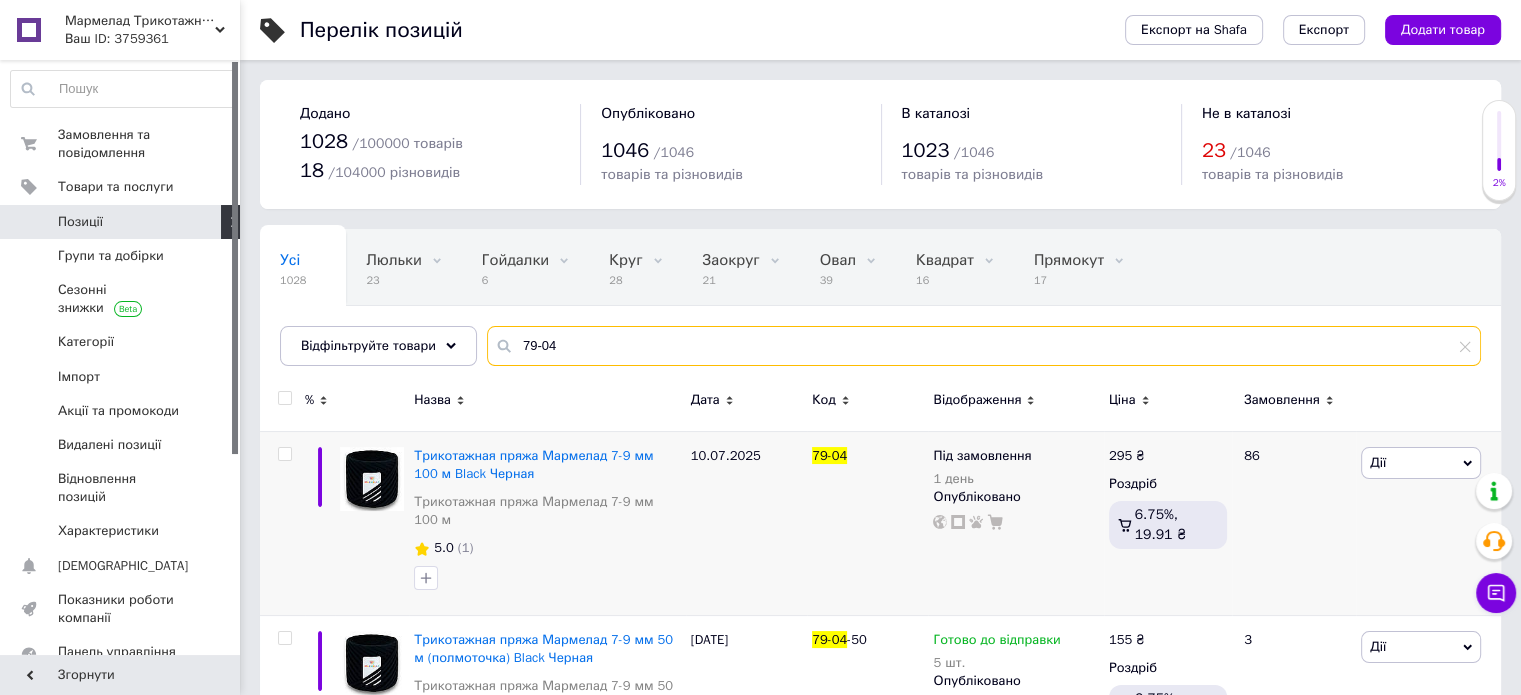 drag, startPoint x: 536, startPoint y: 346, endPoint x: 564, endPoint y: 349, distance: 28.160255 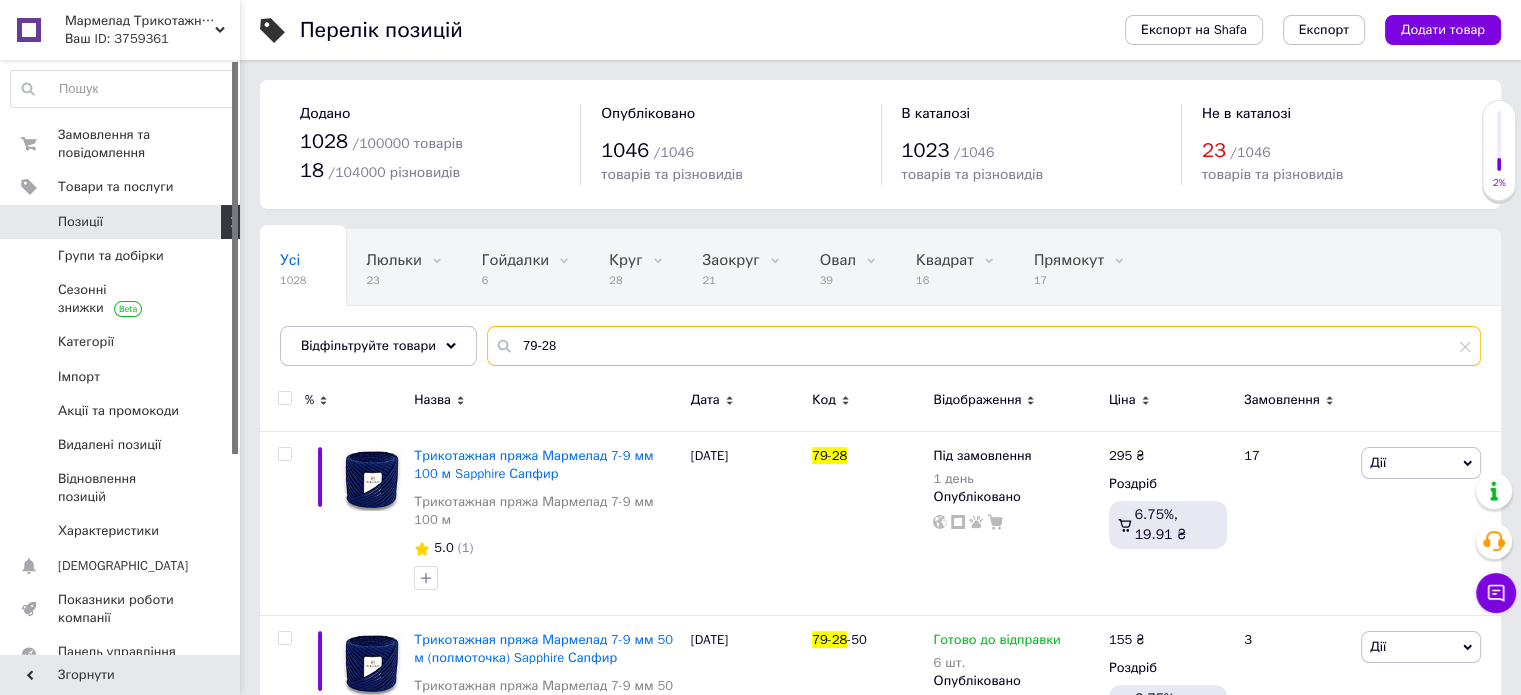 drag, startPoint x: 537, startPoint y: 346, endPoint x: 549, endPoint y: 347, distance: 12.0415945 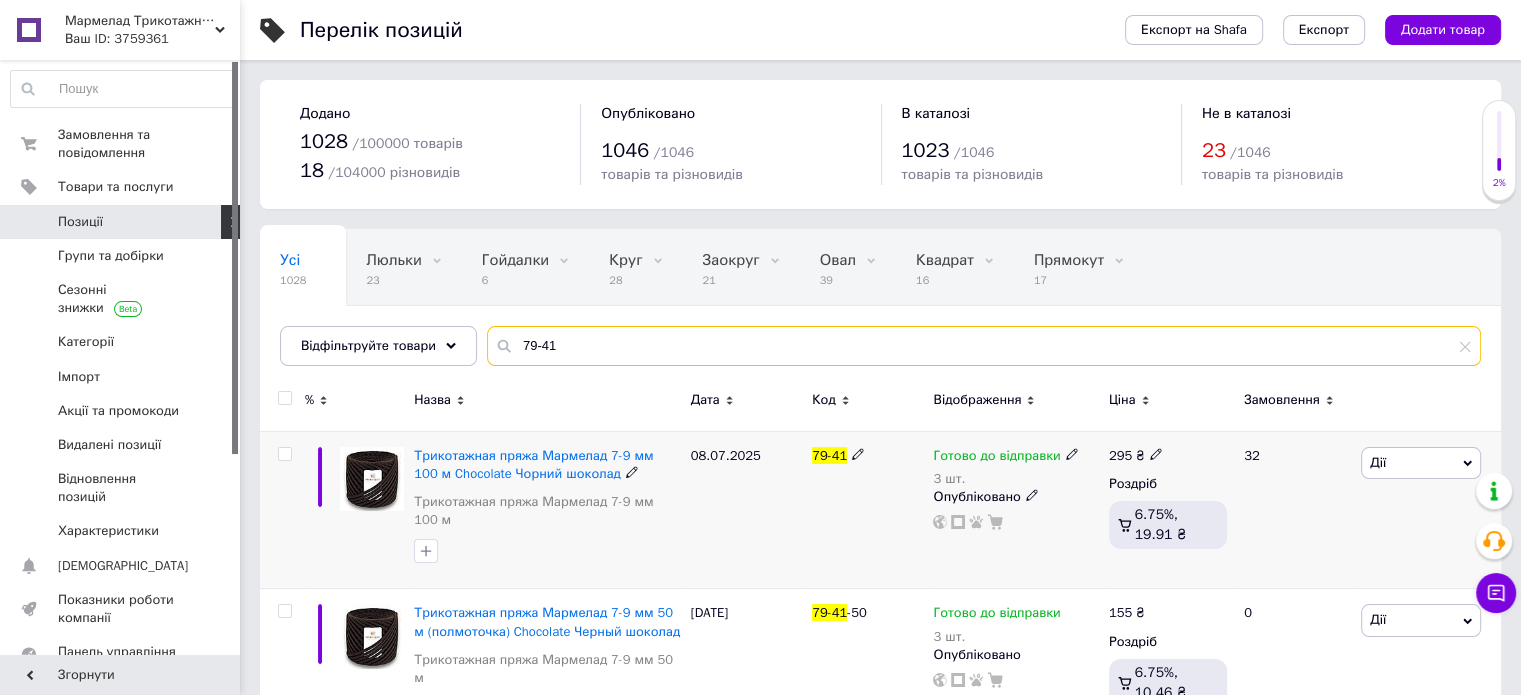 type on "79-41" 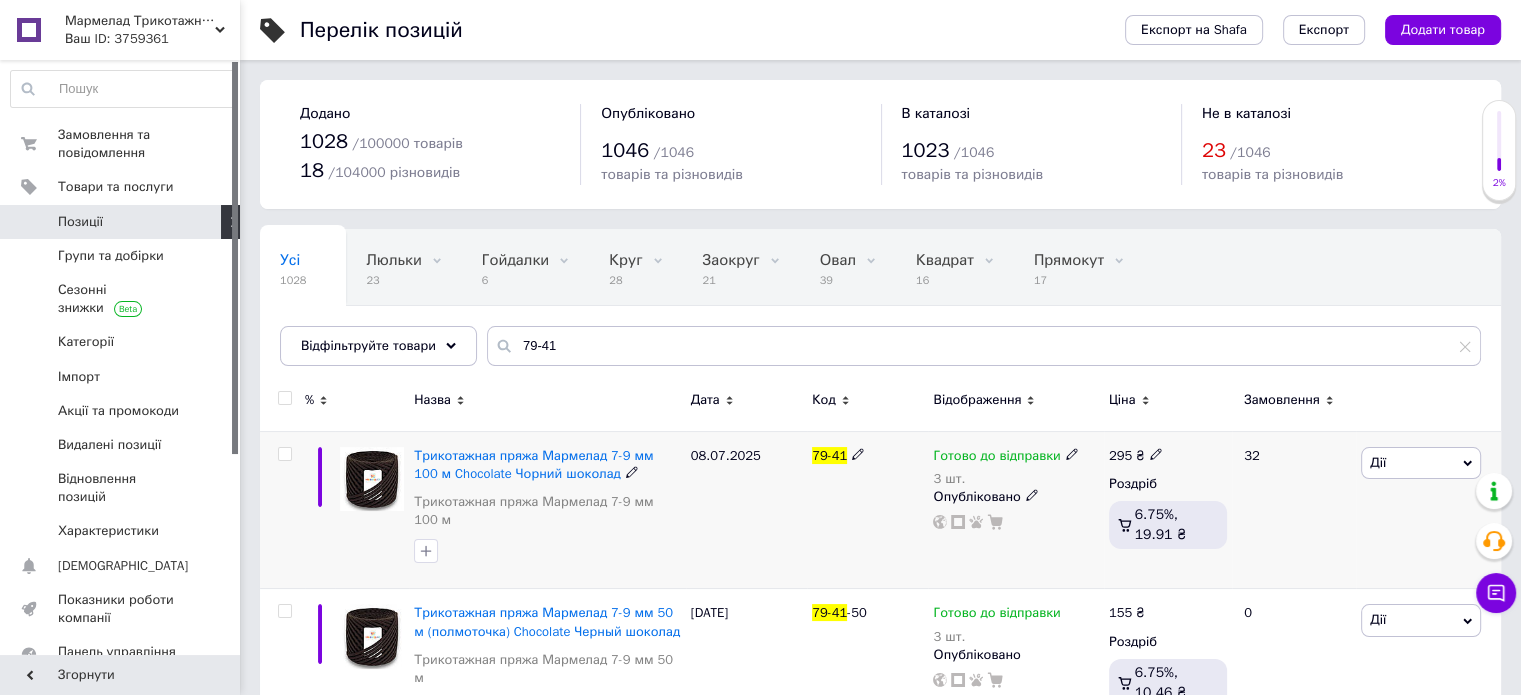 click 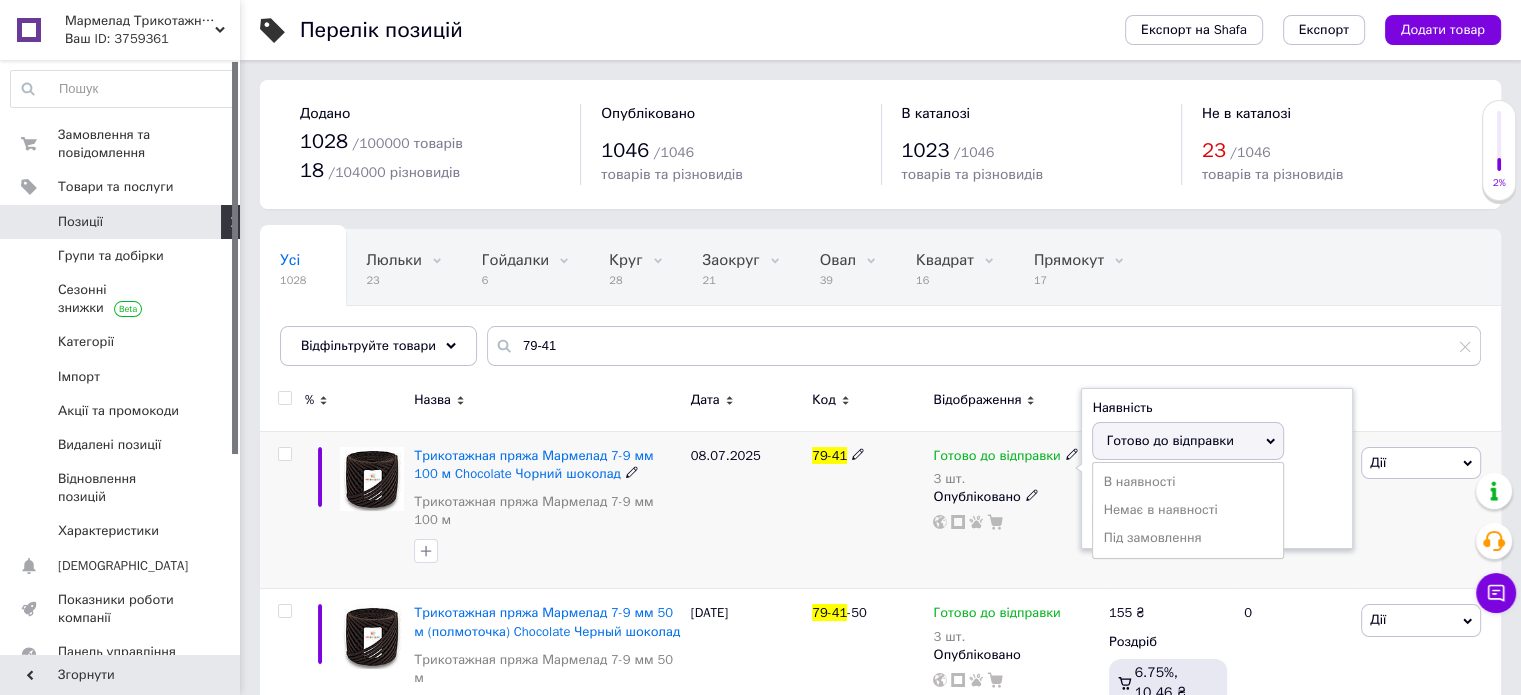 drag, startPoint x: 1316, startPoint y: 467, endPoint x: 1106, endPoint y: 523, distance: 217.33844 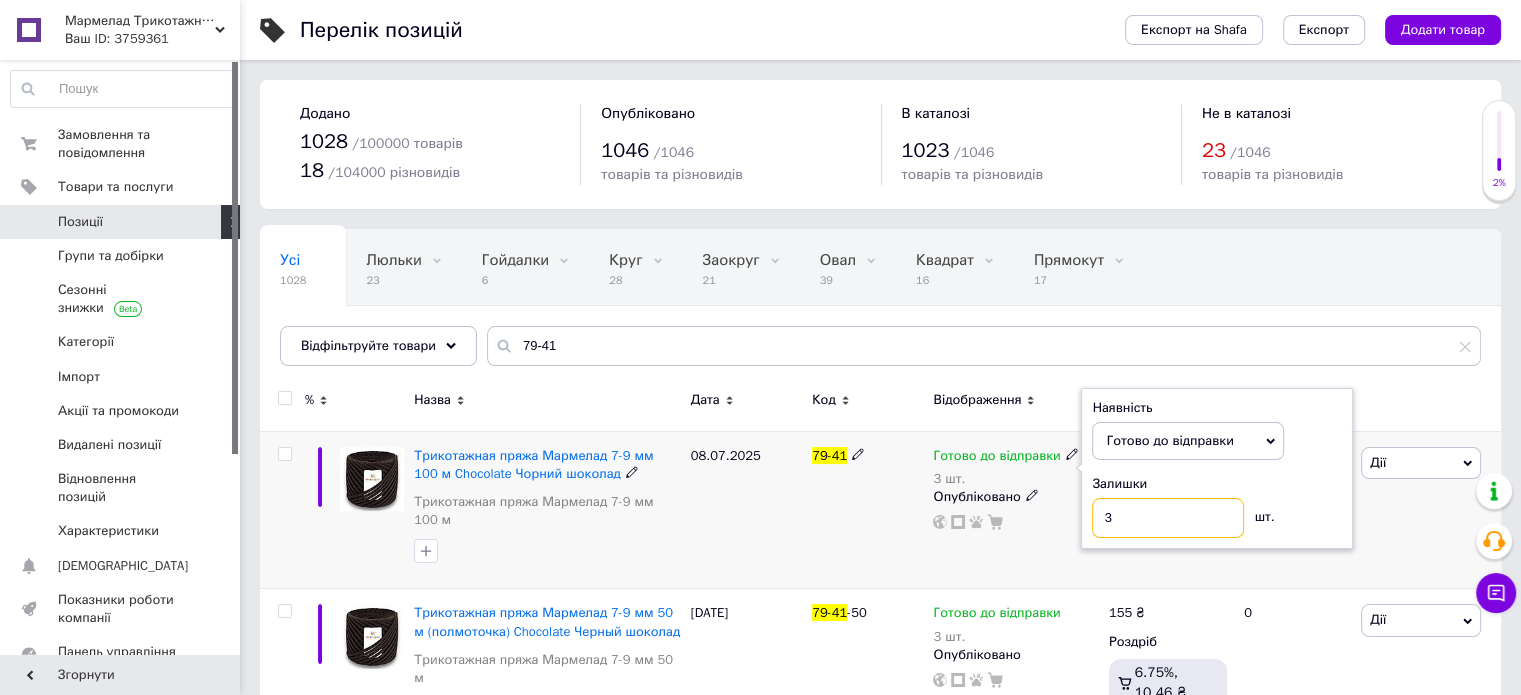 drag, startPoint x: 1124, startPoint y: 515, endPoint x: 1032, endPoint y: 524, distance: 92.43917 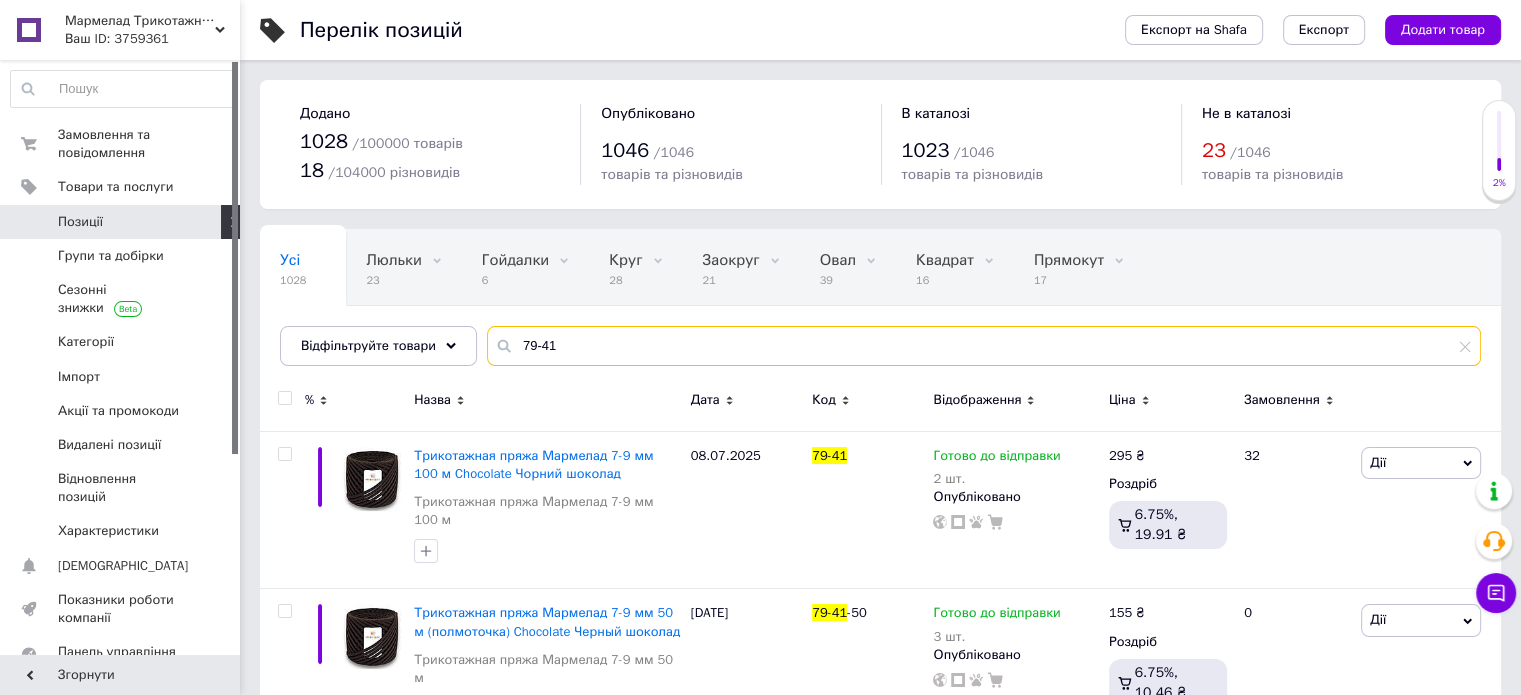 click on "79-41" at bounding box center [984, 346] 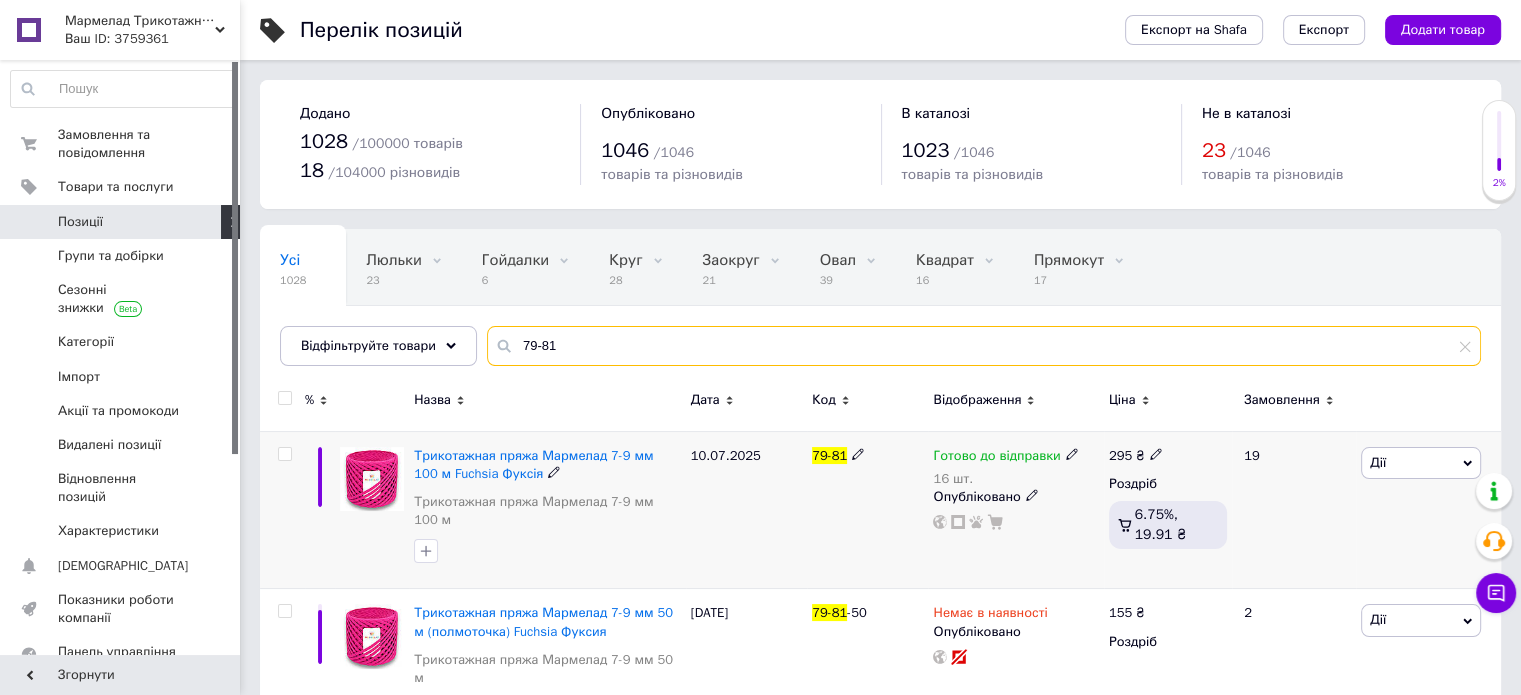type on "79-81" 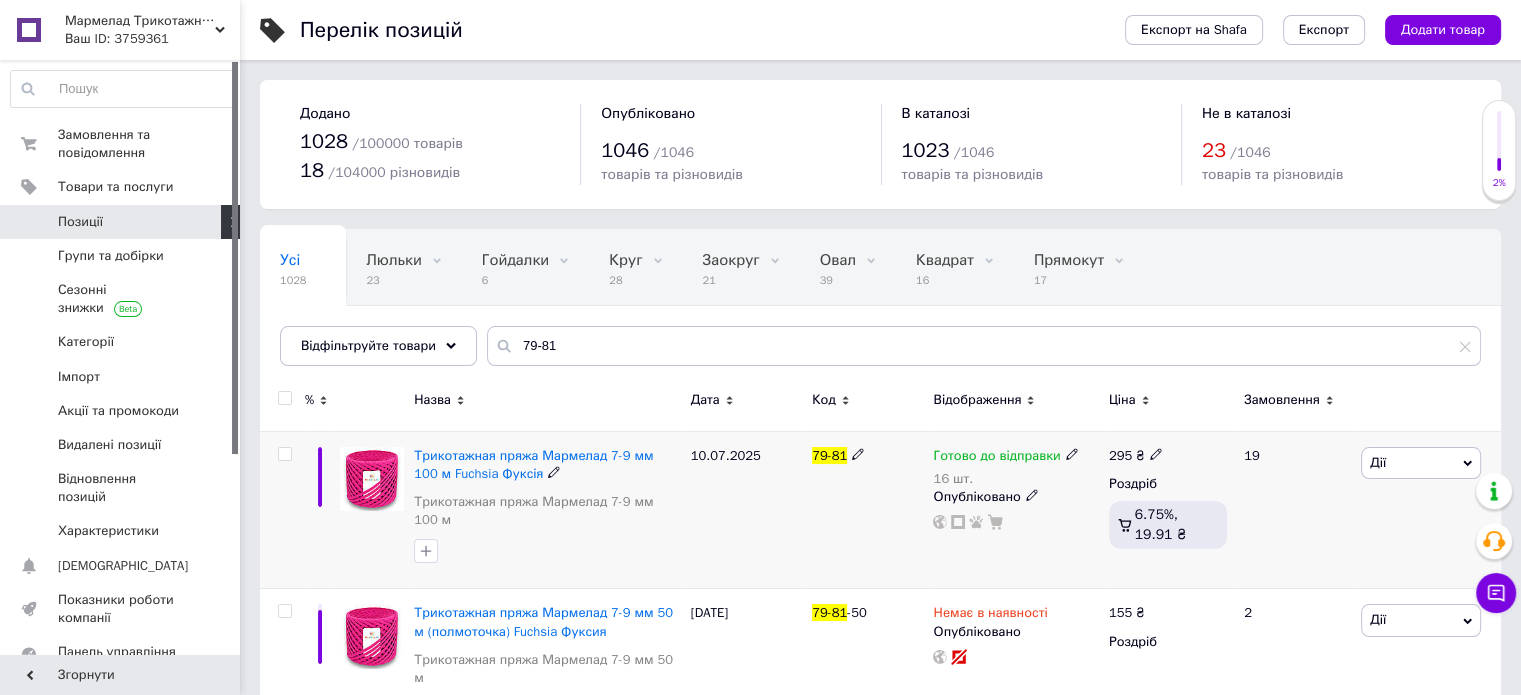 click 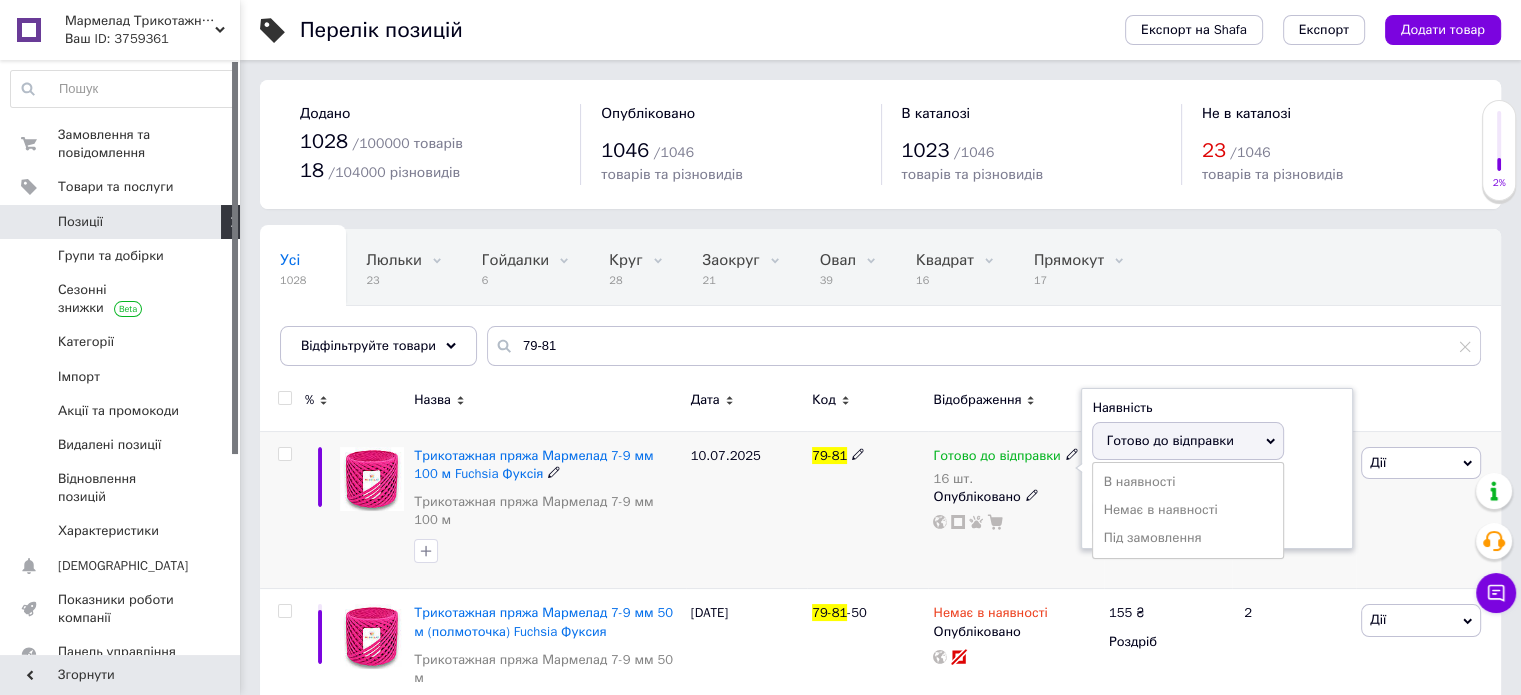 drag, startPoint x: 1299, startPoint y: 486, endPoint x: 1234, endPoint y: 498, distance: 66.09841 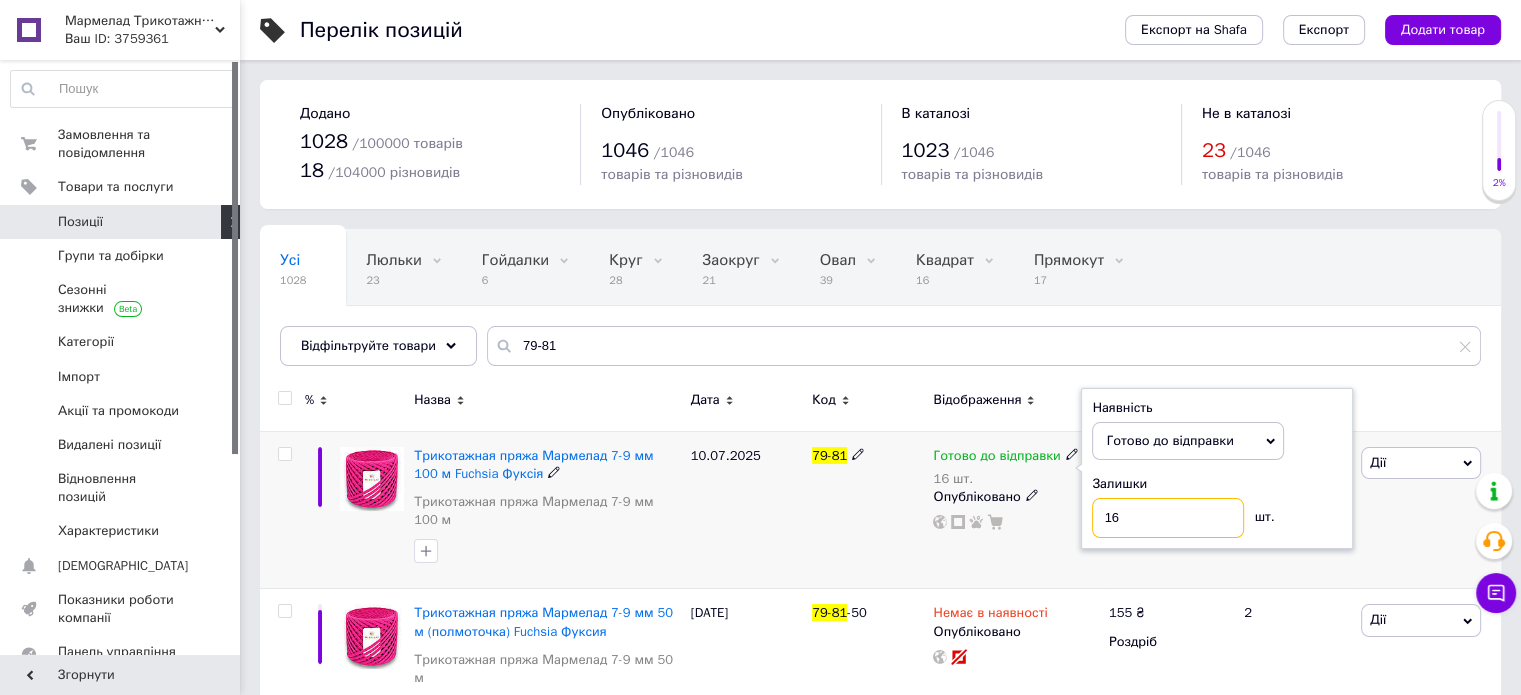 drag, startPoint x: 1111, startPoint y: 518, endPoint x: 1145, endPoint y: 523, distance: 34.36568 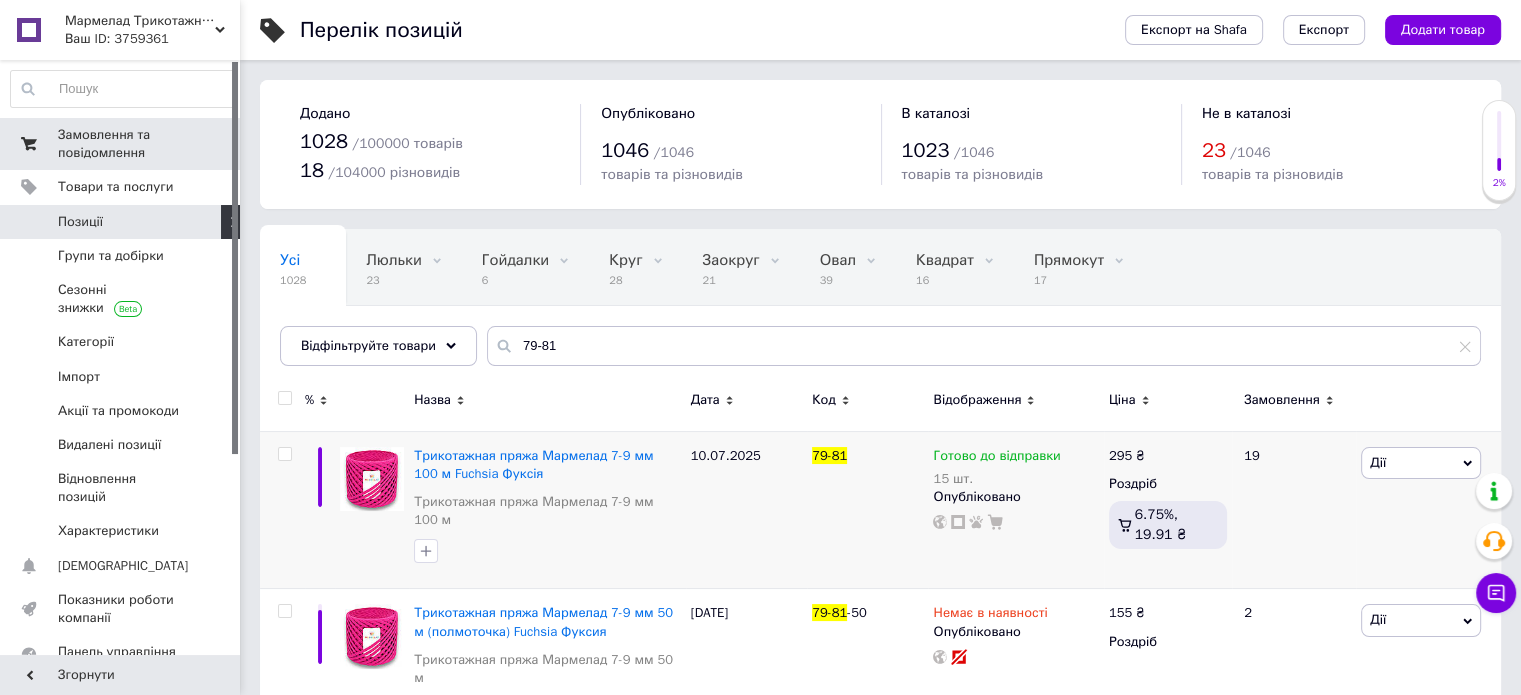click on "Замовлення та повідомлення" at bounding box center [121, 144] 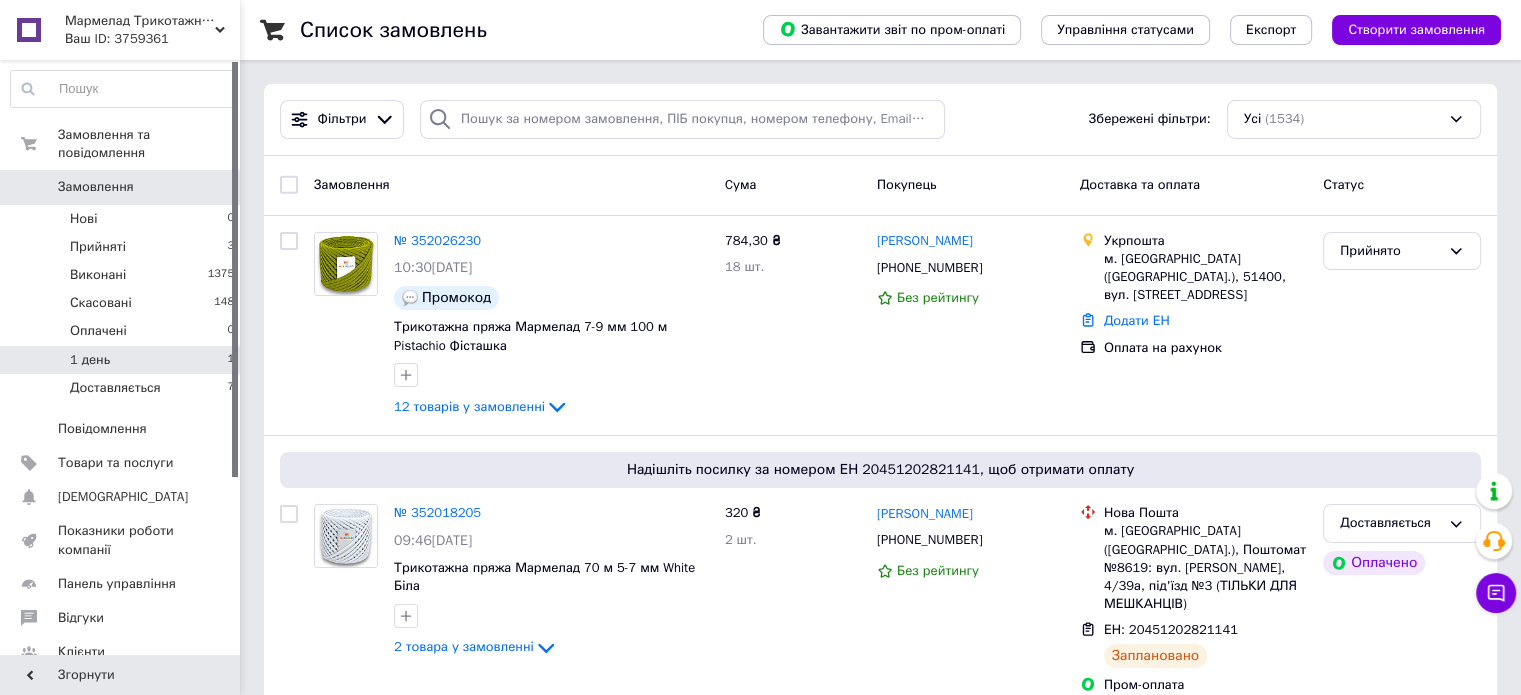 click on "1 день" at bounding box center [90, 360] 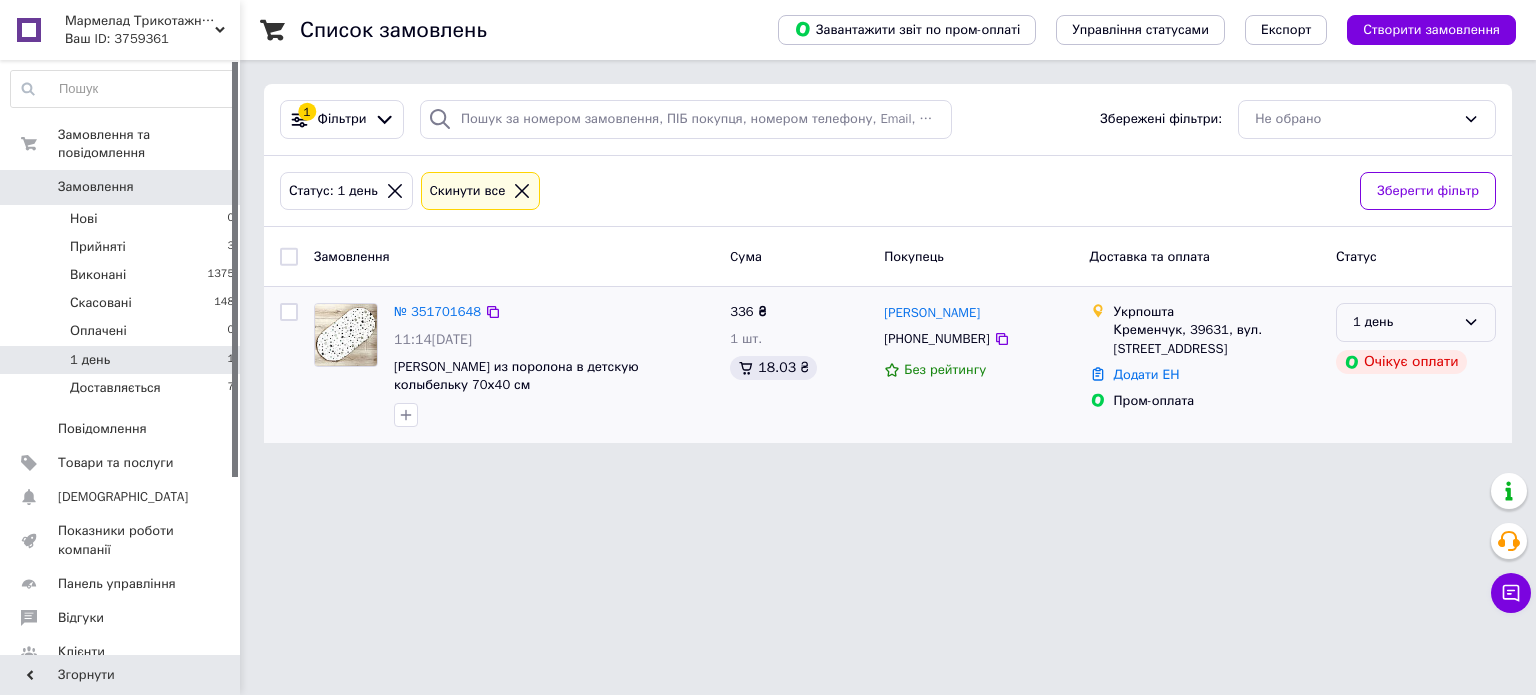 click on "1 день" at bounding box center [1404, 322] 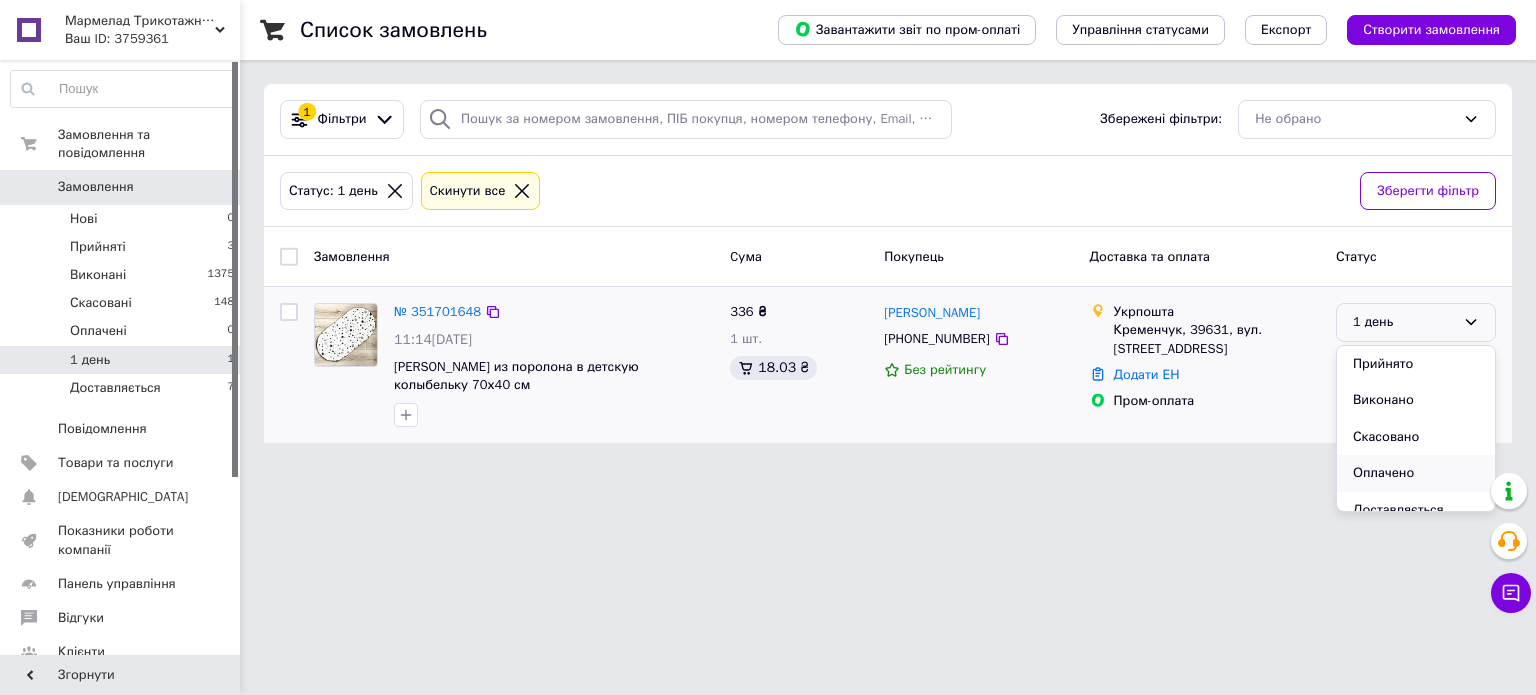 click on "Оплачено" at bounding box center [1416, 473] 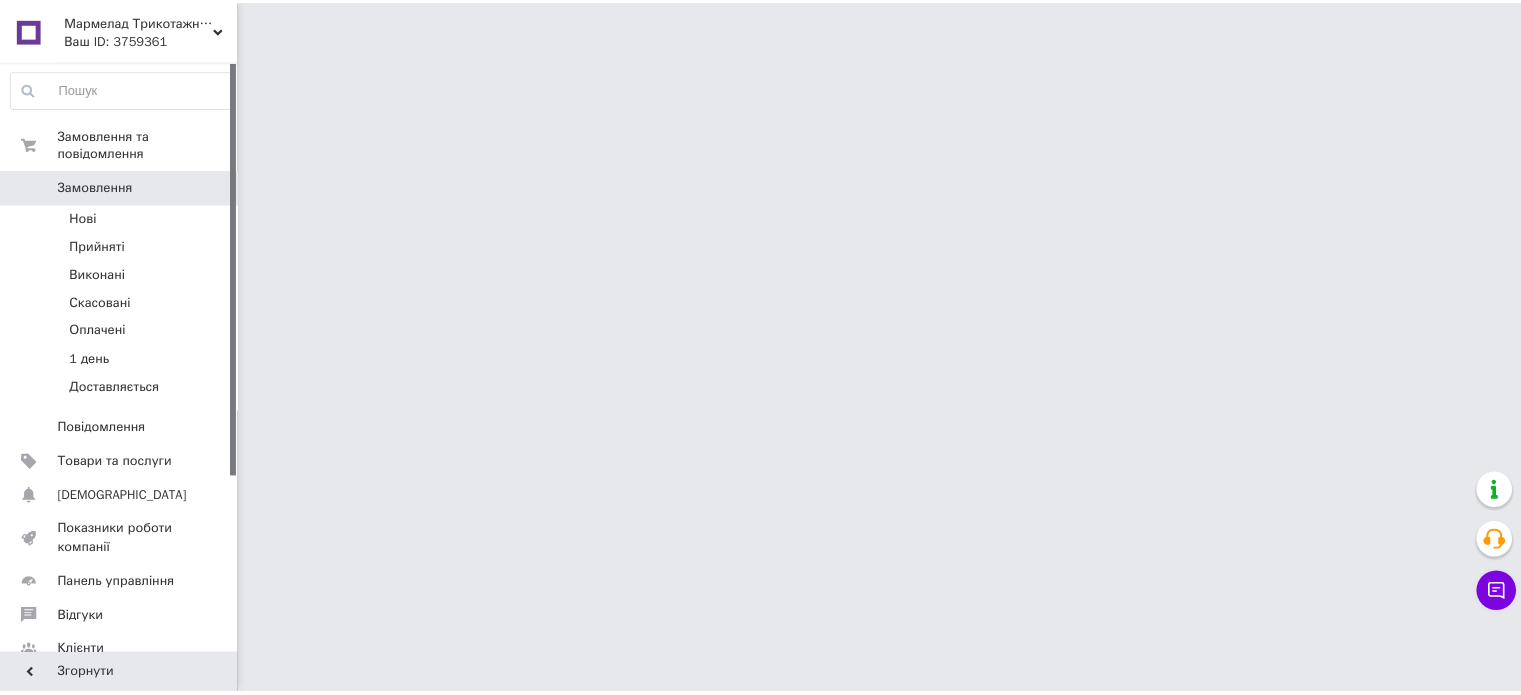scroll, scrollTop: 0, scrollLeft: 0, axis: both 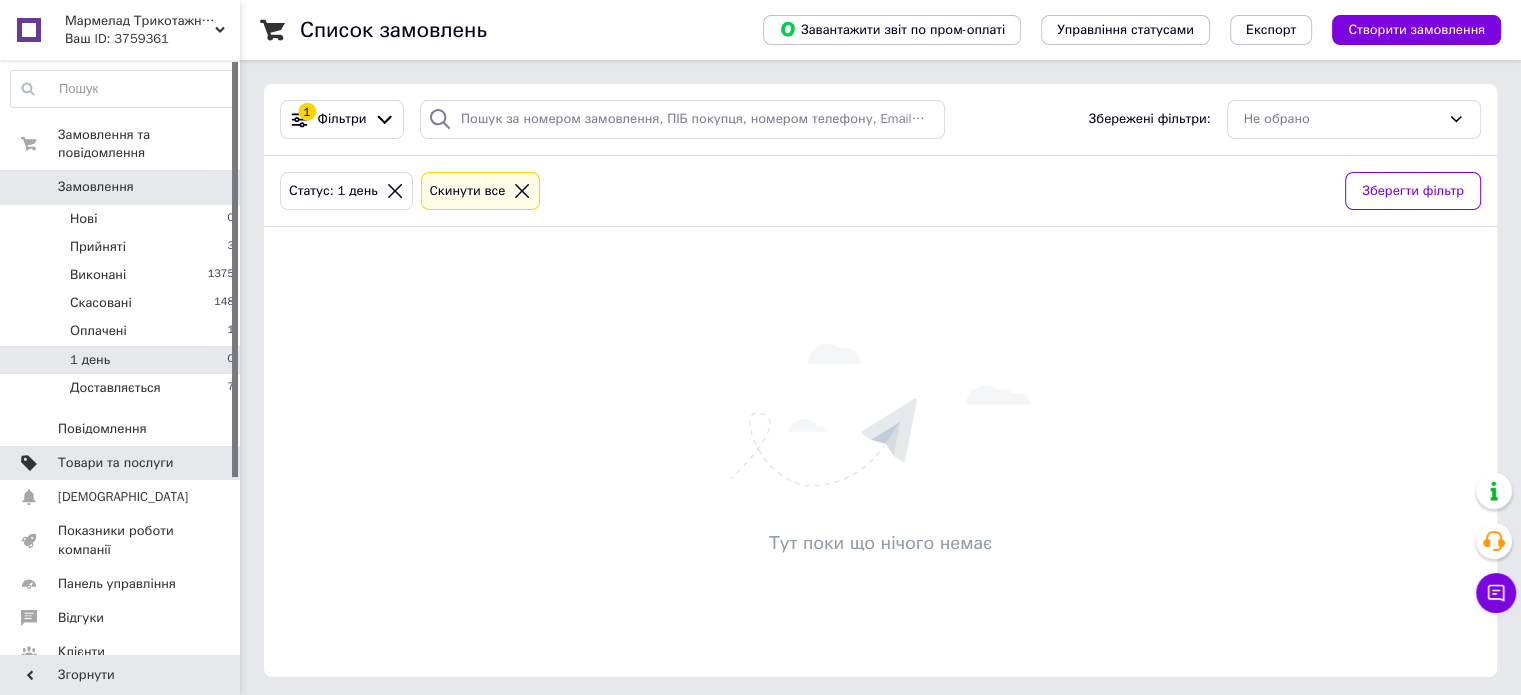 click on "Товари та послуги" at bounding box center (115, 463) 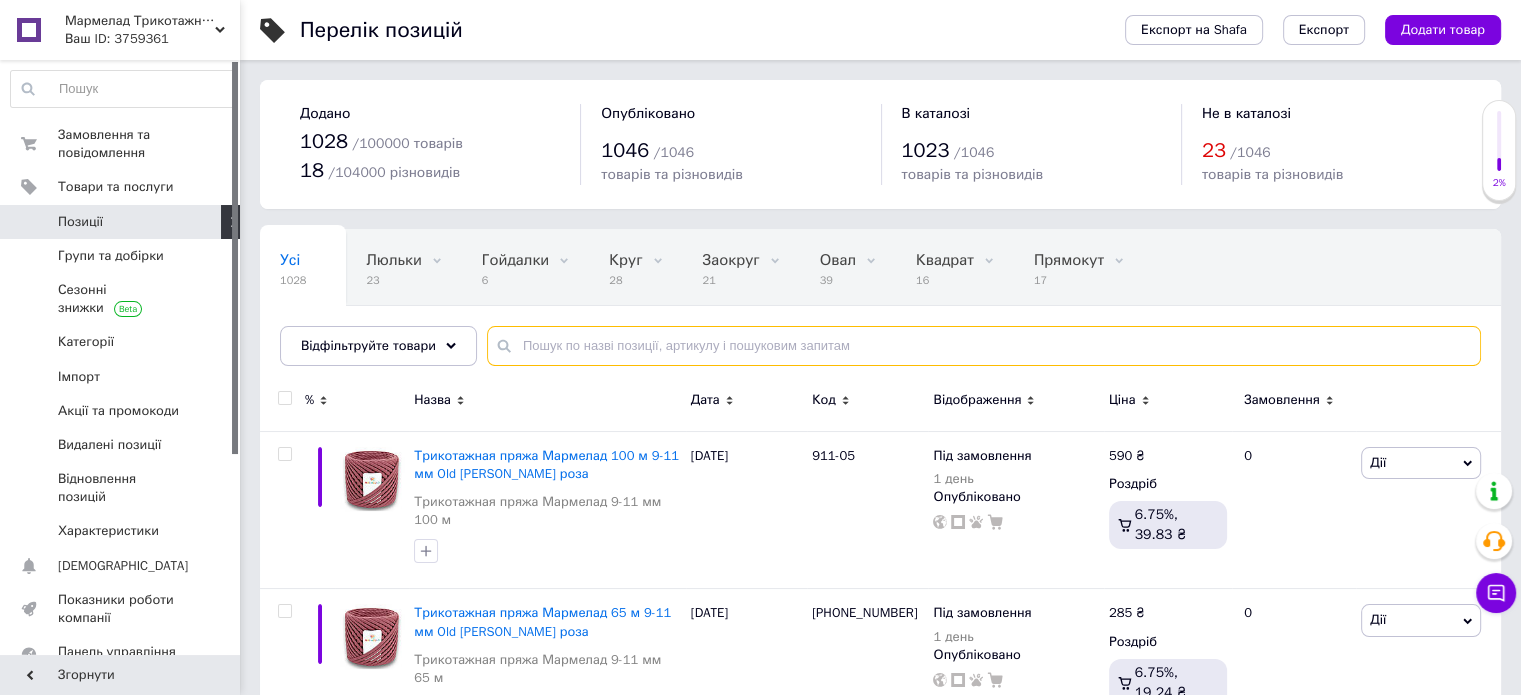 click at bounding box center (984, 346) 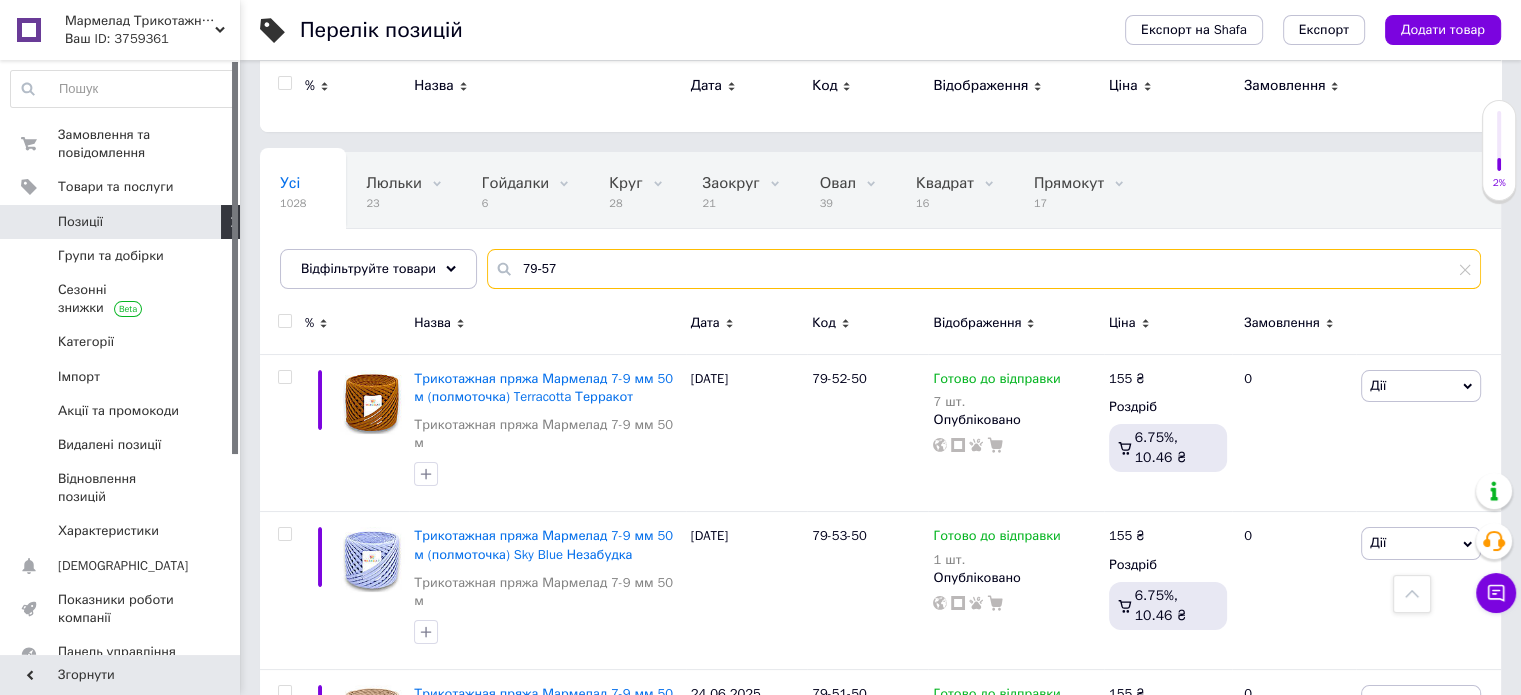 scroll, scrollTop: 0, scrollLeft: 0, axis: both 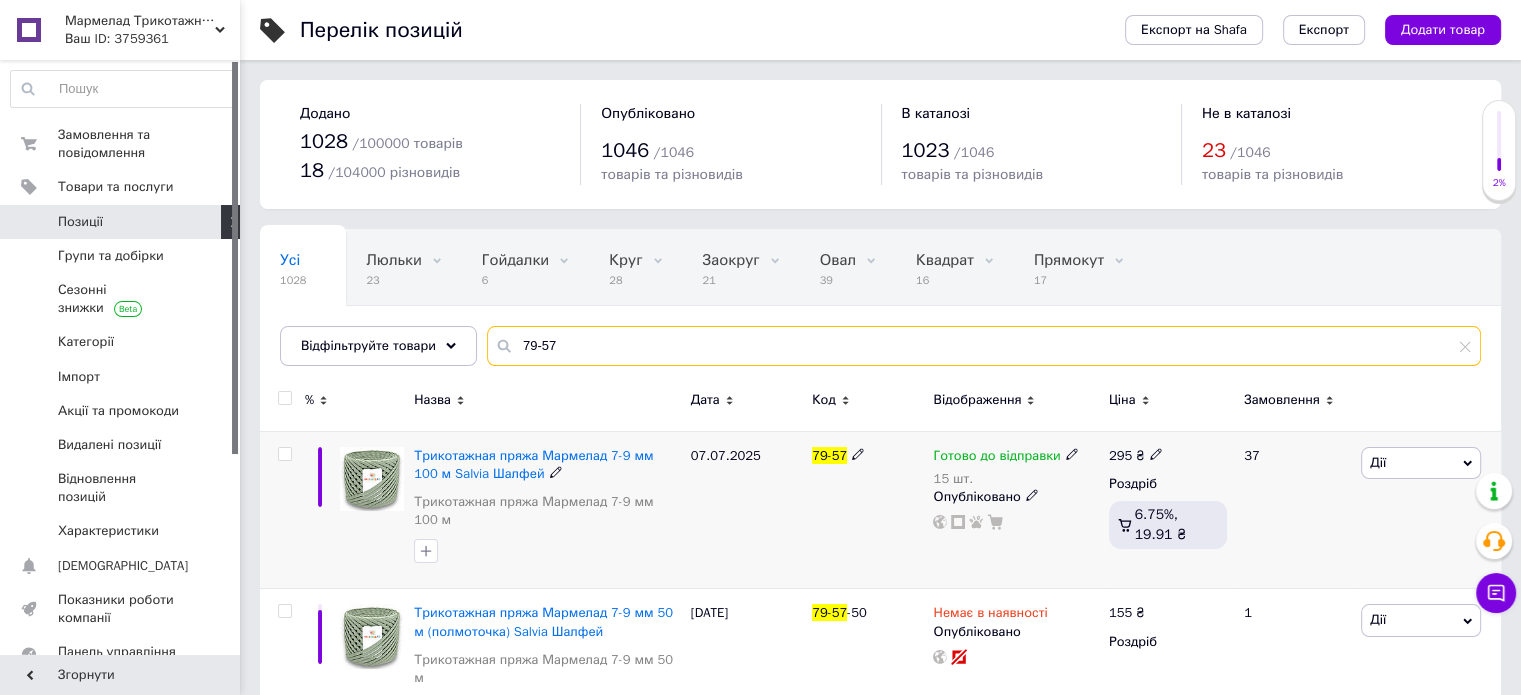 type on "79-57" 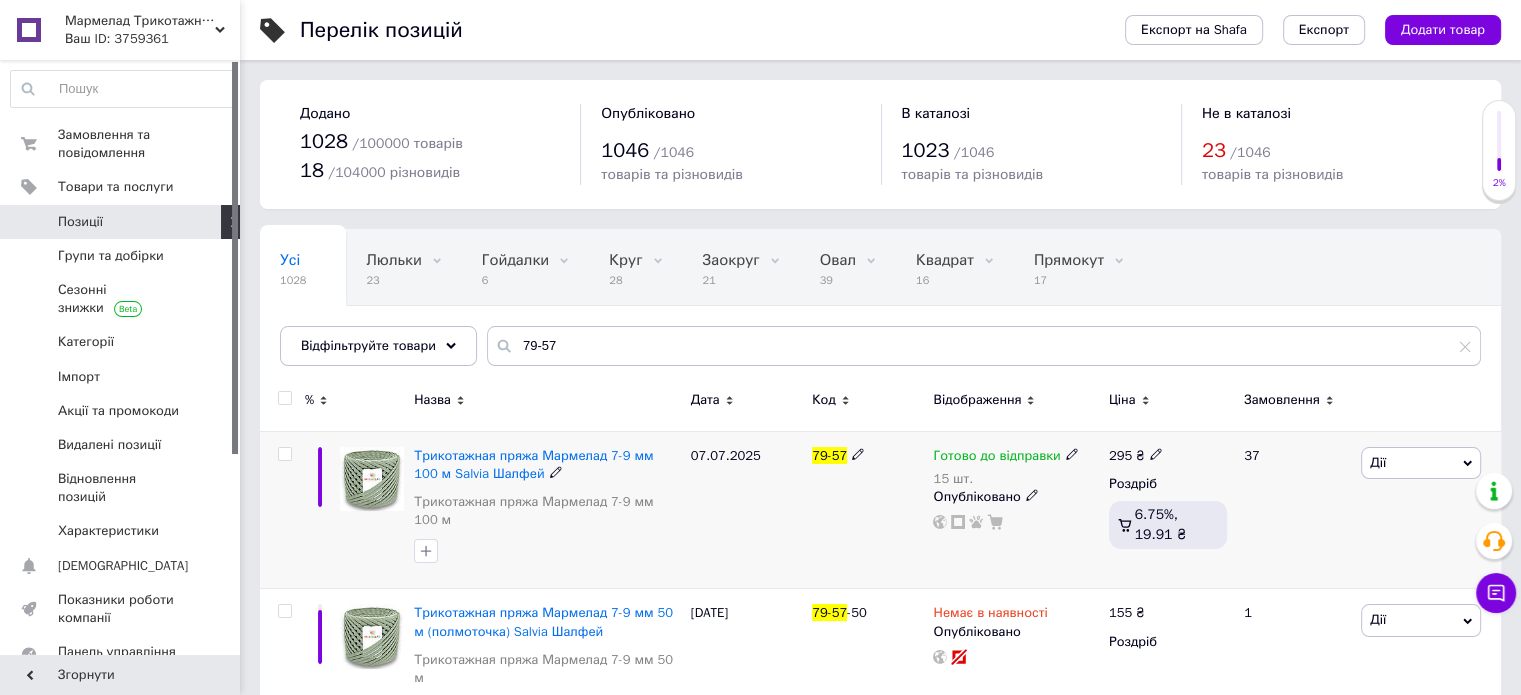 click on "Готово до відправки" at bounding box center (1005, 456) 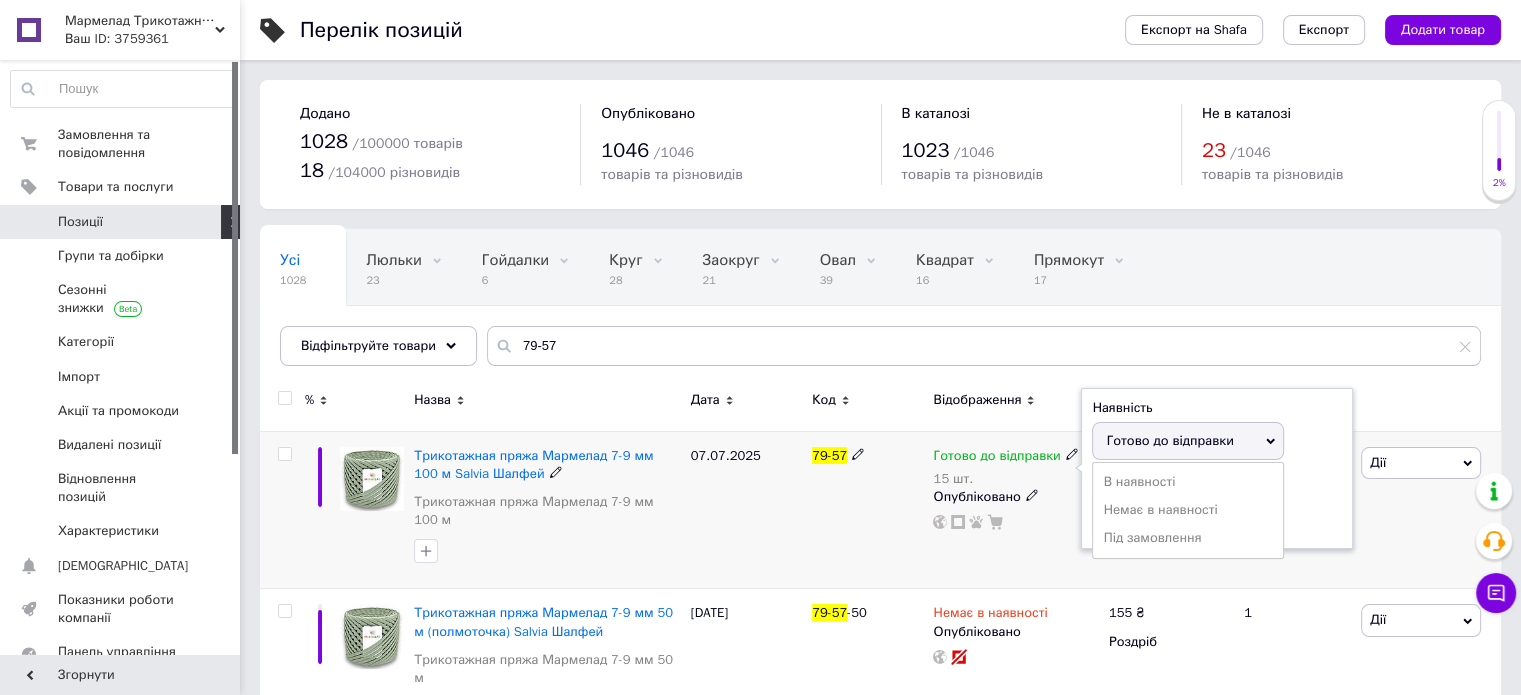 click on "Залишки 15 шт." at bounding box center [1217, 506] 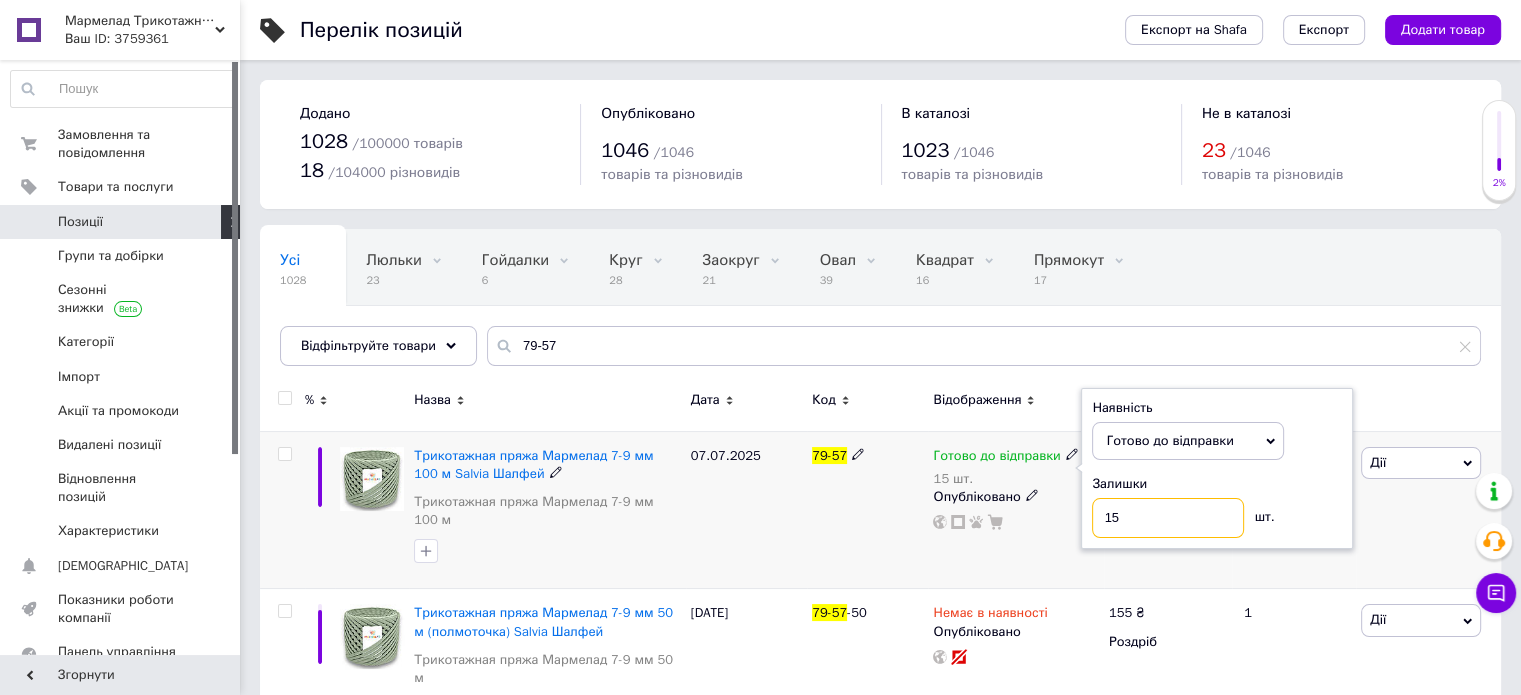 click on "15" at bounding box center (1168, 518) 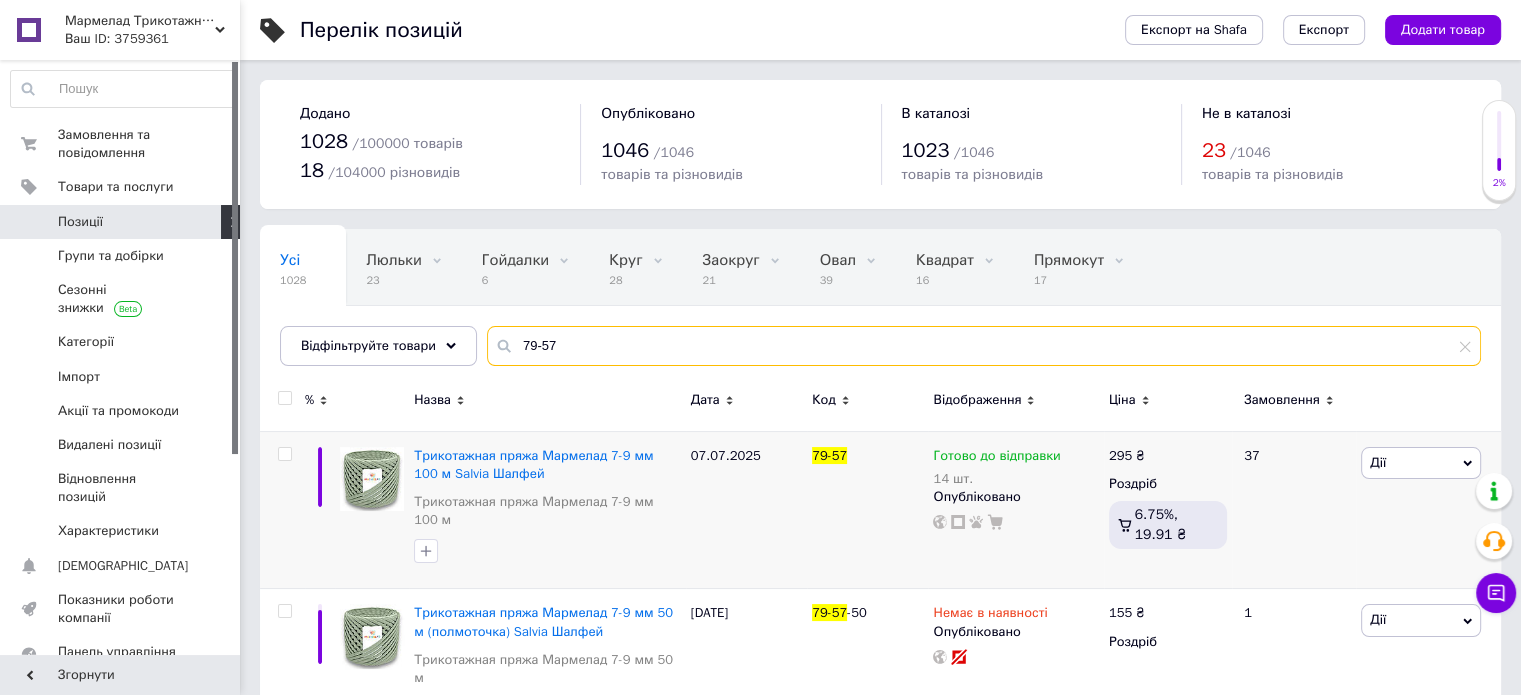 drag, startPoint x: 535, startPoint y: 342, endPoint x: 593, endPoint y: 352, distance: 58.855755 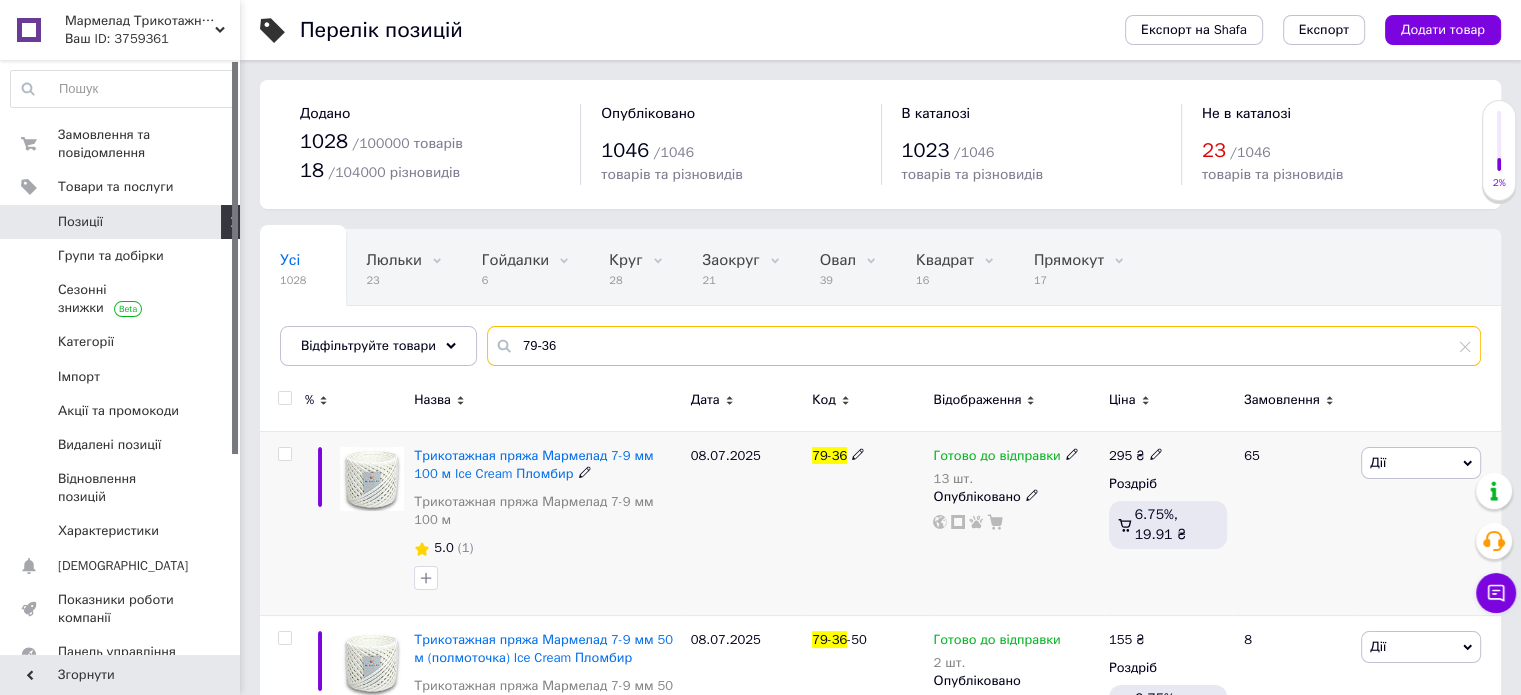 type on "79-36" 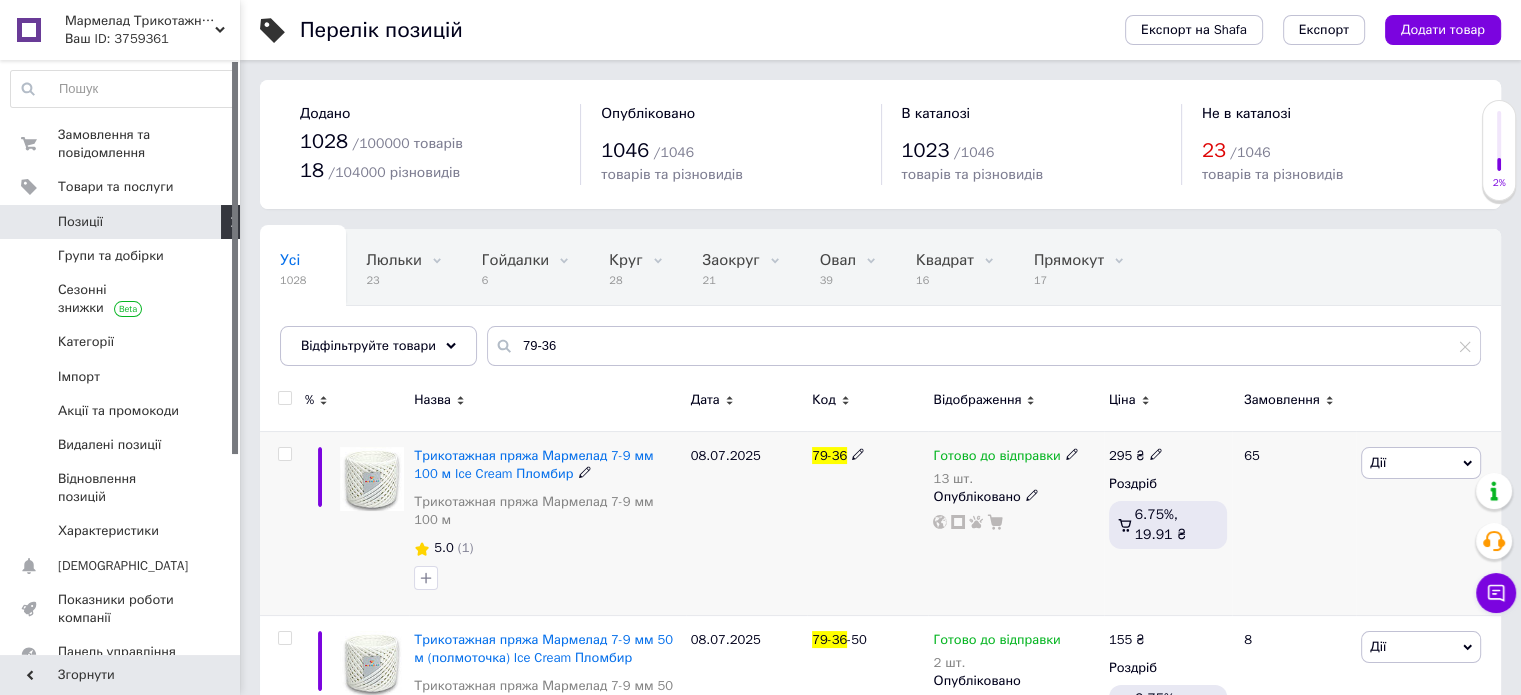 click 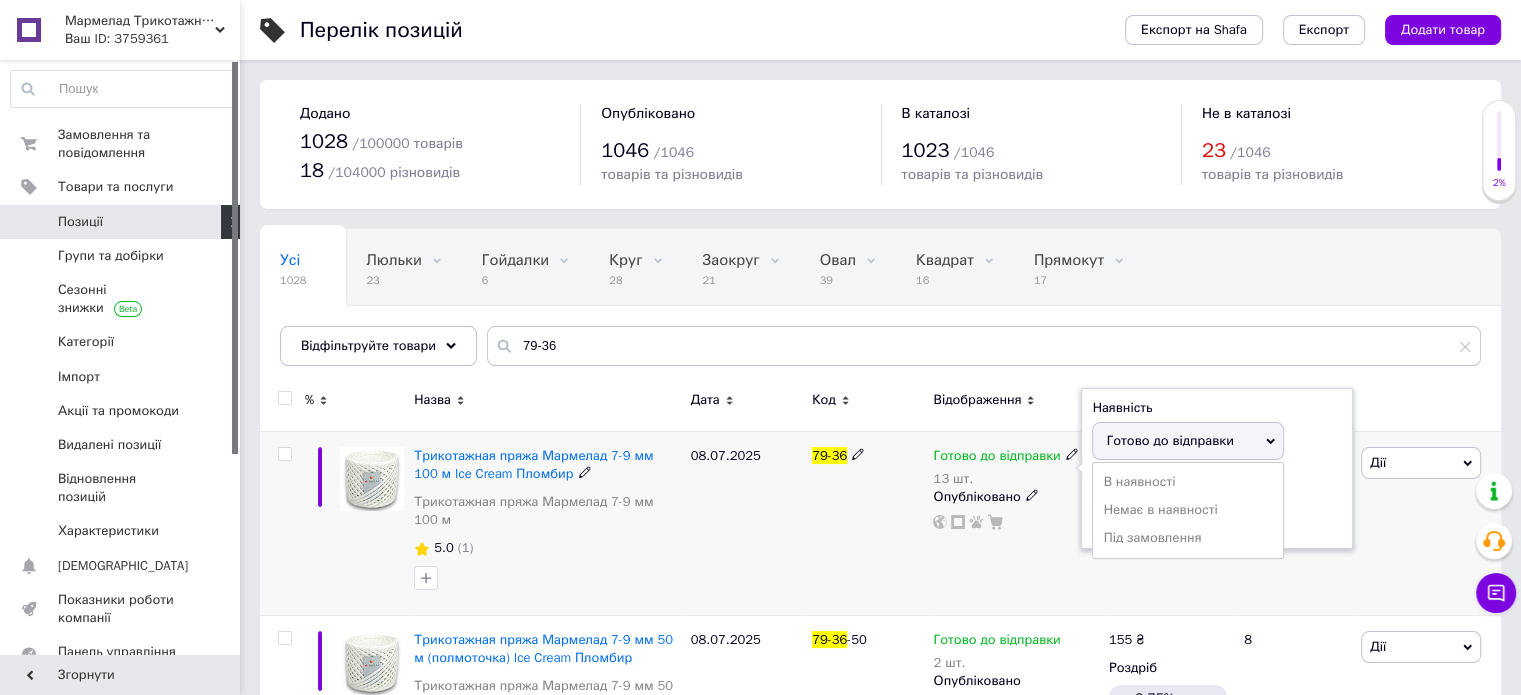 click on "Залишки" at bounding box center (1217, 484) 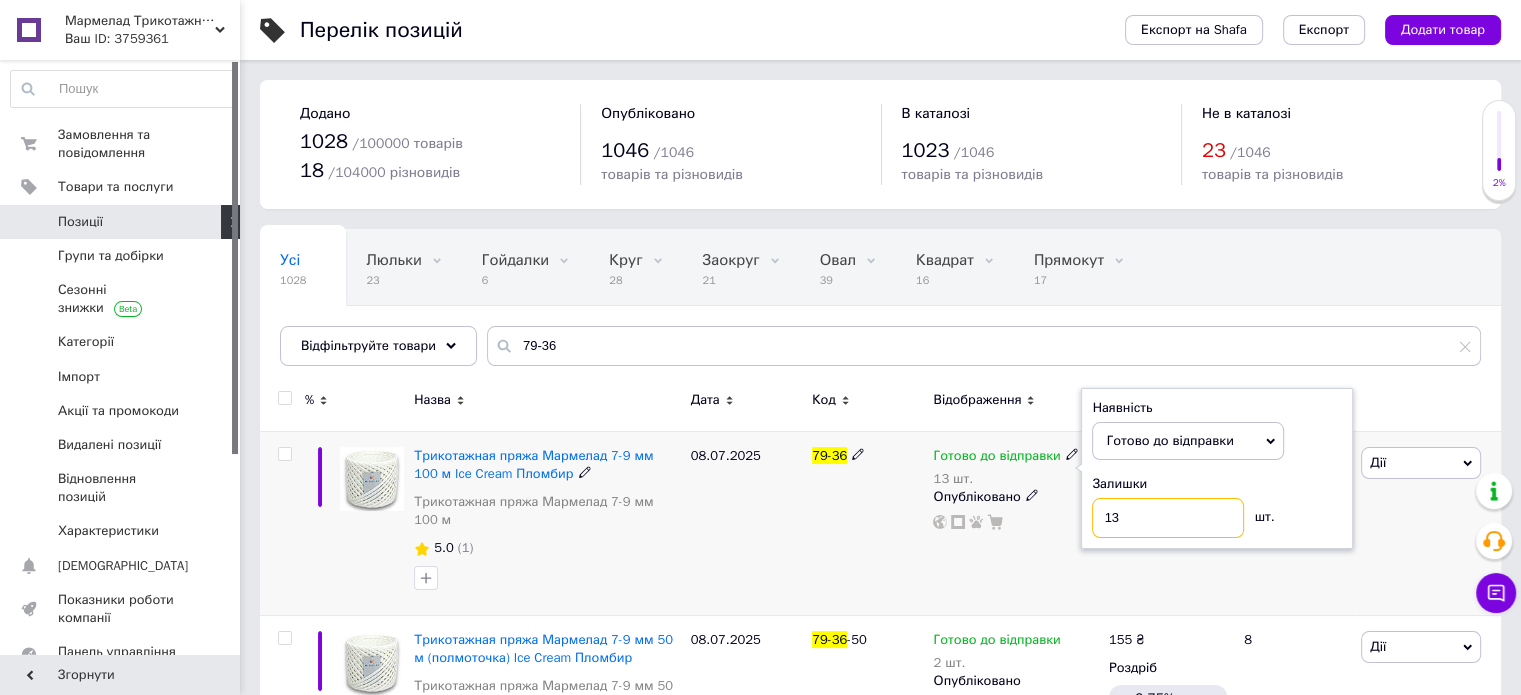drag, startPoint x: 1112, startPoint y: 517, endPoint x: 1125, endPoint y: 518, distance: 13.038404 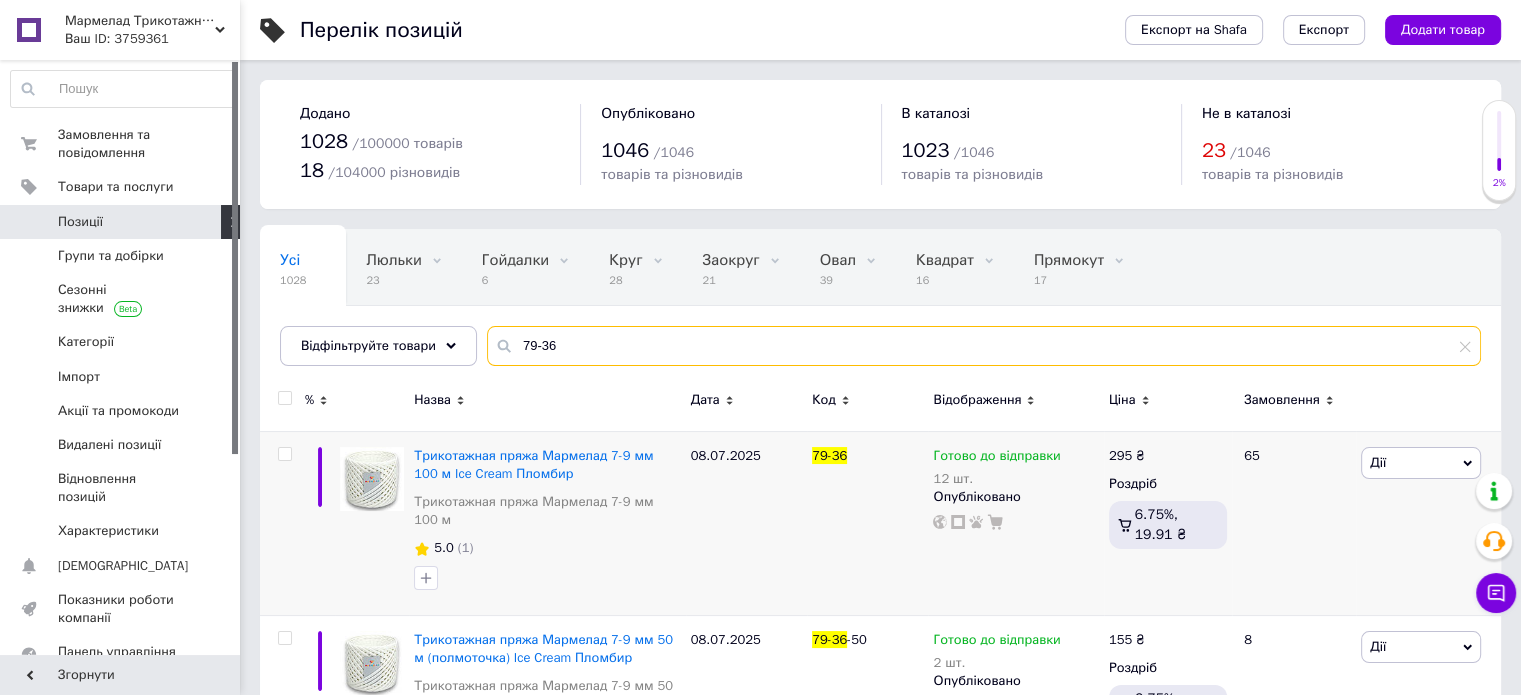 drag, startPoint x: 540, startPoint y: 348, endPoint x: 557, endPoint y: 348, distance: 17 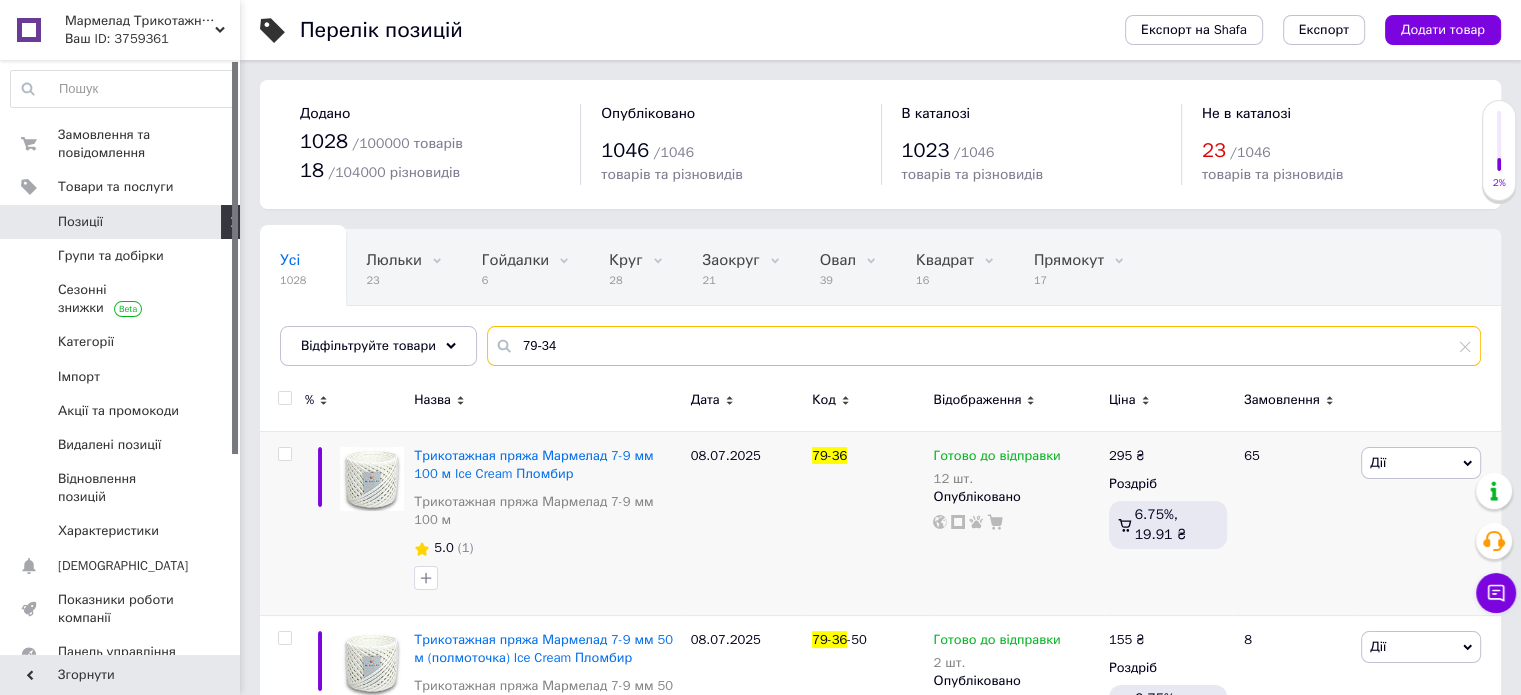 type on "79-34" 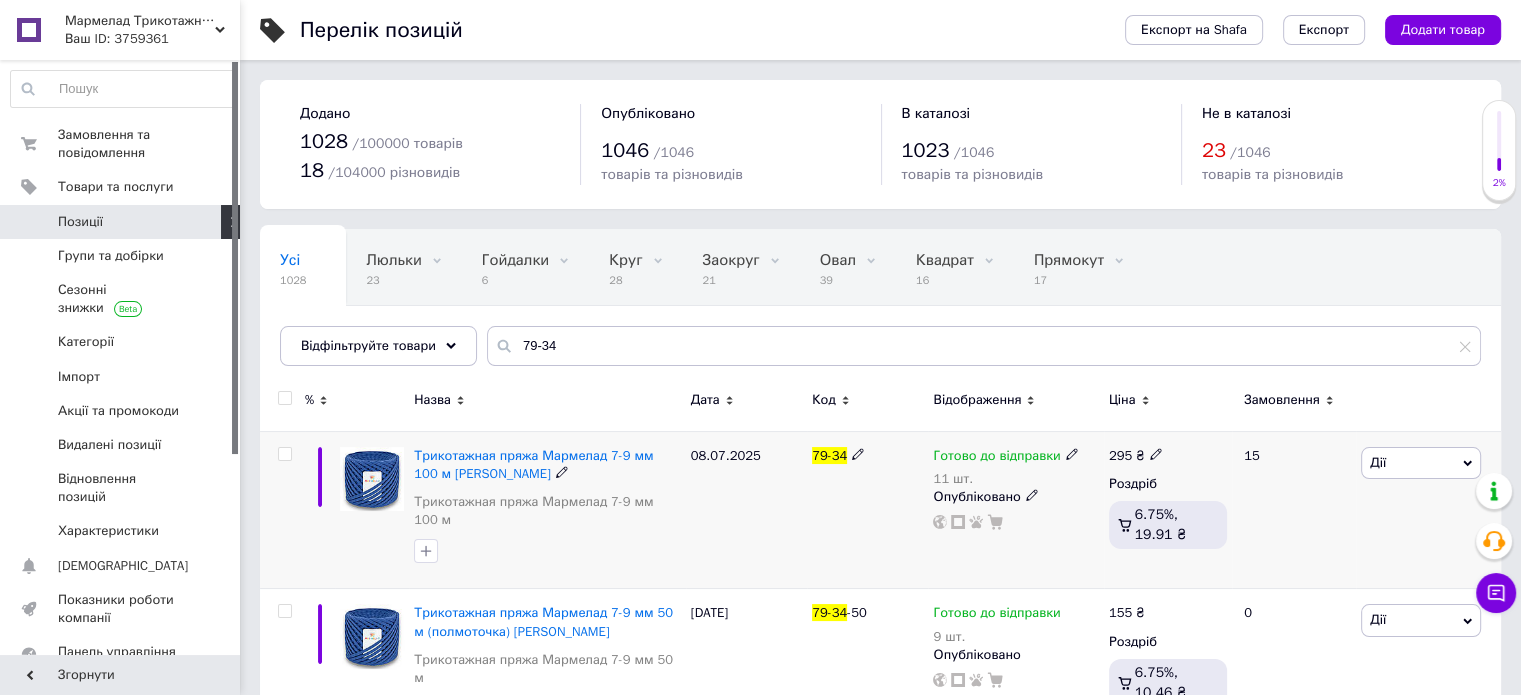 click 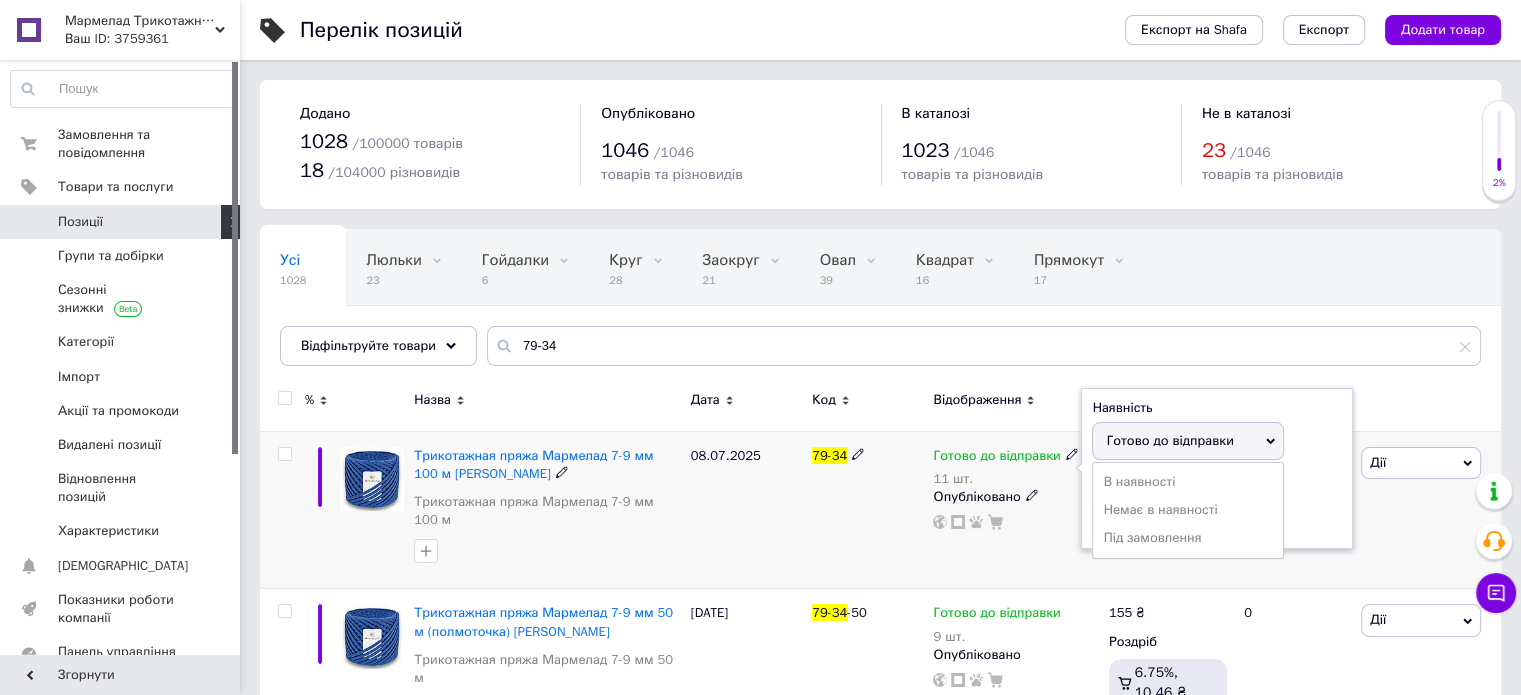 click on "Залишки" at bounding box center (1217, 484) 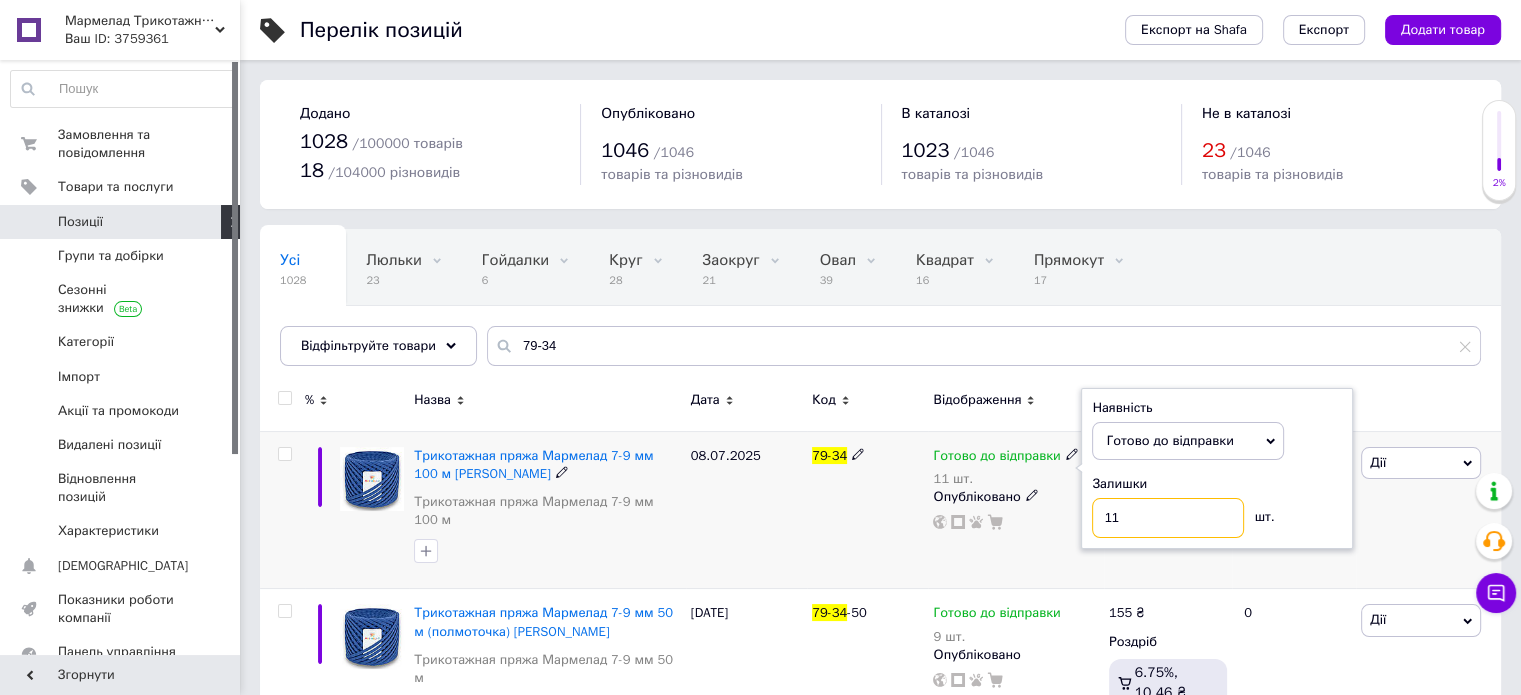 drag, startPoint x: 1112, startPoint y: 515, endPoint x: 1124, endPoint y: 515, distance: 12 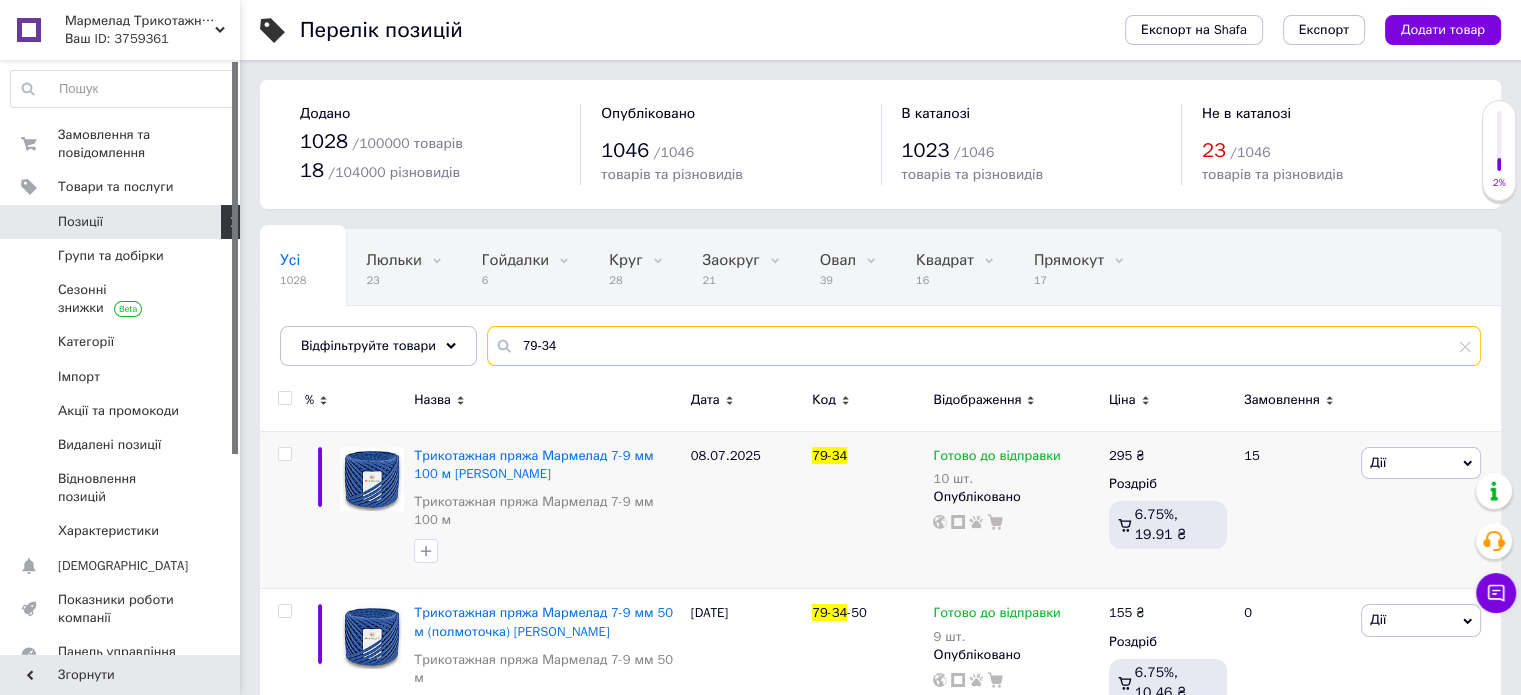 drag, startPoint x: 537, startPoint y: 343, endPoint x: 578, endPoint y: 345, distance: 41.04875 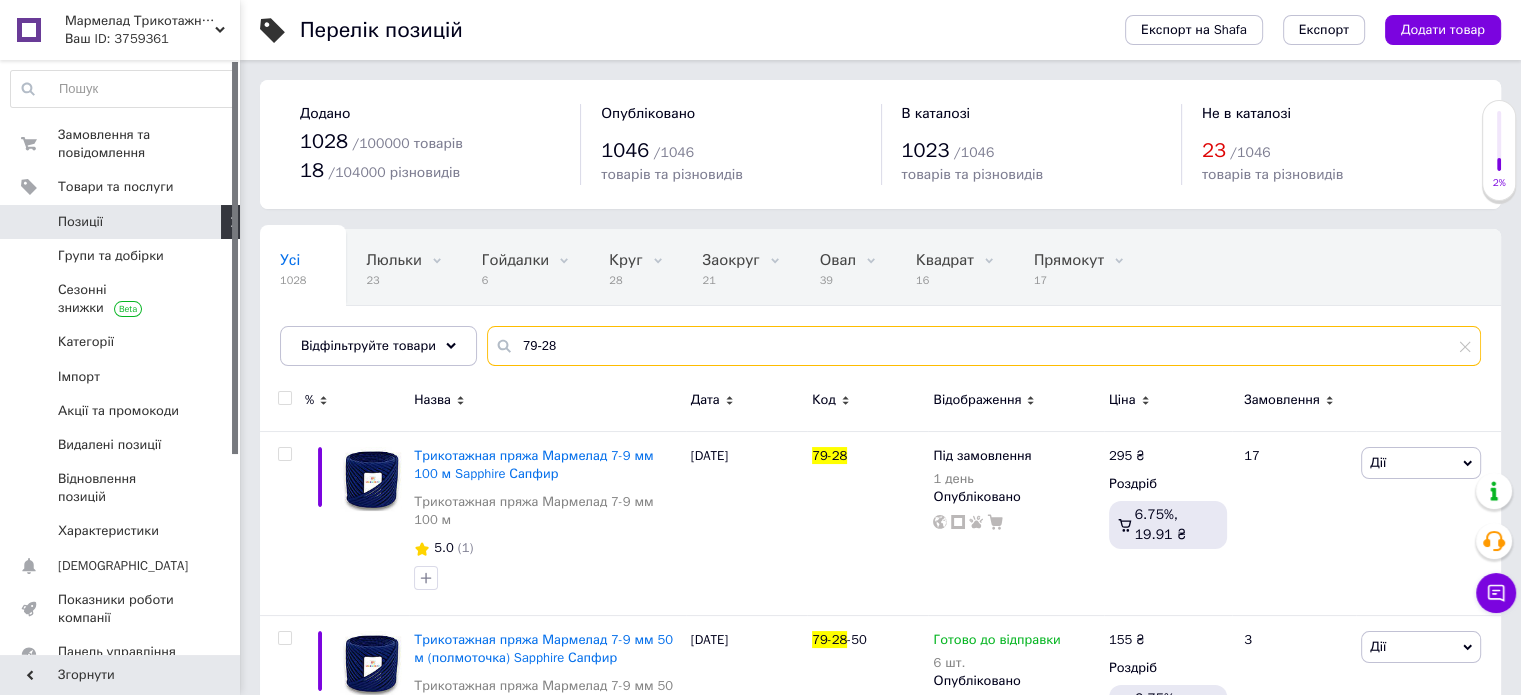 drag, startPoint x: 544, startPoint y: 340, endPoint x: 554, endPoint y: 344, distance: 10.770329 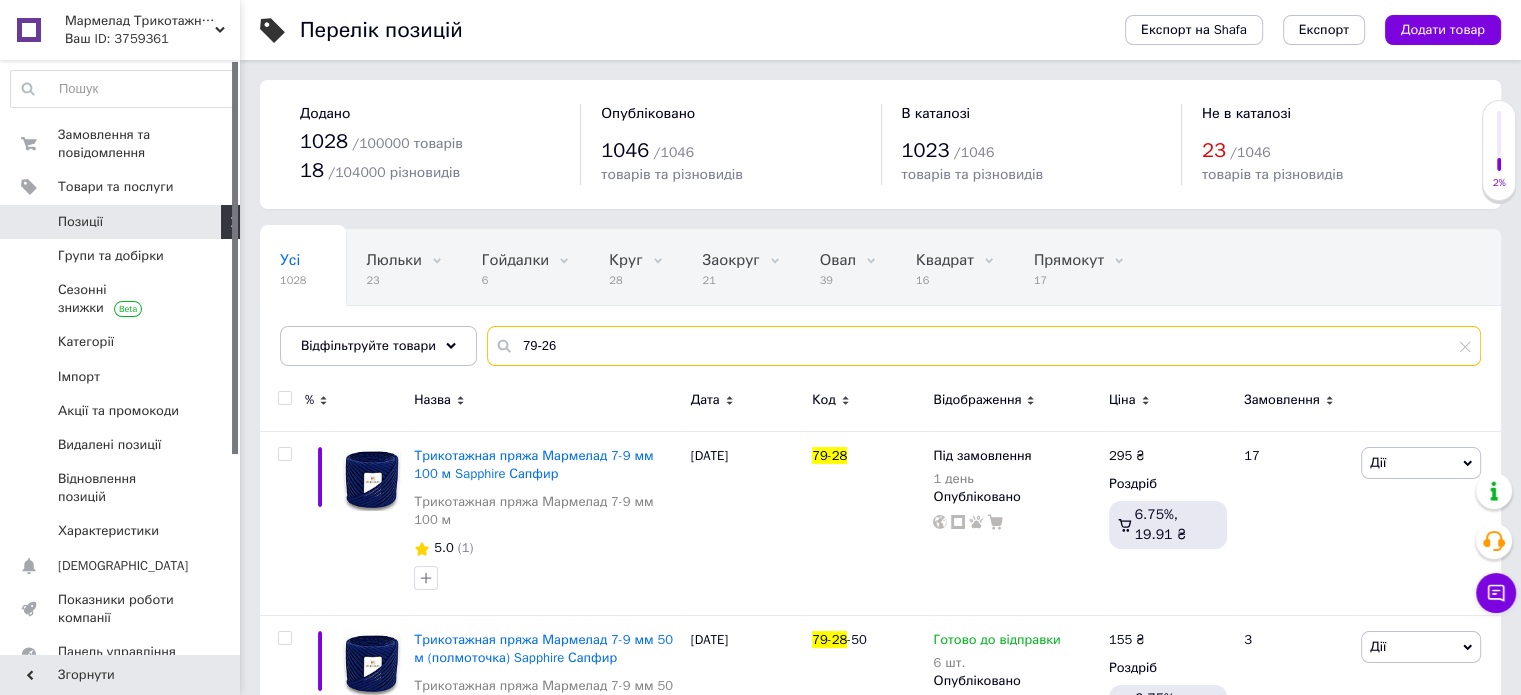 type on "79-26" 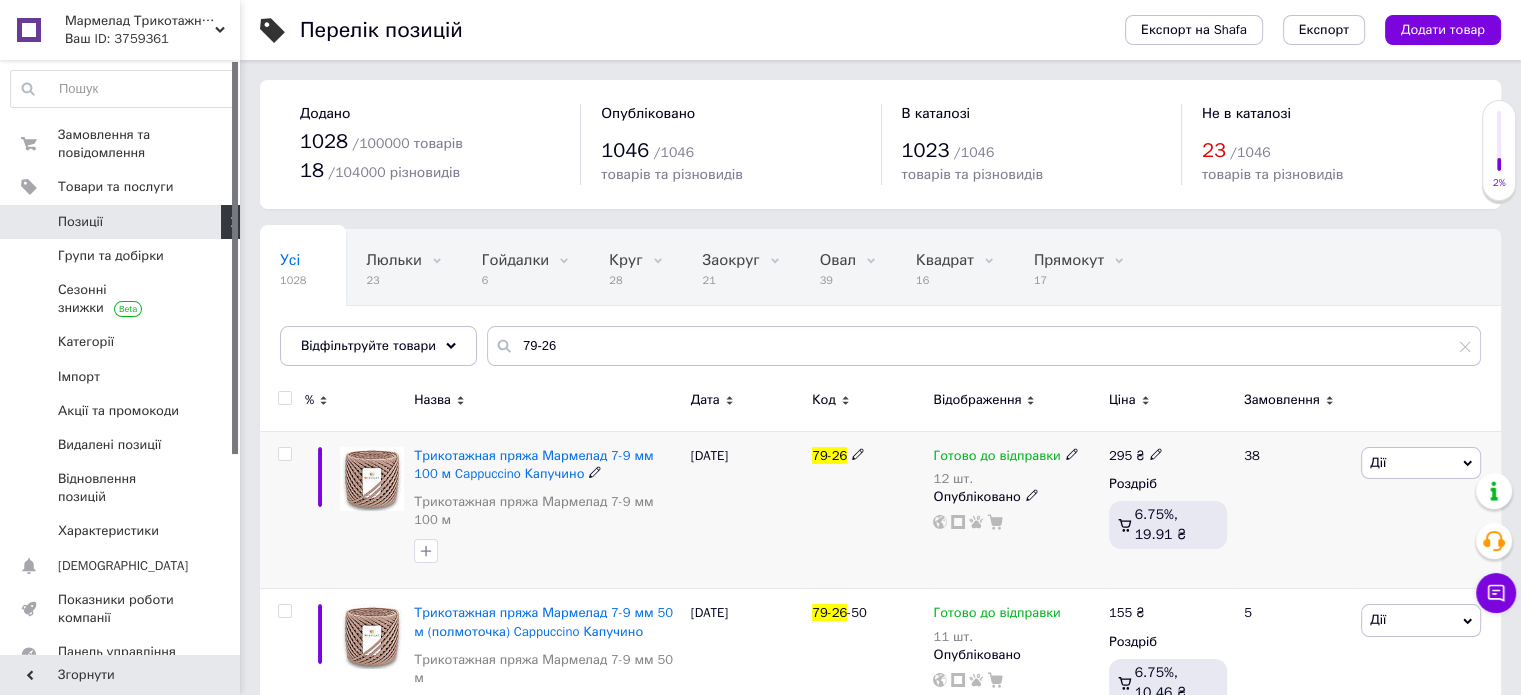 click 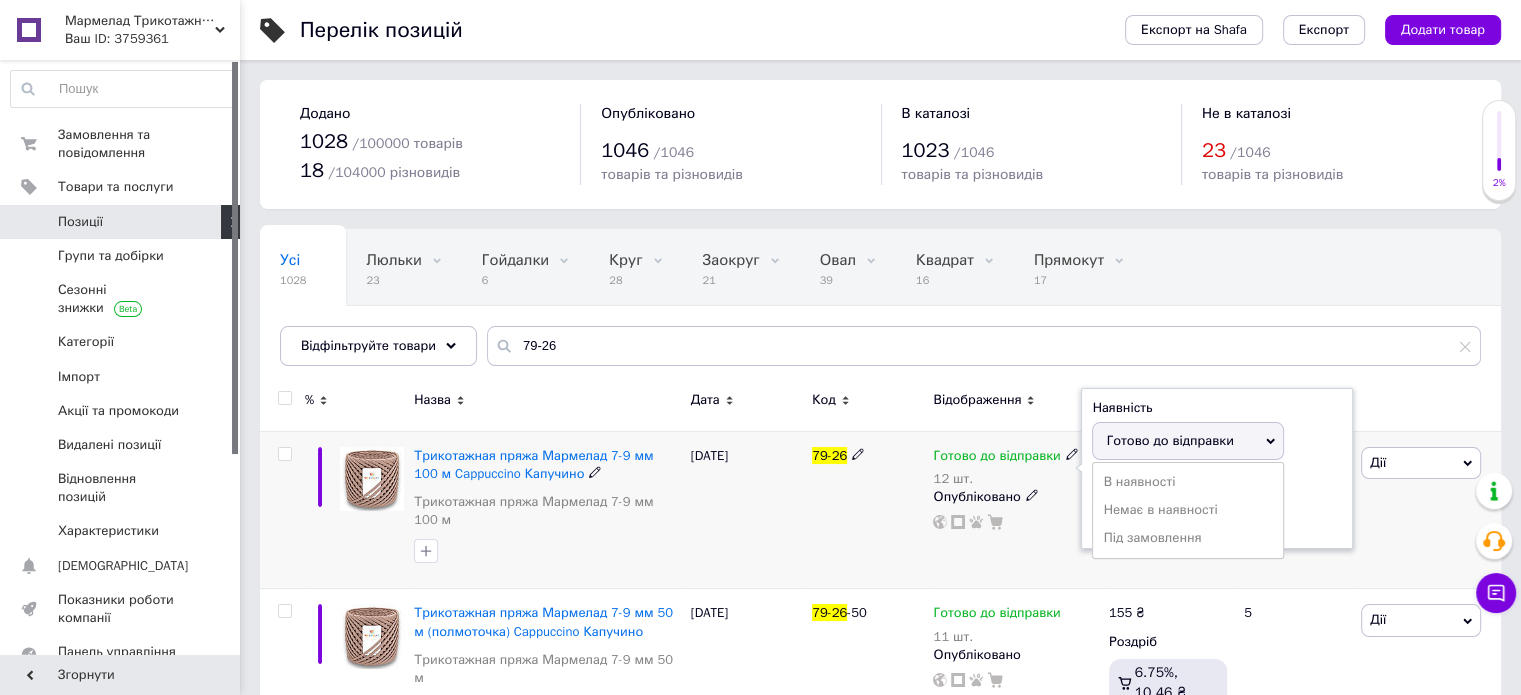 click on "Залишки" at bounding box center [1217, 484] 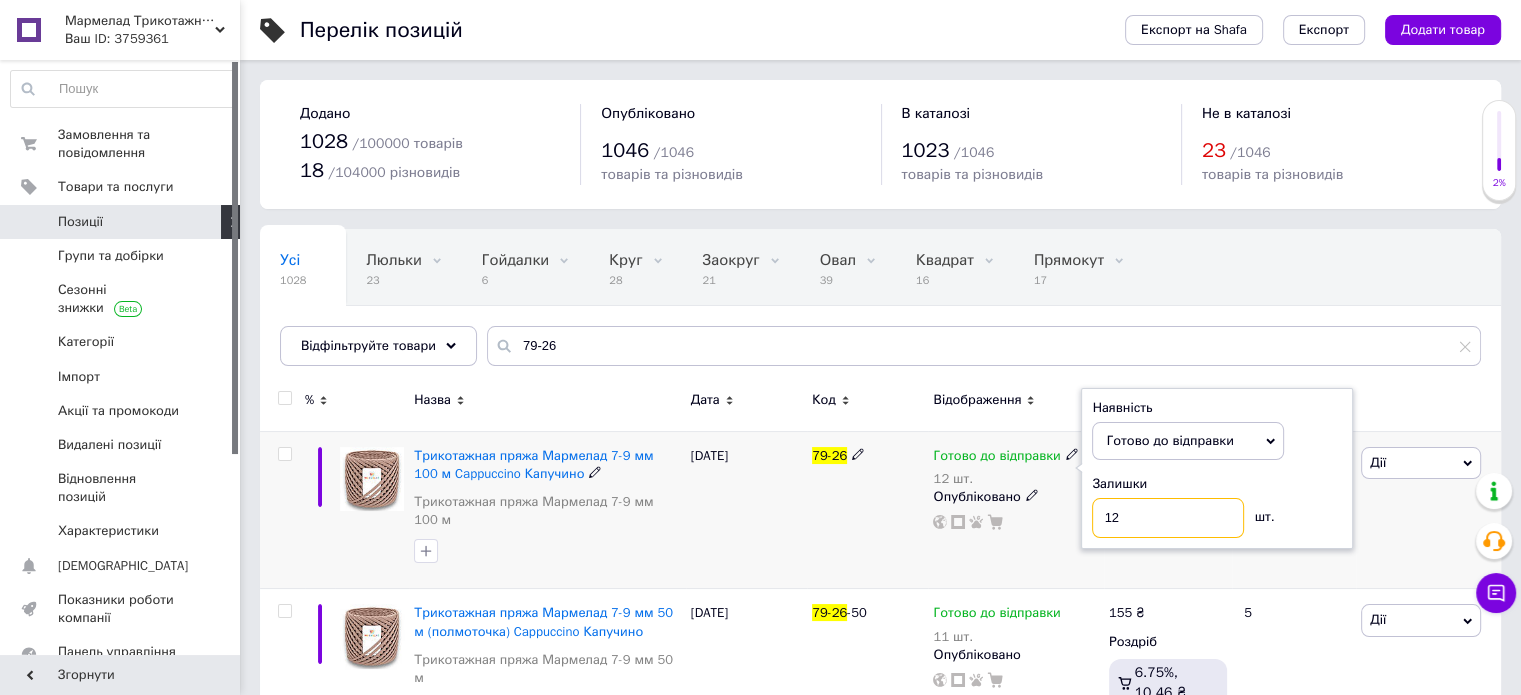 drag, startPoint x: 1111, startPoint y: 520, endPoint x: 1156, endPoint y: 527, distance: 45.54119 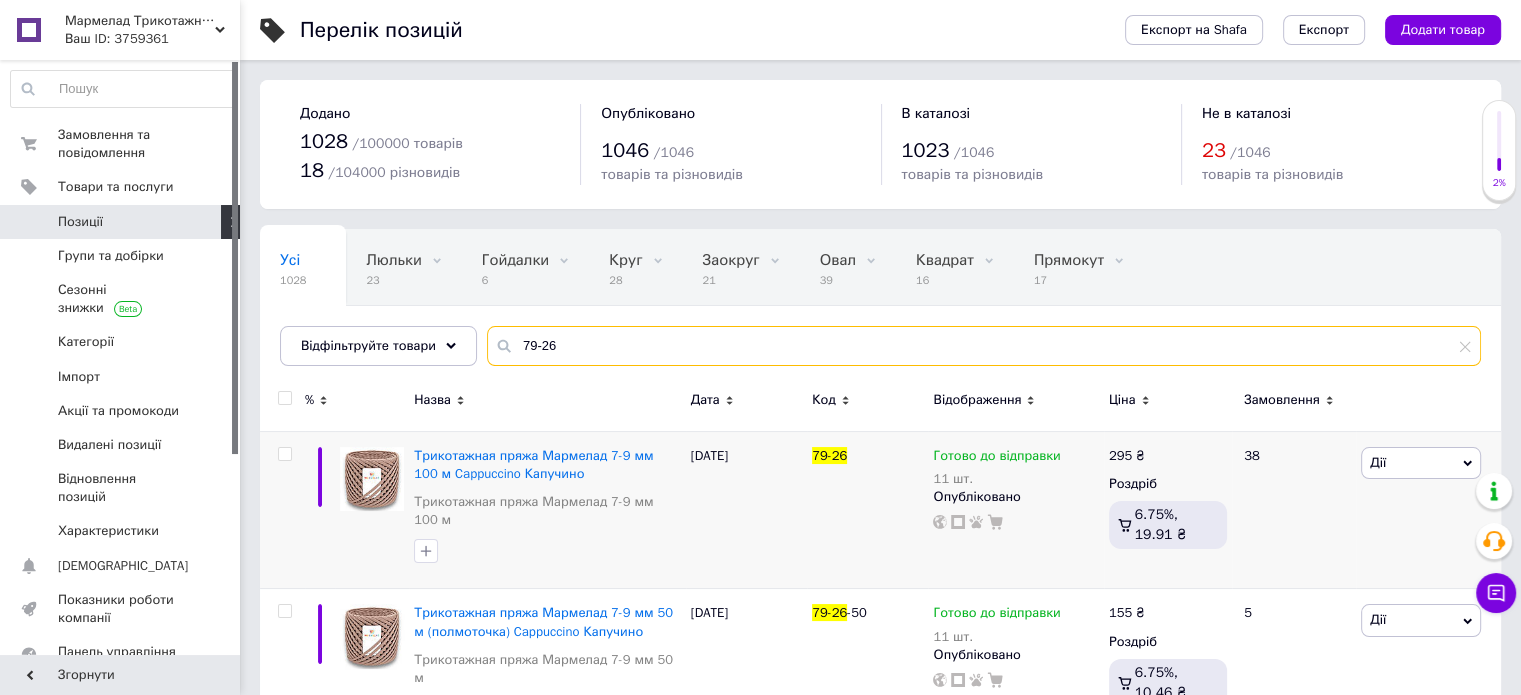 drag, startPoint x: 534, startPoint y: 346, endPoint x: 596, endPoint y: 349, distance: 62.072536 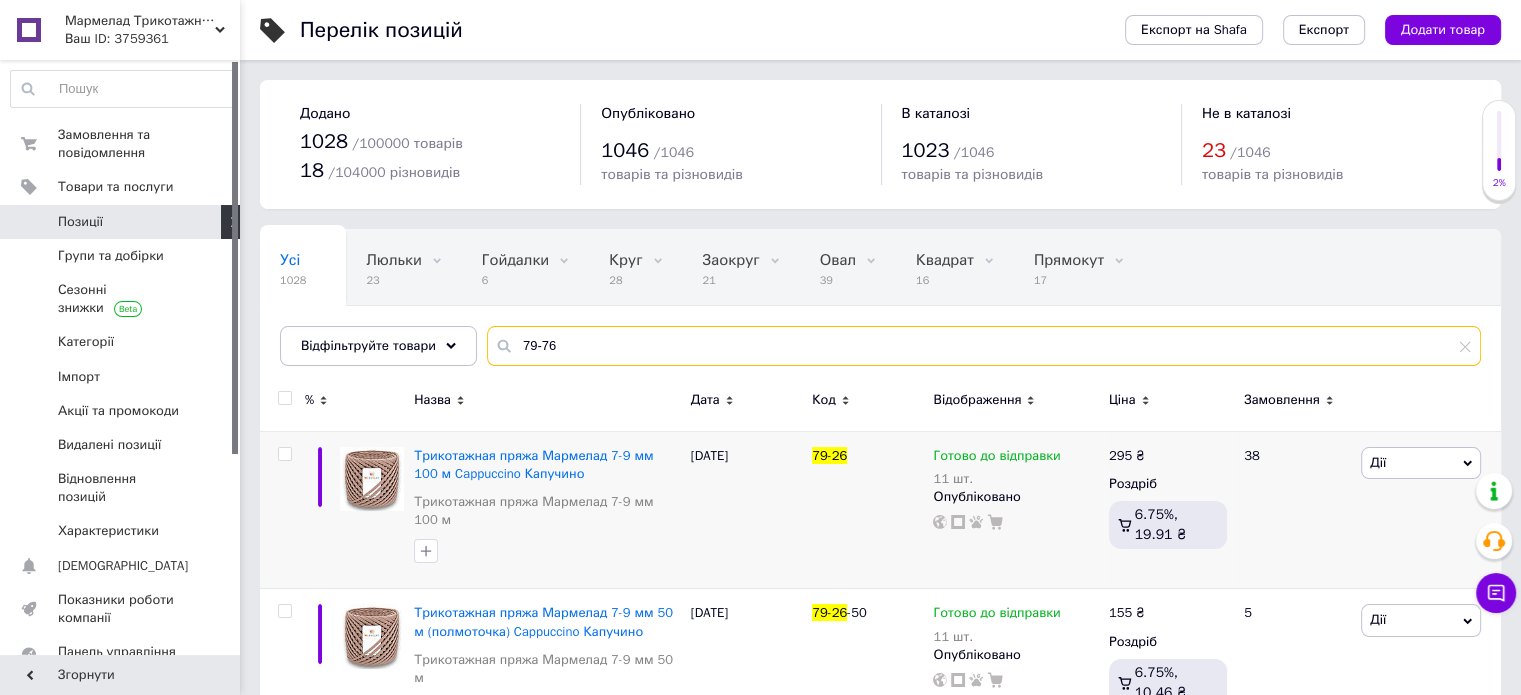 type on "79-76" 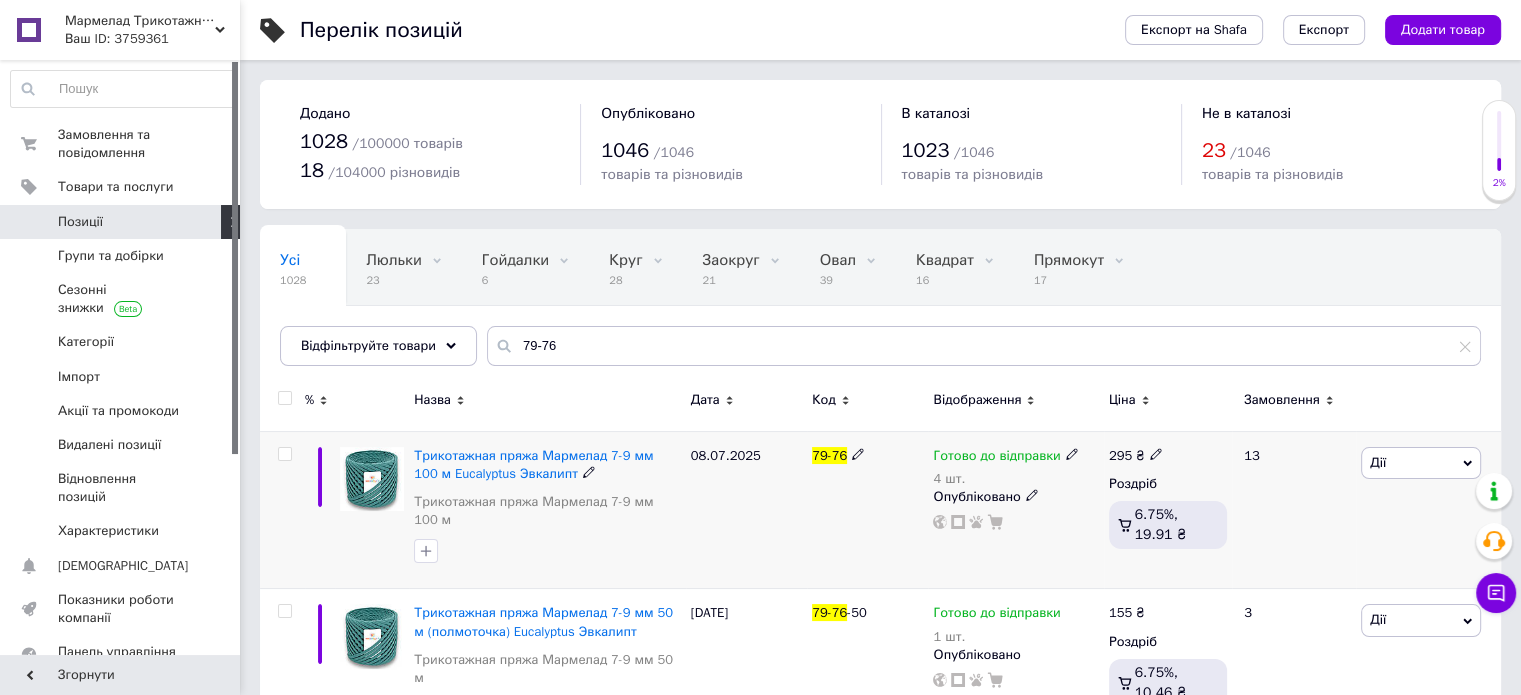 click 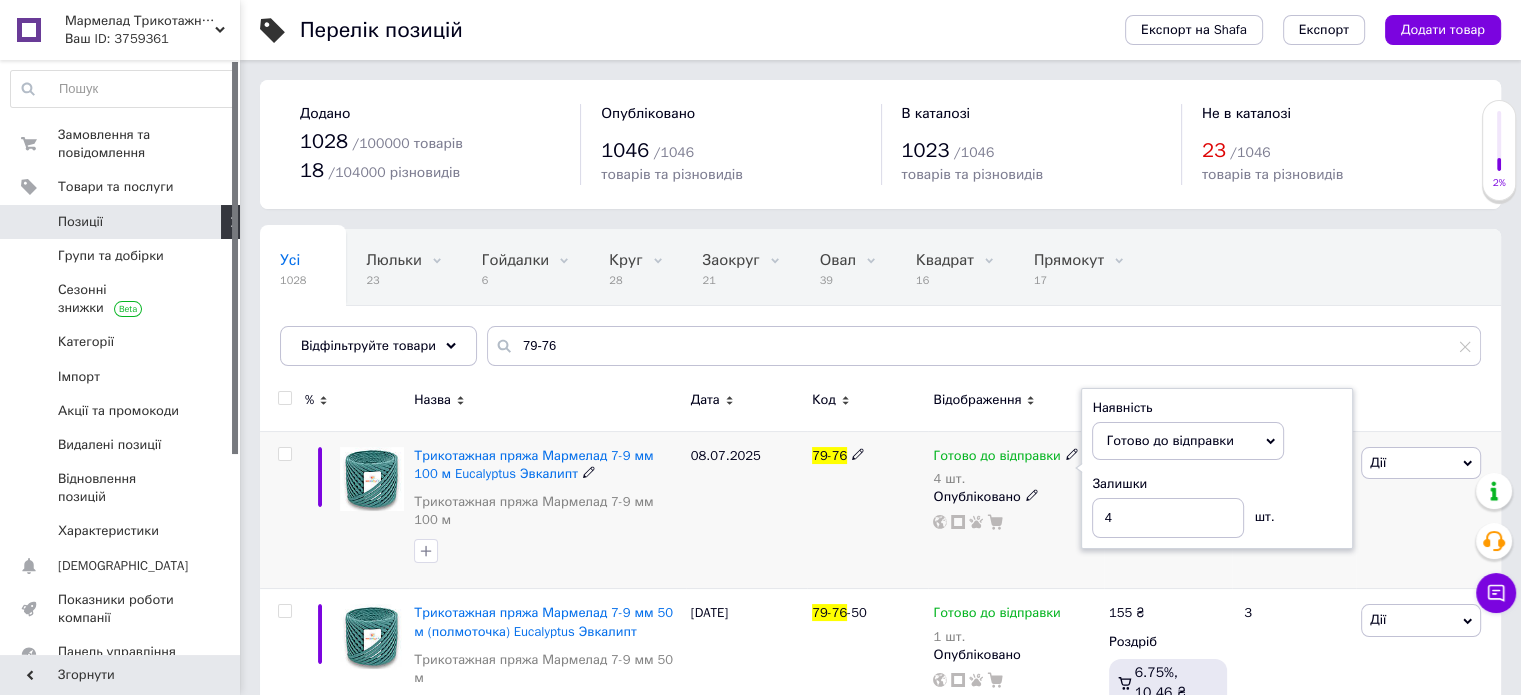 click on "Залишки" at bounding box center [1217, 484] 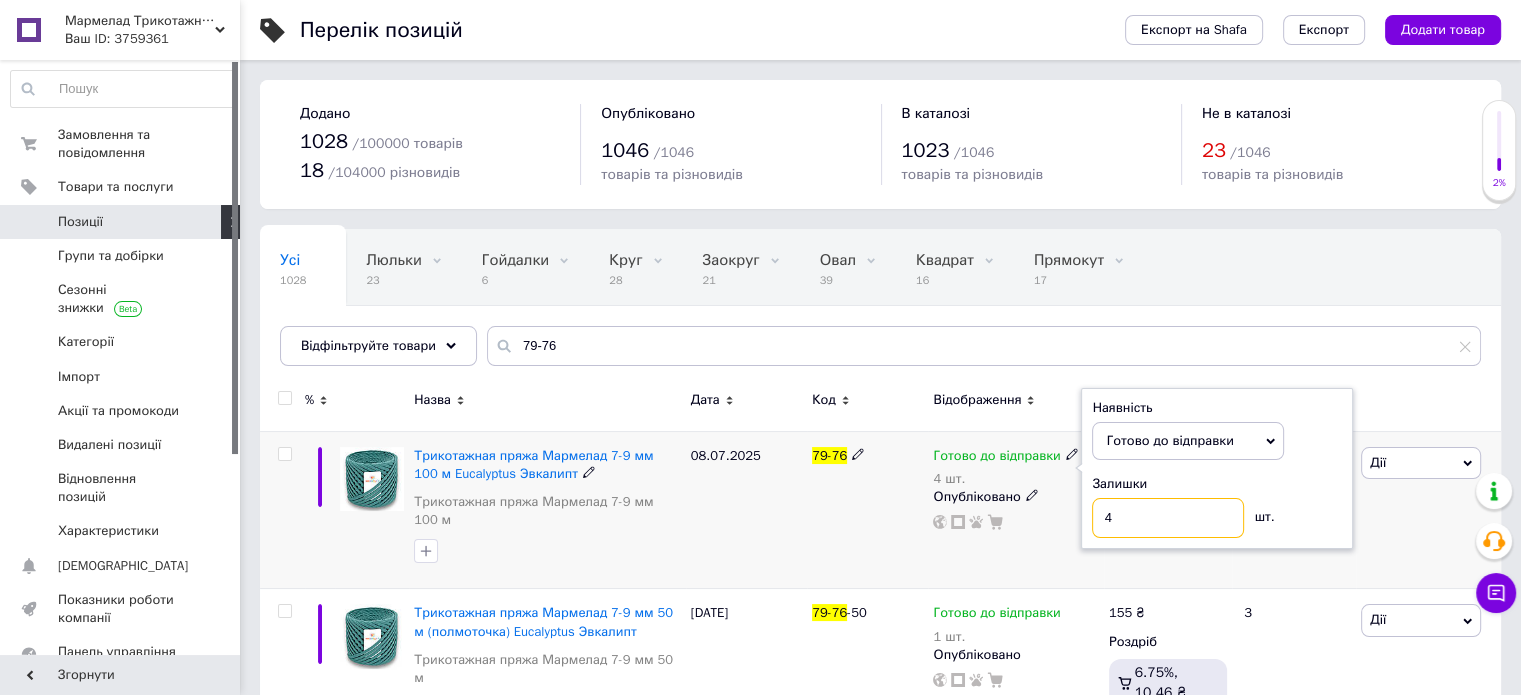 drag, startPoint x: 1135, startPoint y: 520, endPoint x: 1065, endPoint y: 521, distance: 70.00714 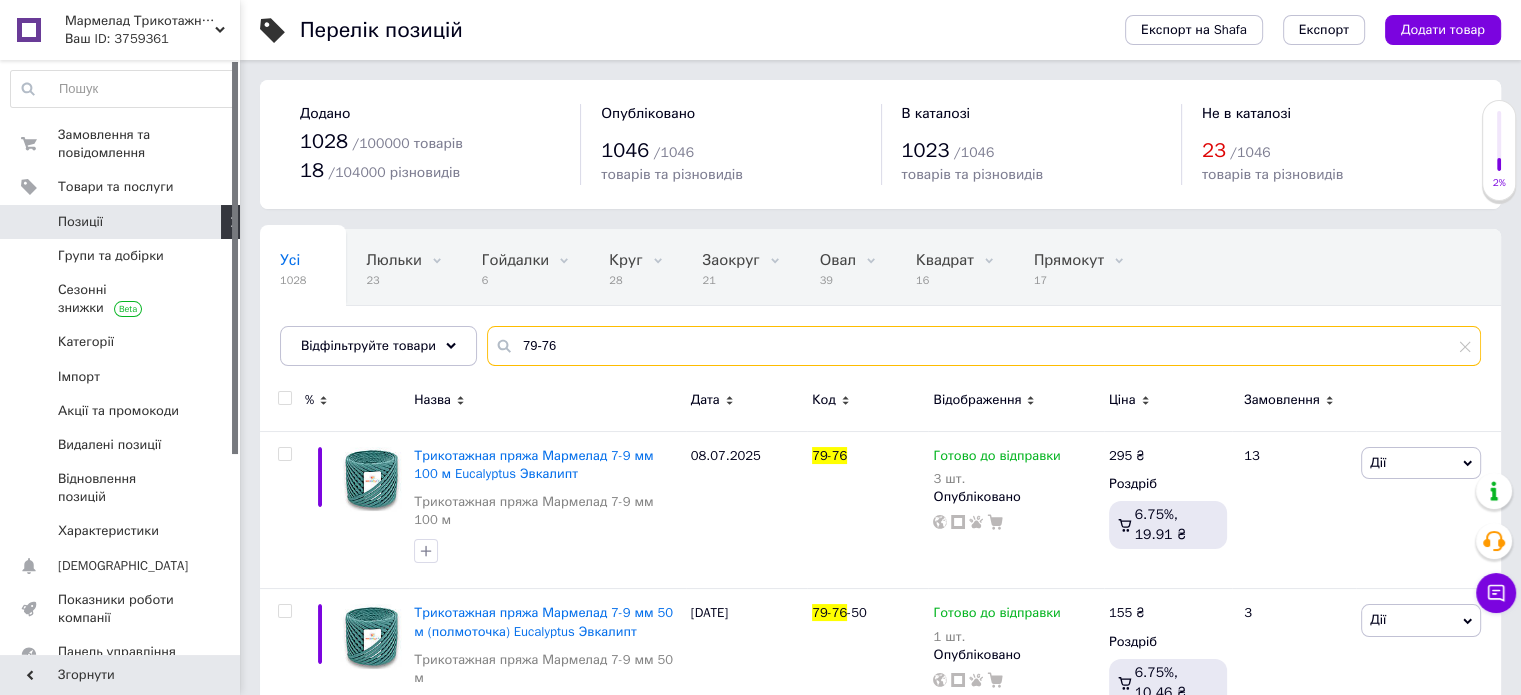 drag, startPoint x: 555, startPoint y: 343, endPoint x: 602, endPoint y: 346, distance: 47.095646 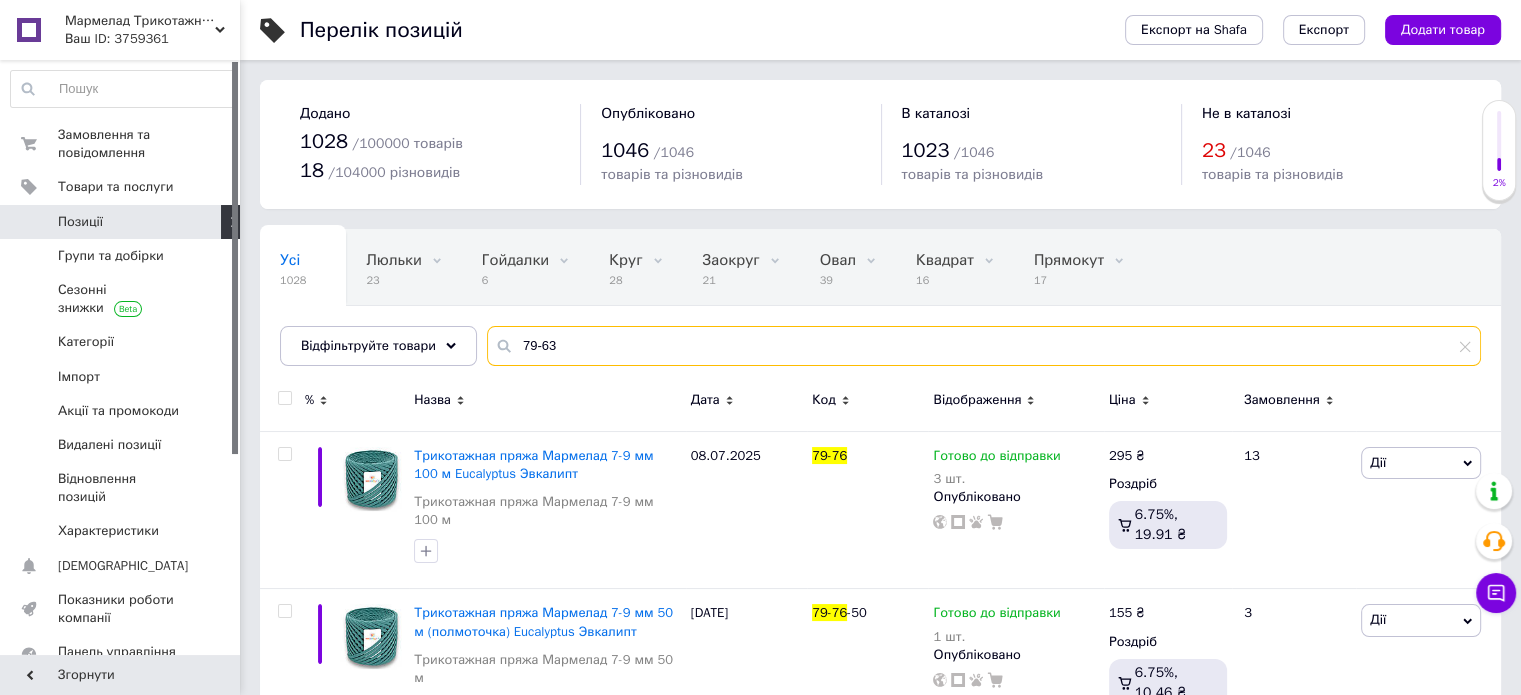 type on "79-63" 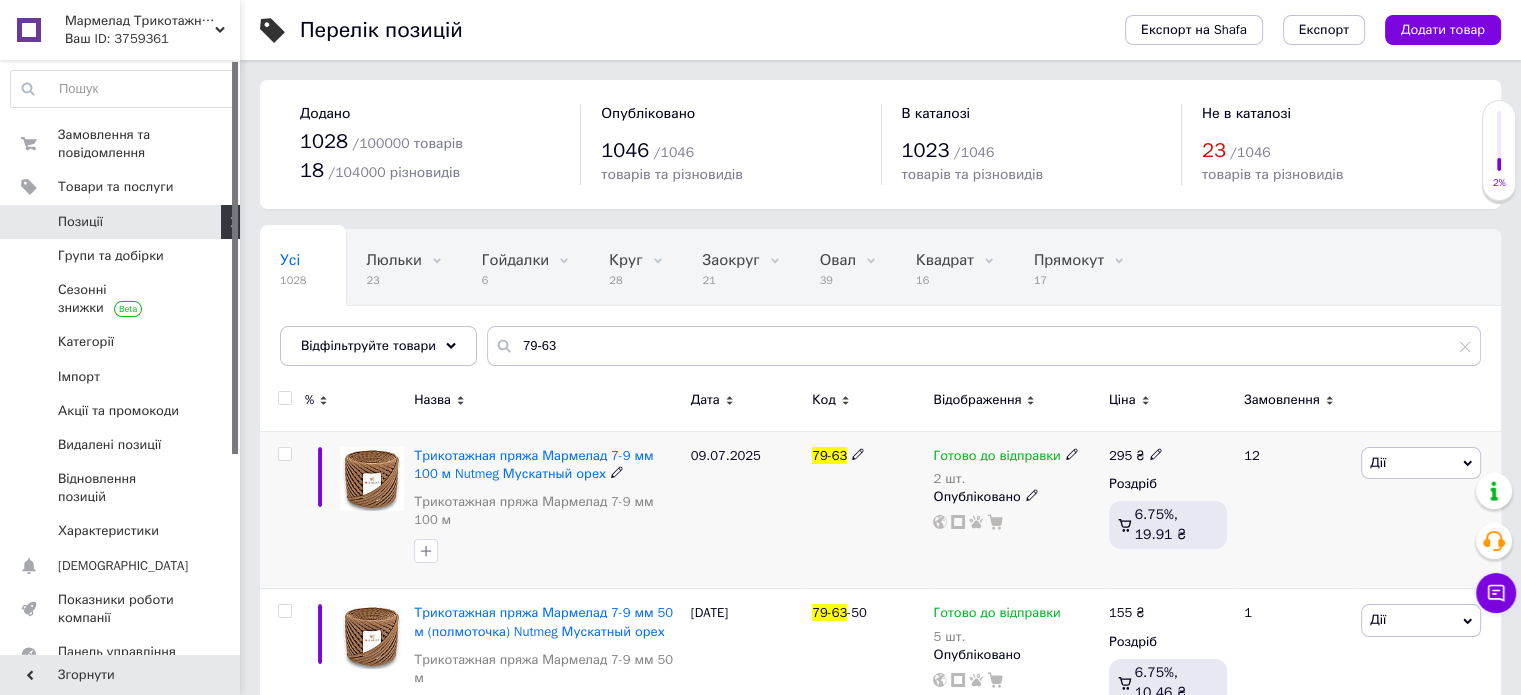 click 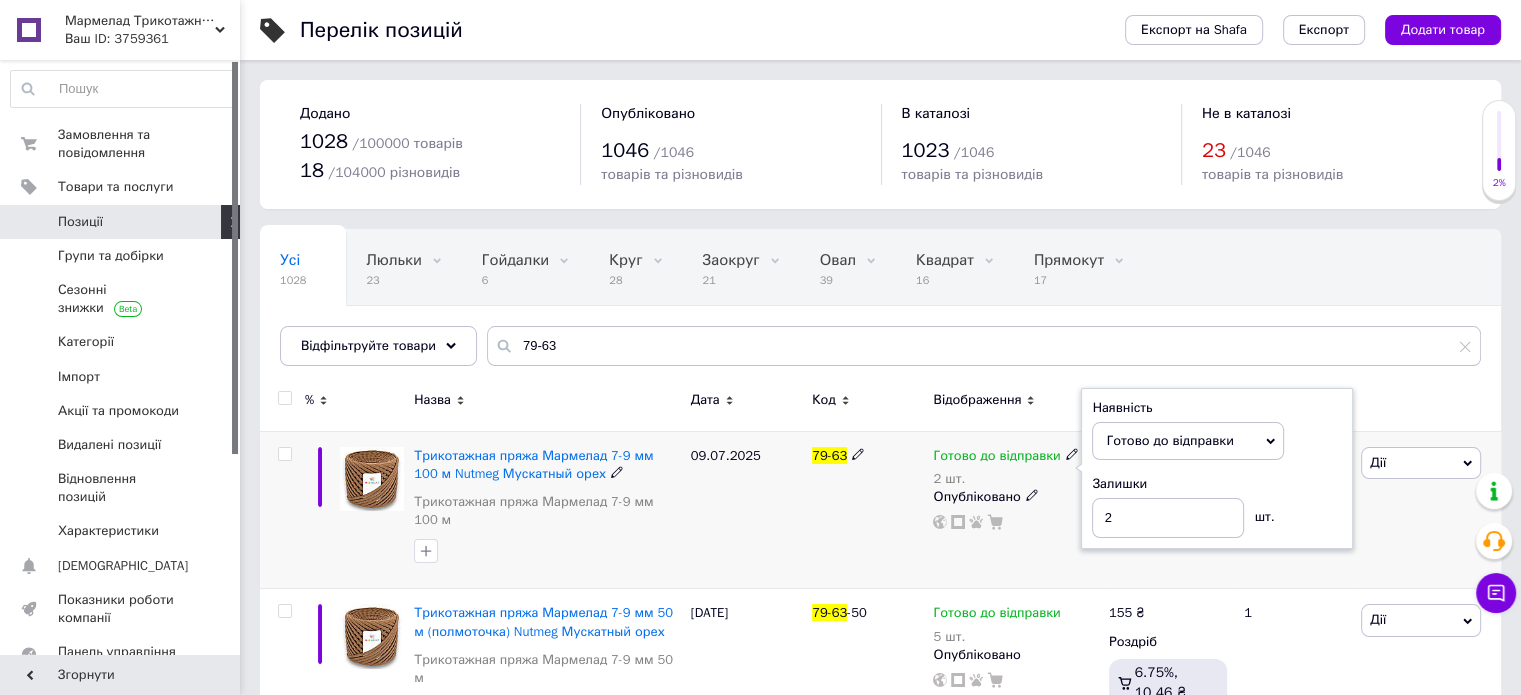 click on "Залишки" at bounding box center [1217, 484] 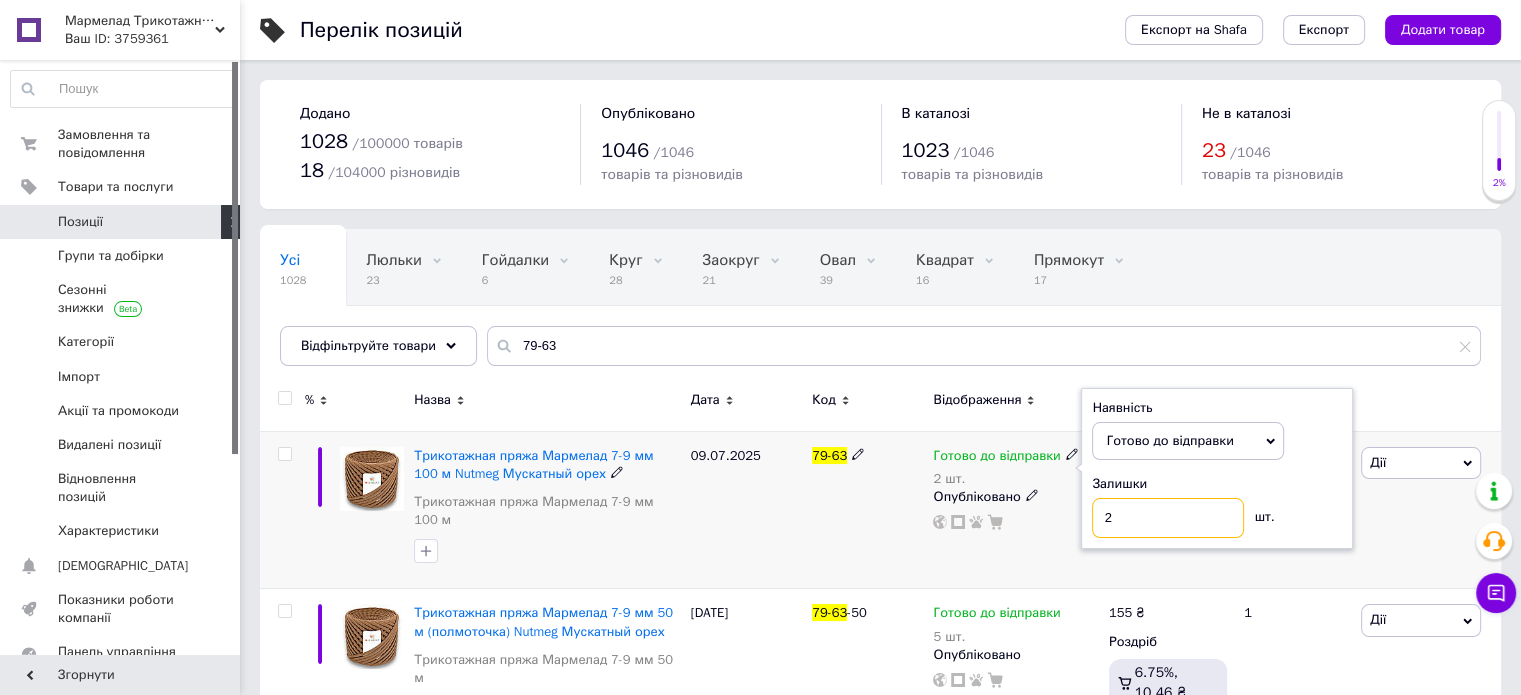 drag, startPoint x: 1140, startPoint y: 513, endPoint x: 1061, endPoint y: 519, distance: 79.22752 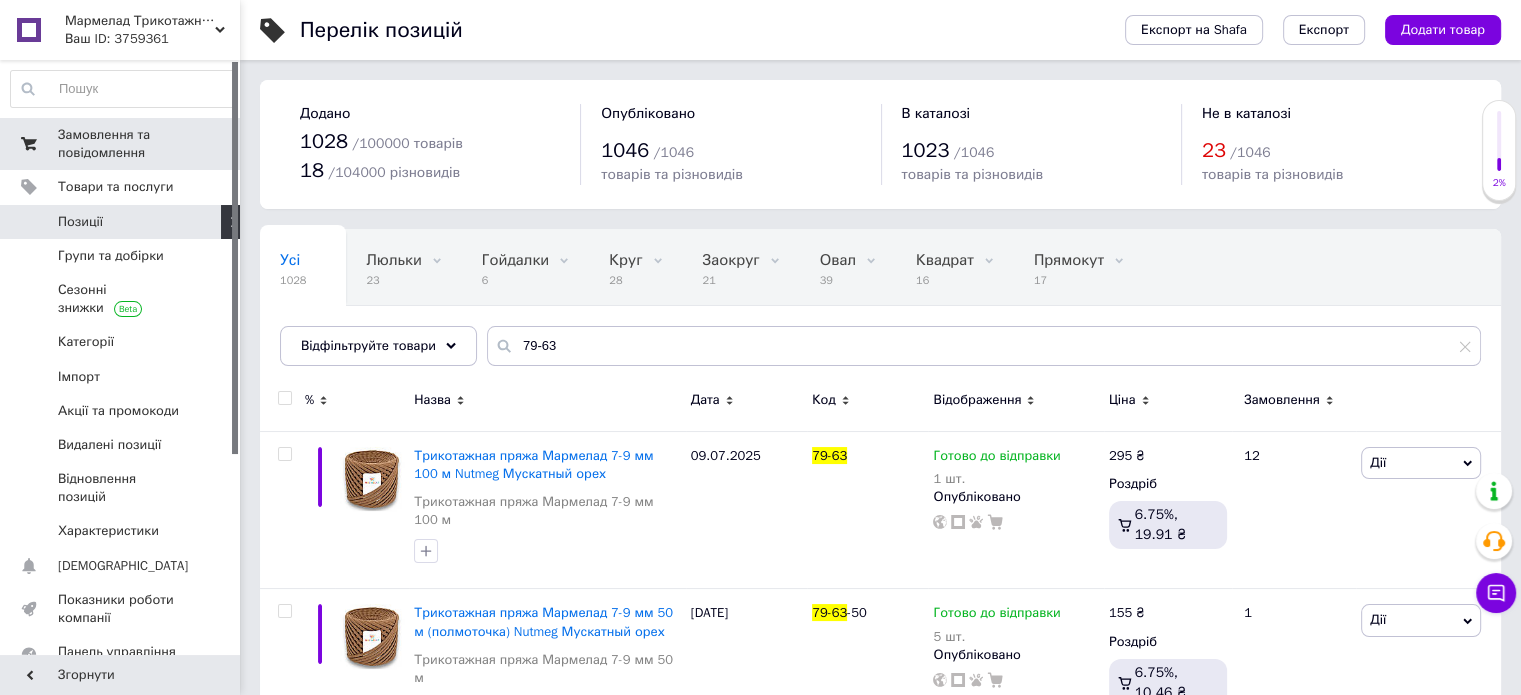 click on "Замовлення та повідомлення" at bounding box center [121, 144] 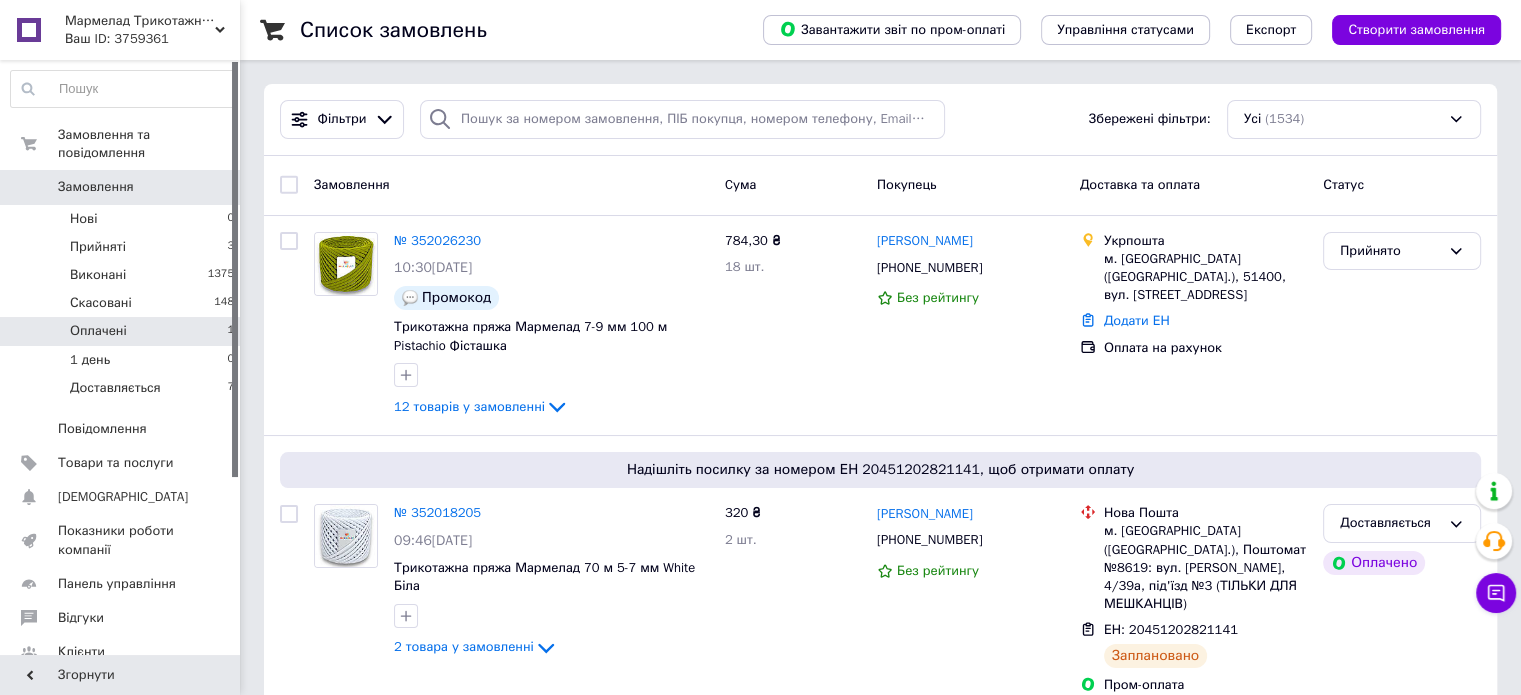 click on "Оплачені" at bounding box center [98, 331] 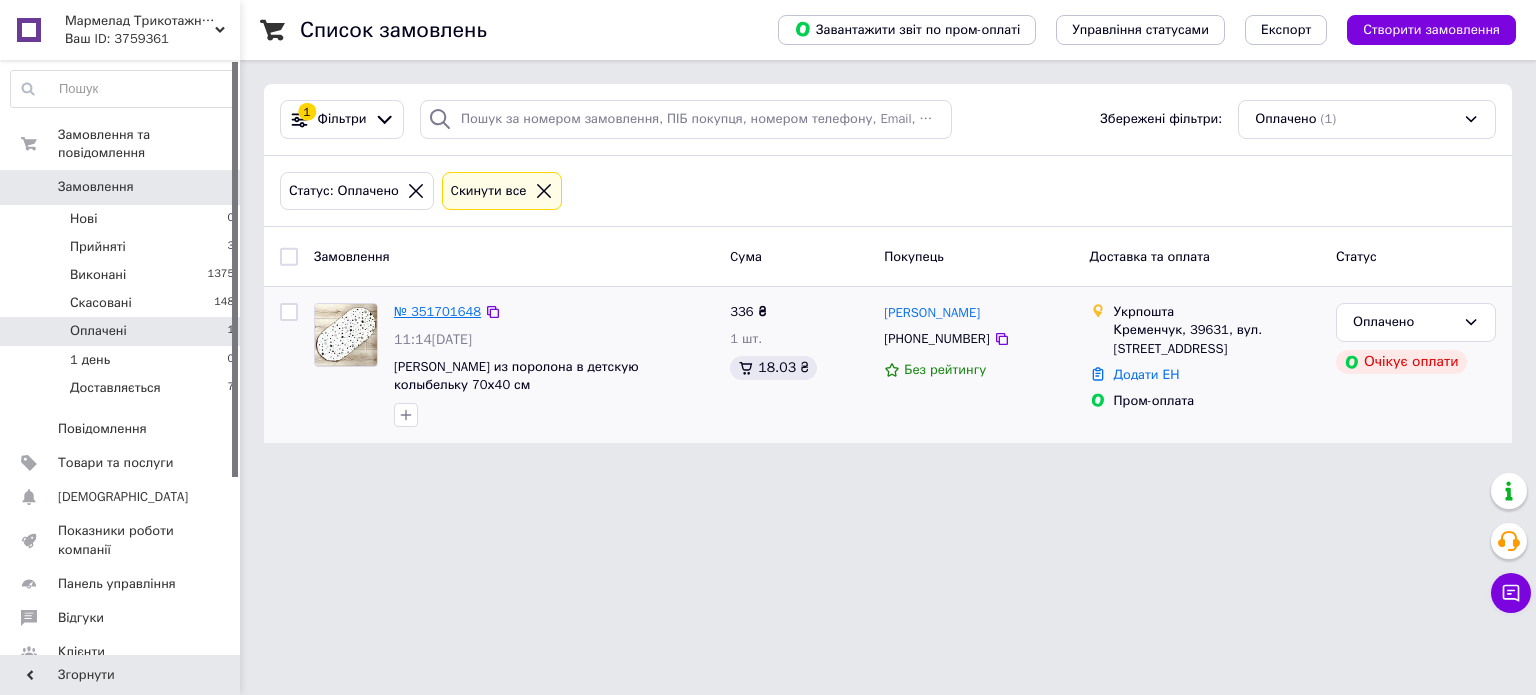 click on "№ 351701648" at bounding box center (437, 311) 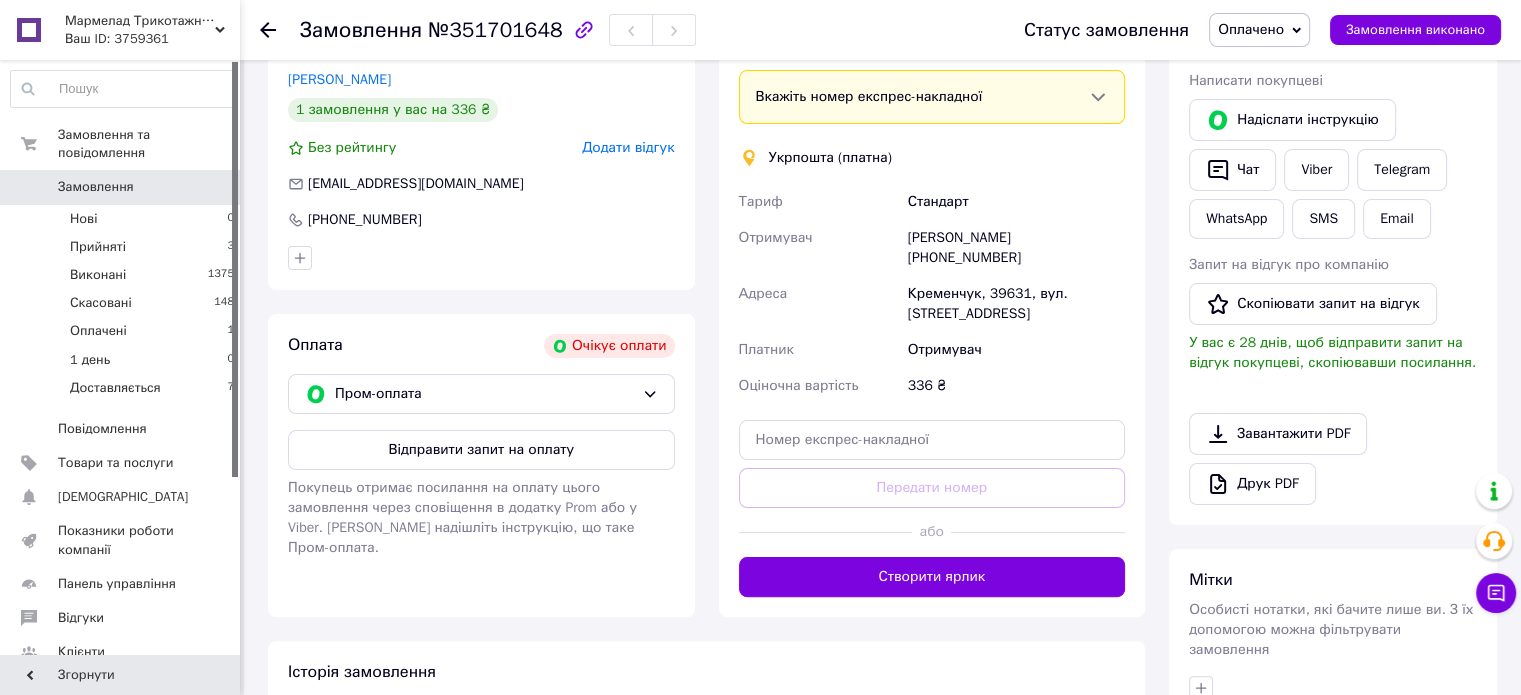 scroll, scrollTop: 500, scrollLeft: 0, axis: vertical 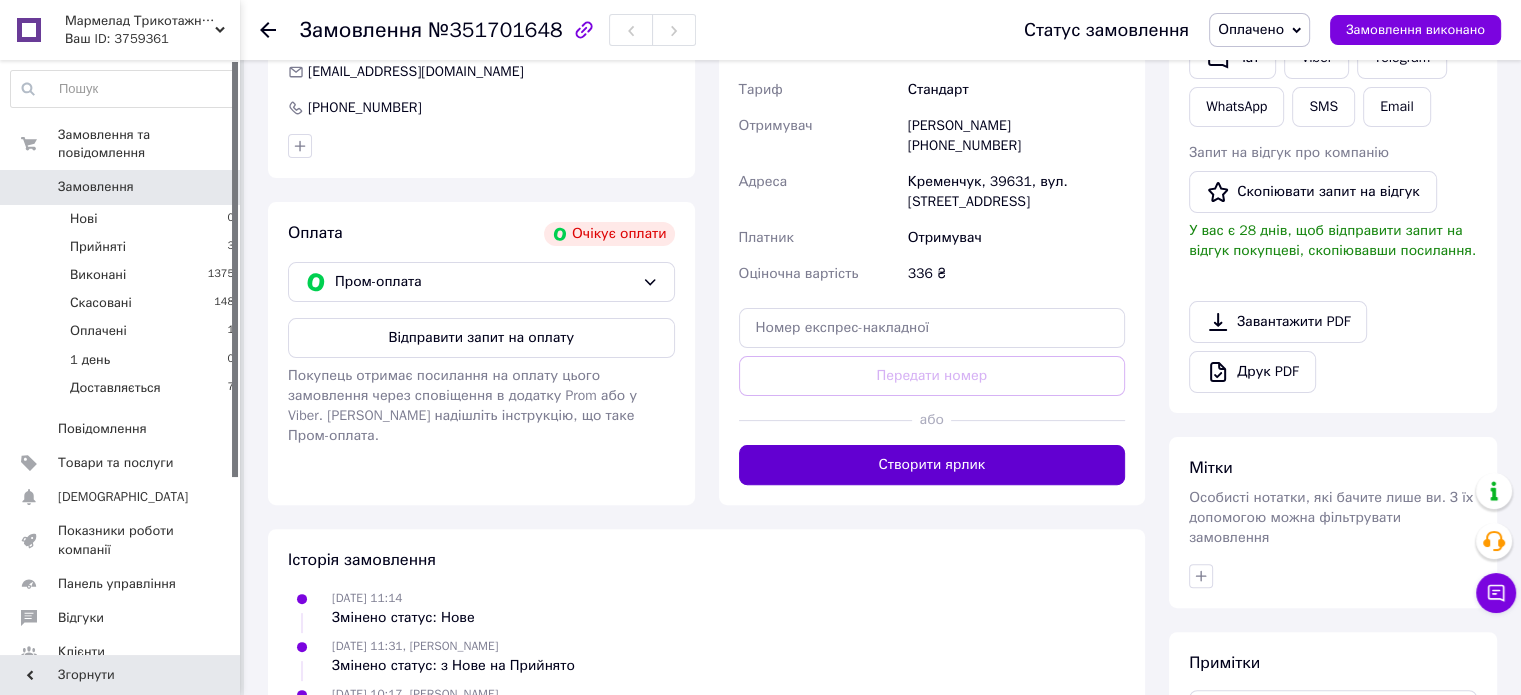 click on "Створити ярлик" at bounding box center (932, 465) 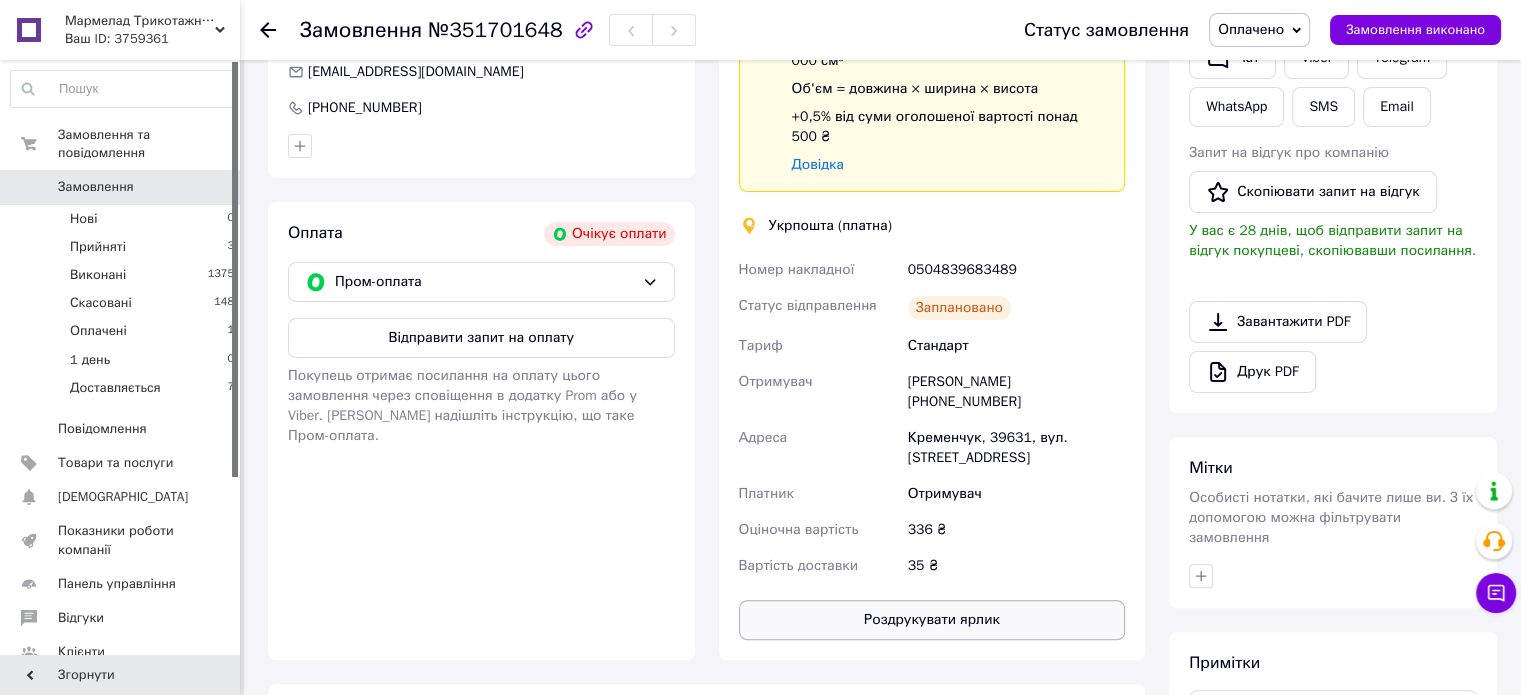click on "Роздрукувати ярлик" at bounding box center (932, 620) 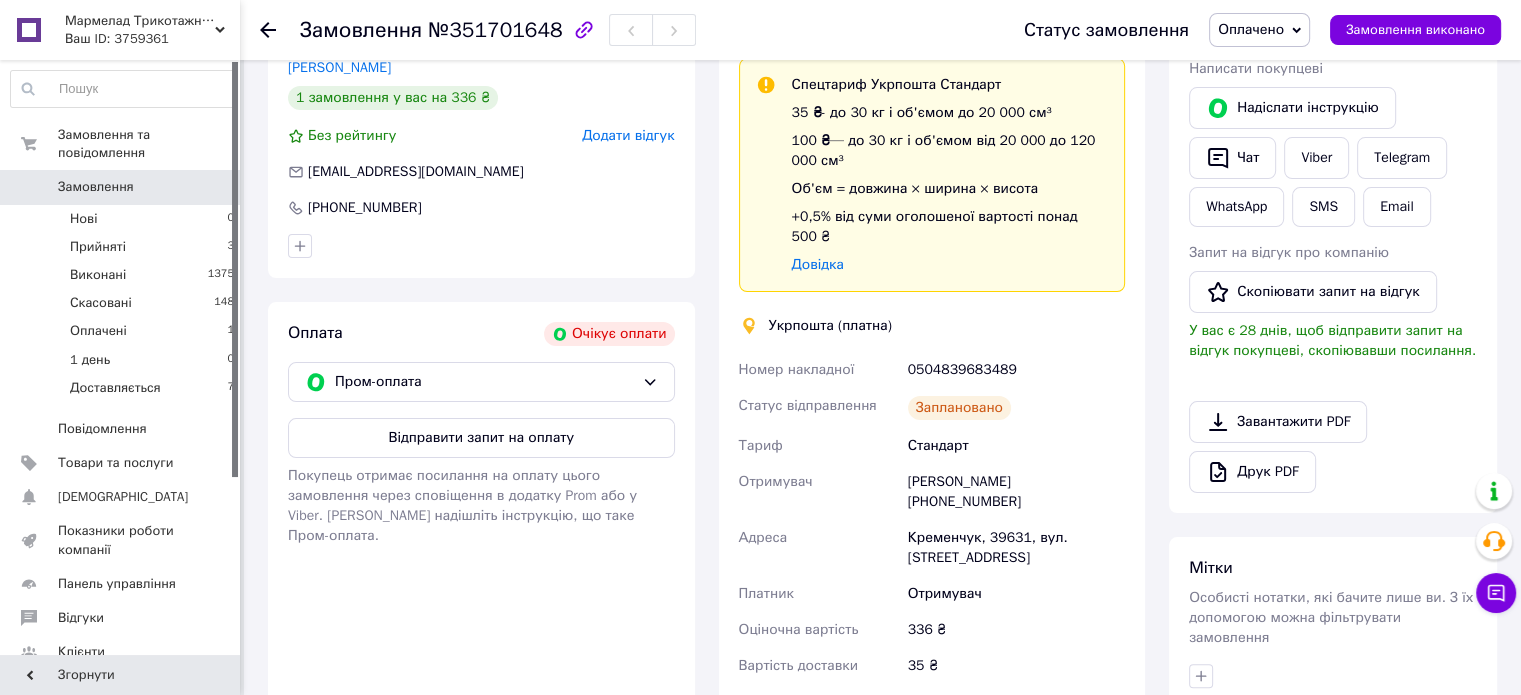 scroll, scrollTop: 400, scrollLeft: 0, axis: vertical 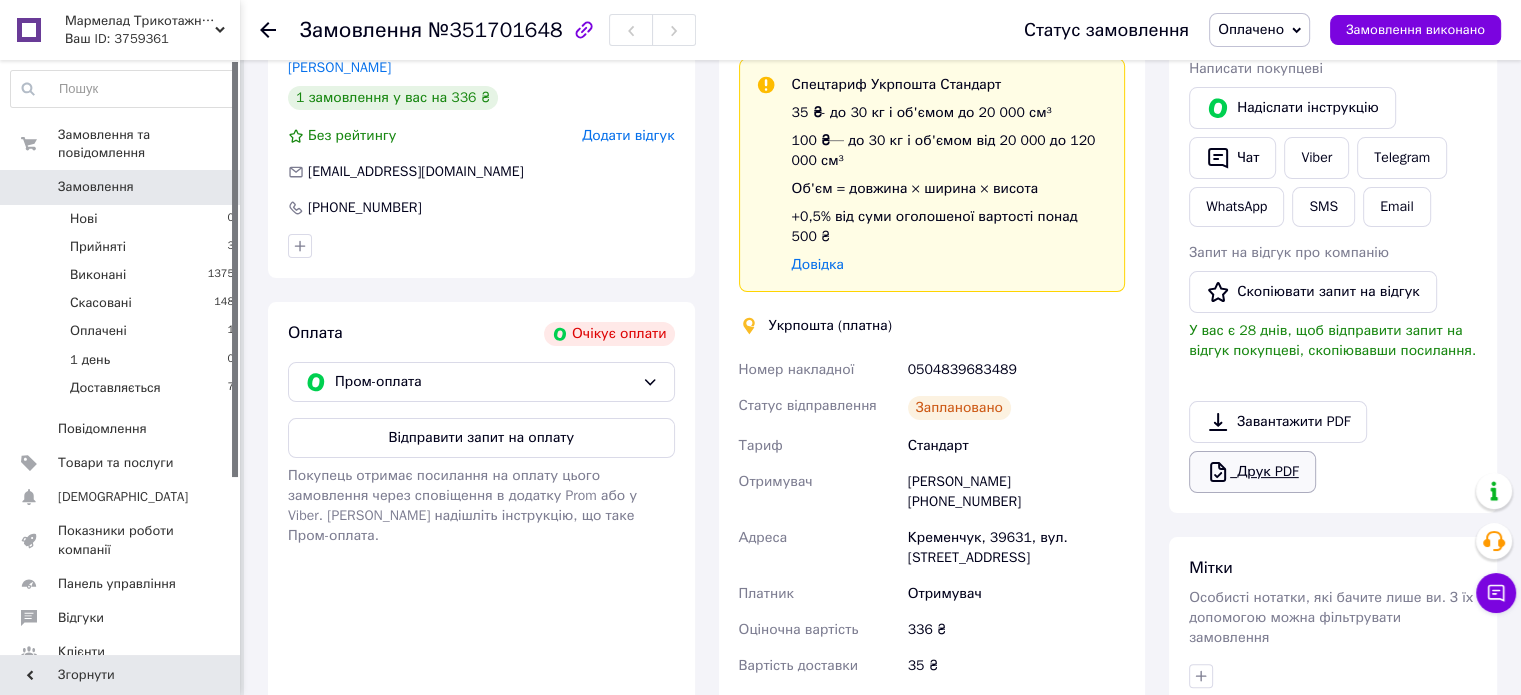 click on "Друк PDF" at bounding box center [1252, 472] 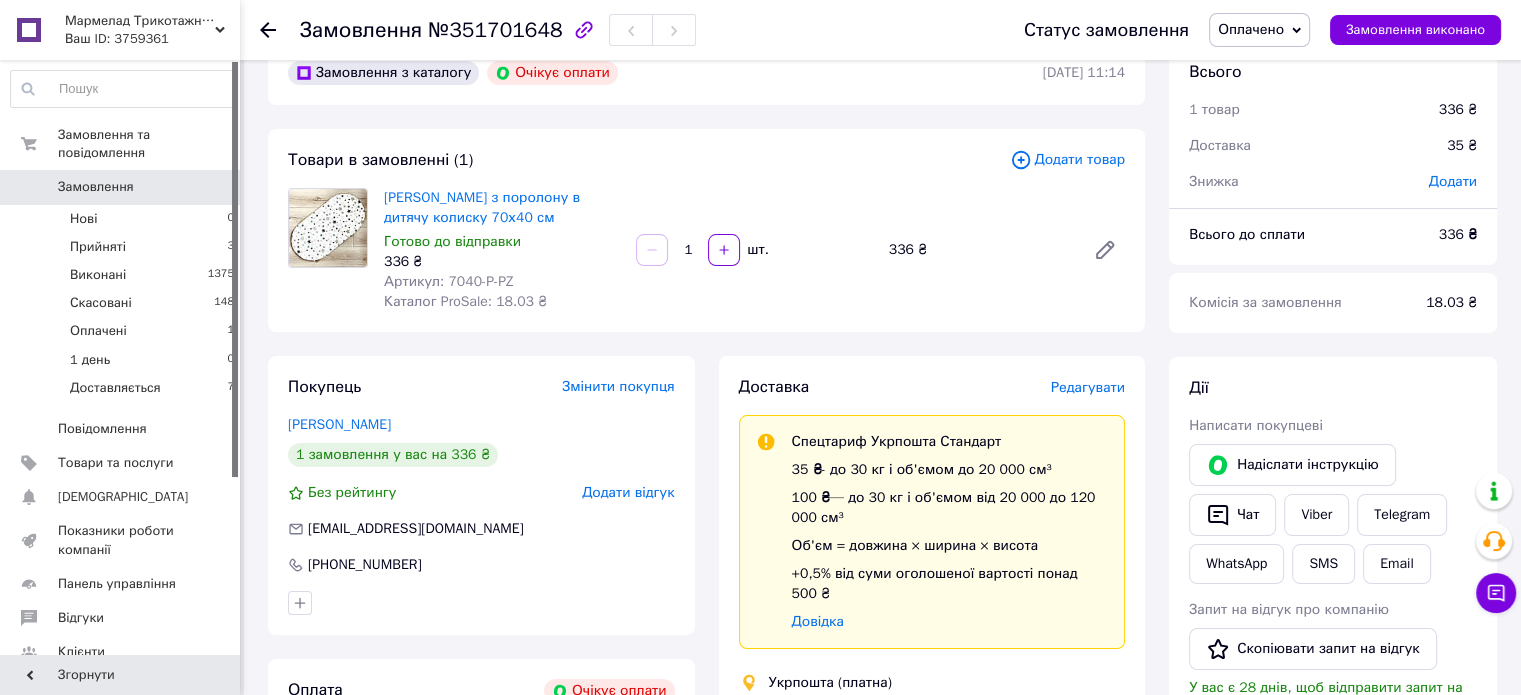 scroll, scrollTop: 0, scrollLeft: 0, axis: both 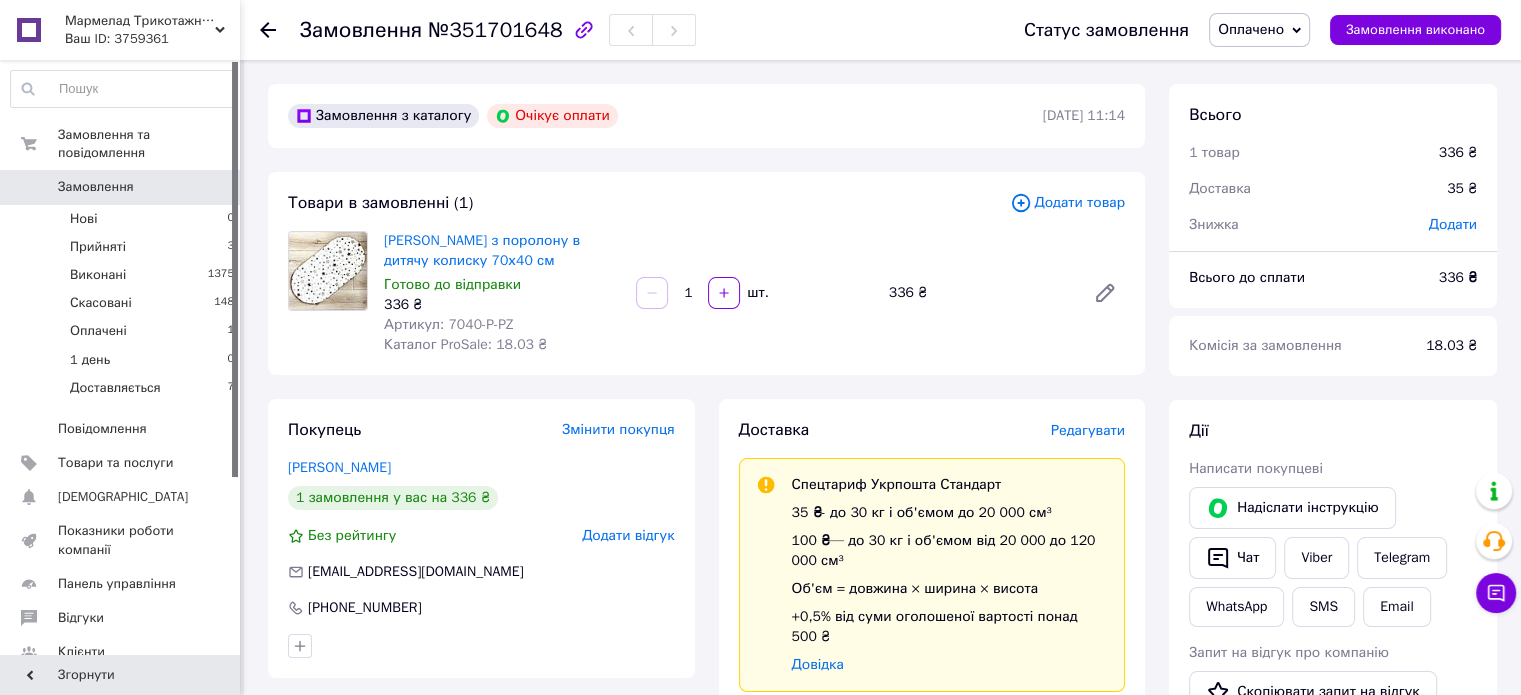click on "Оплачено" at bounding box center (1259, 30) 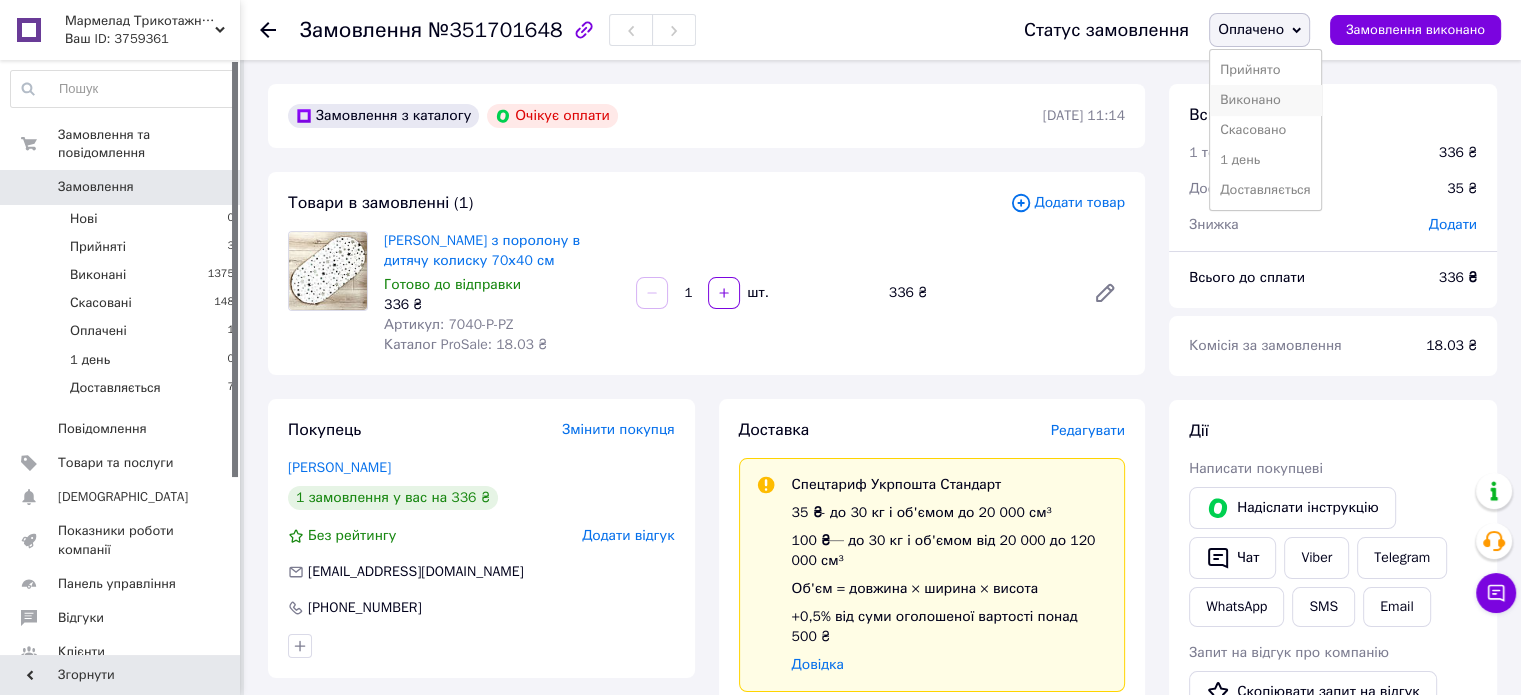 click on "Виконано" at bounding box center (1265, 100) 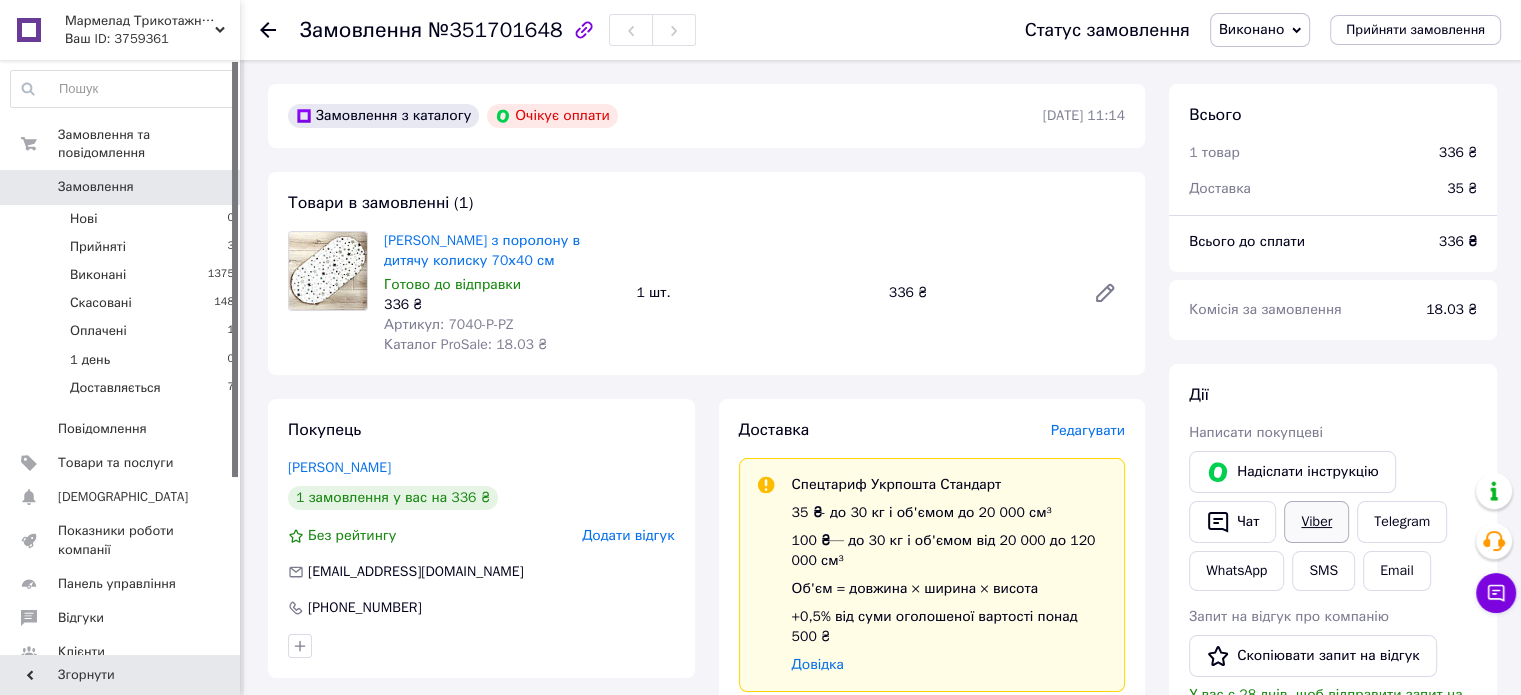 click on "Viber" at bounding box center [1316, 522] 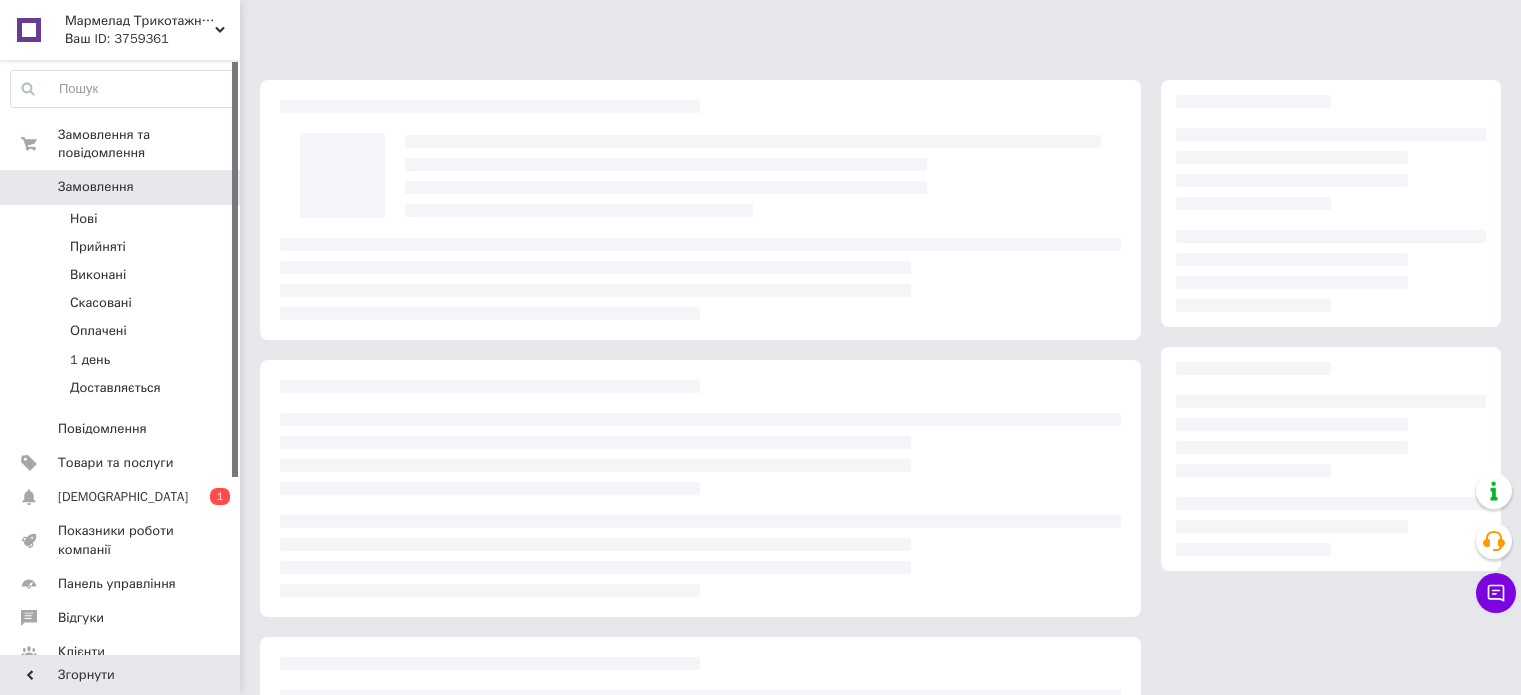 scroll, scrollTop: 0, scrollLeft: 0, axis: both 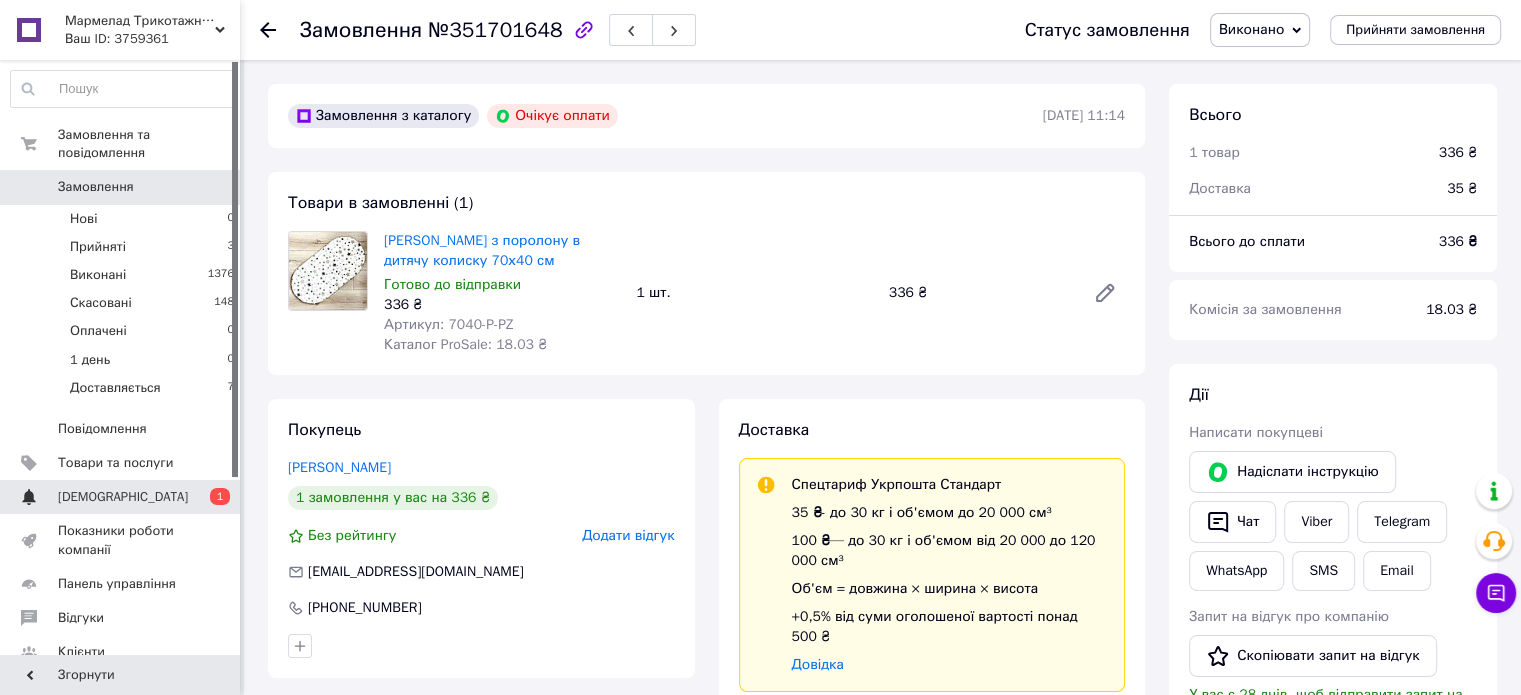 click on "Сповіщення 0 1" at bounding box center [123, 497] 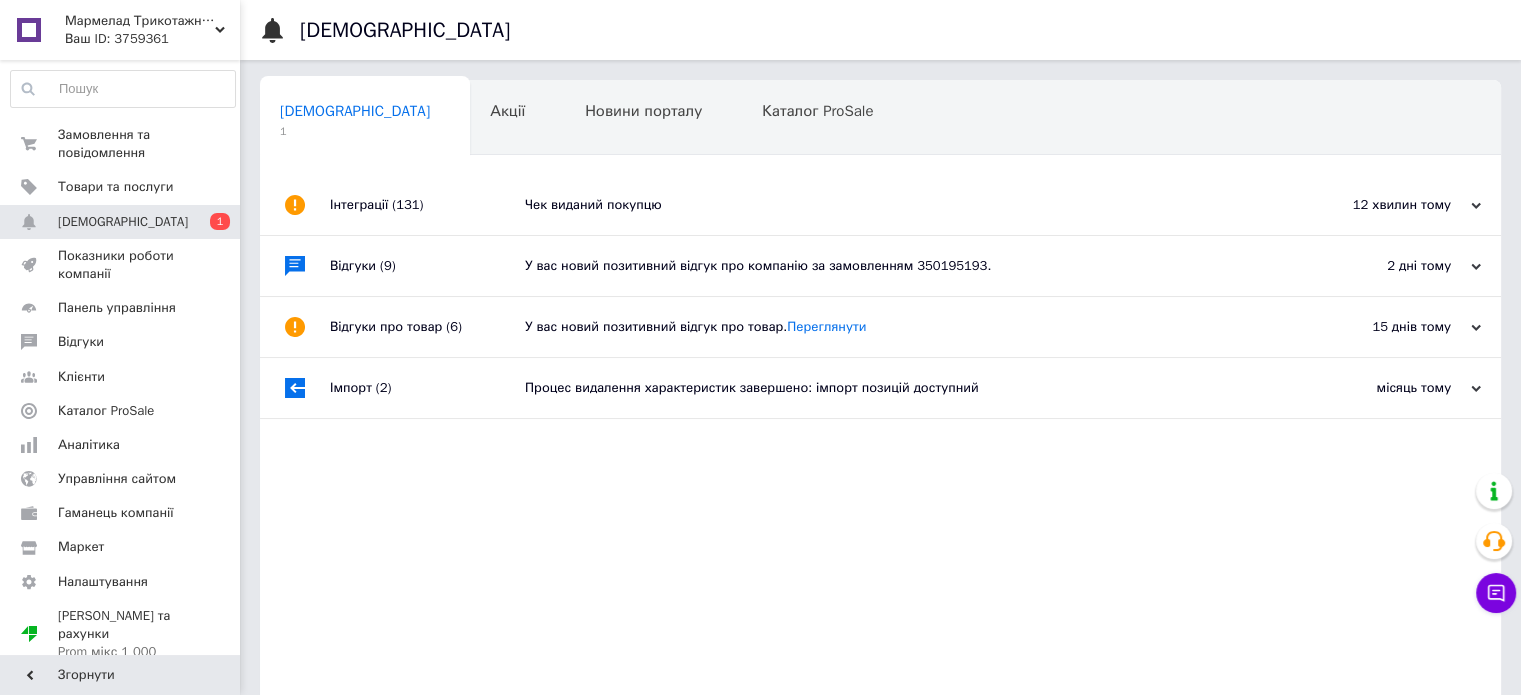 click on "Чек виданий покупцю" at bounding box center [903, 205] 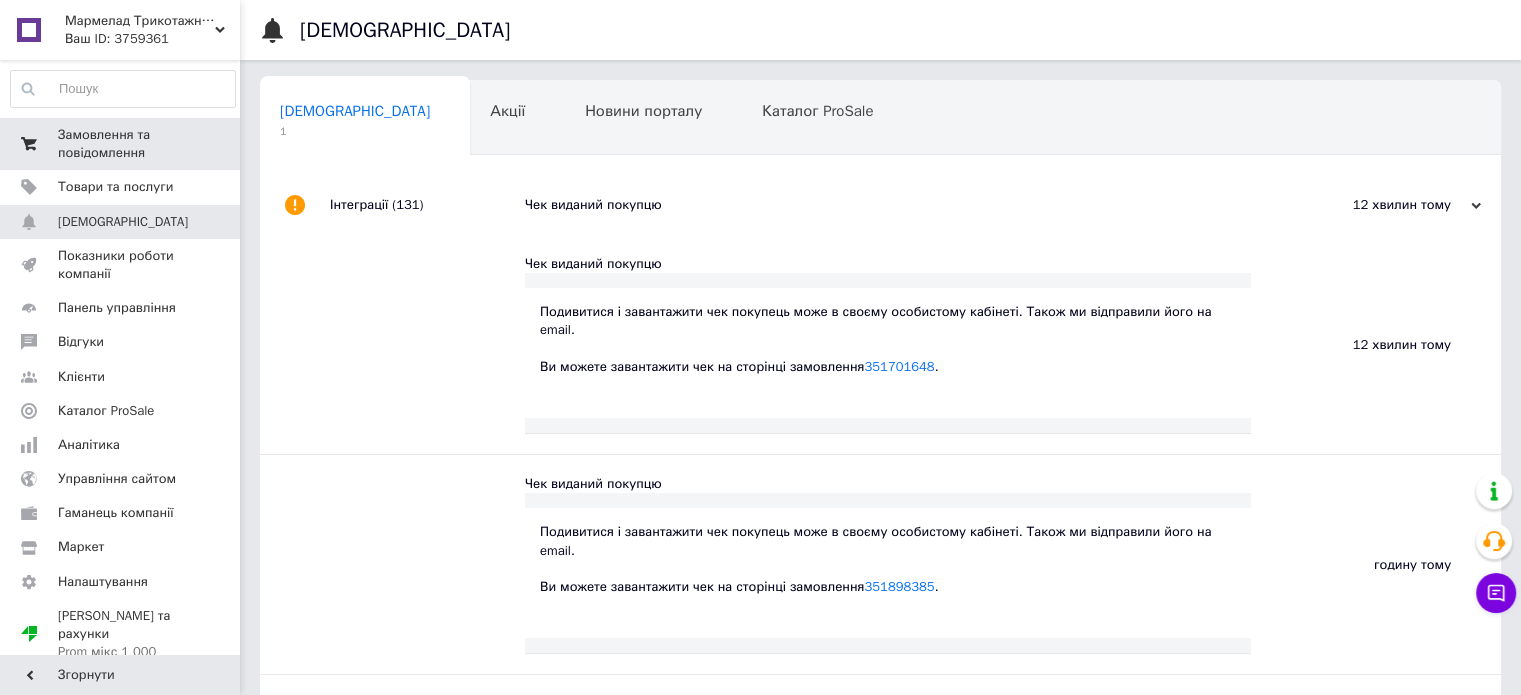 click on "Замовлення та повідомлення" at bounding box center (121, 144) 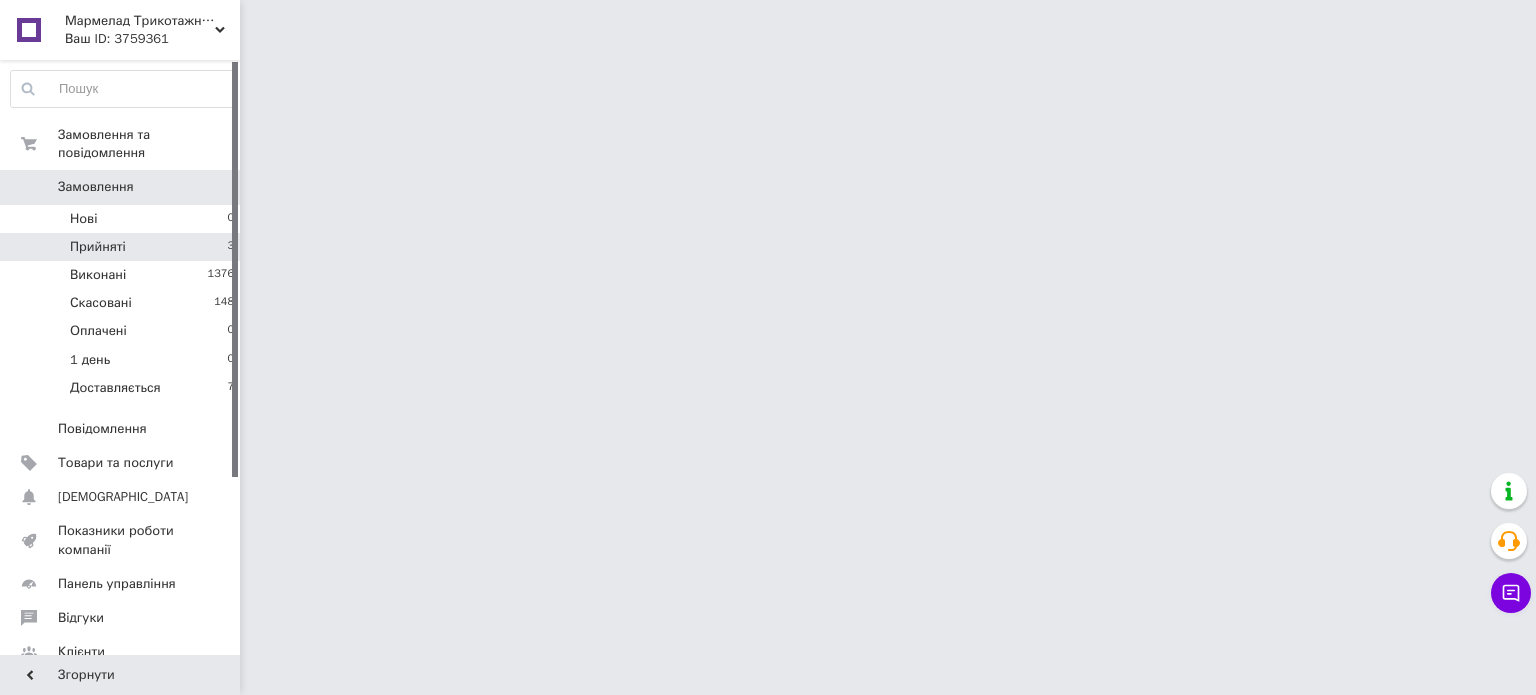 click on "Прийняті 3" at bounding box center (123, 247) 